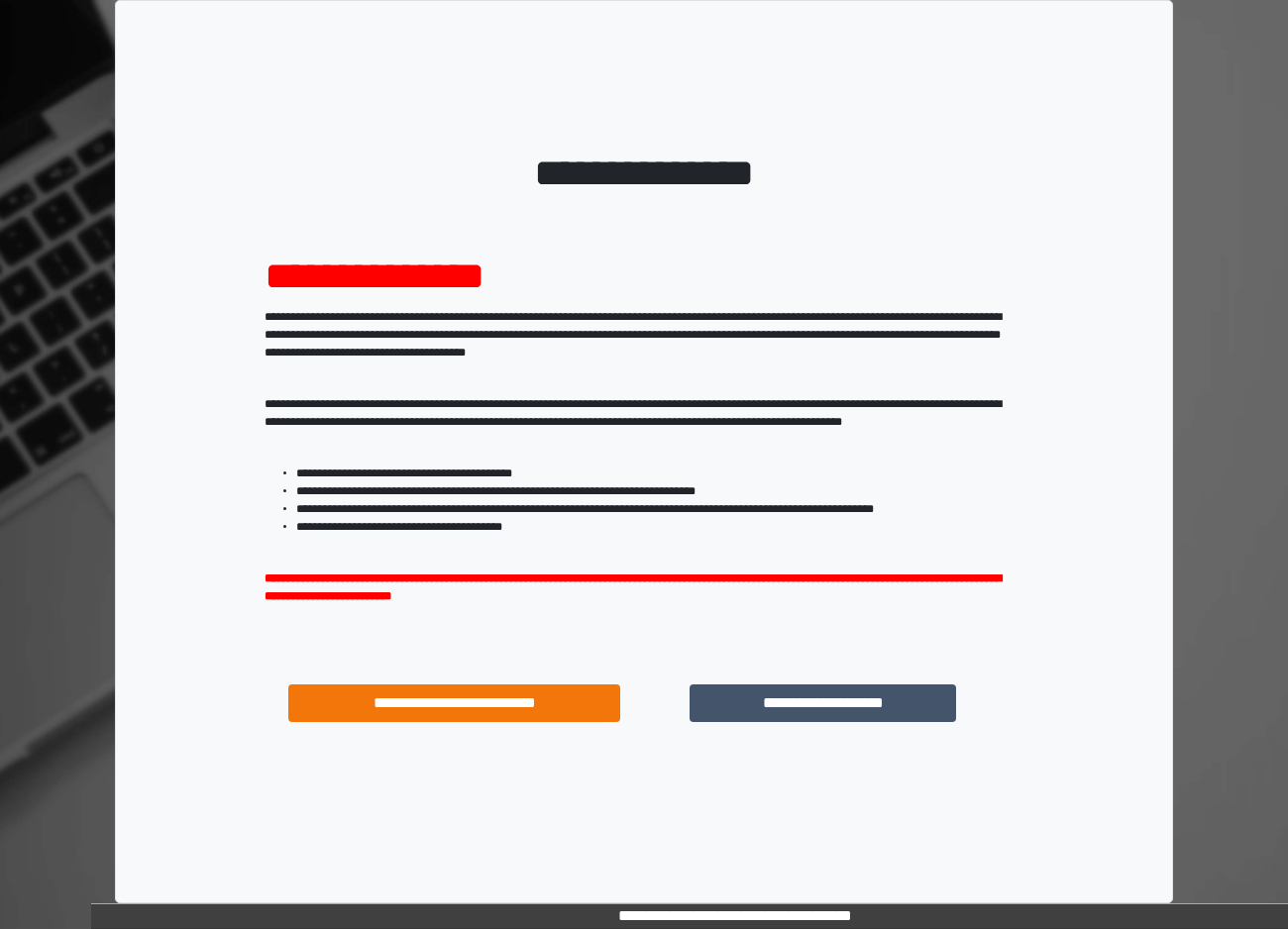 scroll, scrollTop: 0, scrollLeft: 0, axis: both 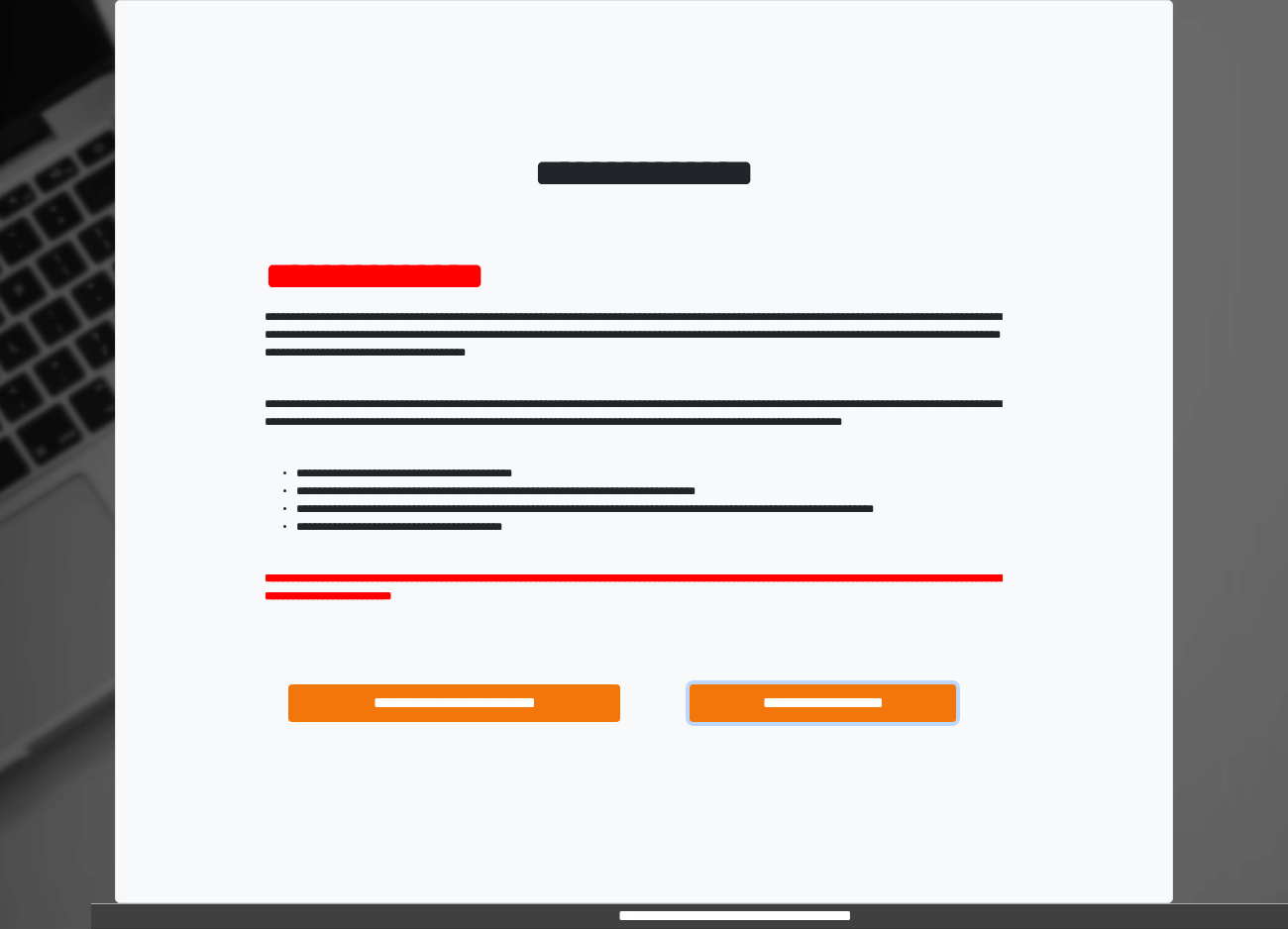click on "**********" at bounding box center (822, 703) 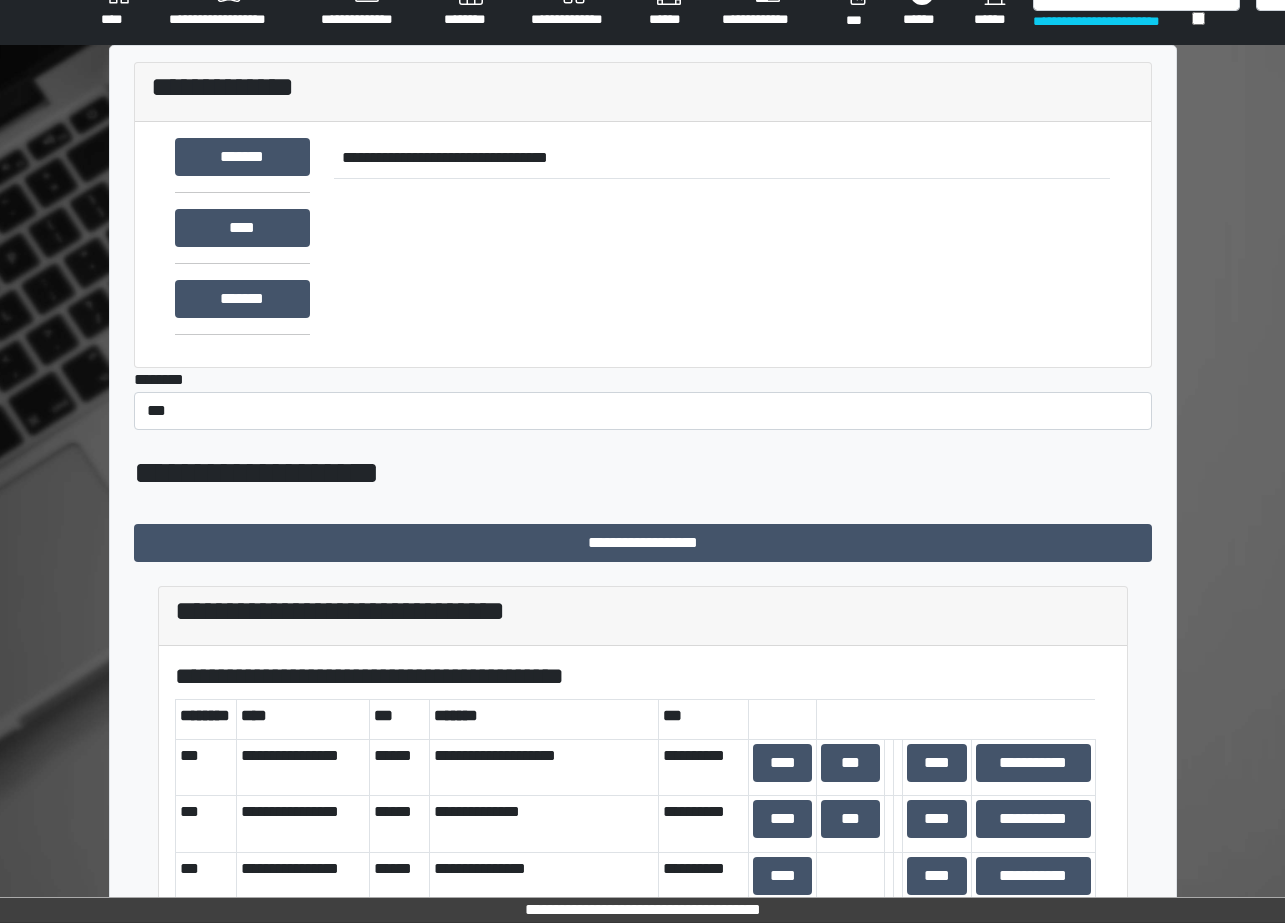 scroll, scrollTop: 0, scrollLeft: 0, axis: both 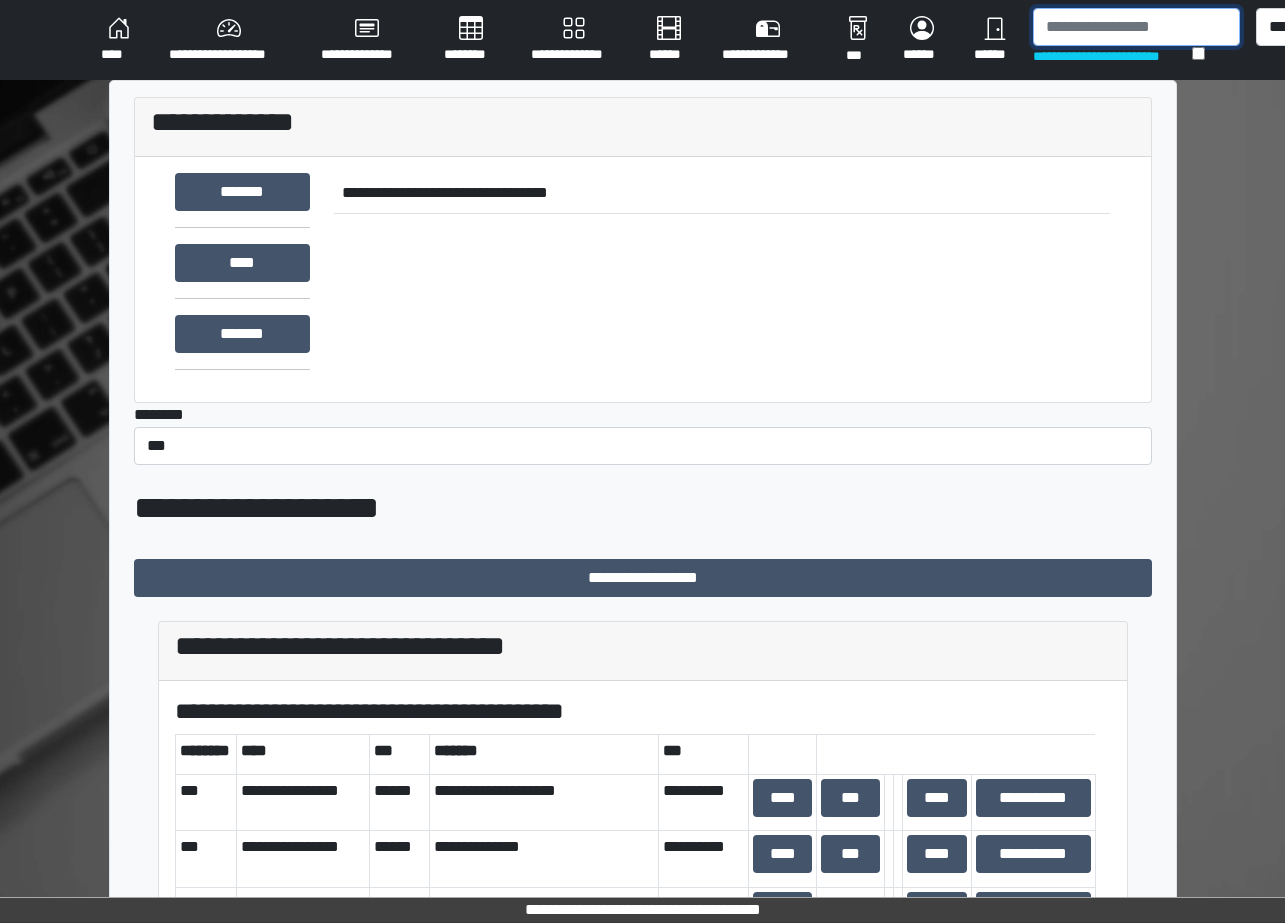 click at bounding box center (1136, 27) 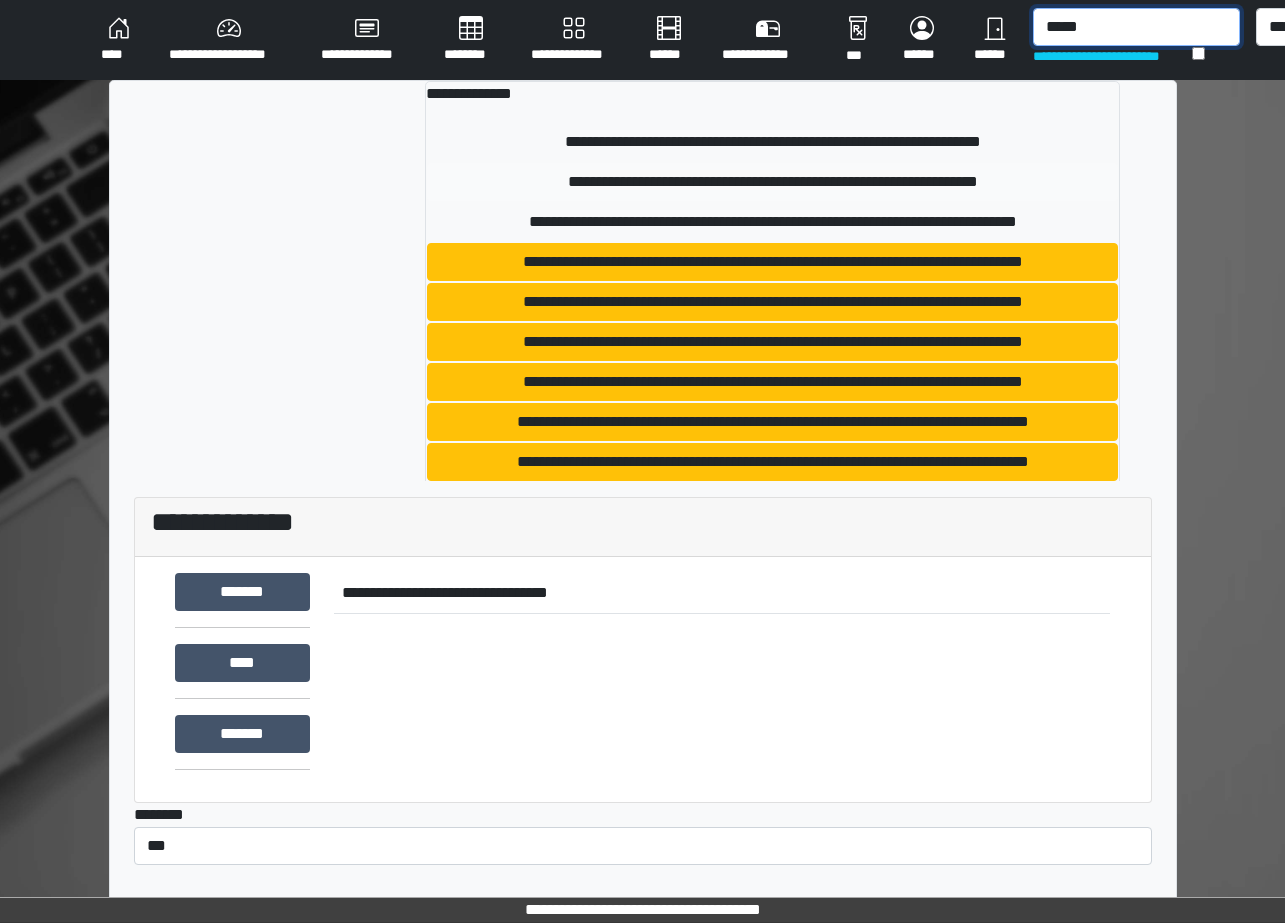 type on "*****" 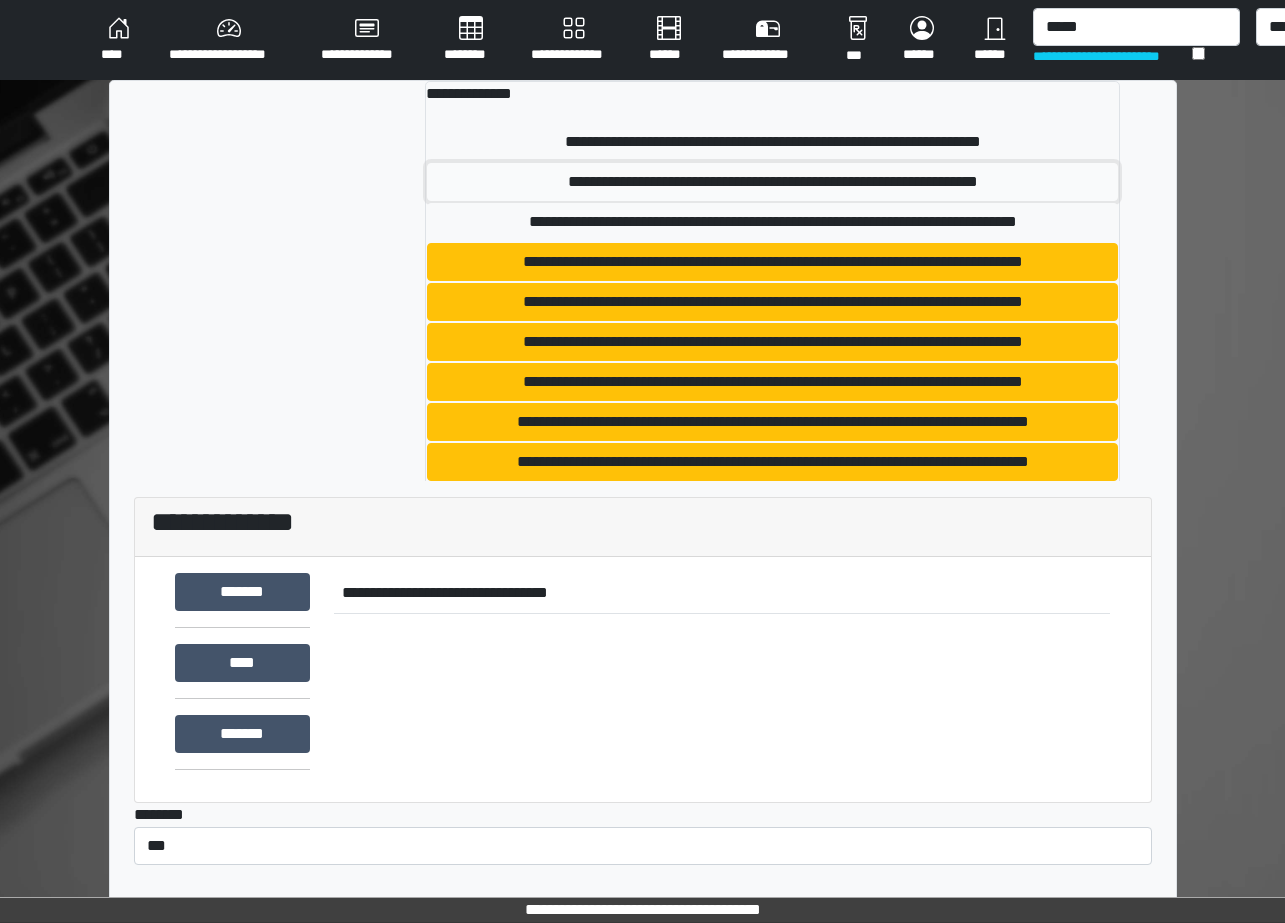 click on "**********" at bounding box center (772, 182) 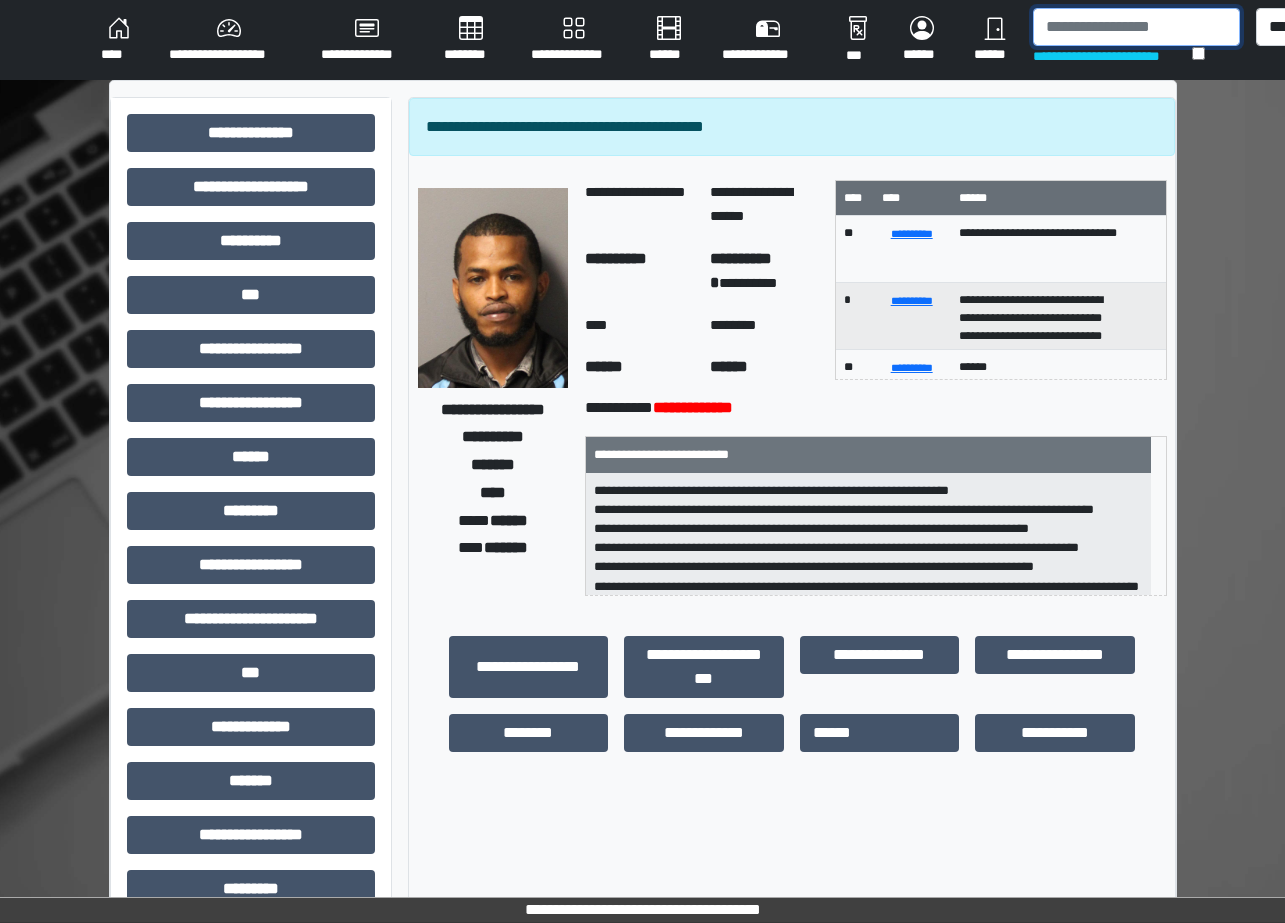 click at bounding box center [1136, 27] 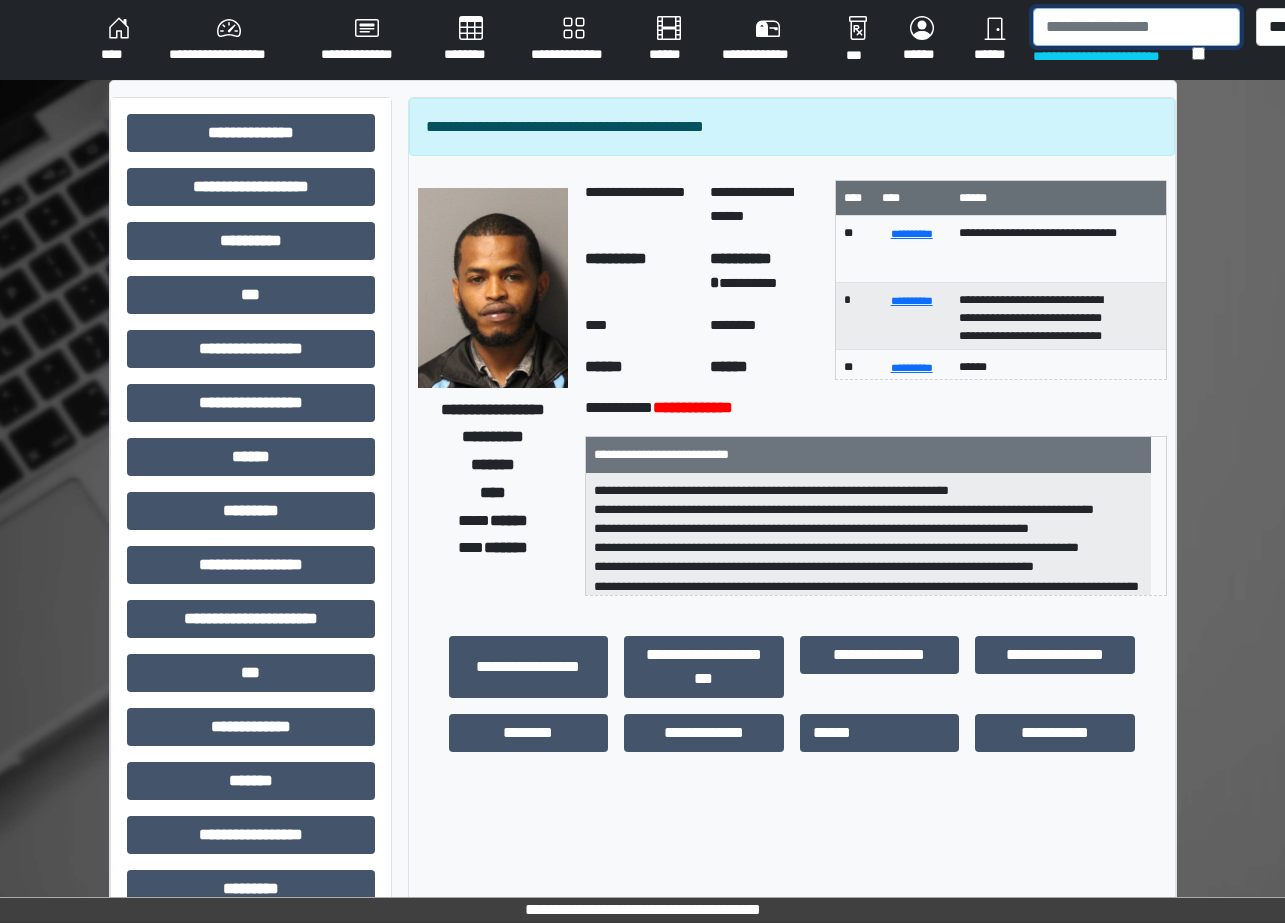 type on "*" 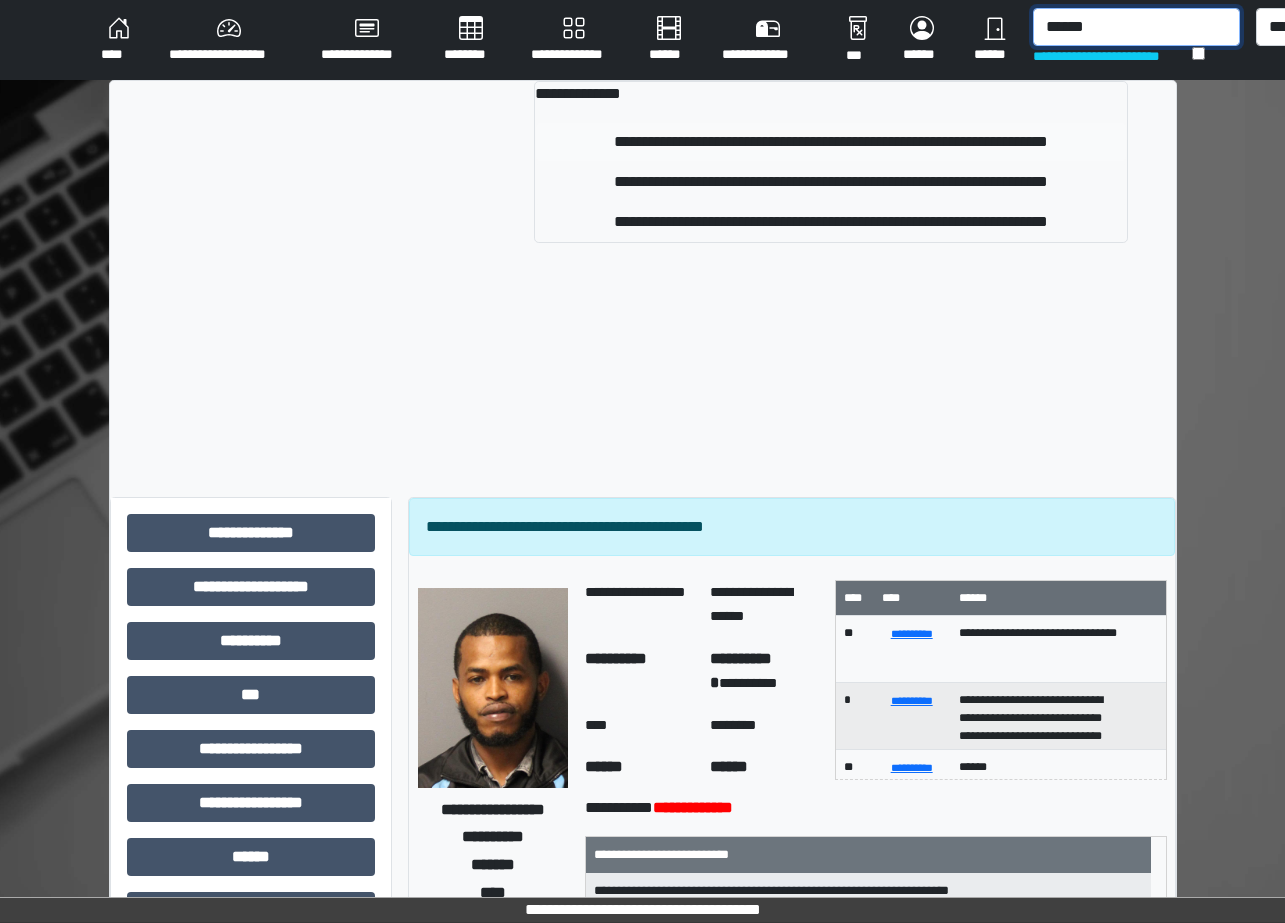 type on "******" 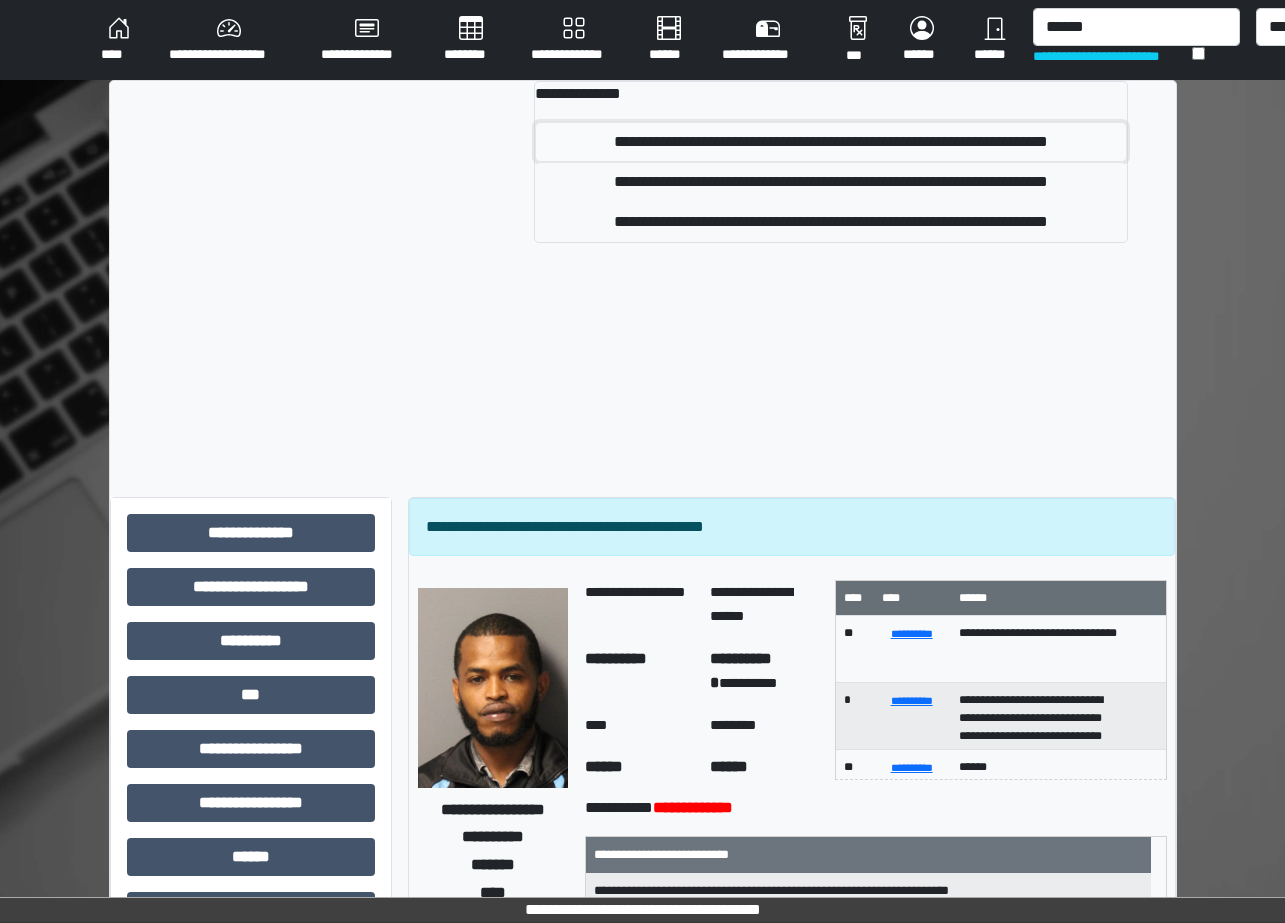click on "**********" at bounding box center (830, 142) 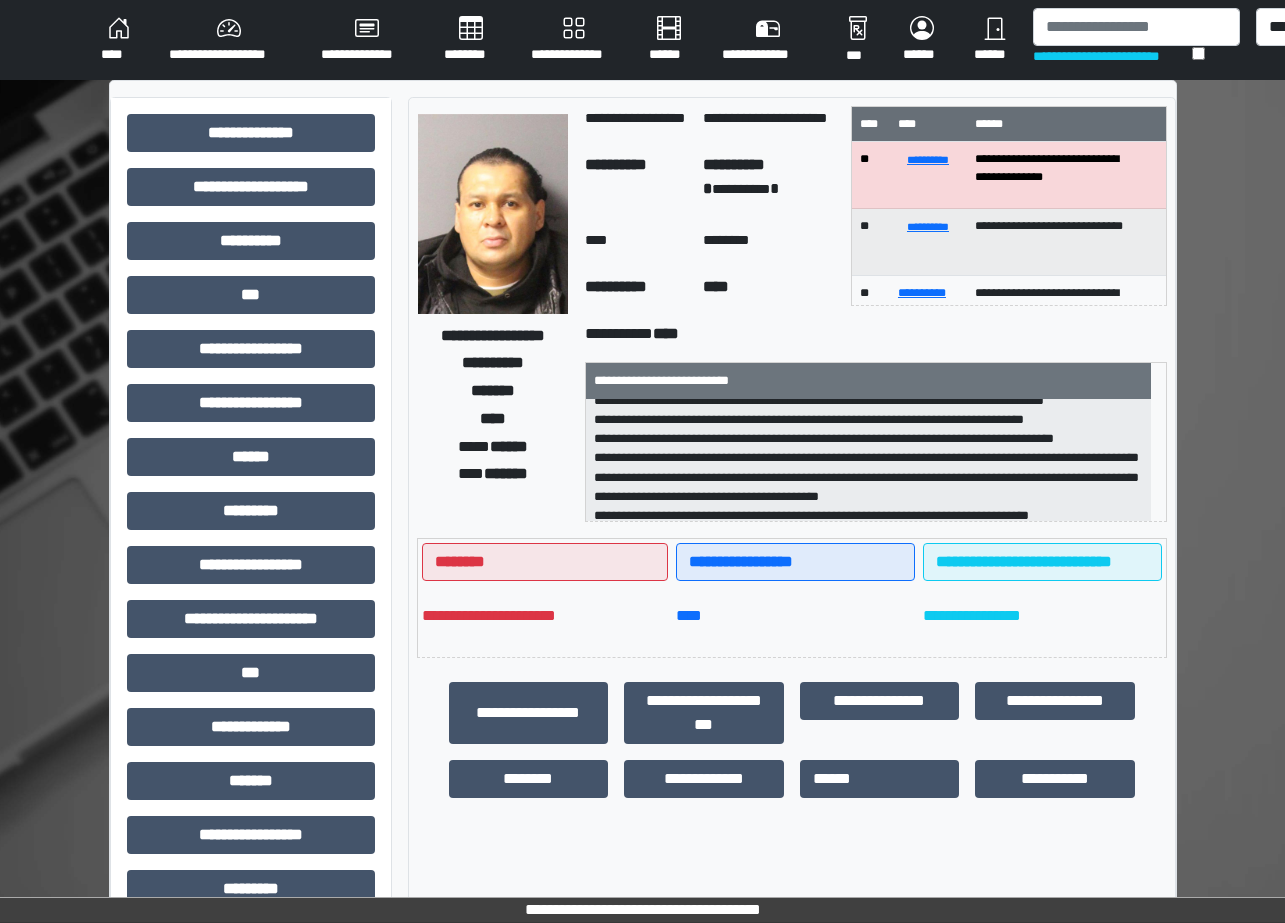 scroll, scrollTop: 0, scrollLeft: 0, axis: both 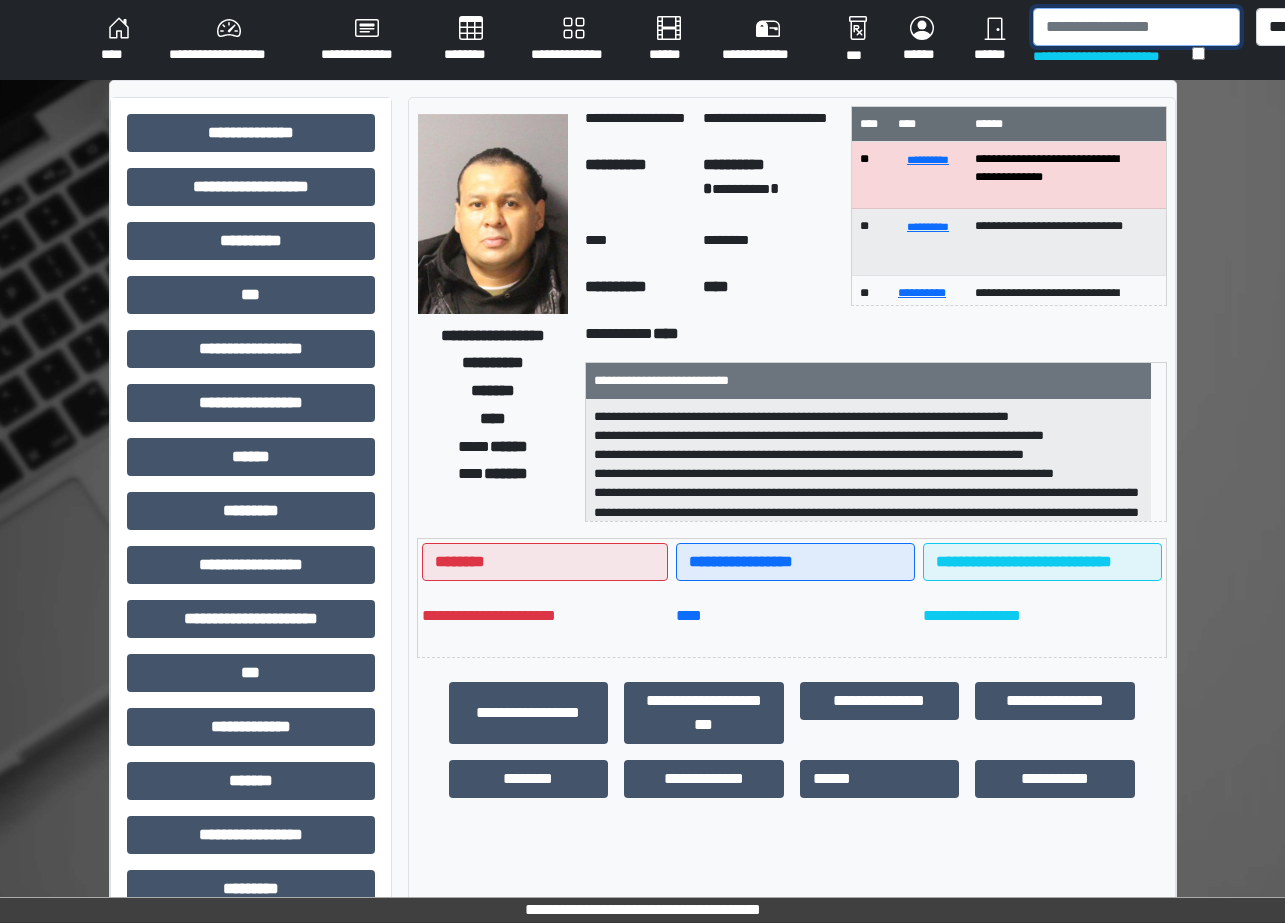 click at bounding box center [1136, 27] 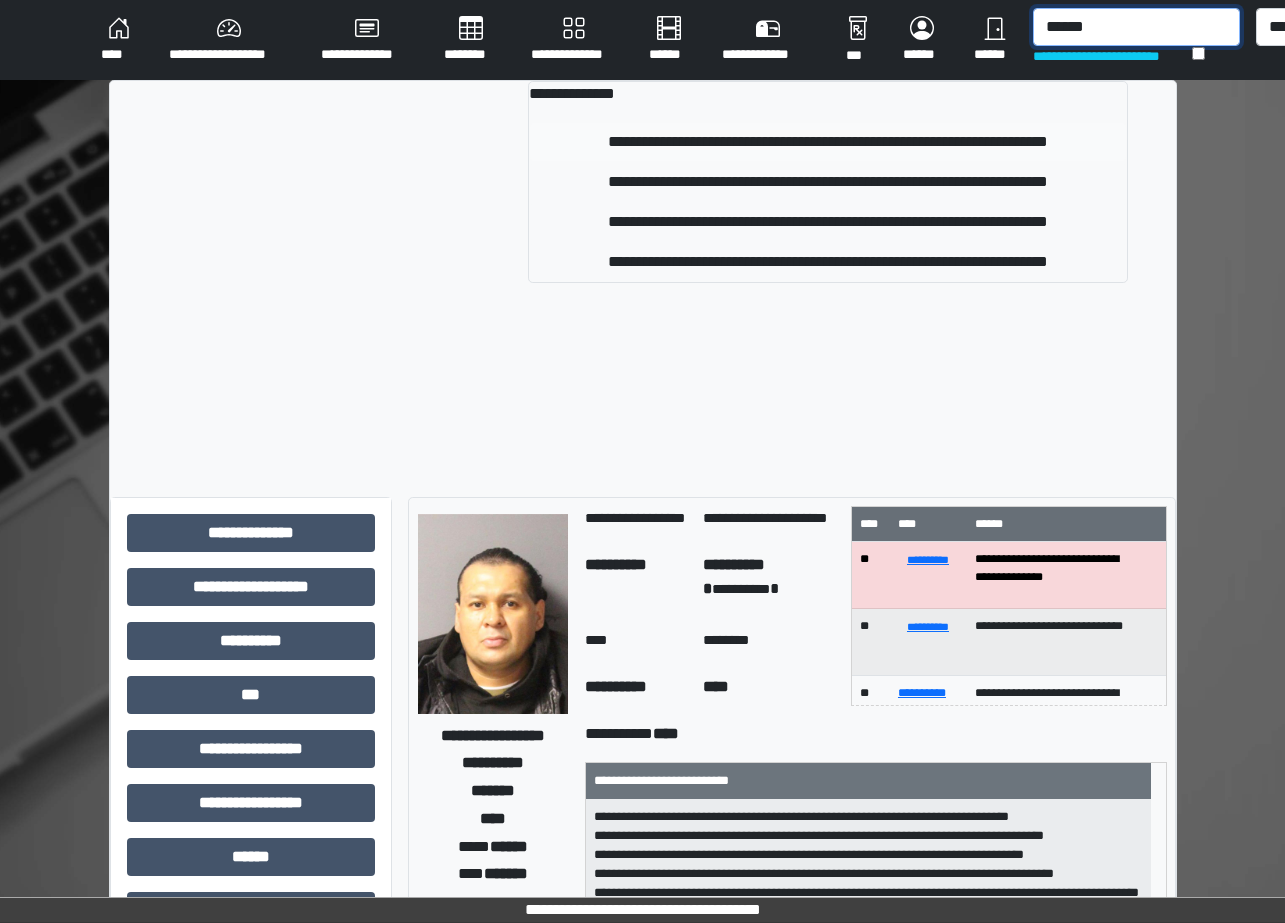 type on "******" 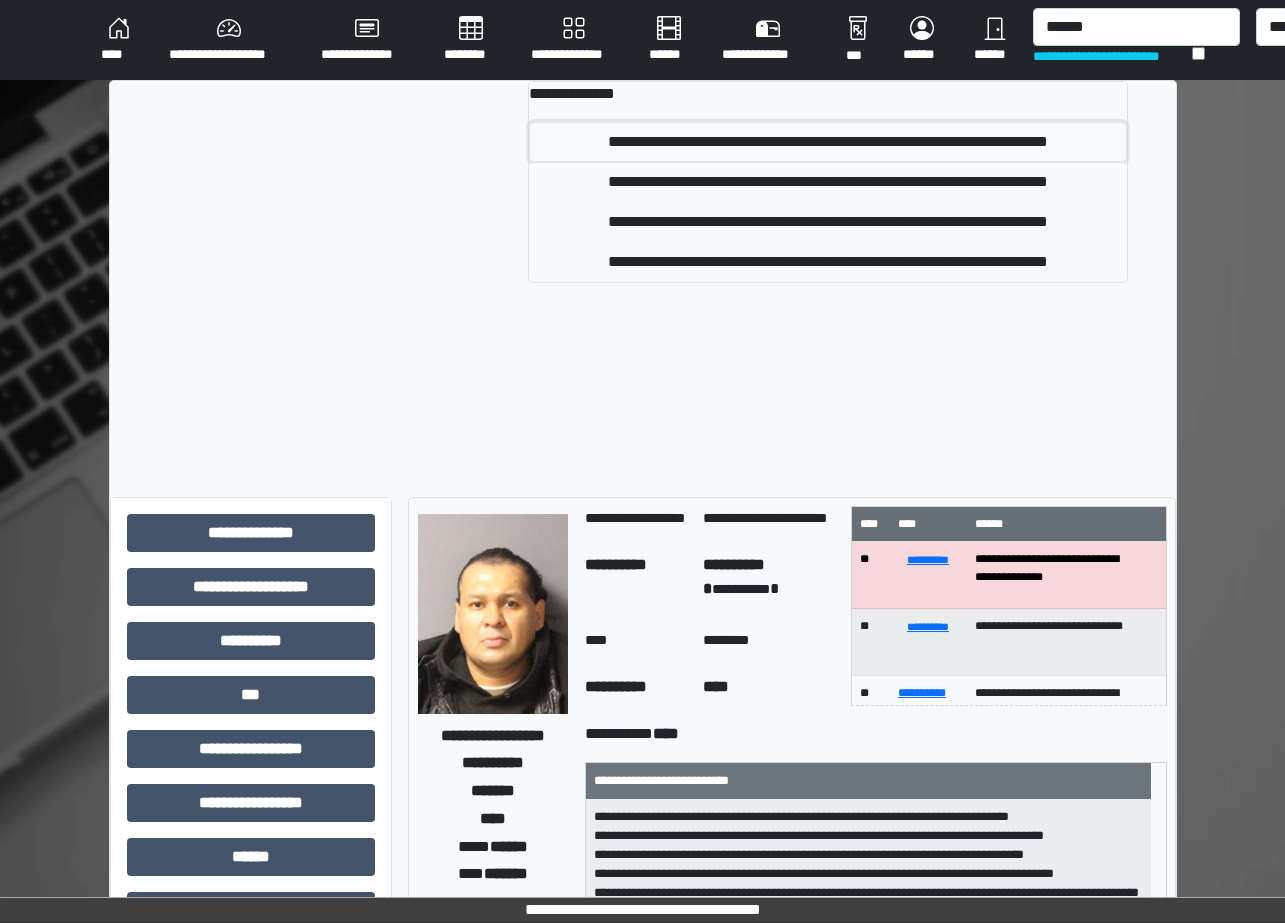 click on "**********" at bounding box center (827, 142) 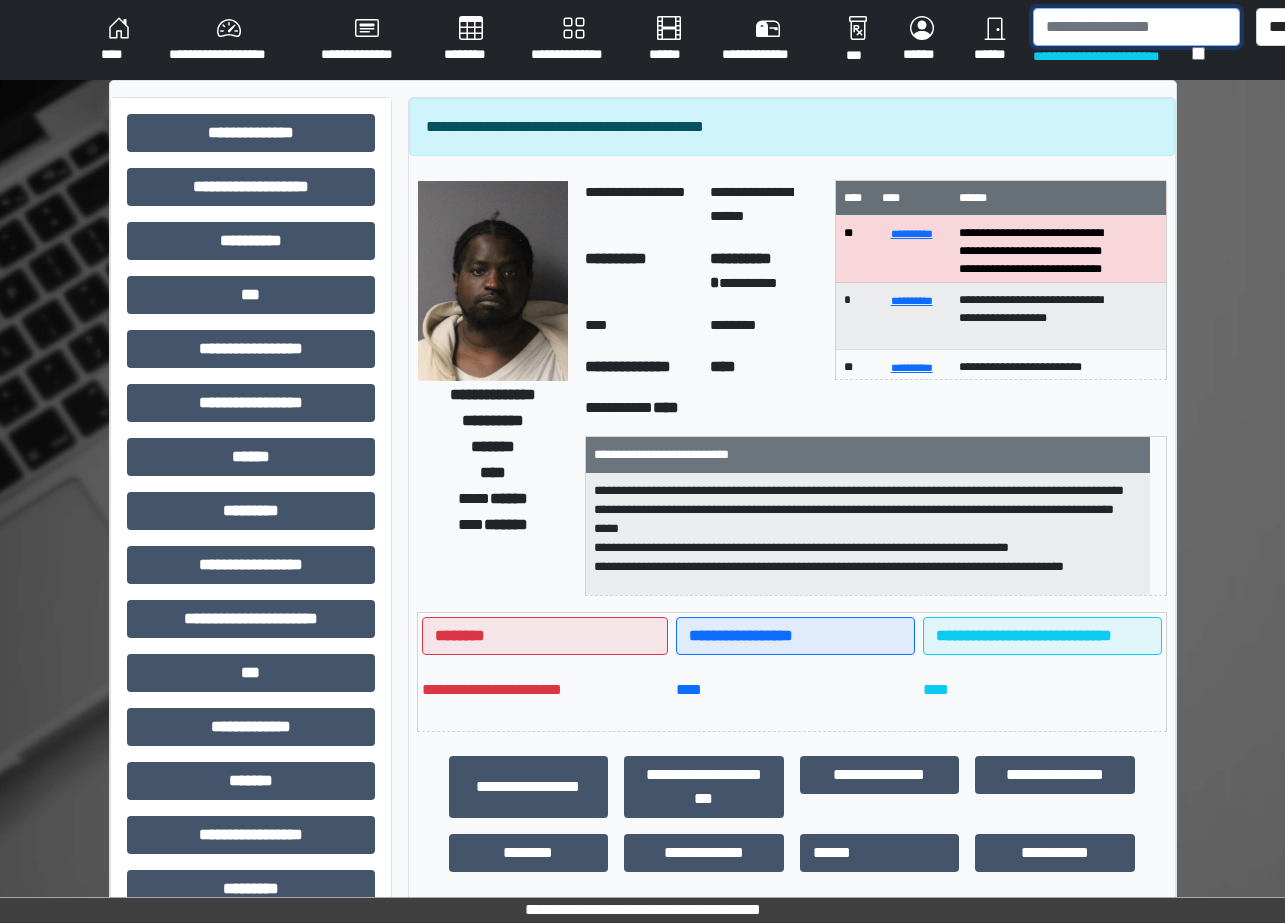 click at bounding box center [1136, 27] 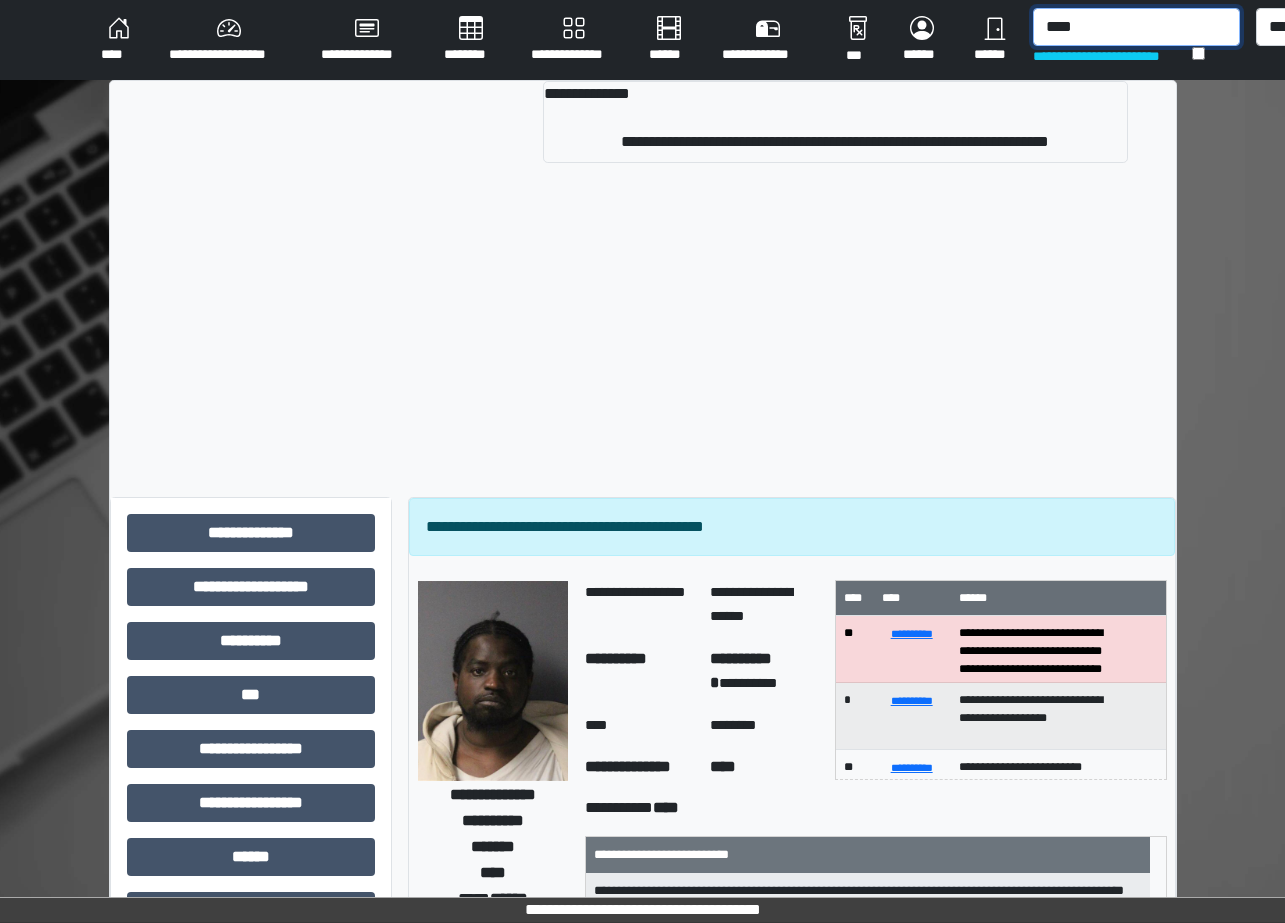 click on "****" at bounding box center [1136, 27] 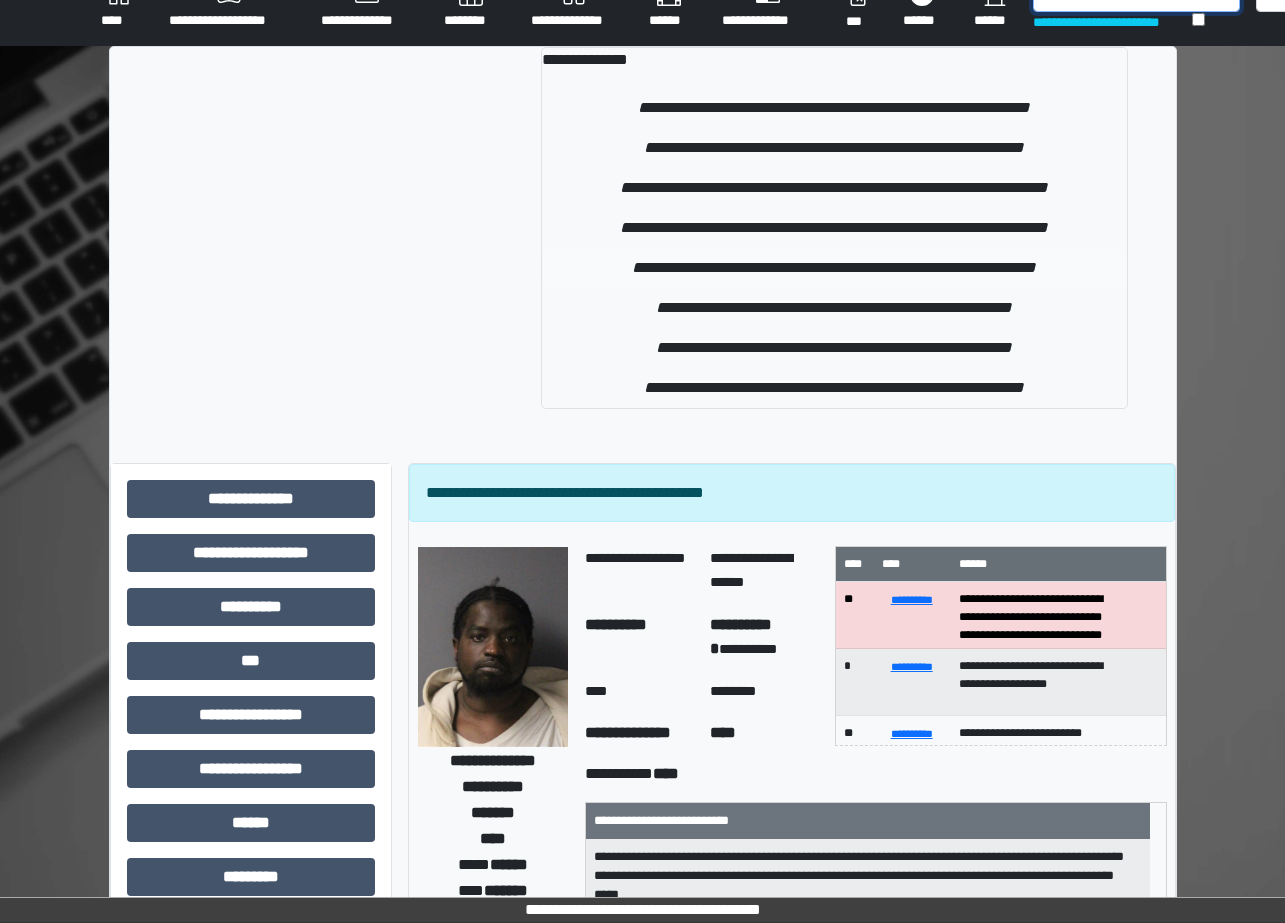 scroll, scrollTop: 0, scrollLeft: 0, axis: both 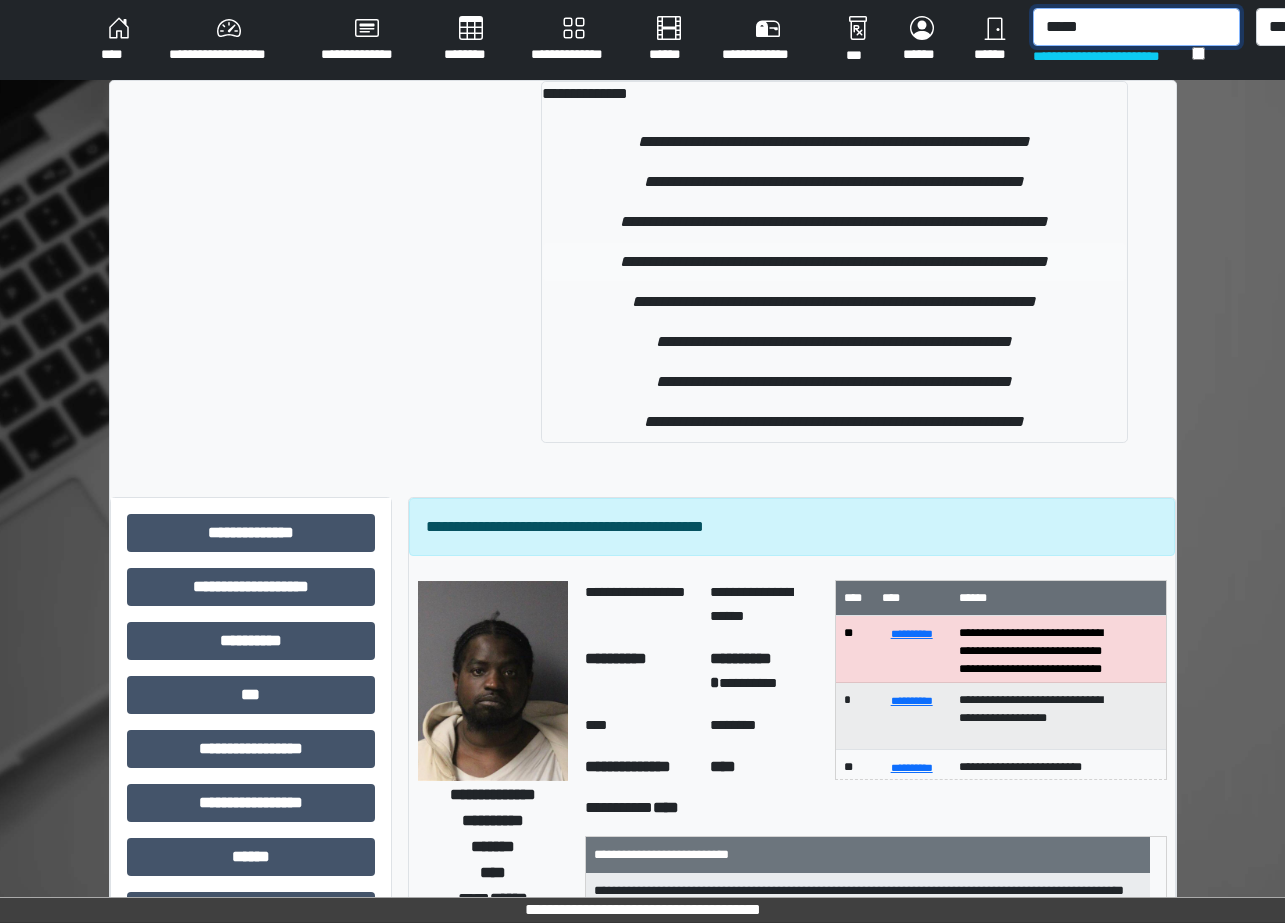 type on "*****" 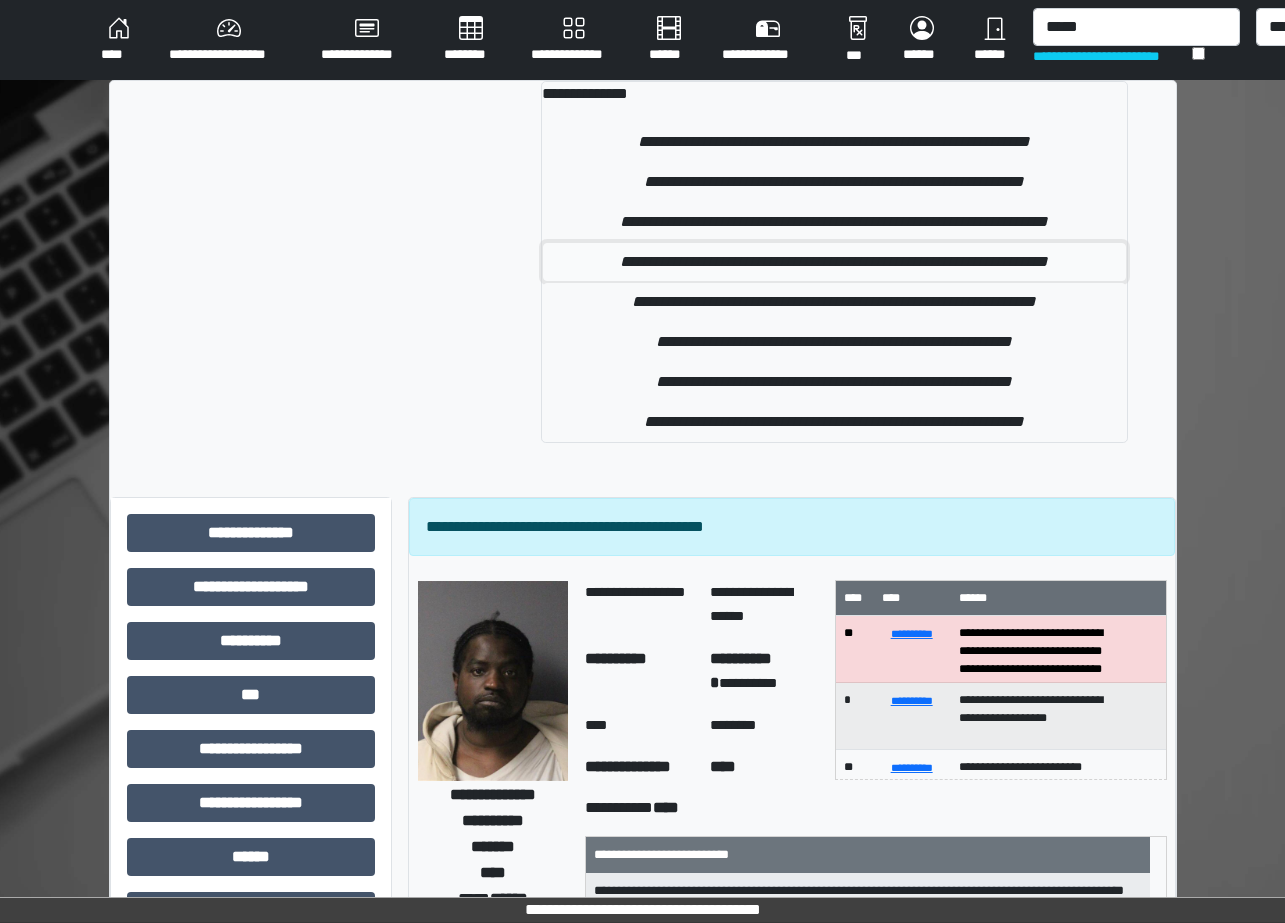 click on "**********" at bounding box center (834, 262) 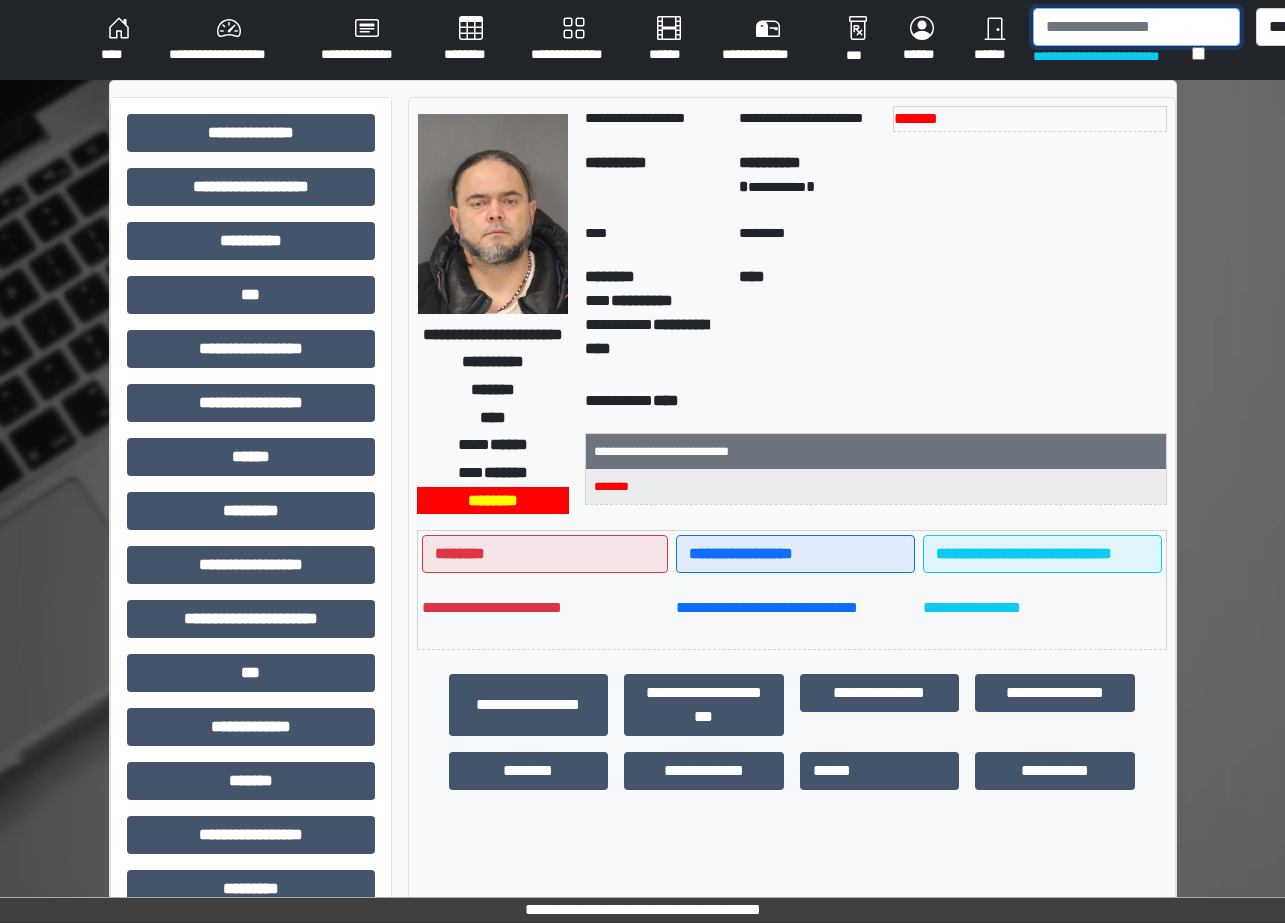 click at bounding box center [1136, 27] 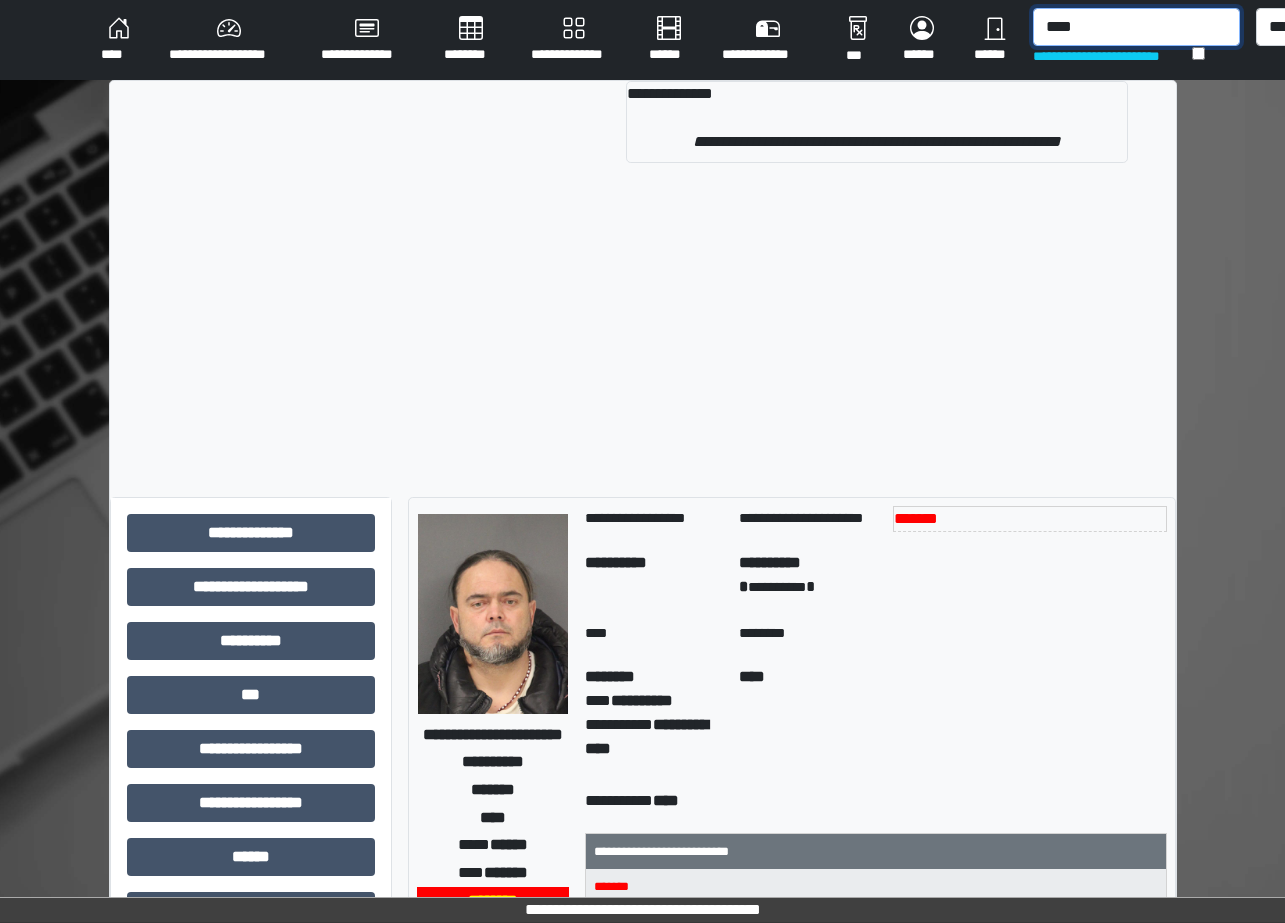 type on "****" 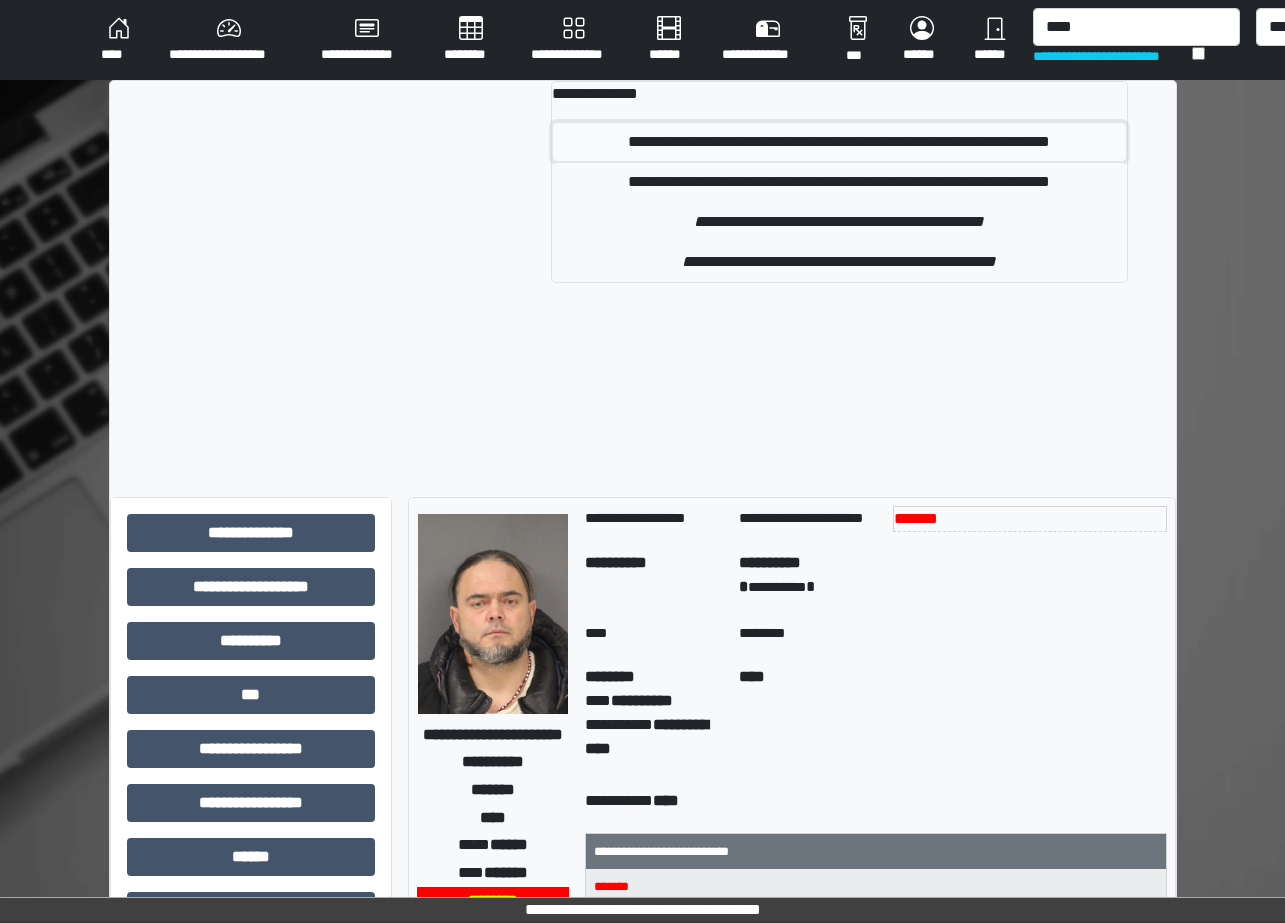 click on "**********" at bounding box center [839, 142] 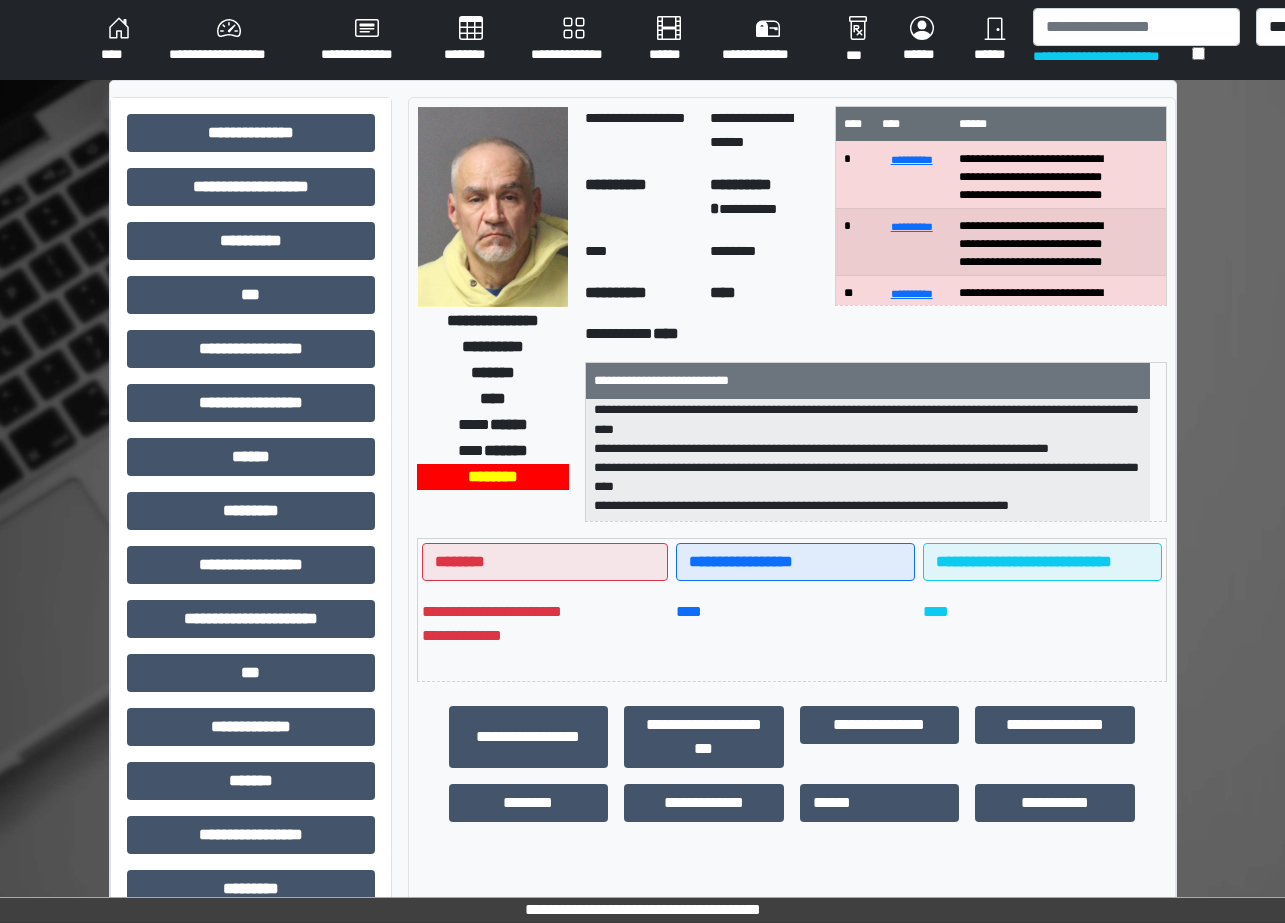 scroll, scrollTop: 121, scrollLeft: 0, axis: vertical 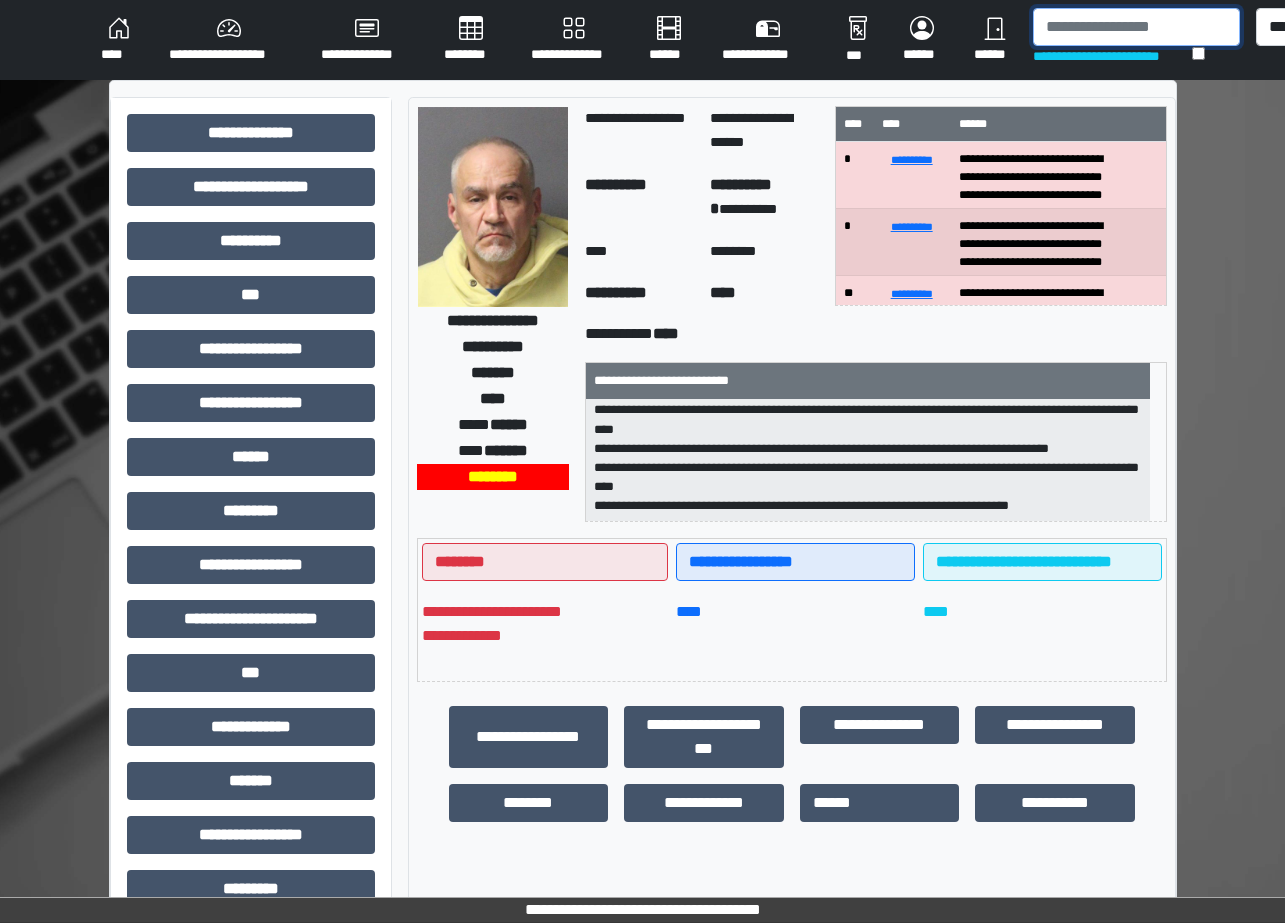click at bounding box center [1136, 27] 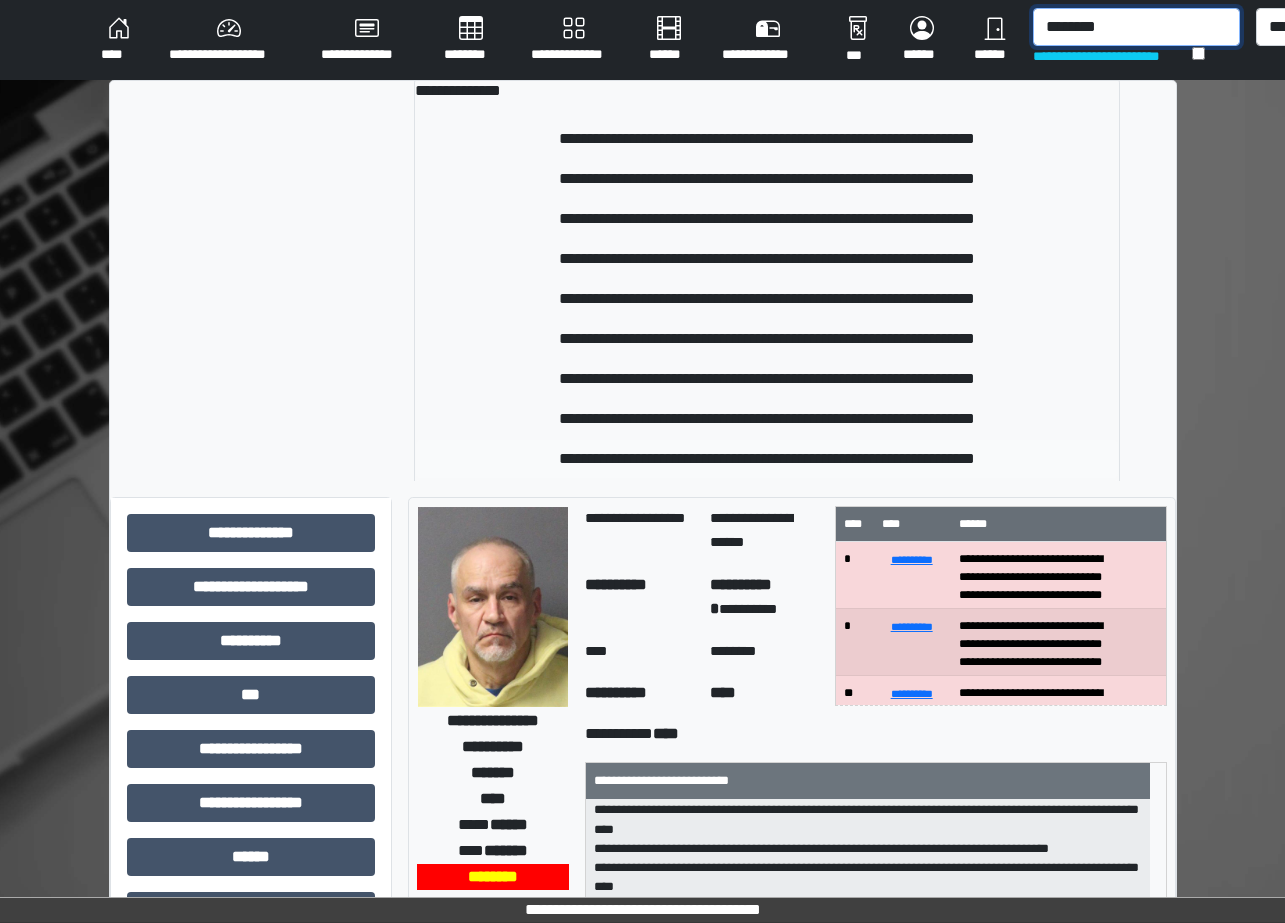 scroll, scrollTop: 0, scrollLeft: 0, axis: both 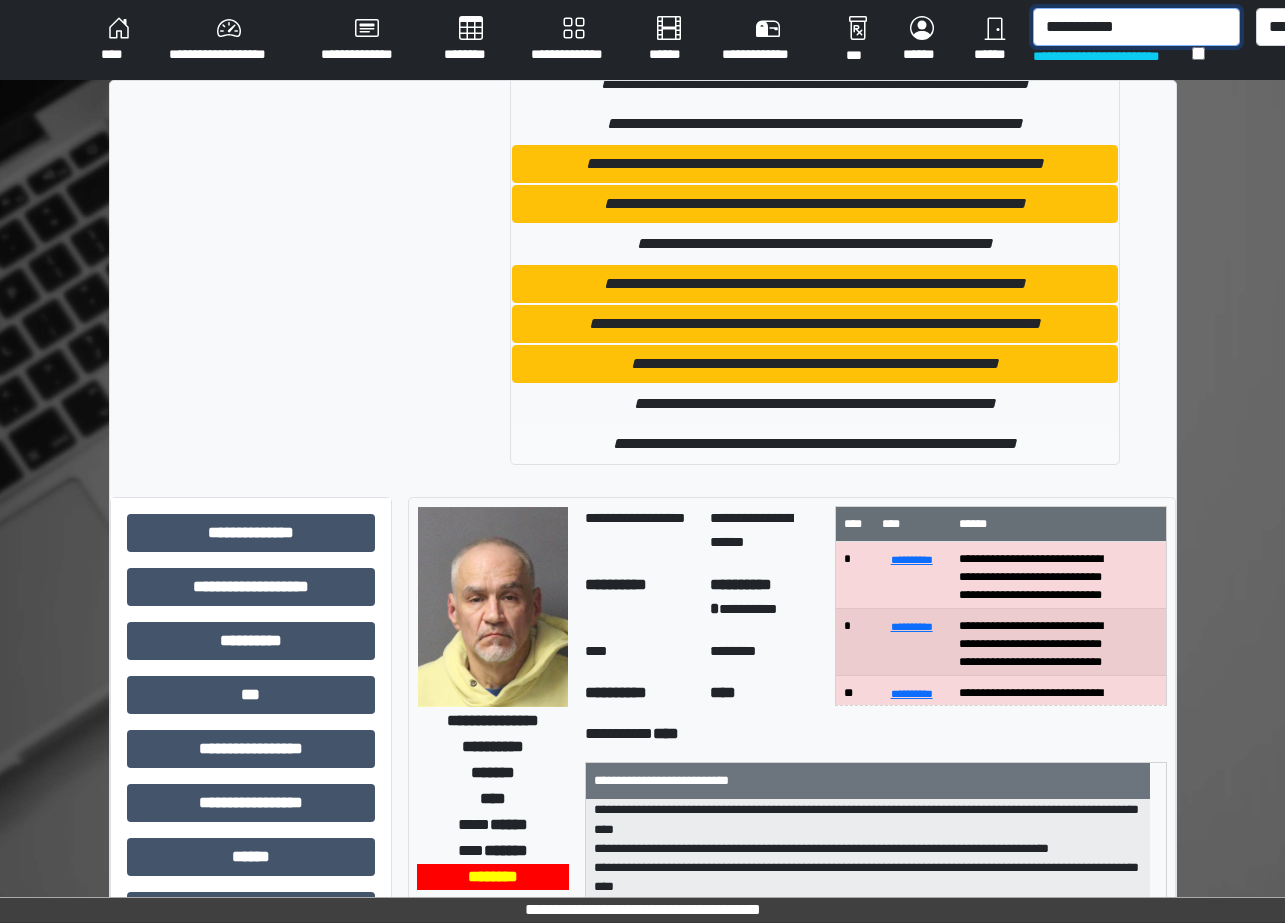 type on "**********" 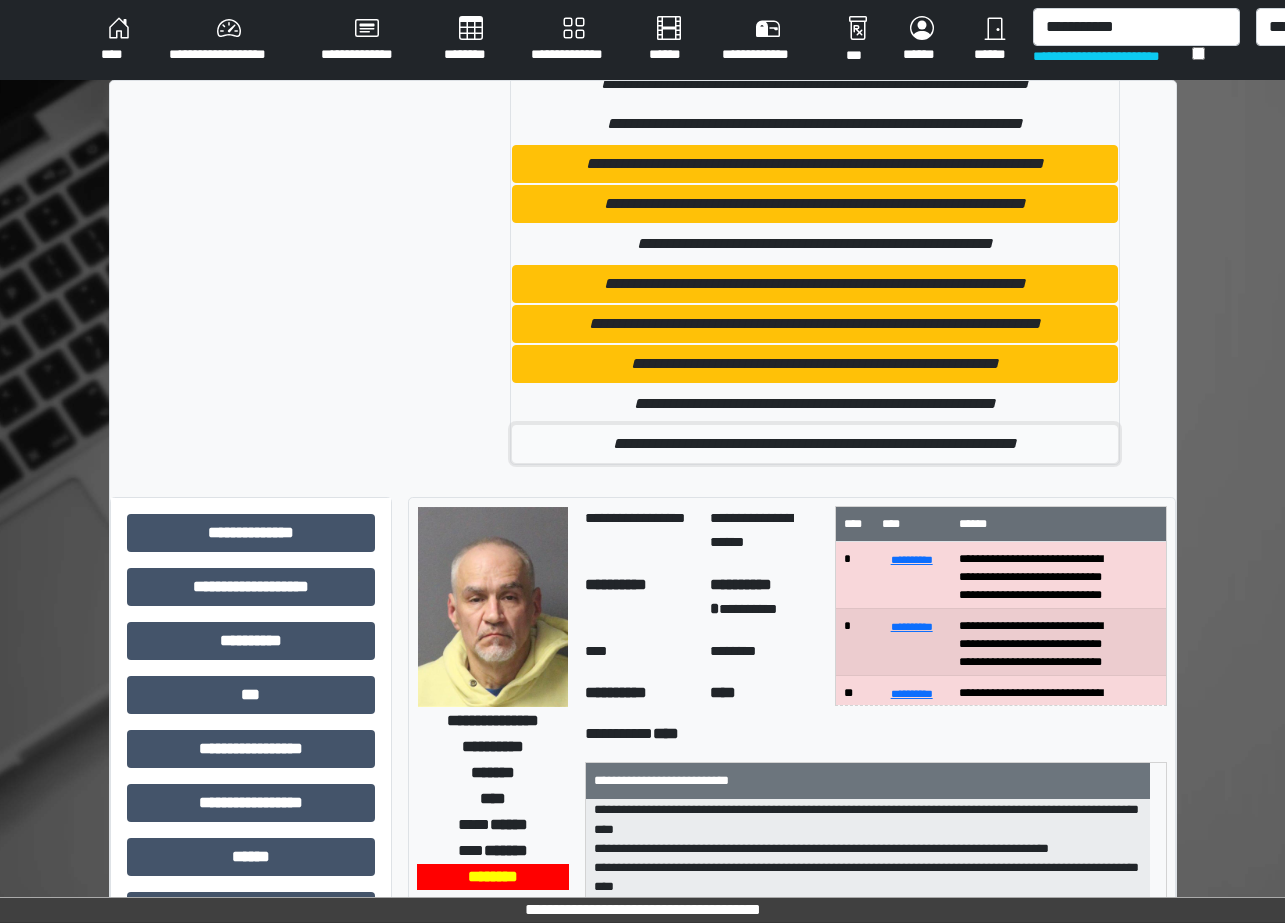 click on "**********" at bounding box center (815, 444) 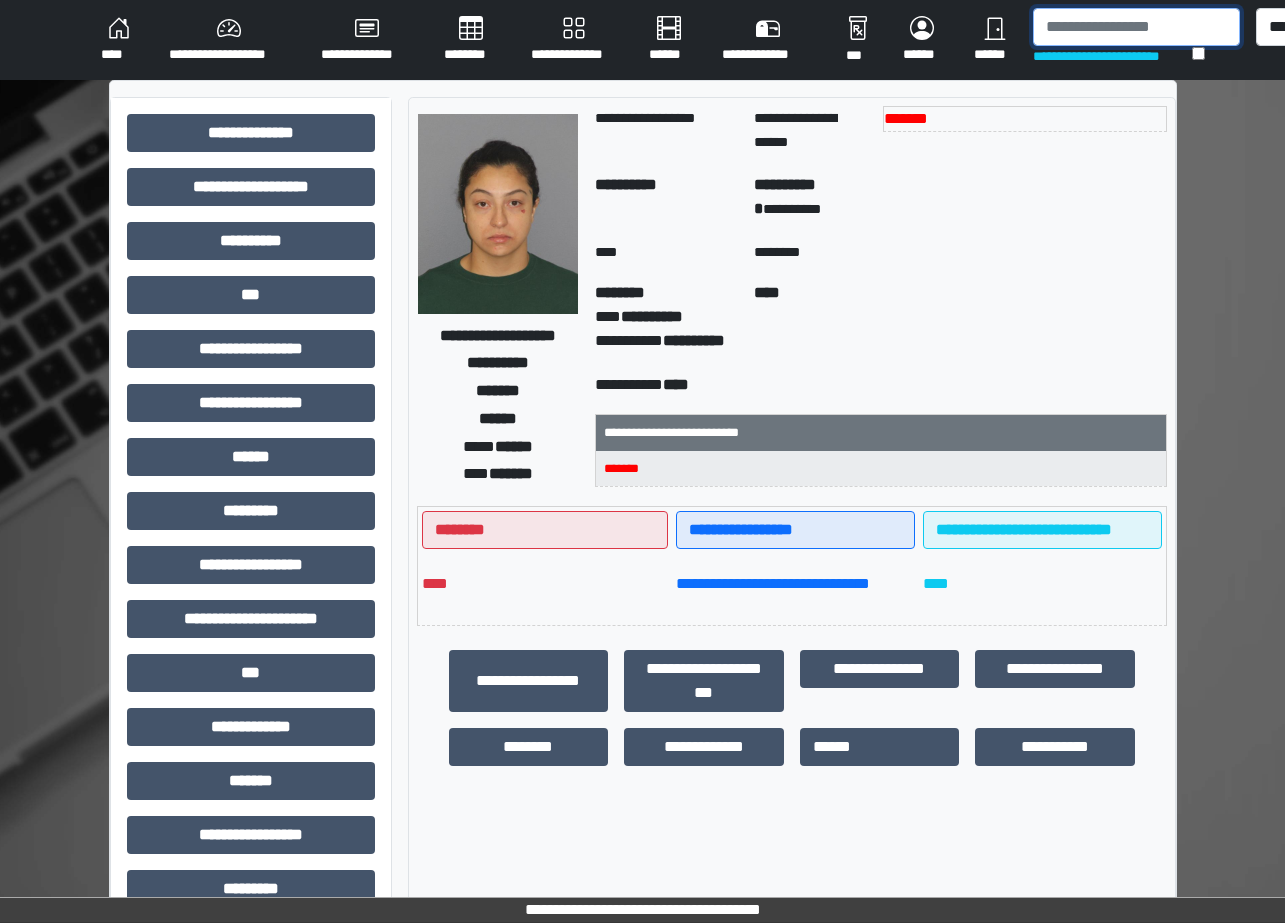click at bounding box center (1136, 27) 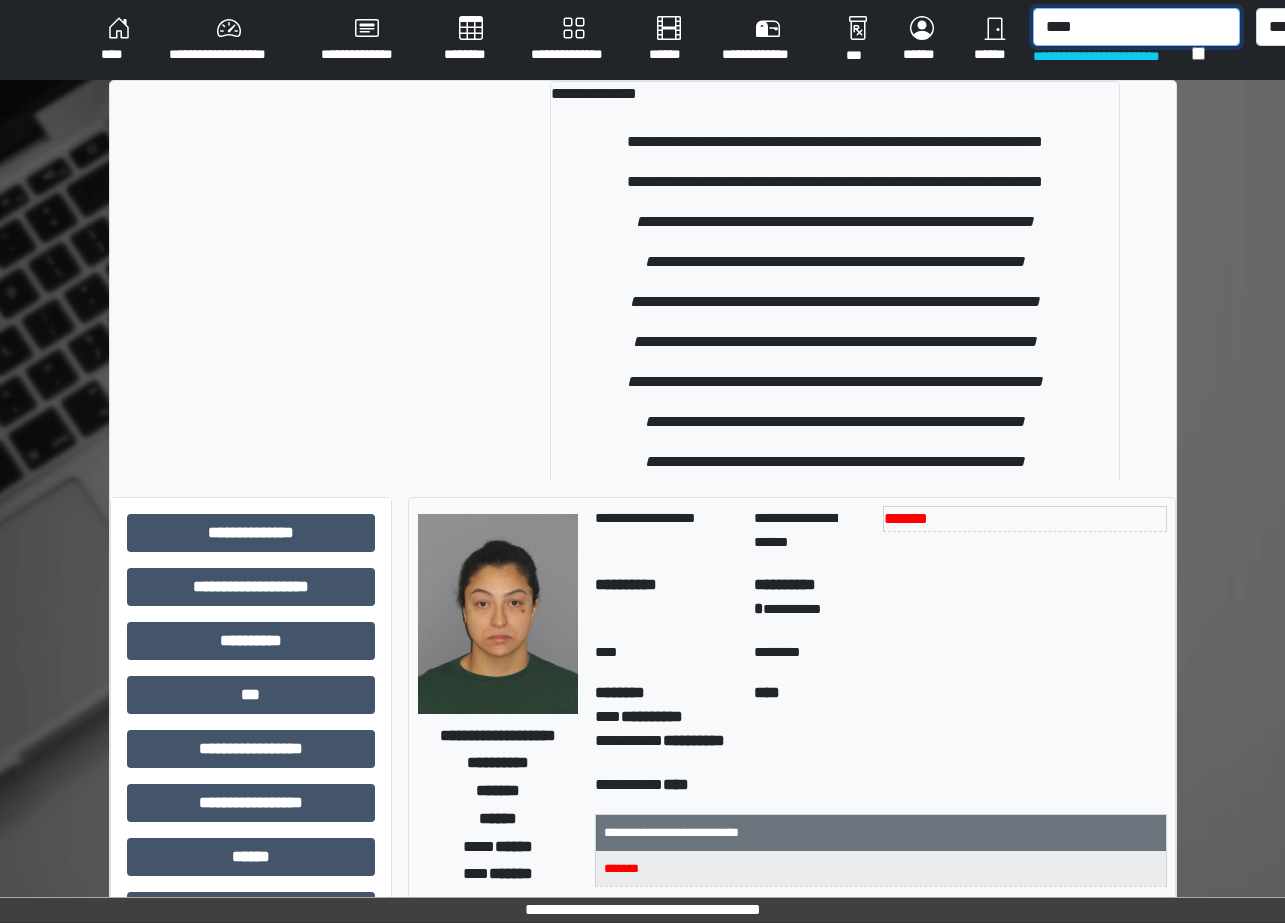 type on "****" 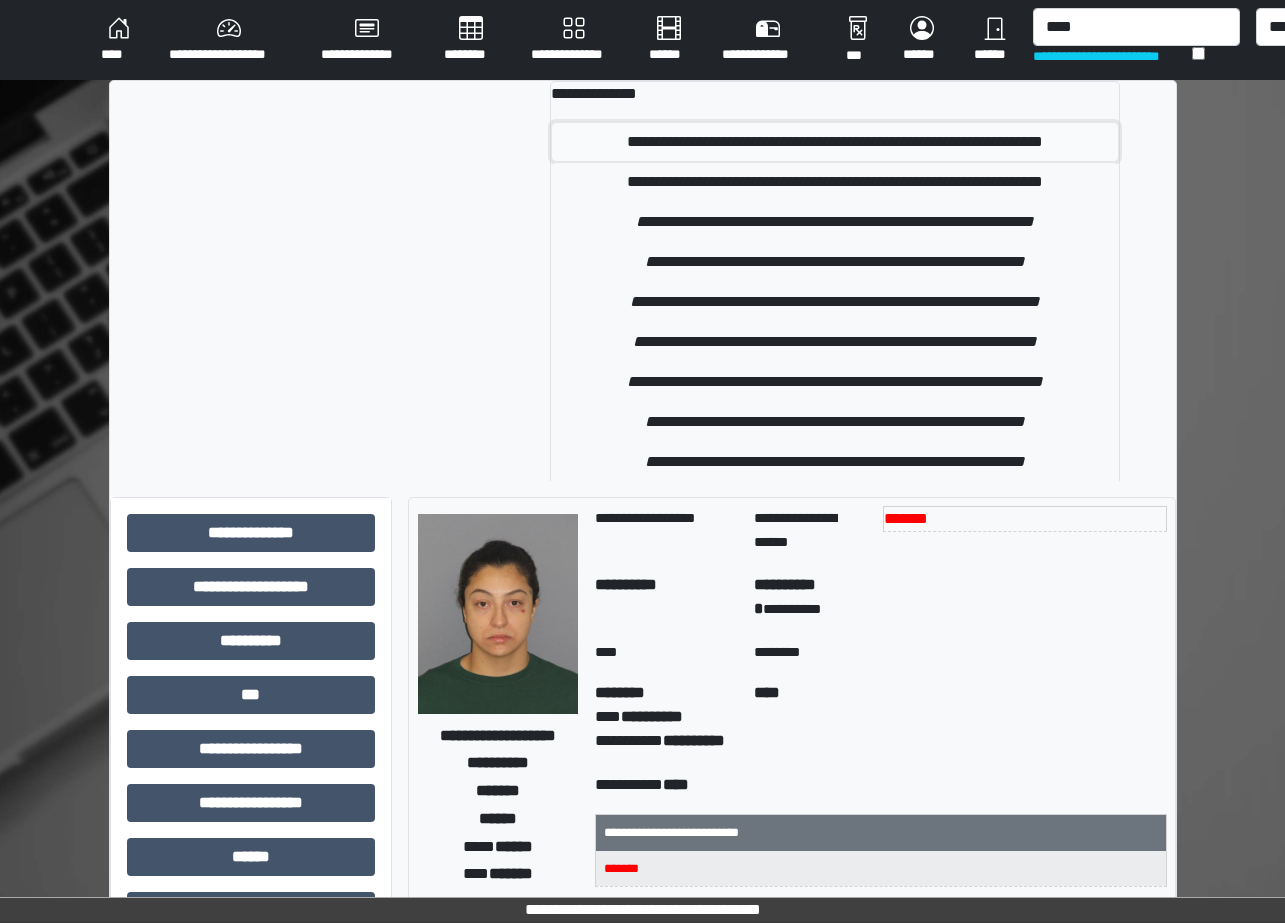 click on "**********" at bounding box center [835, 142] 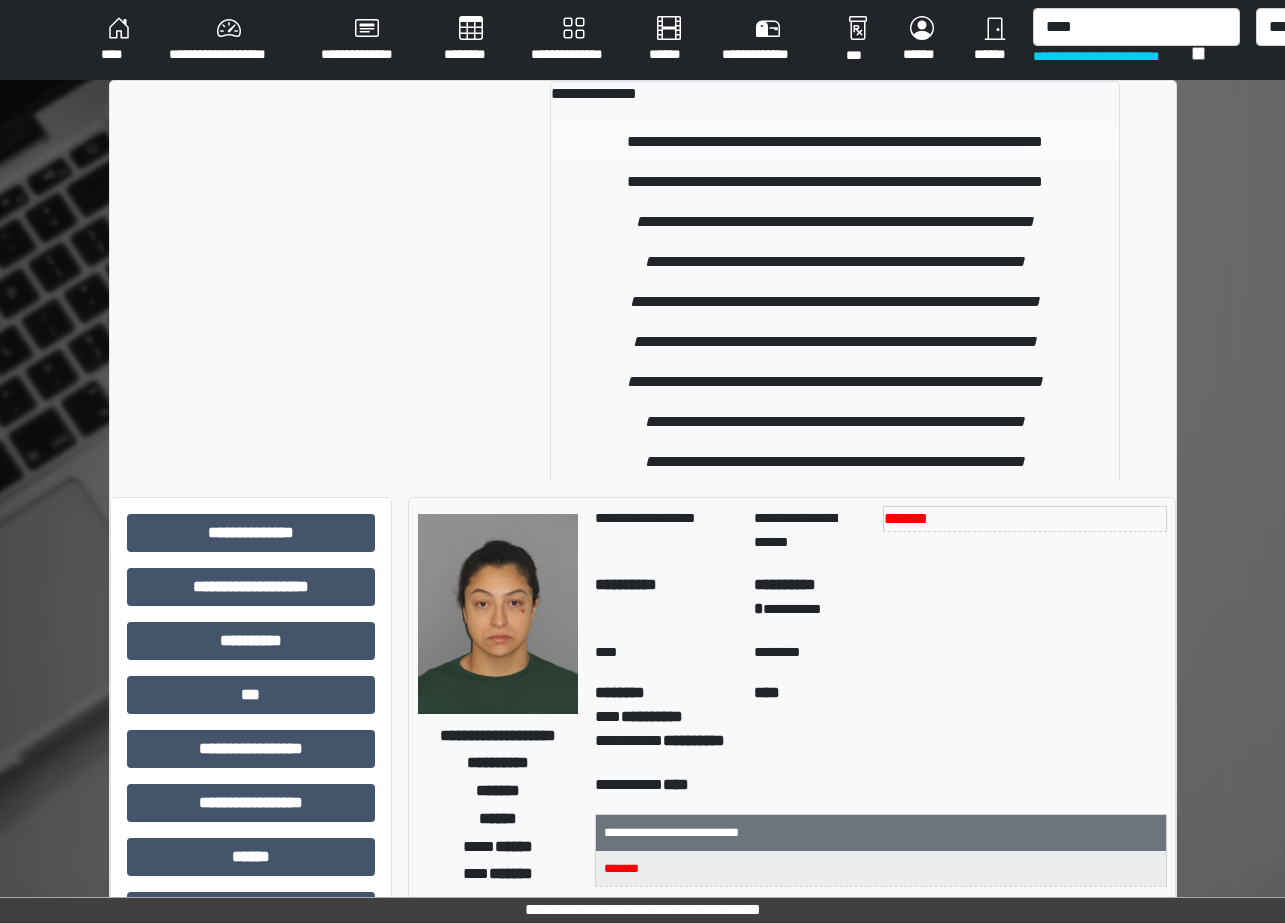 type 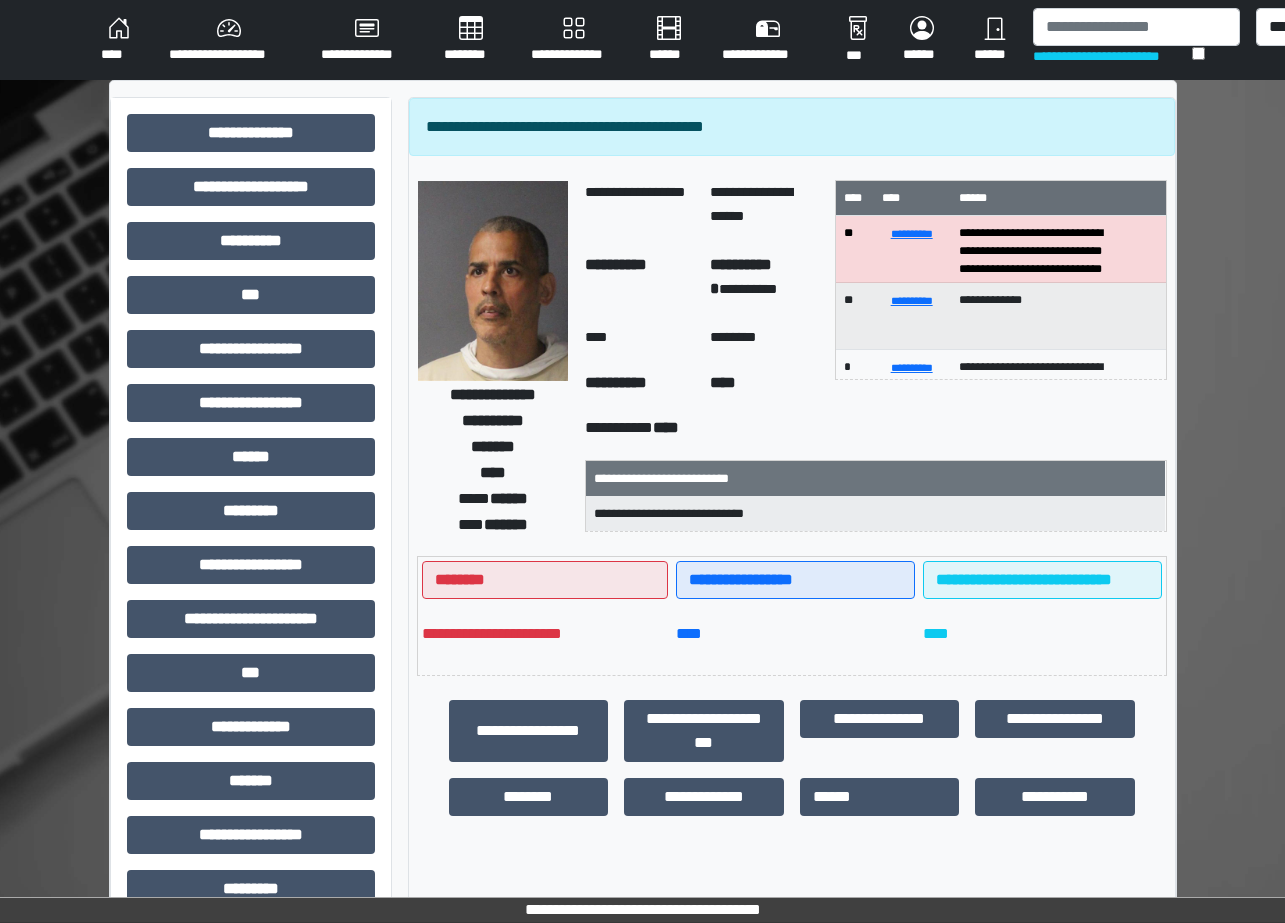 click on "********" at bounding box center [471, 40] 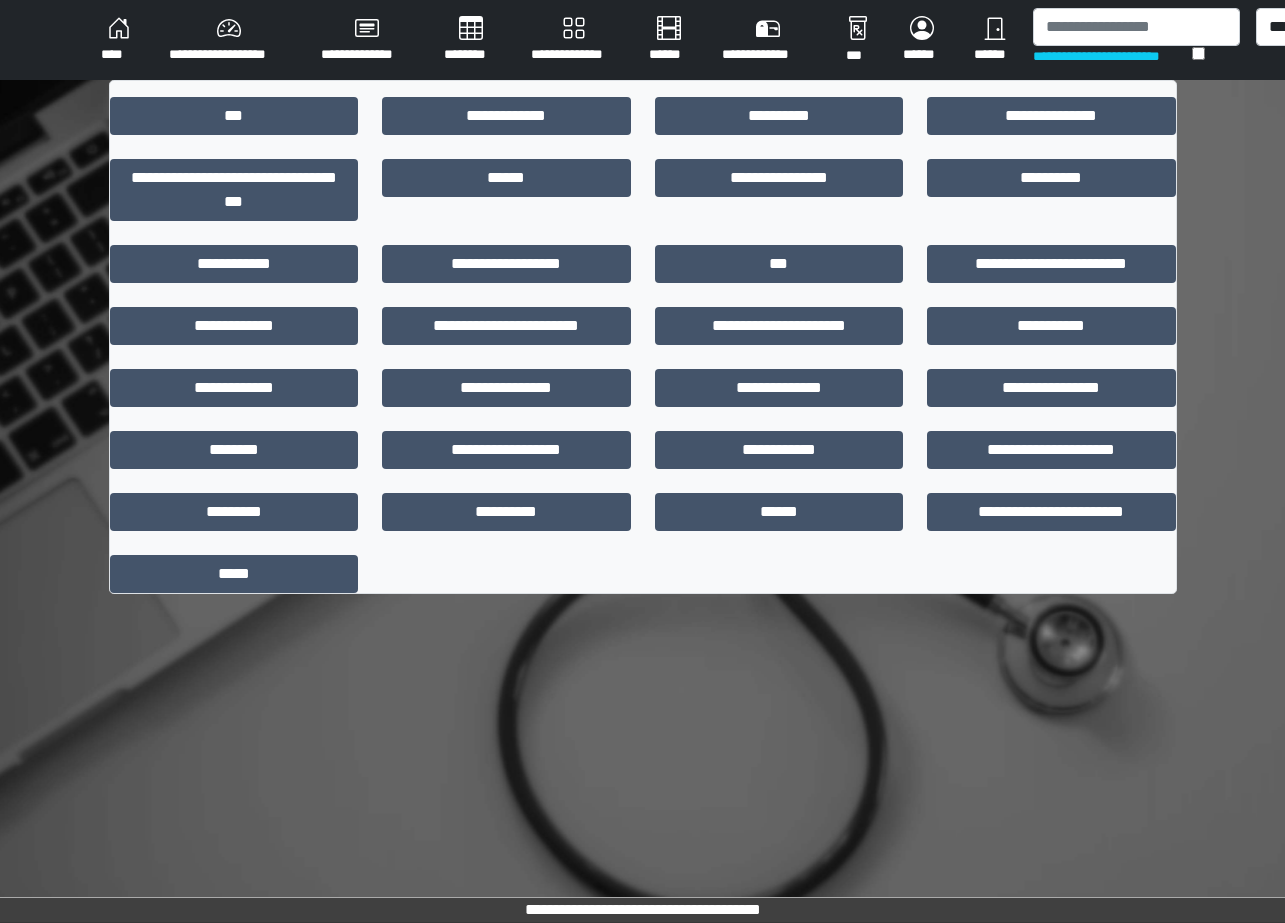 click on "**********" at bounding box center (574, 40) 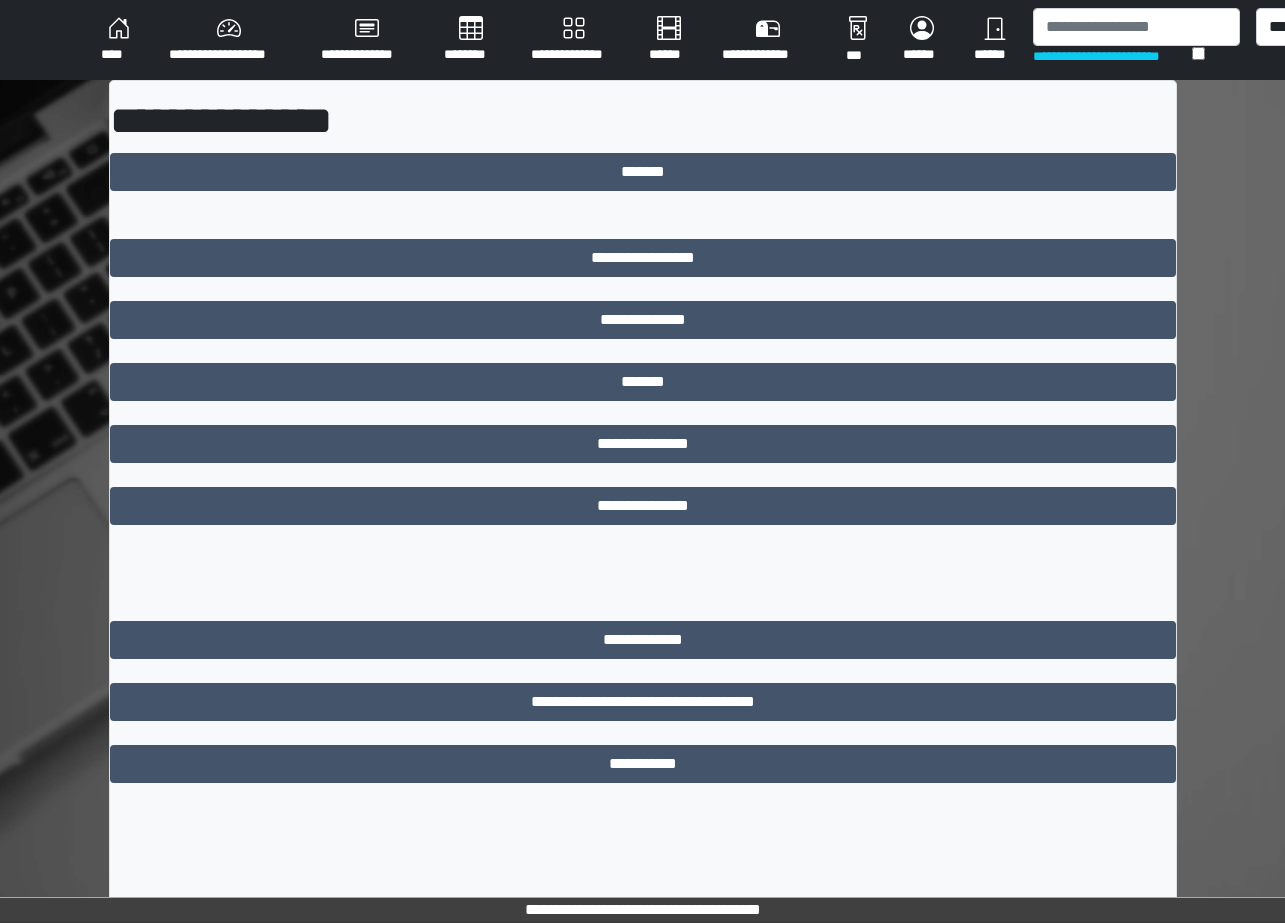 scroll, scrollTop: 21, scrollLeft: 0, axis: vertical 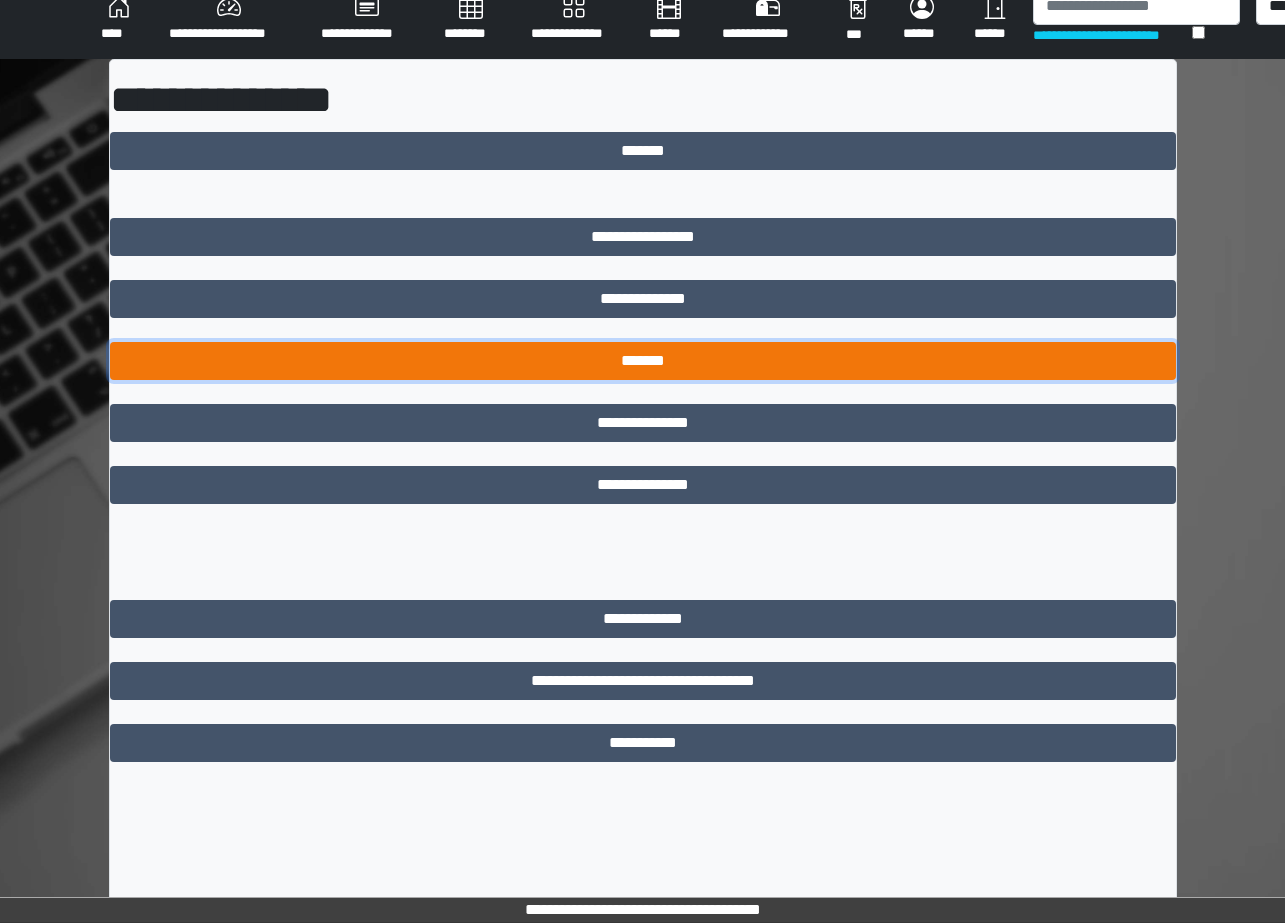 click on "*******" at bounding box center [643, 361] 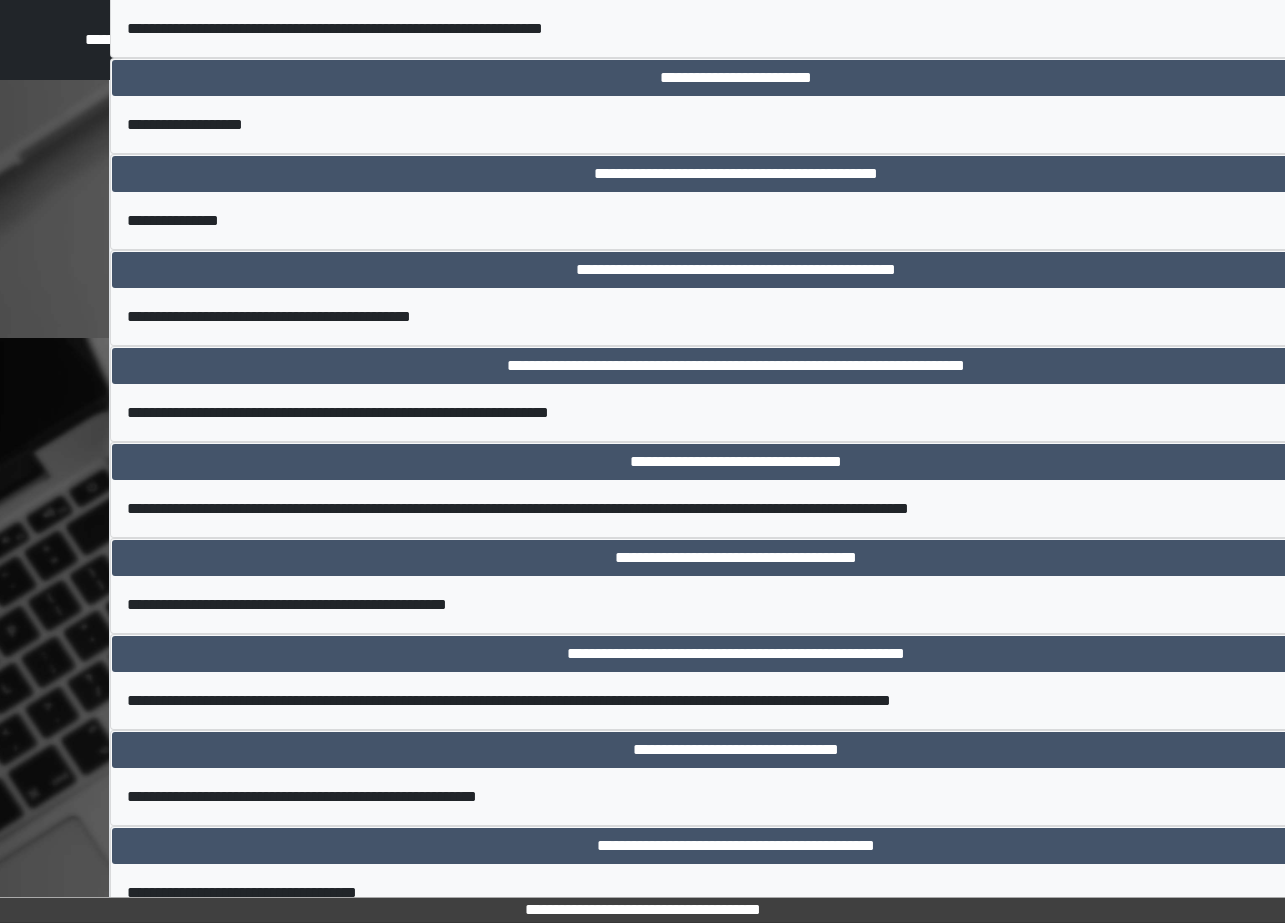 scroll, scrollTop: 8680, scrollLeft: 0, axis: vertical 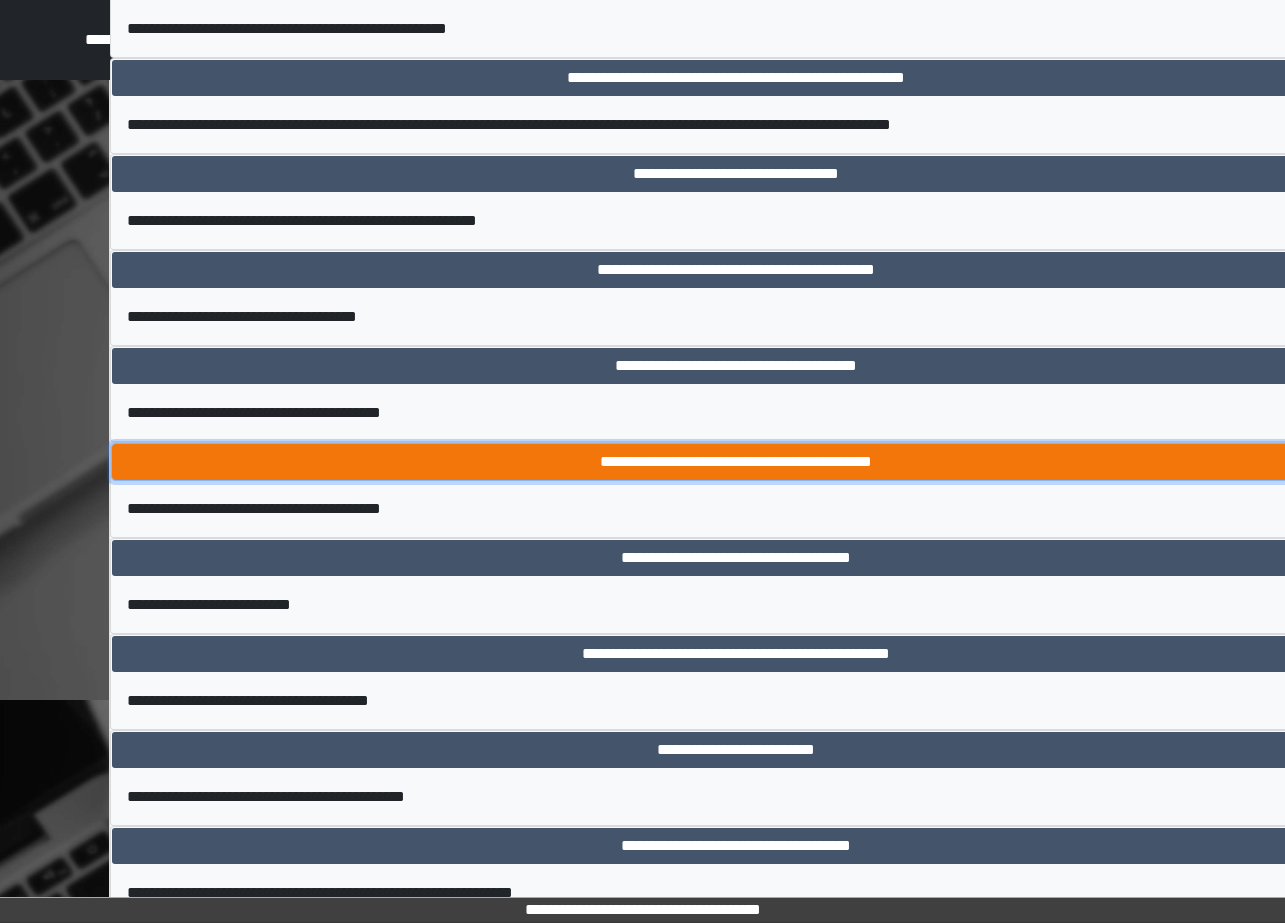 click on "**********" at bounding box center (736, 462) 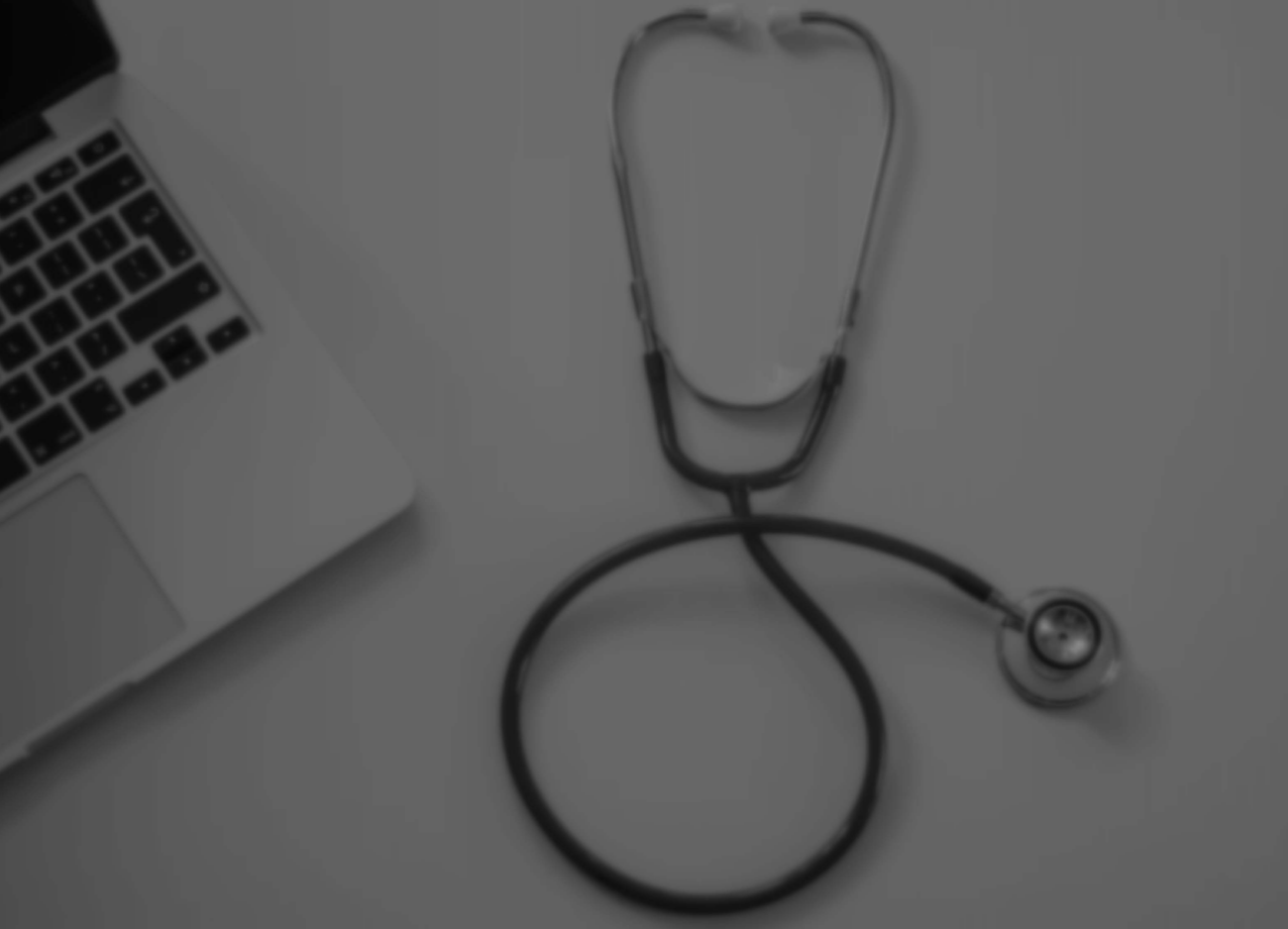 scroll, scrollTop: 0, scrollLeft: 0, axis: both 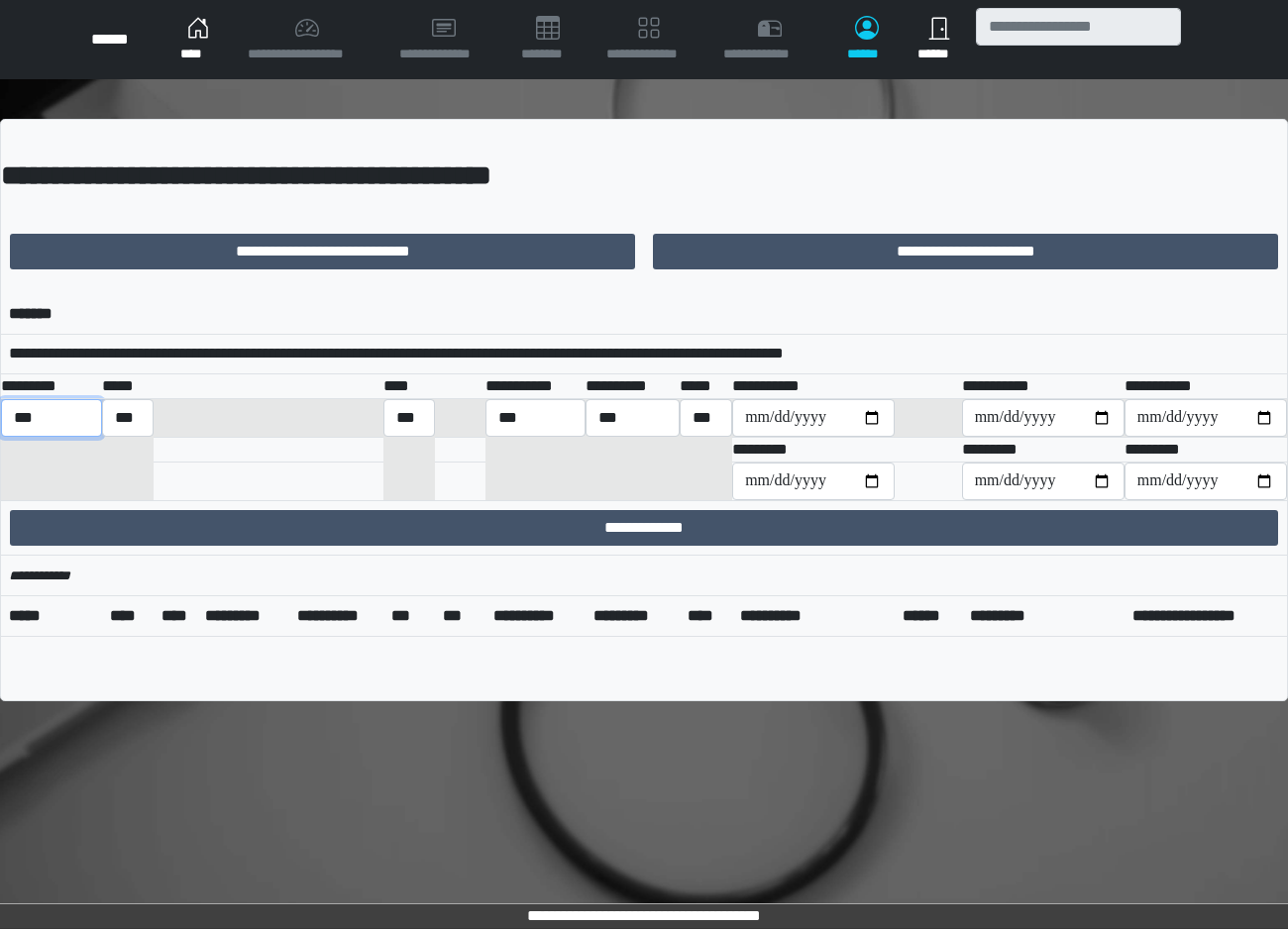 click on "*** *** ******** *** ******** ***** ***" at bounding box center (52, 418) 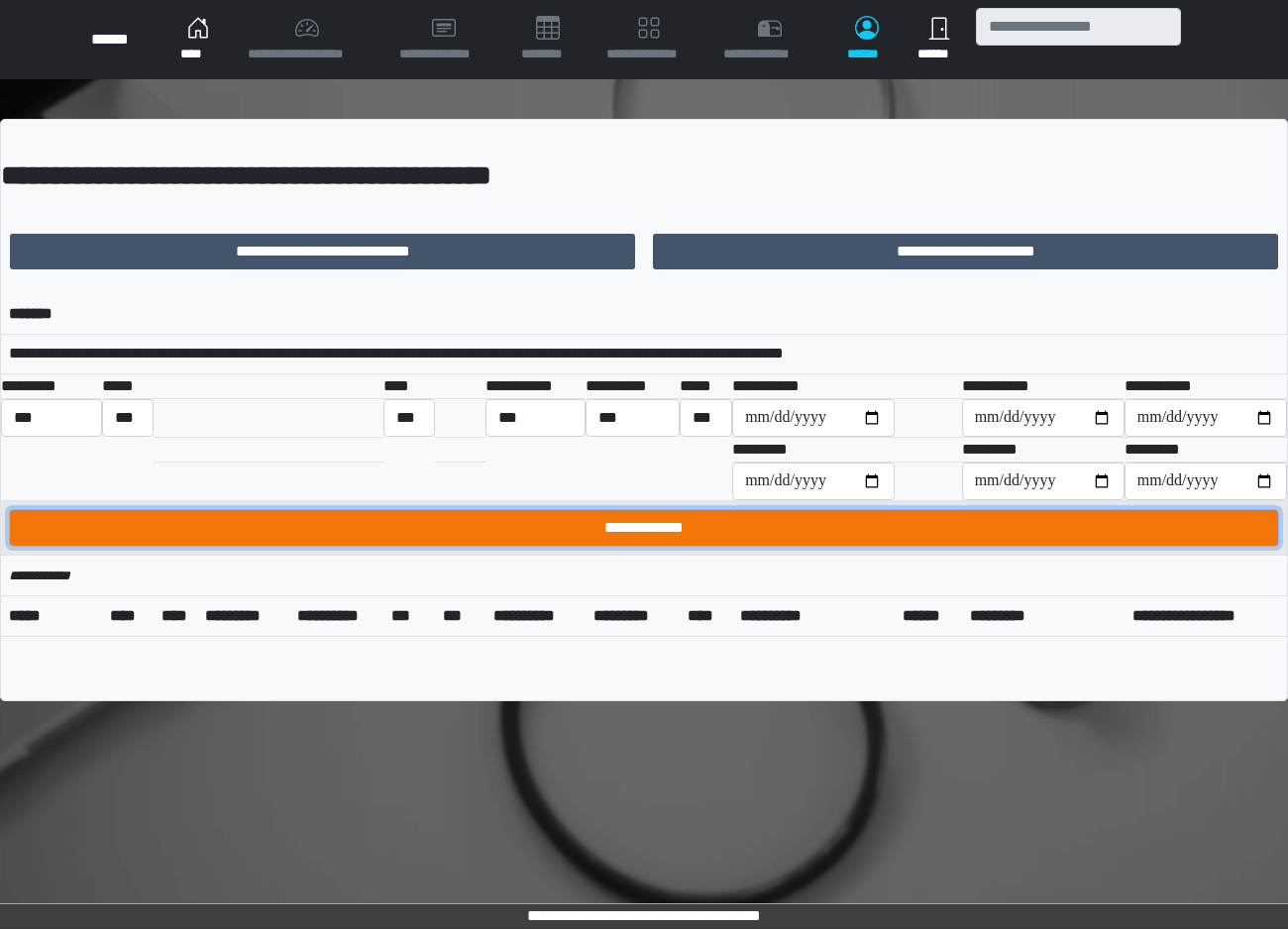 click on "**********" at bounding box center (644, 528) 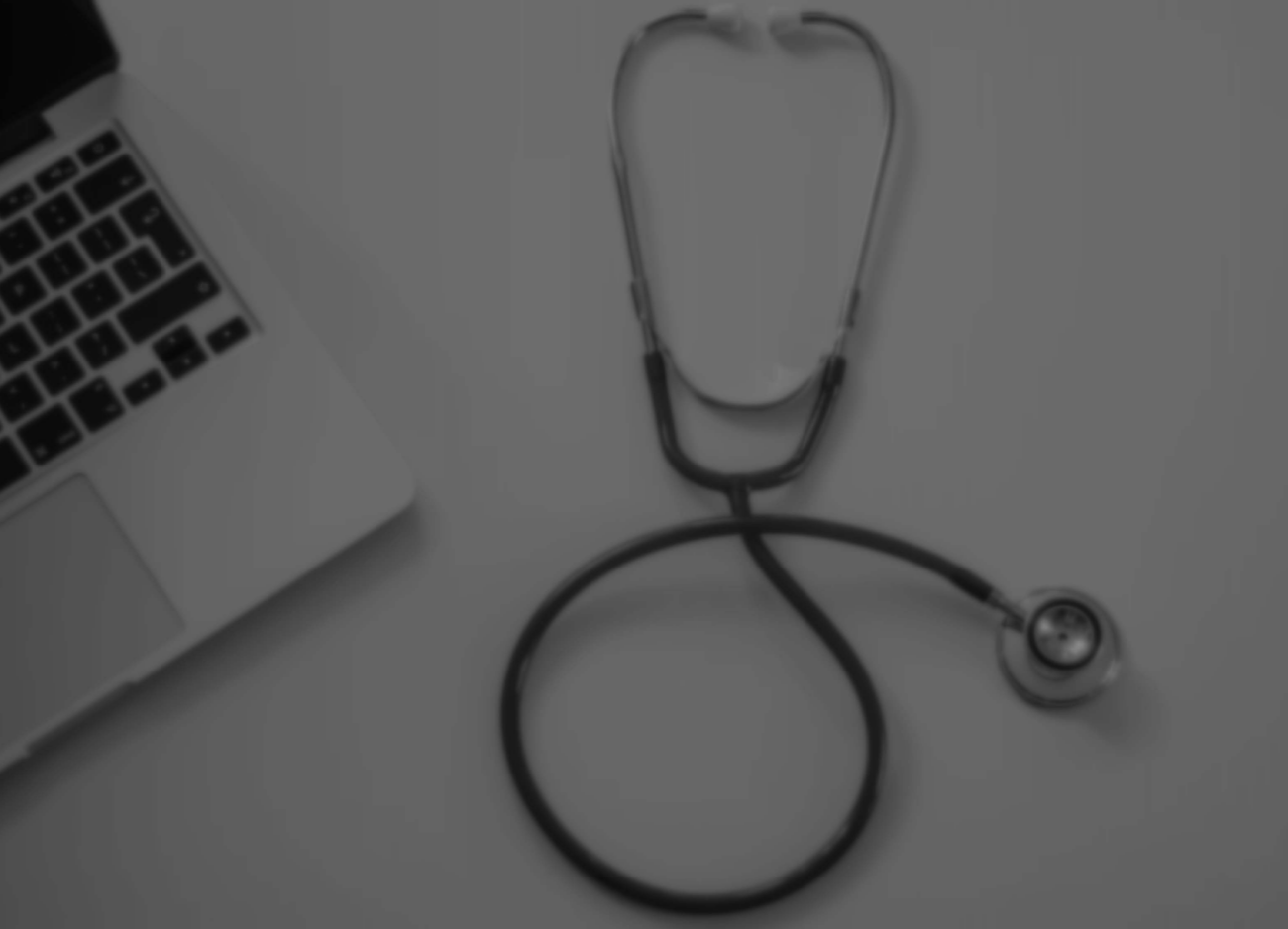 scroll, scrollTop: 0, scrollLeft: 0, axis: both 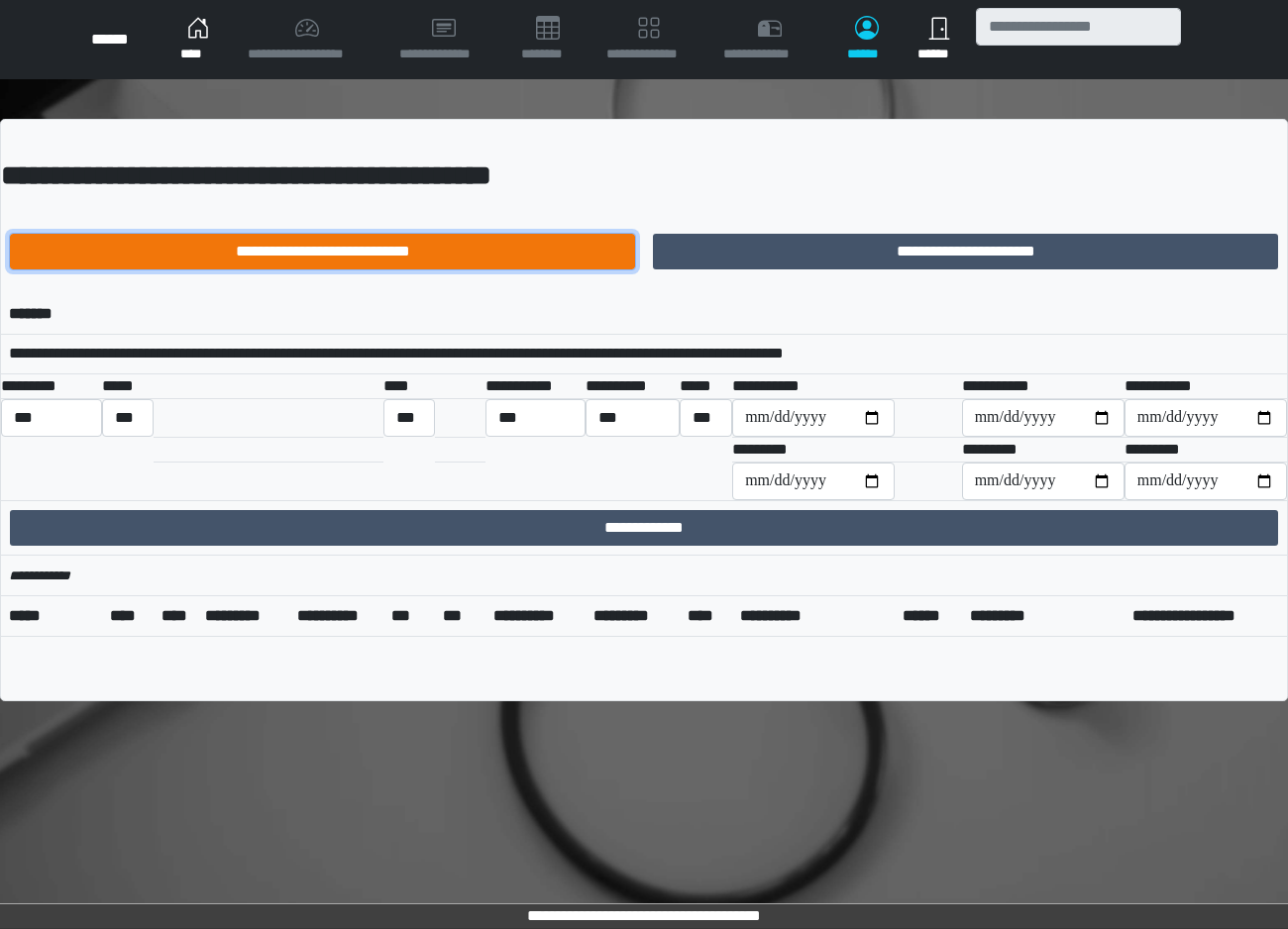 click on "**********" at bounding box center (322, 252) 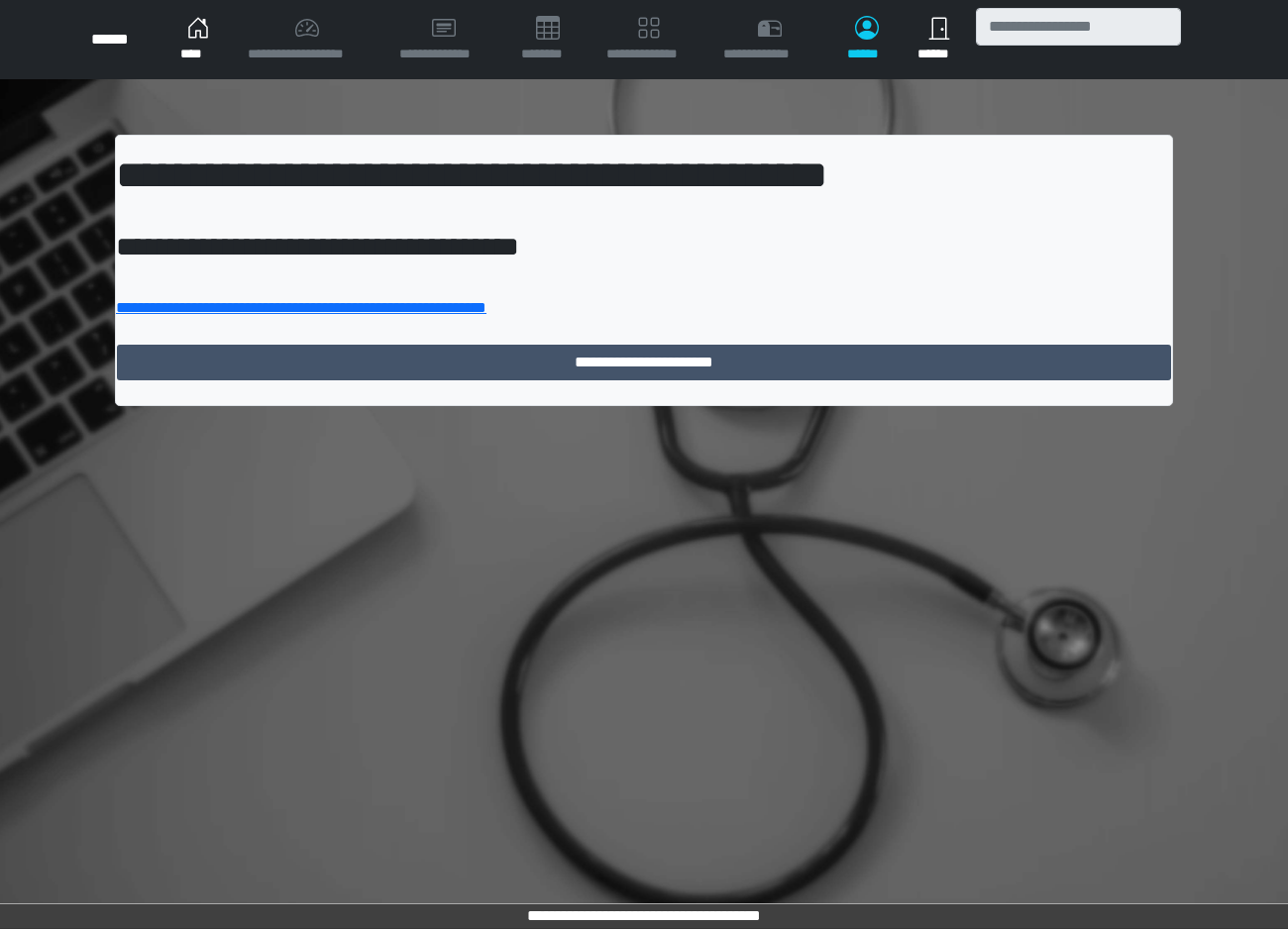 scroll, scrollTop: 0, scrollLeft: 0, axis: both 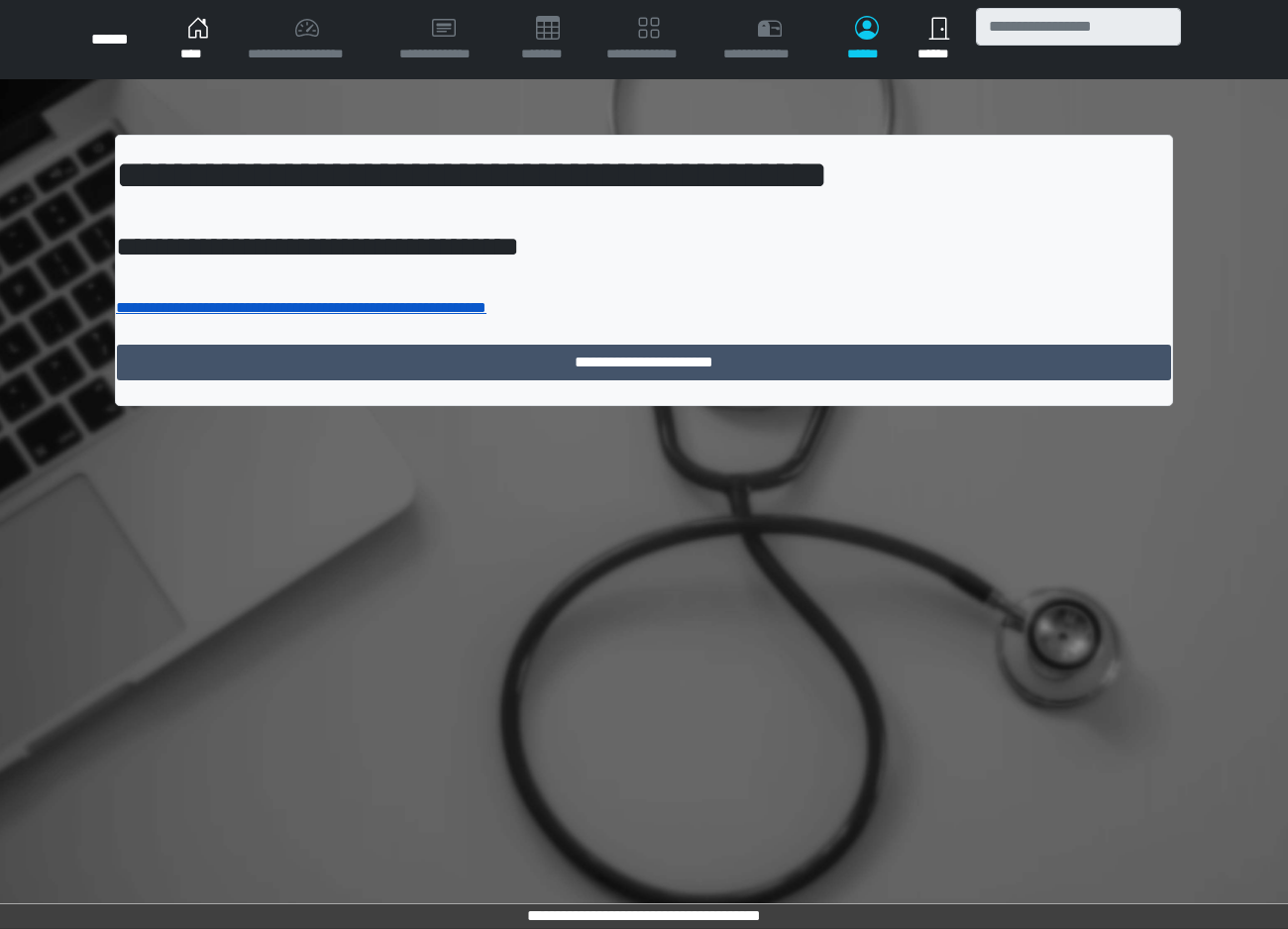 click on "**********" at bounding box center (301, 307) 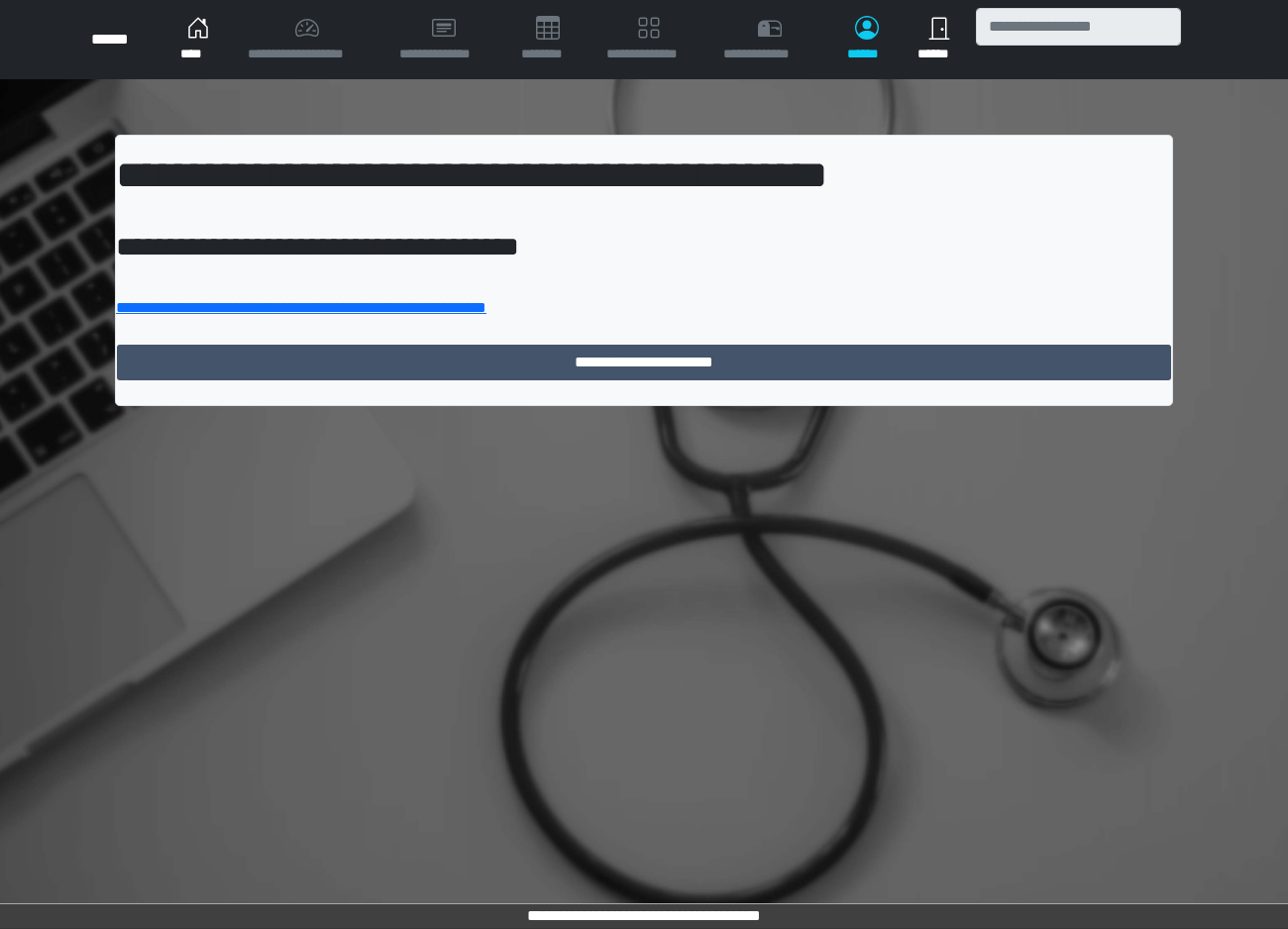 click on "****" at bounding box center [198, 40] 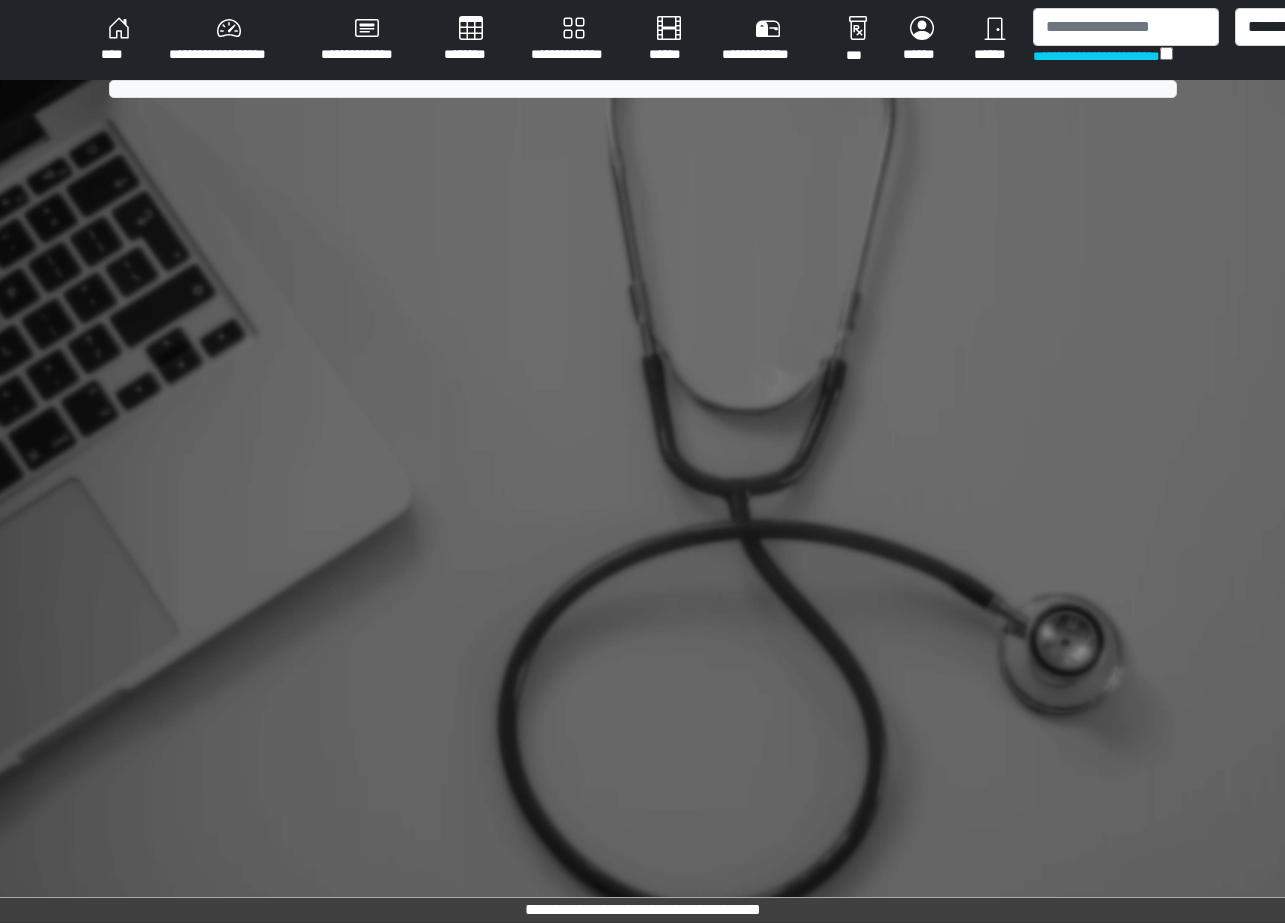 scroll, scrollTop: 0, scrollLeft: 0, axis: both 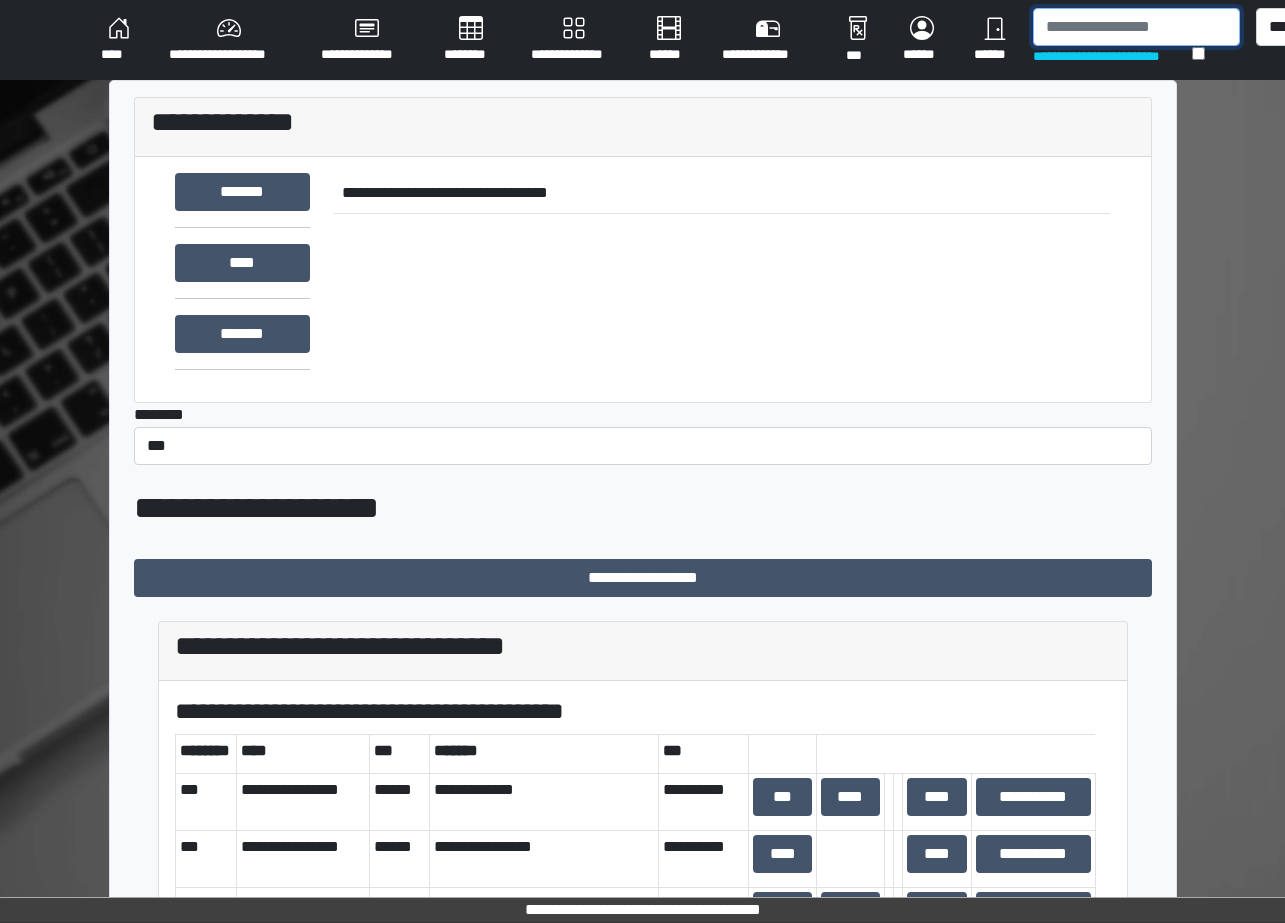 click at bounding box center (1136, 27) 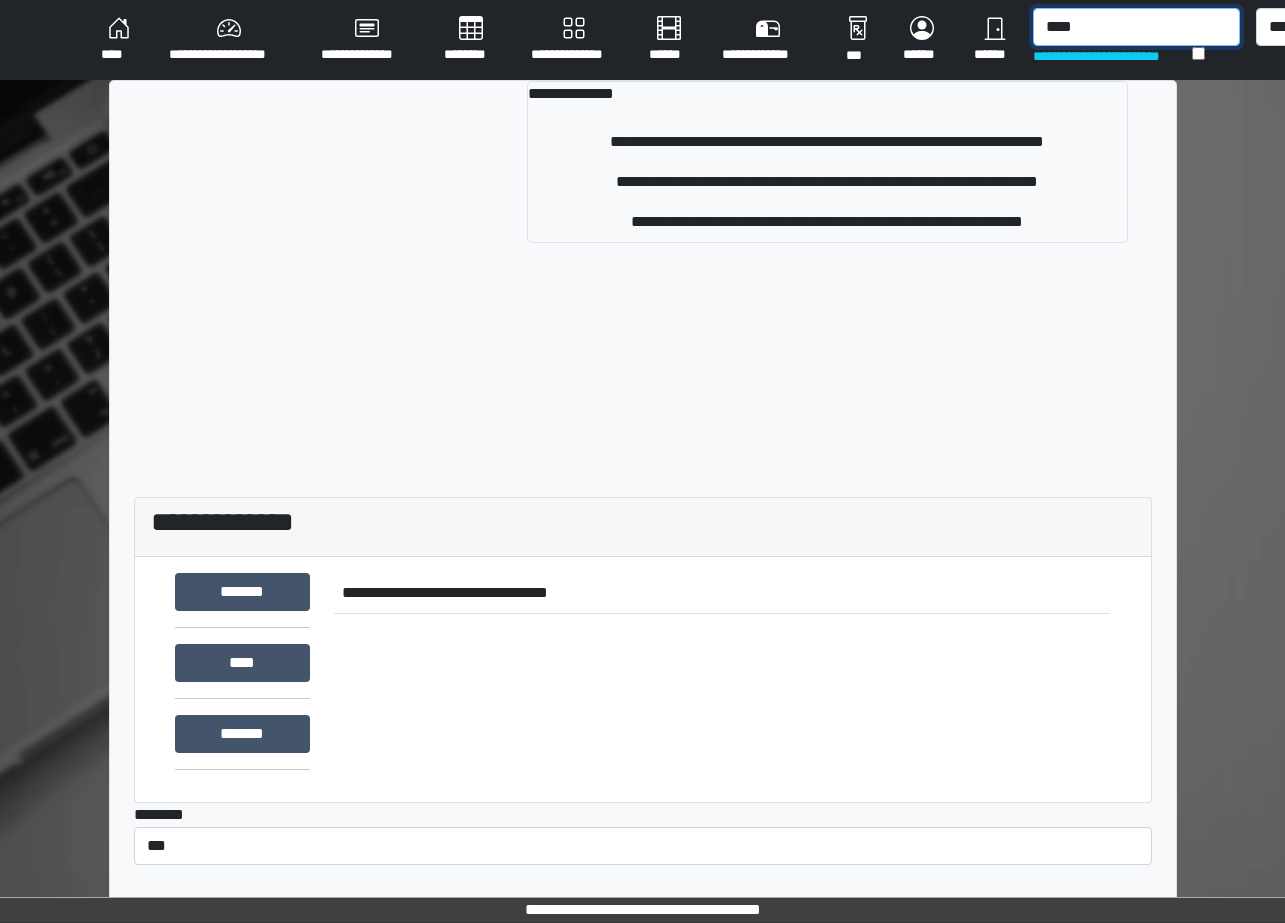 type on "****" 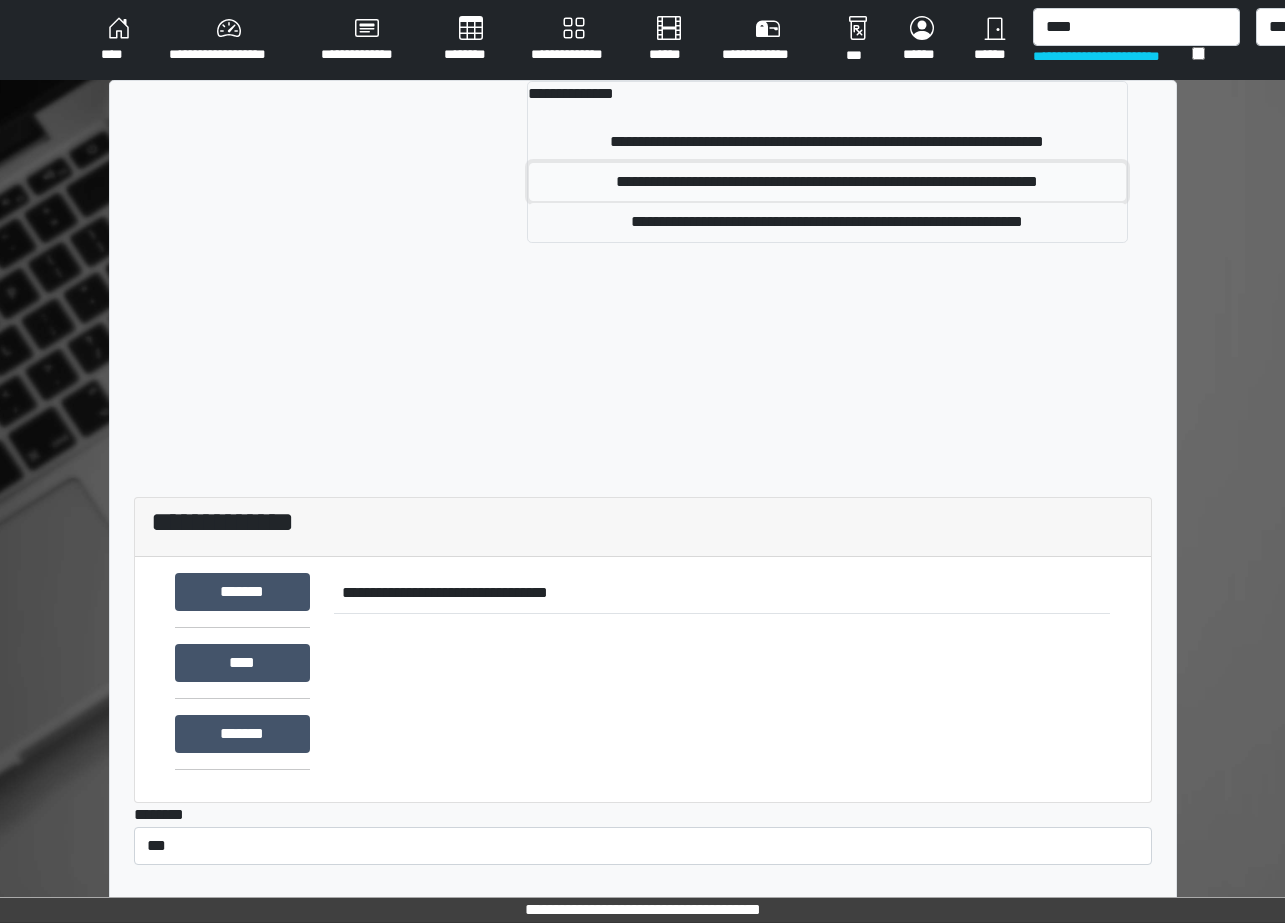 click on "**********" at bounding box center (827, 182) 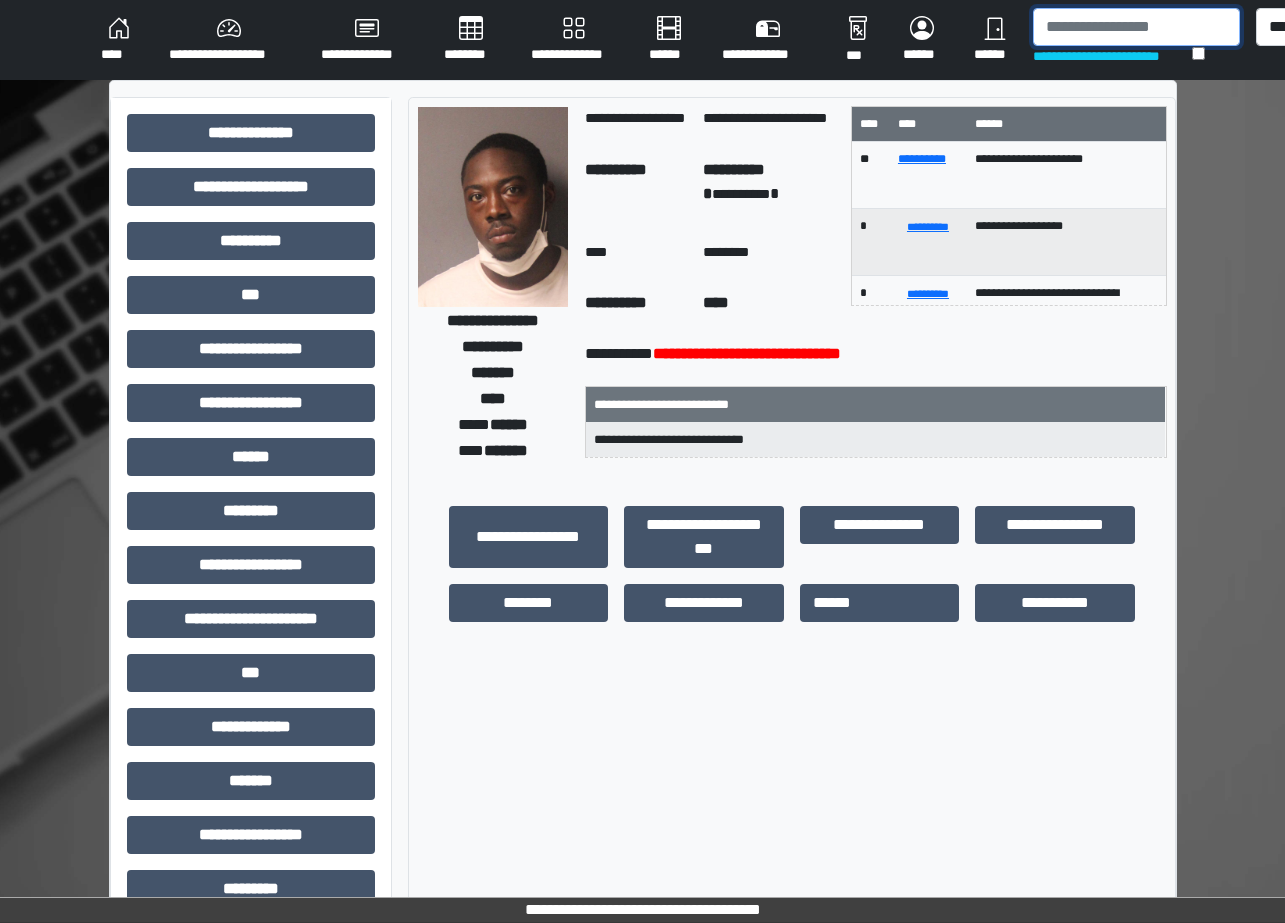click at bounding box center [1136, 27] 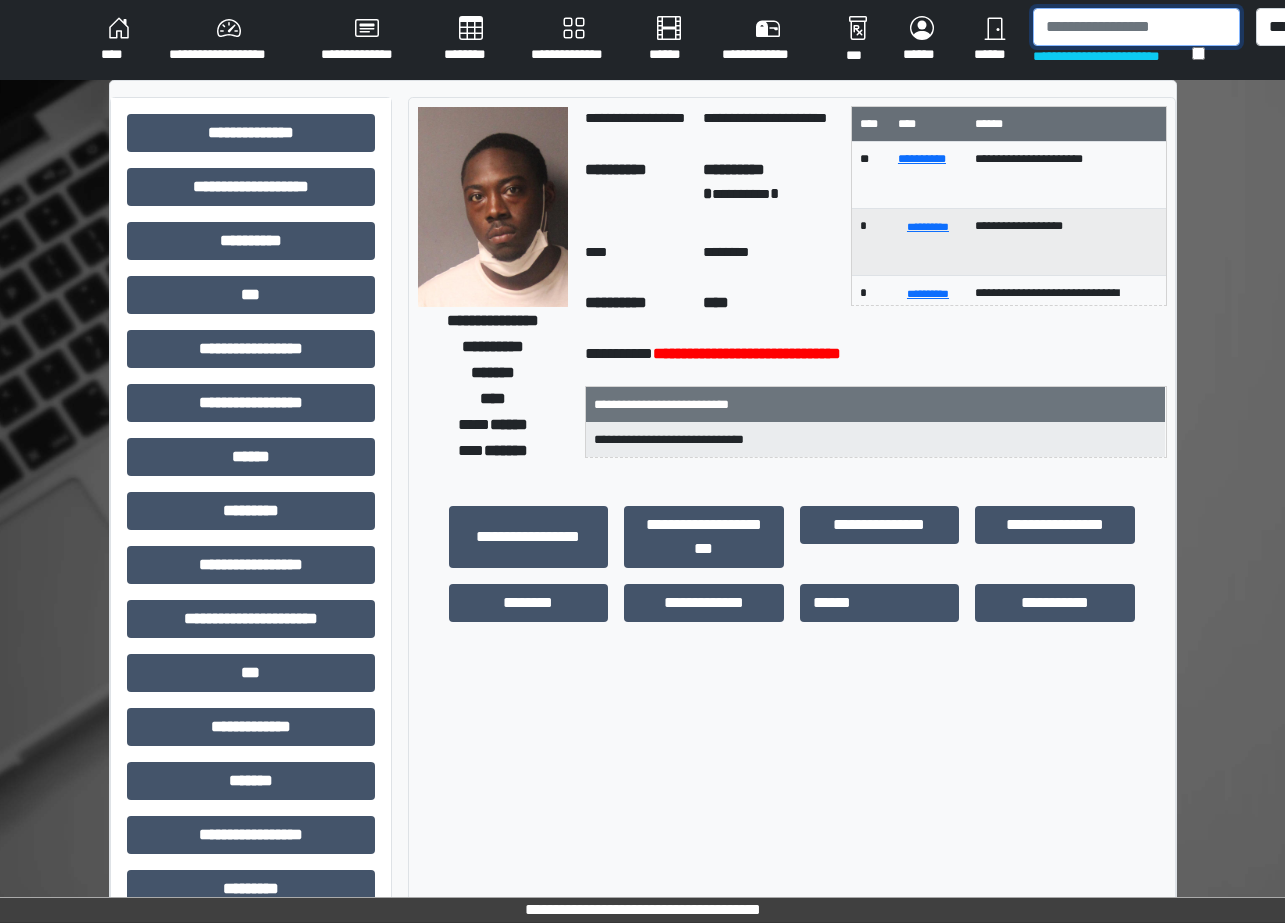 click at bounding box center (1136, 27) 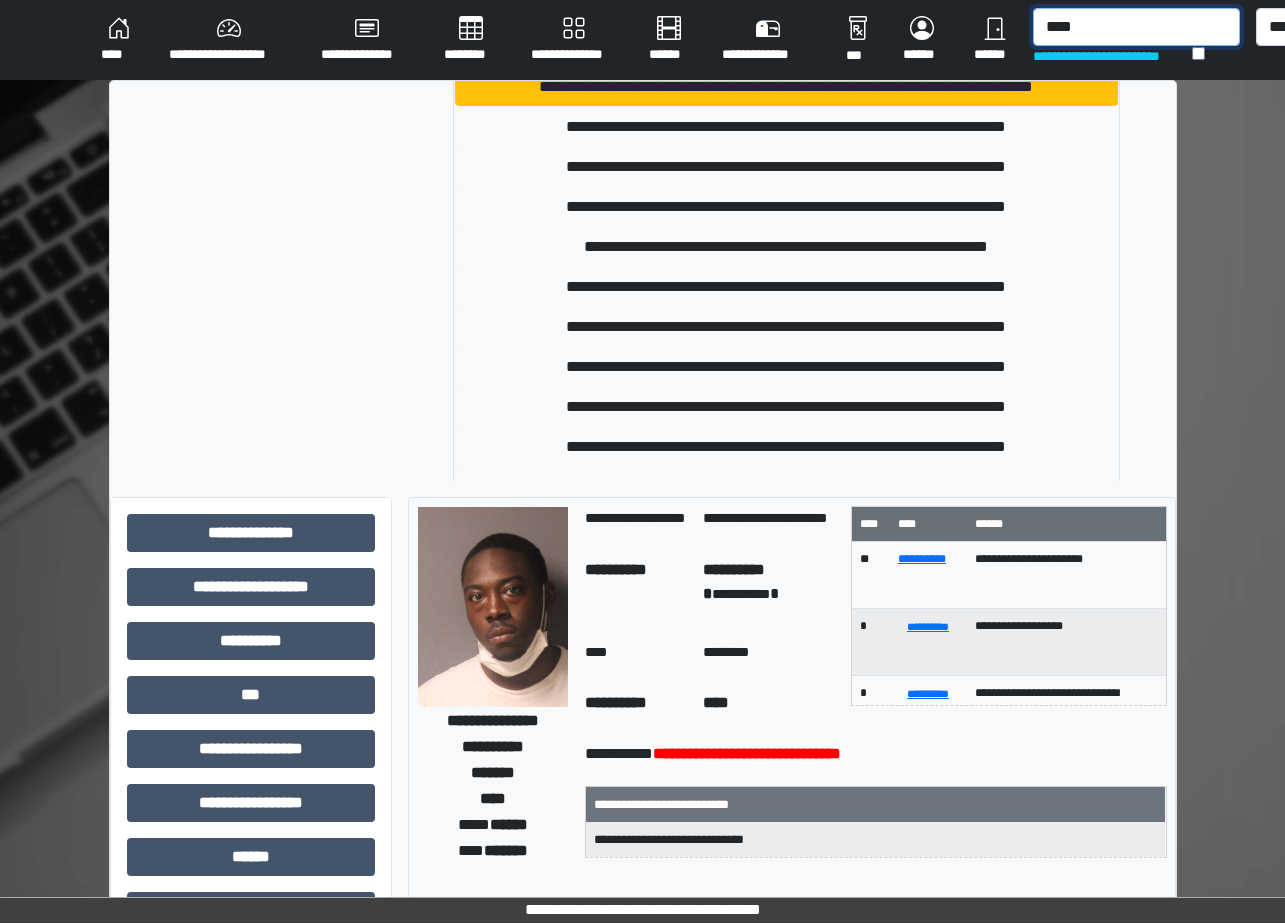 scroll, scrollTop: 300, scrollLeft: 0, axis: vertical 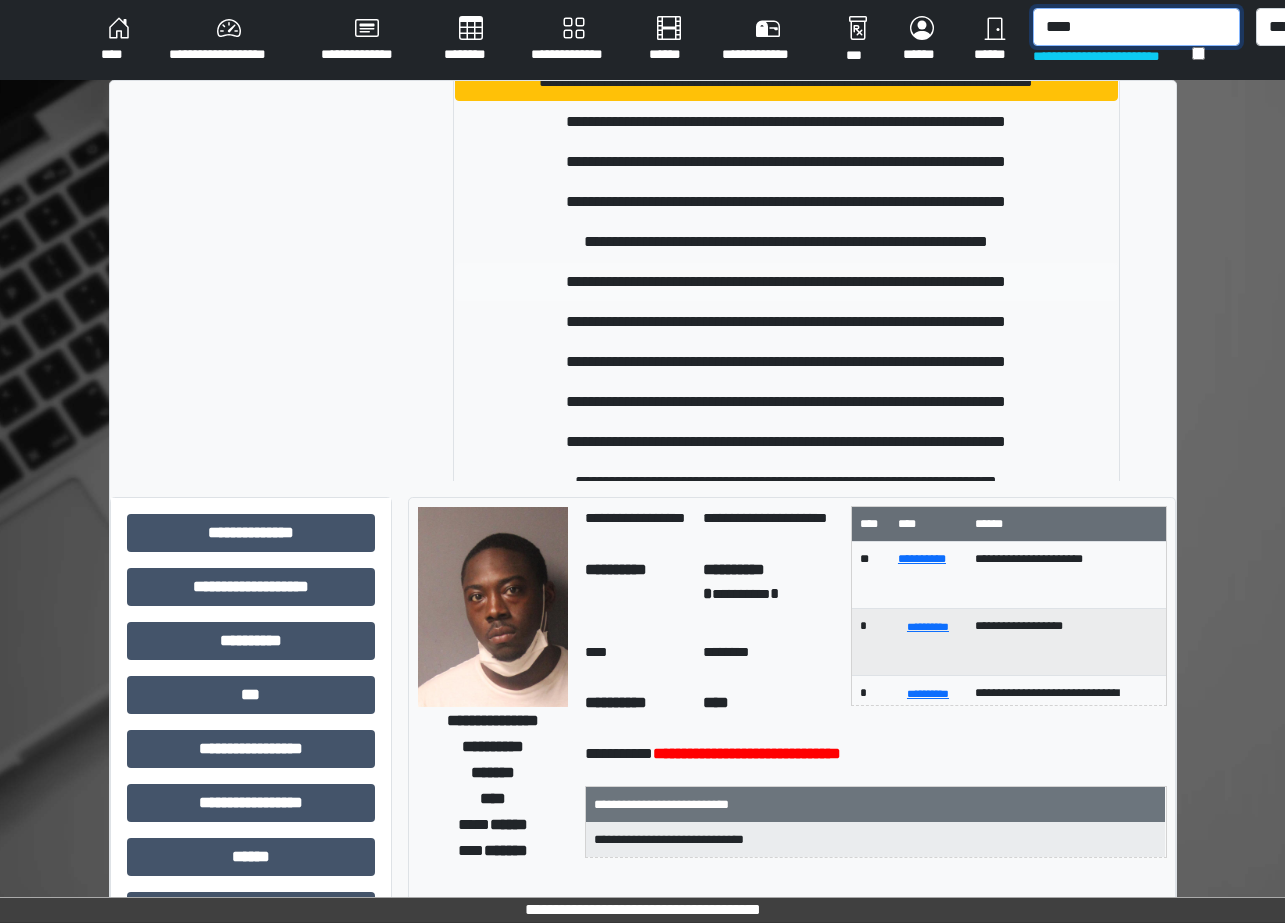 type on "****" 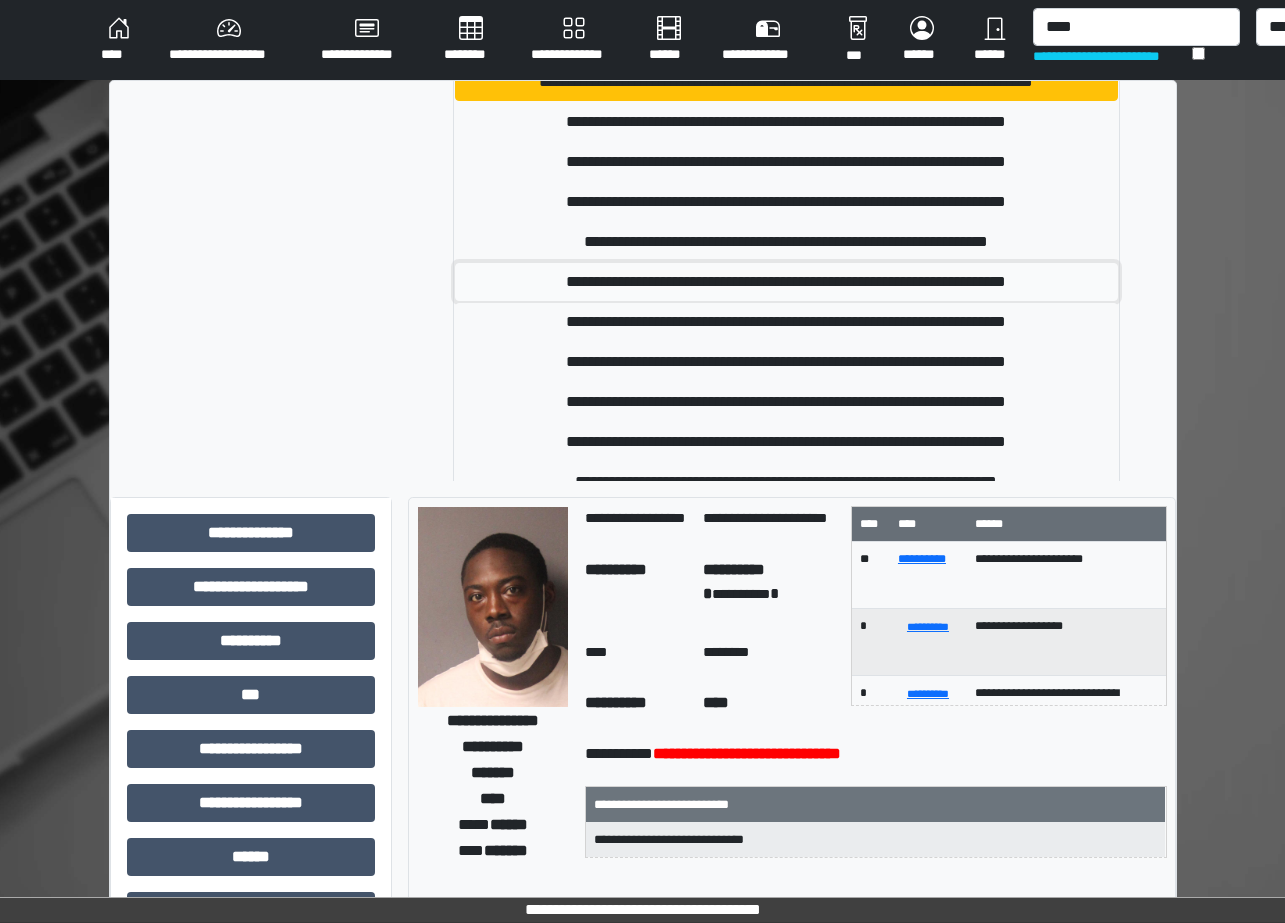 click on "**********" at bounding box center [786, 282] 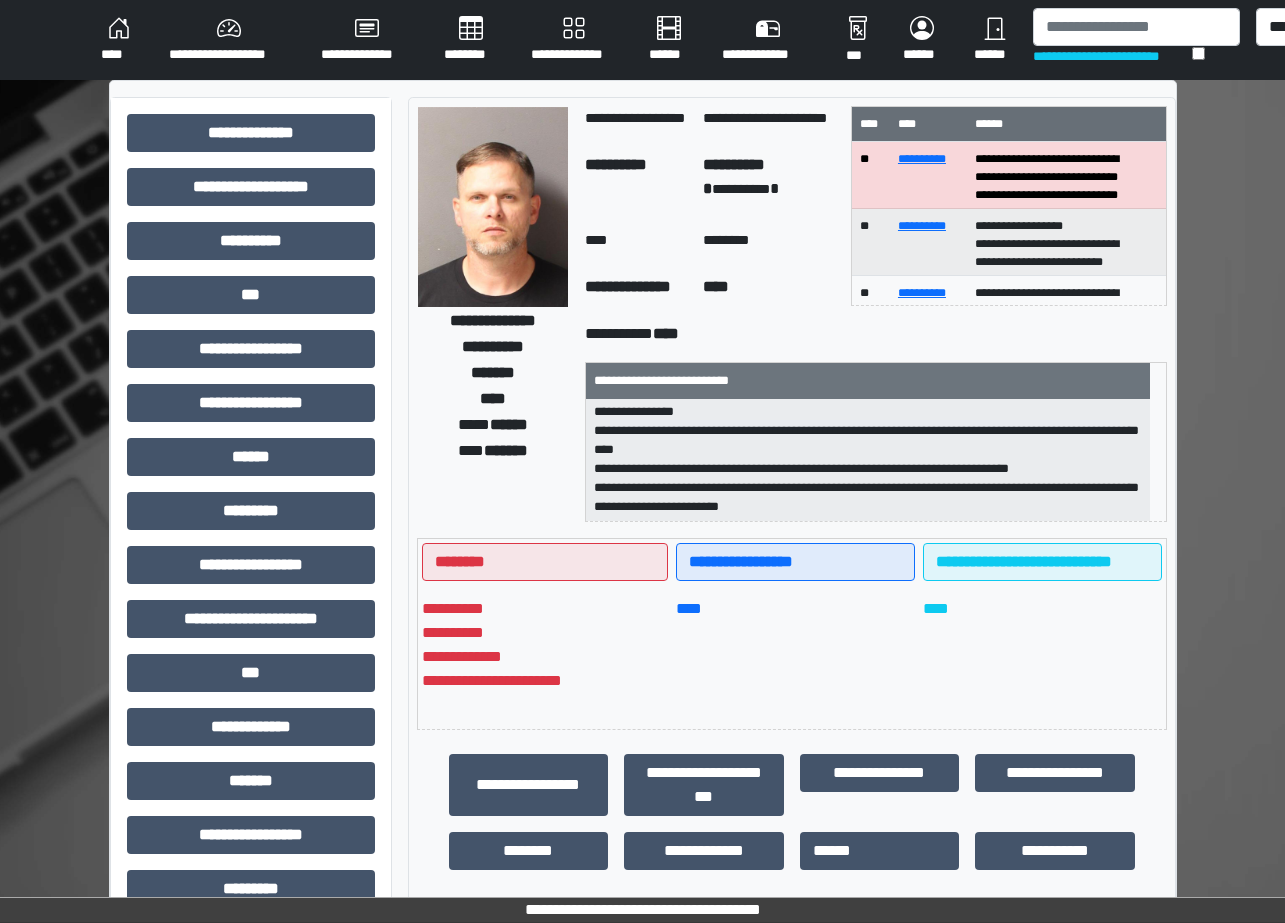 scroll, scrollTop: 0, scrollLeft: 0, axis: both 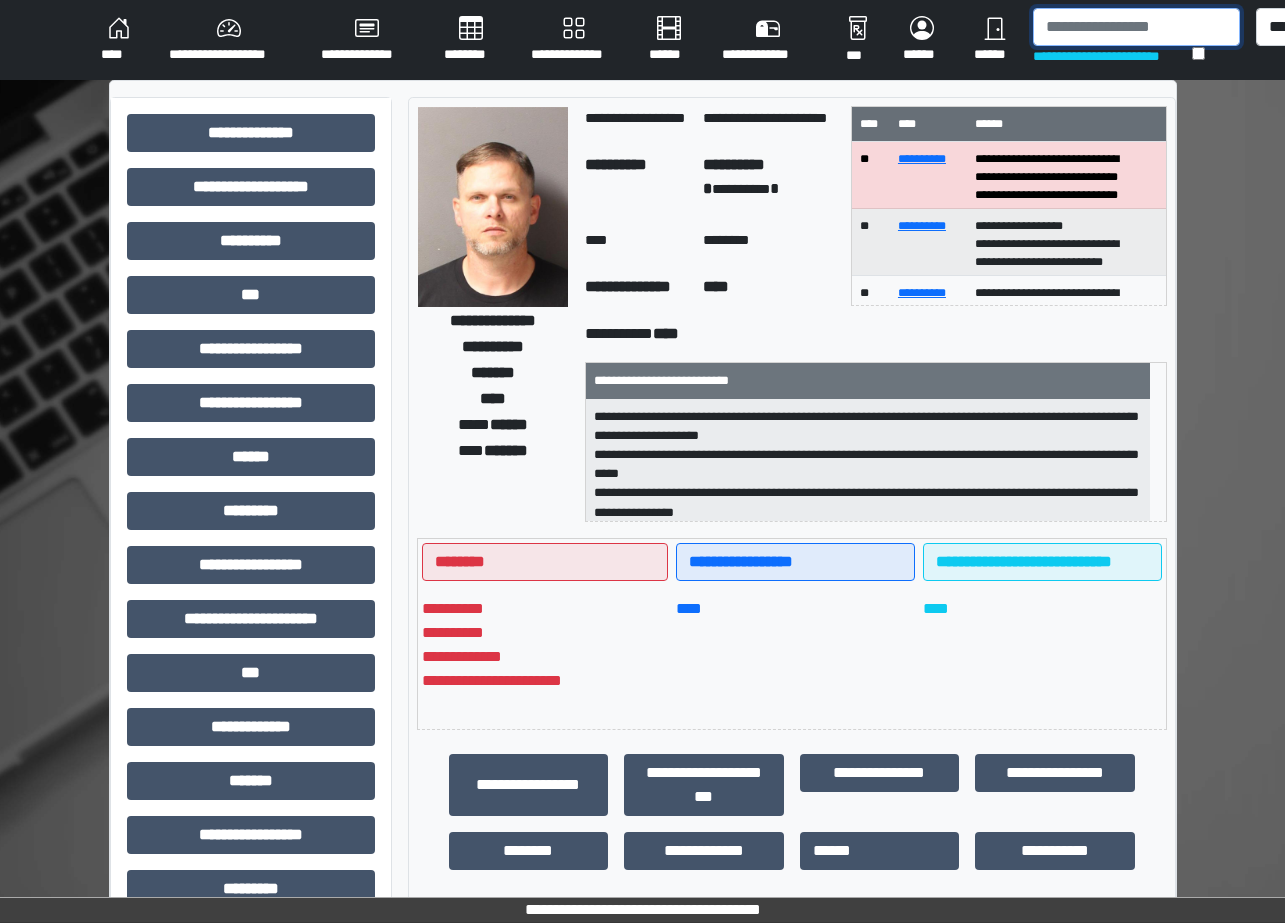 click at bounding box center [1136, 27] 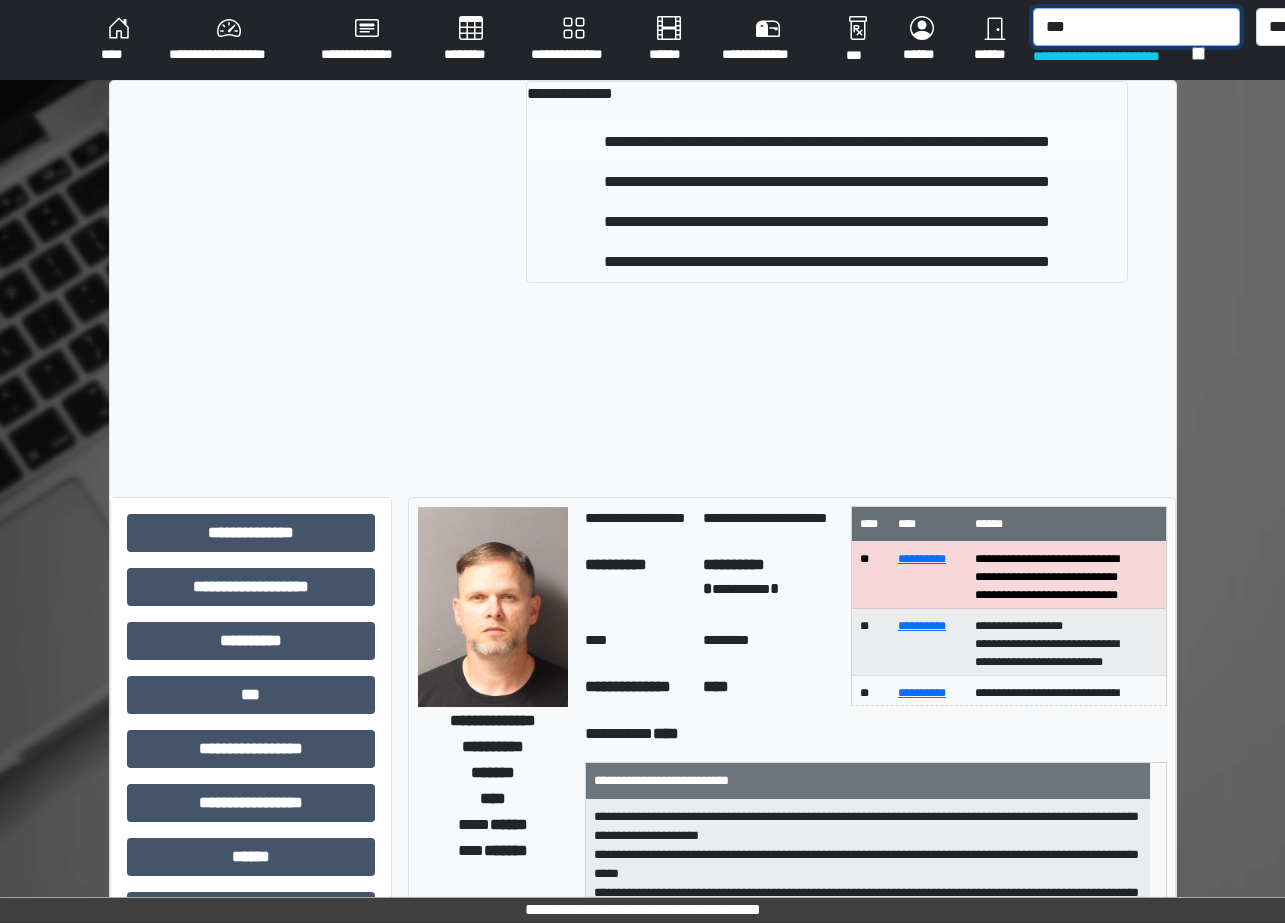 type on "***" 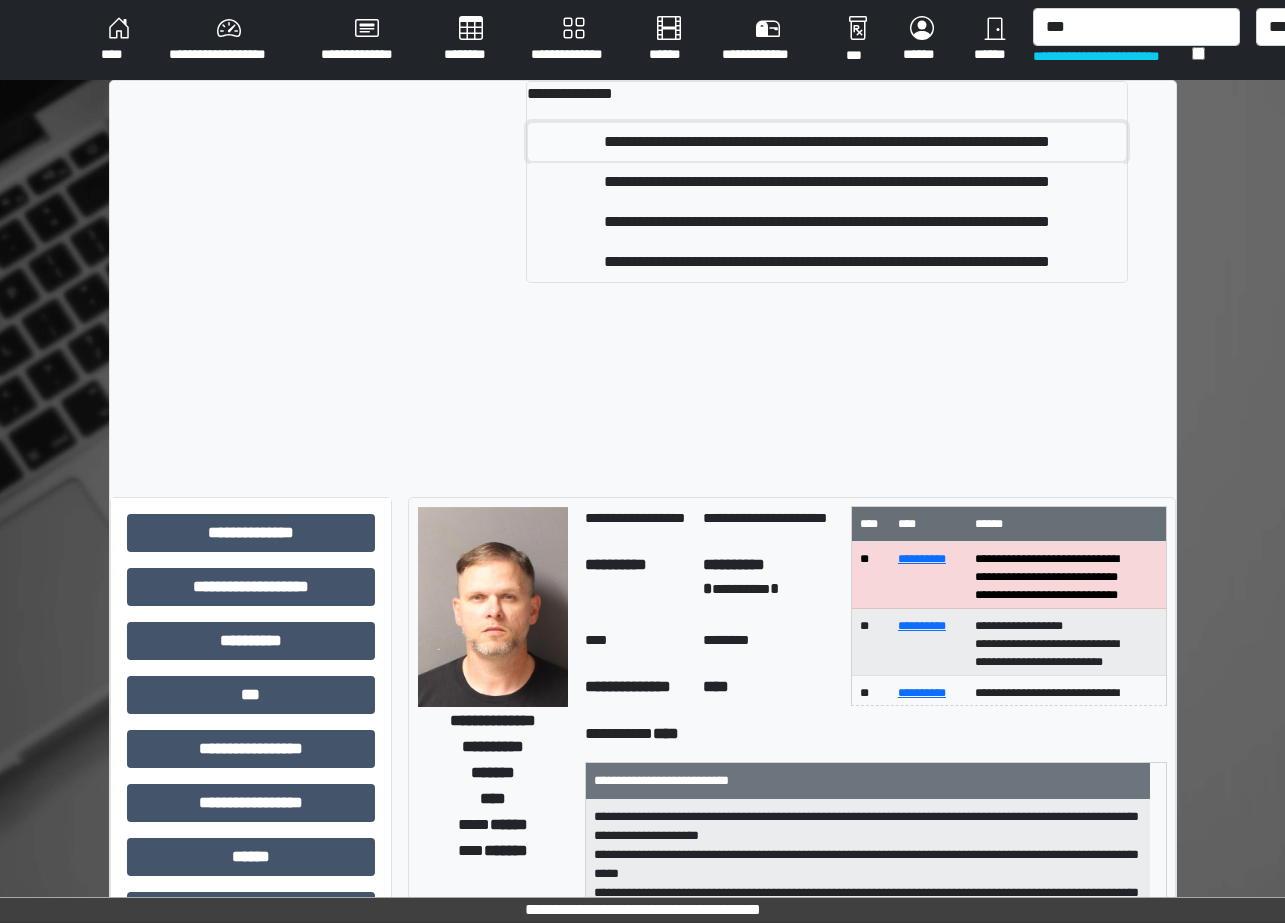 click on "**********" at bounding box center [826, 142] 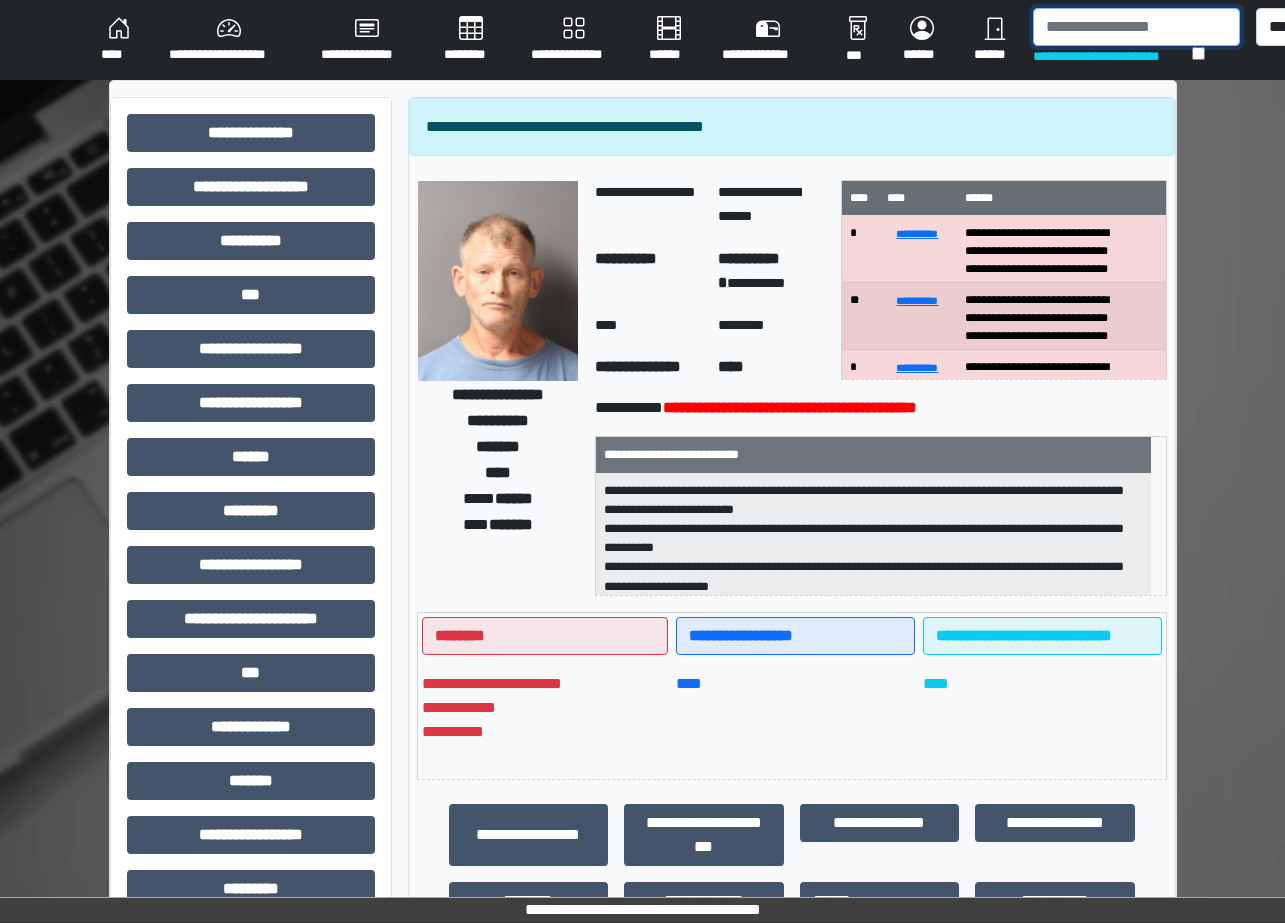 click at bounding box center (1136, 27) 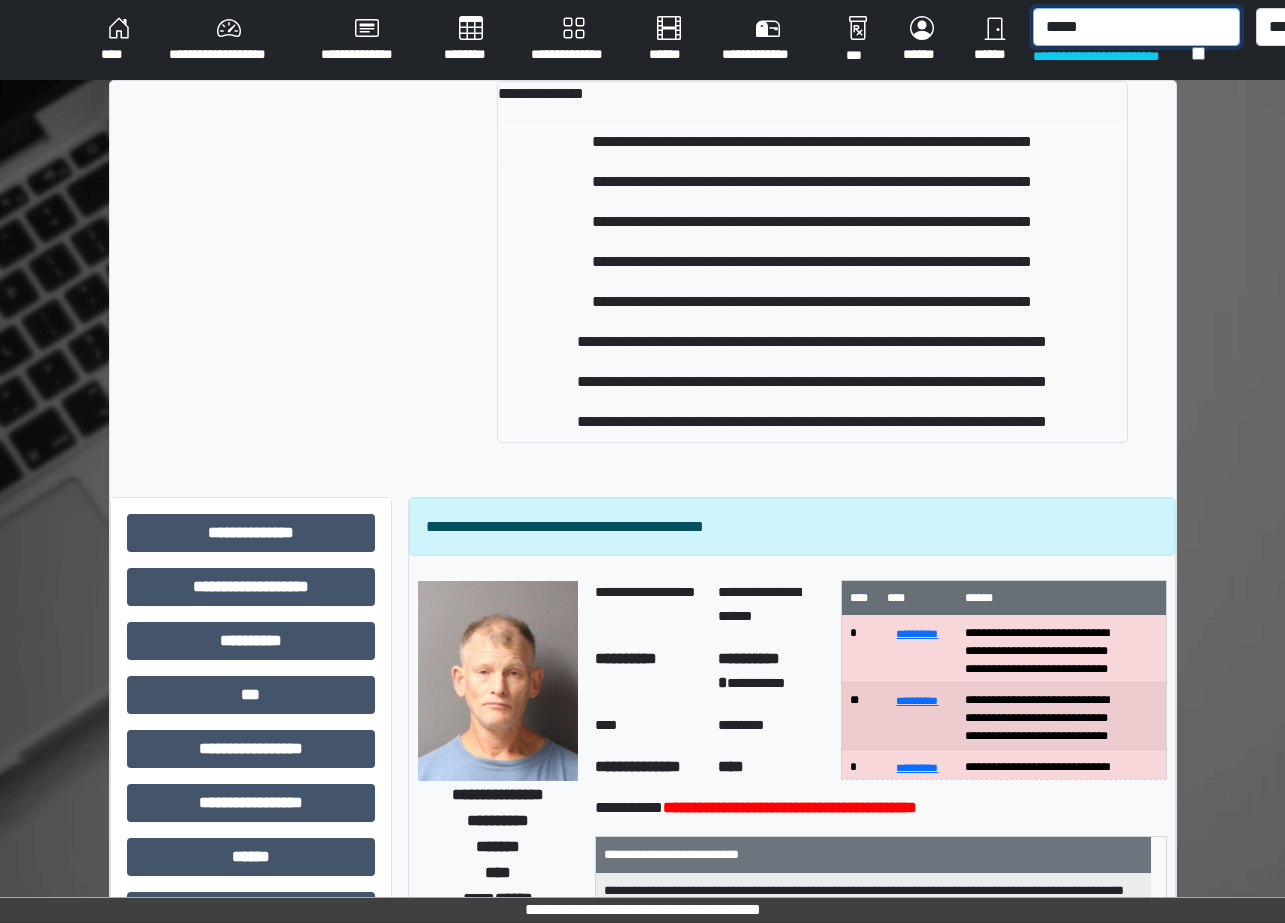 type on "*****" 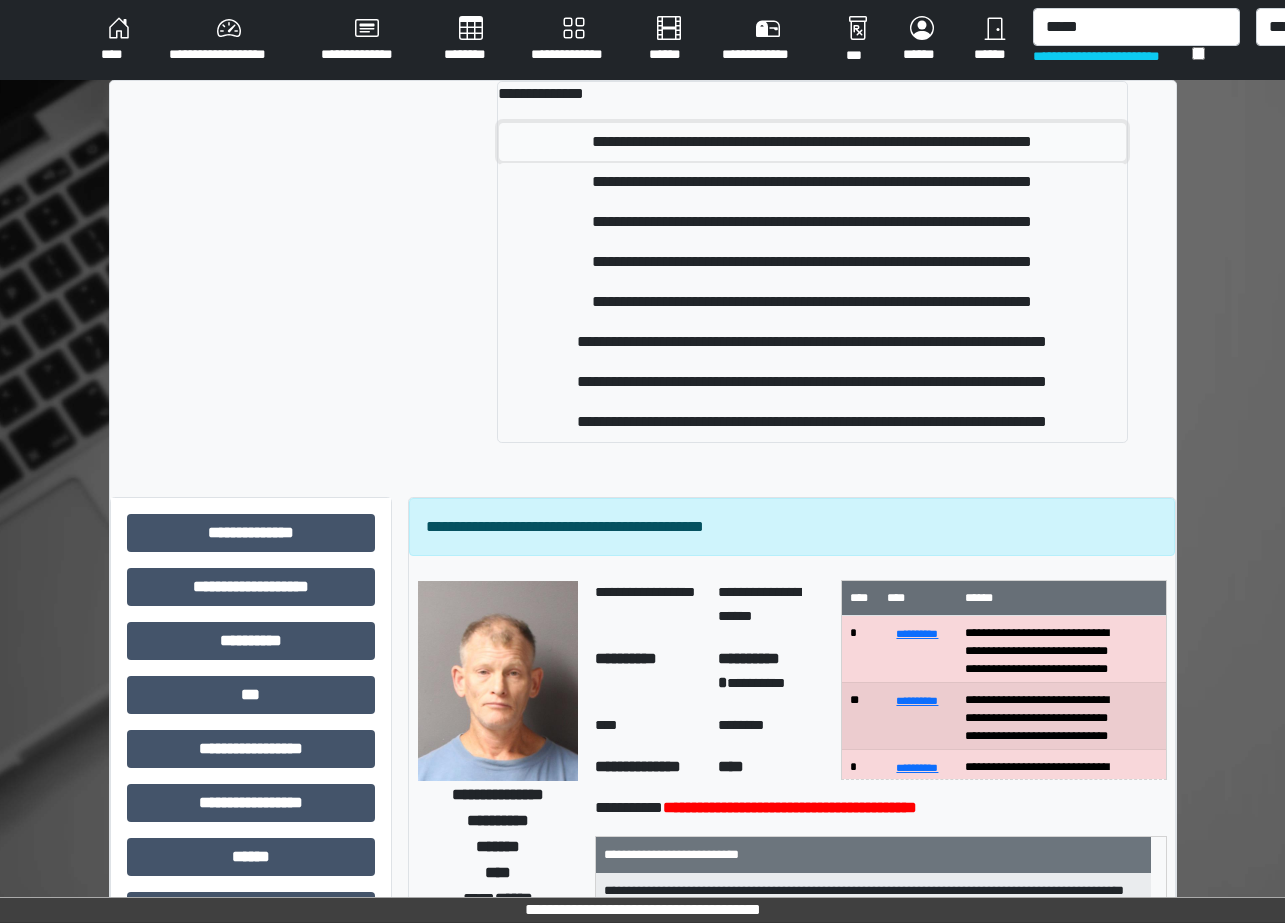 click on "**********" at bounding box center (812, 142) 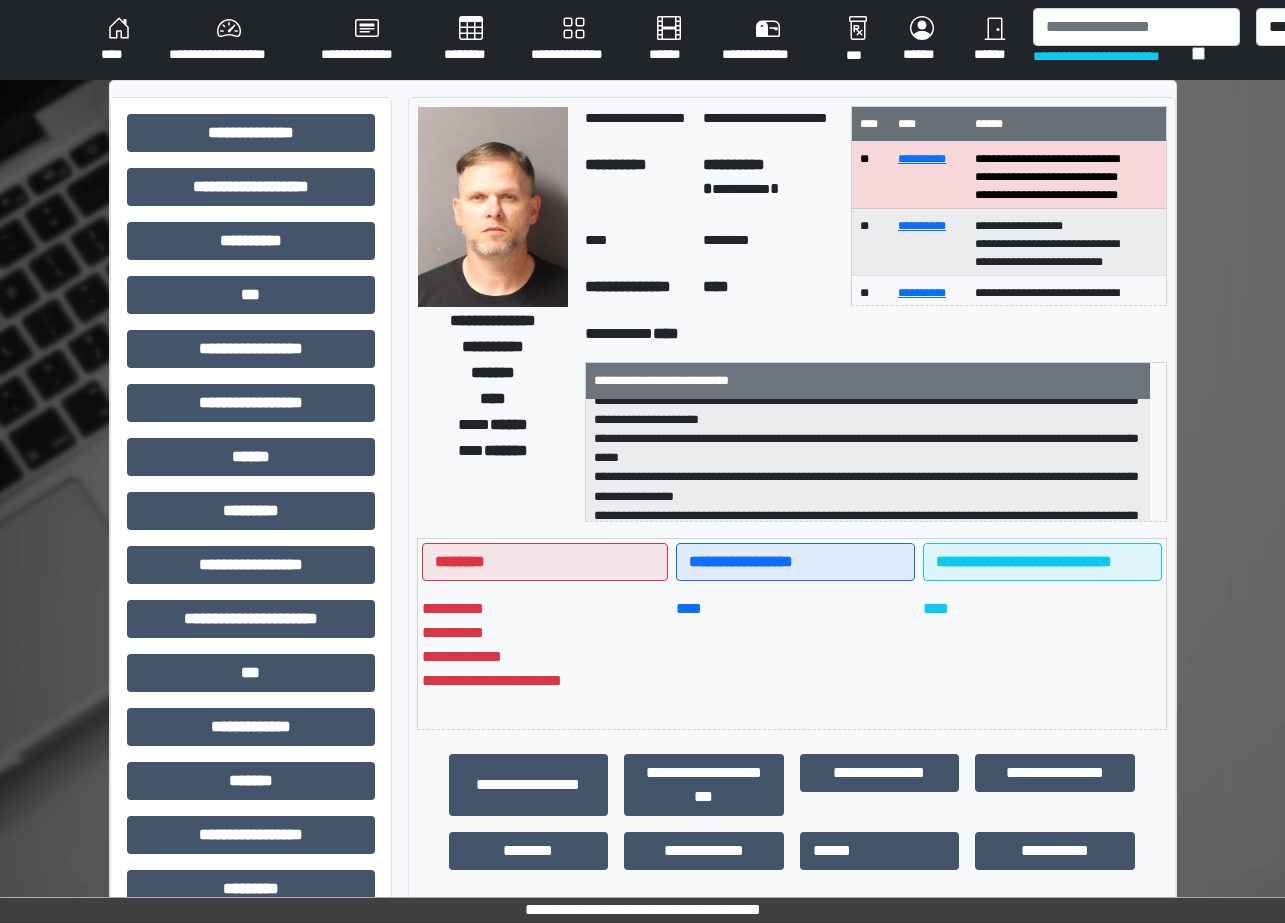 scroll, scrollTop: 0, scrollLeft: 0, axis: both 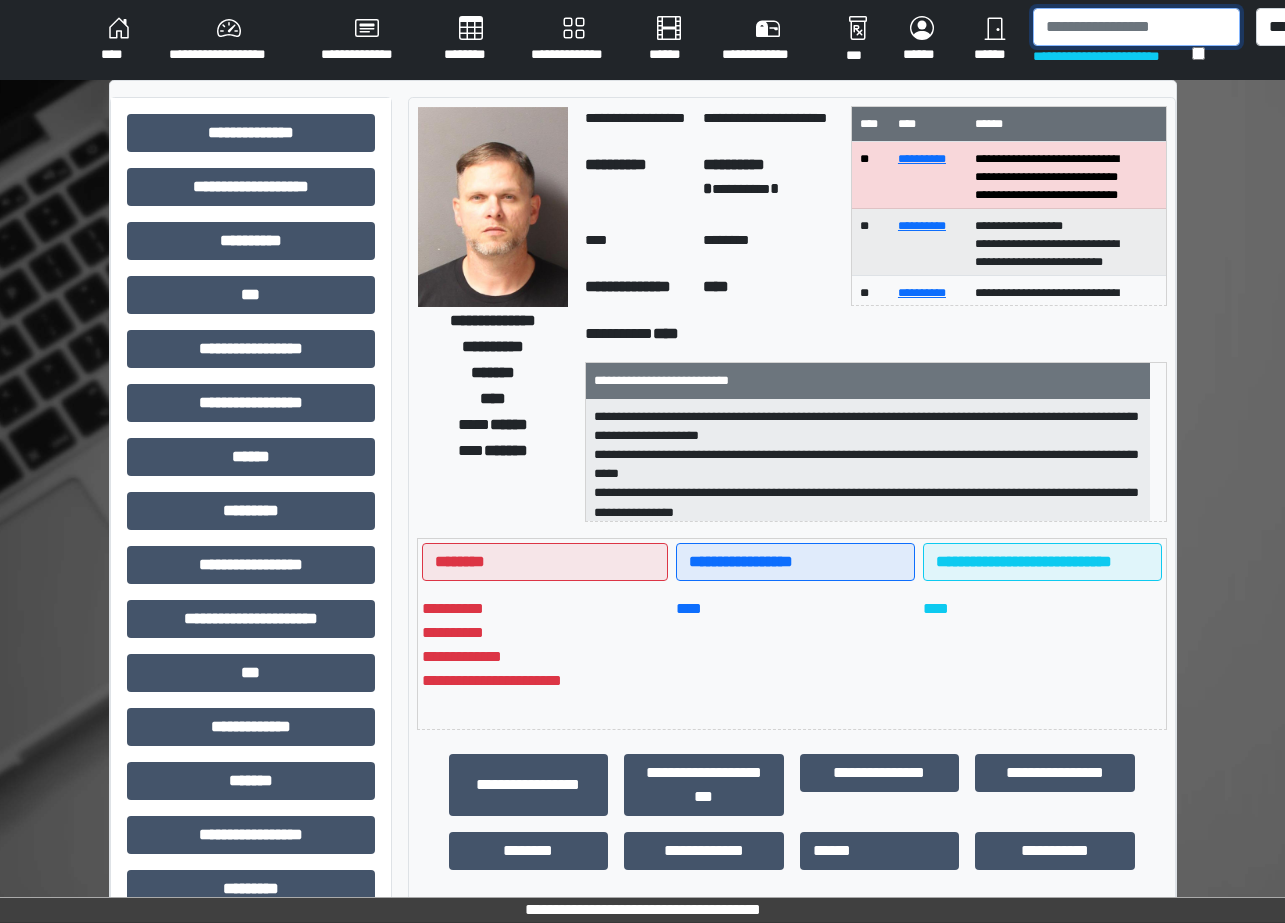 click at bounding box center [1136, 27] 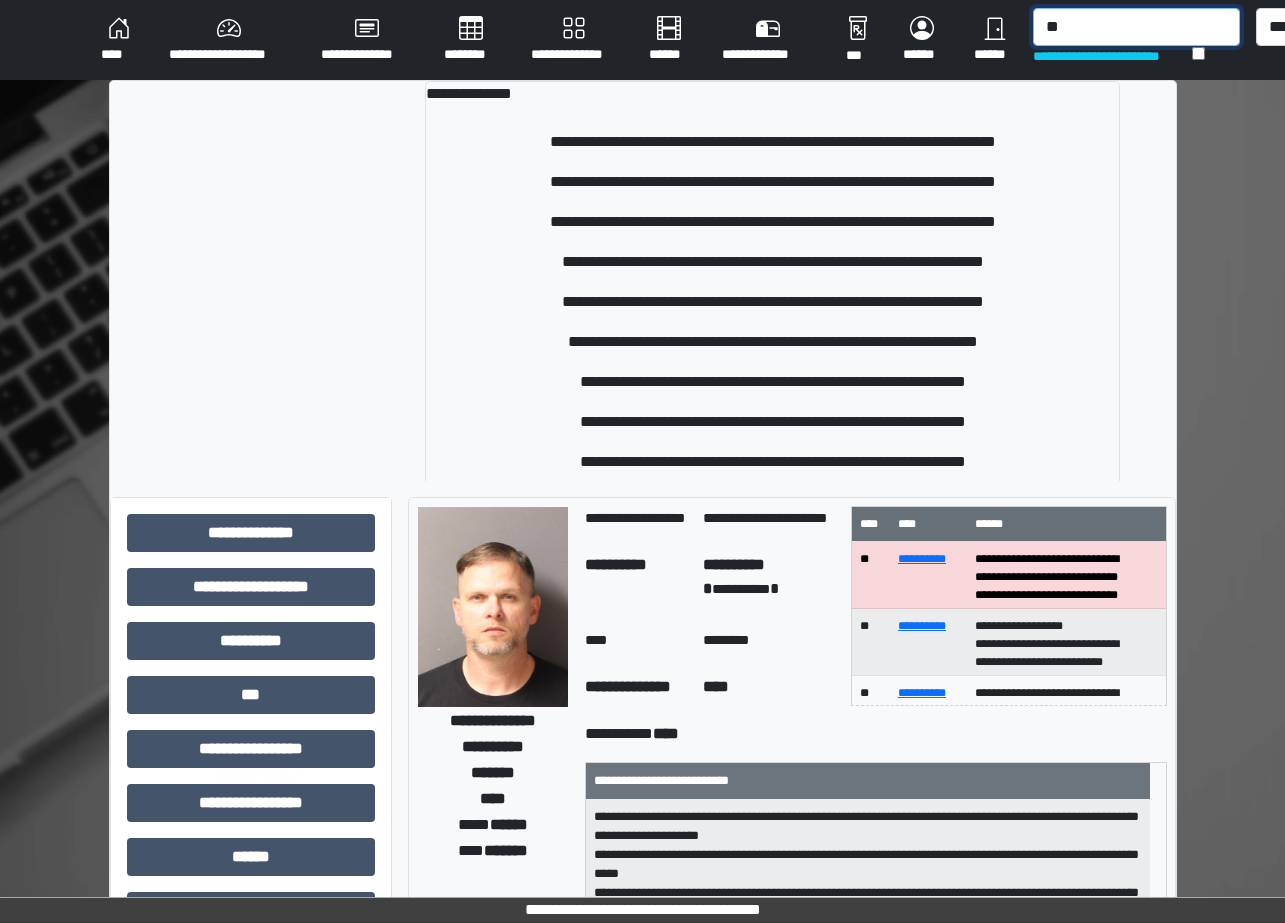 type on "*" 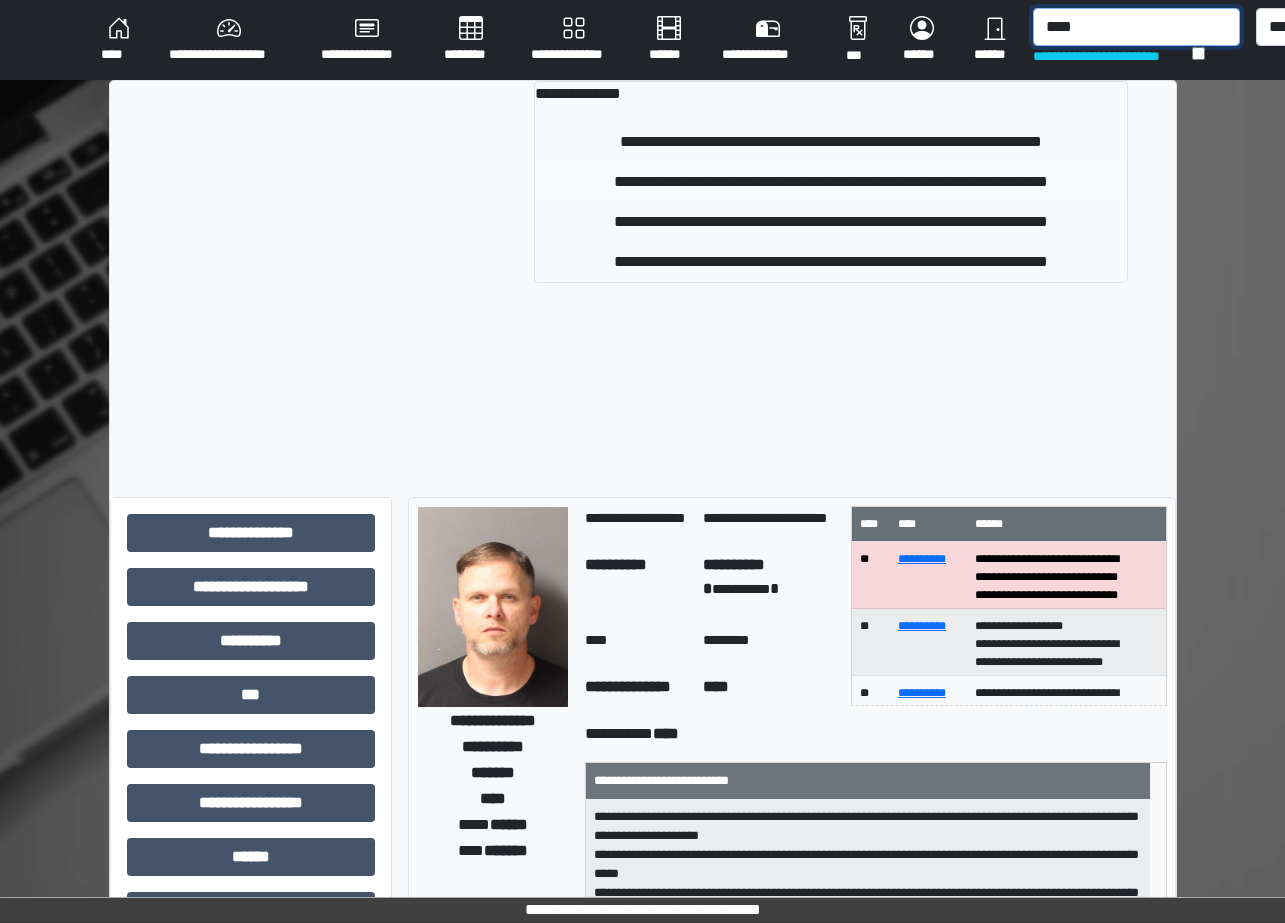 type on "****" 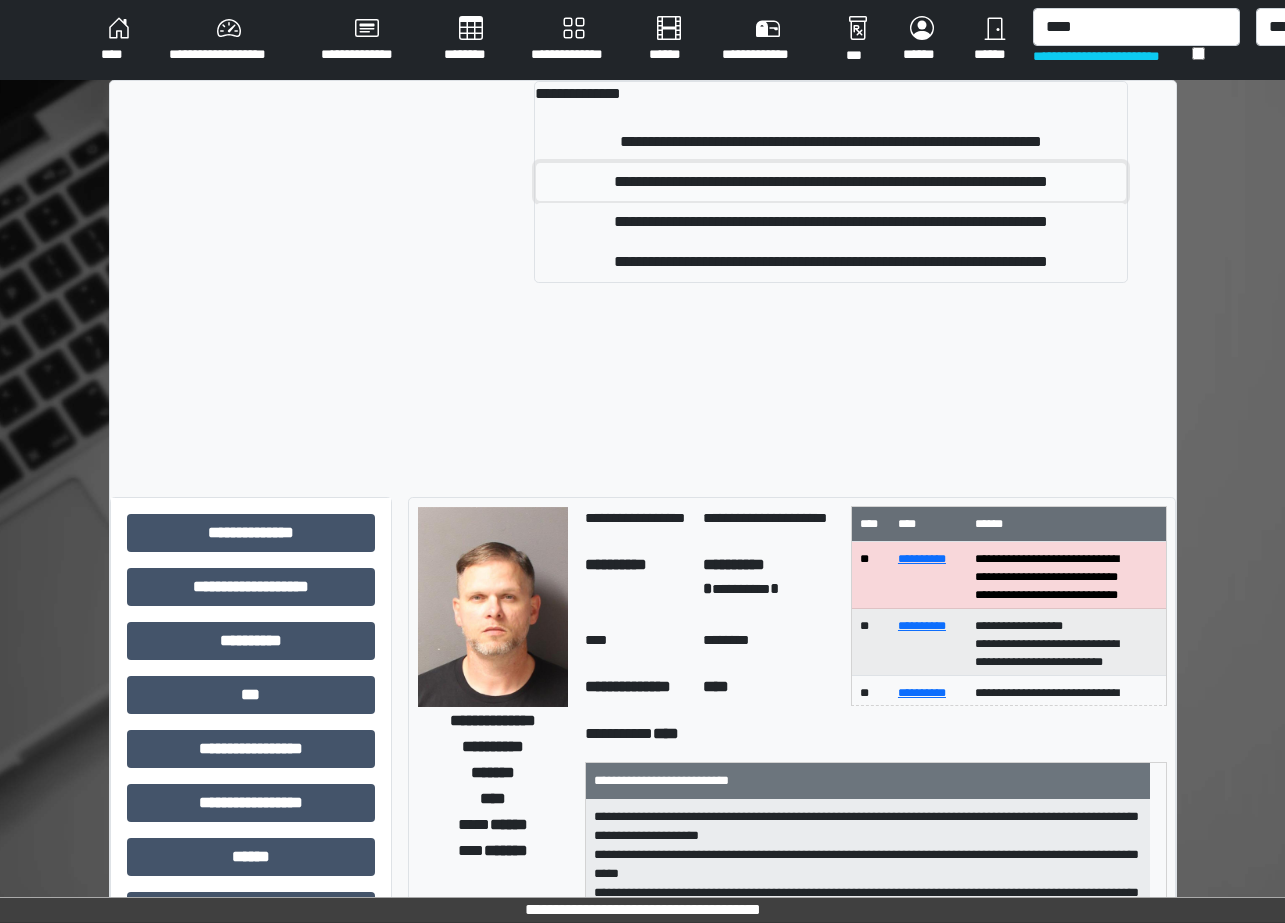 click on "**********" at bounding box center (830, 182) 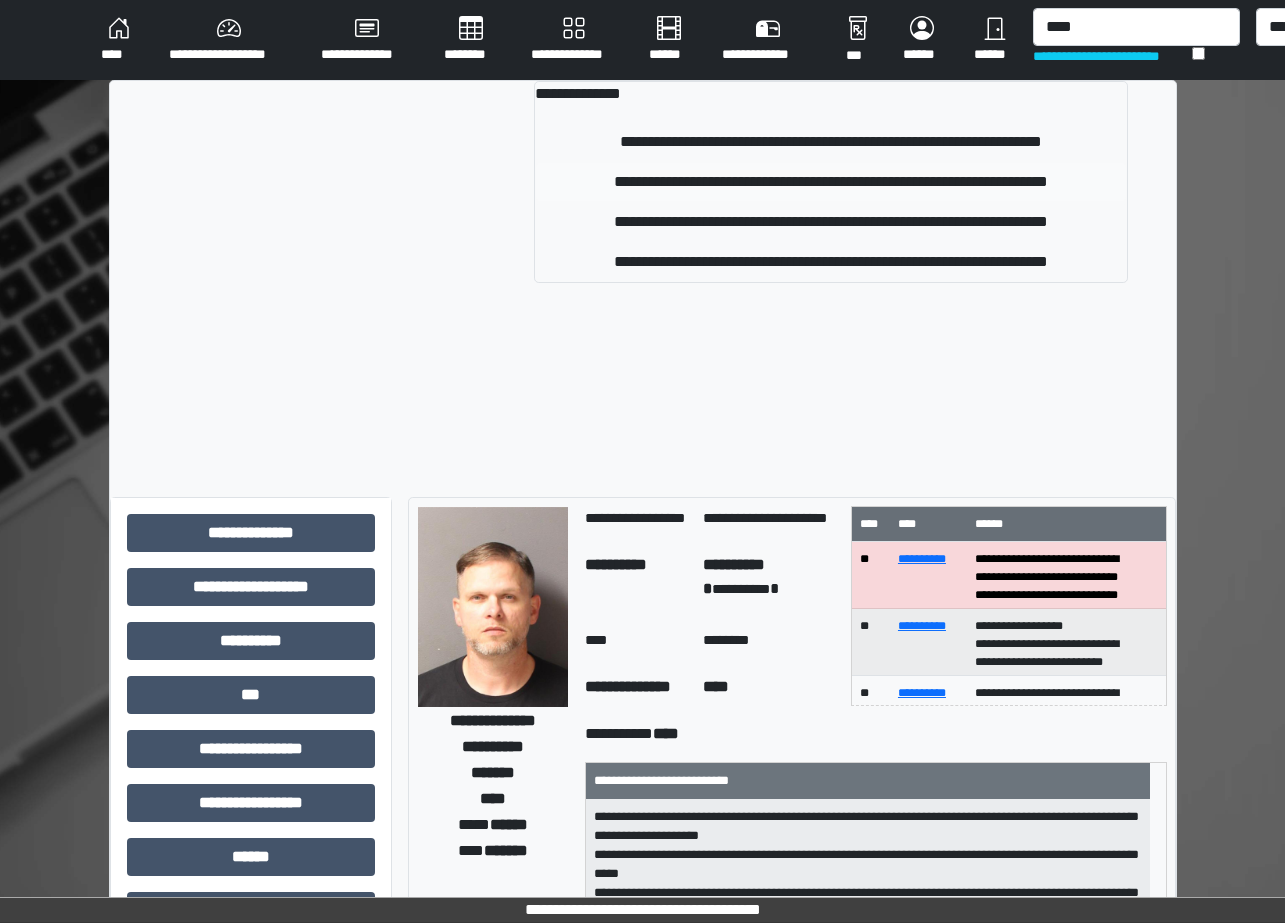 type 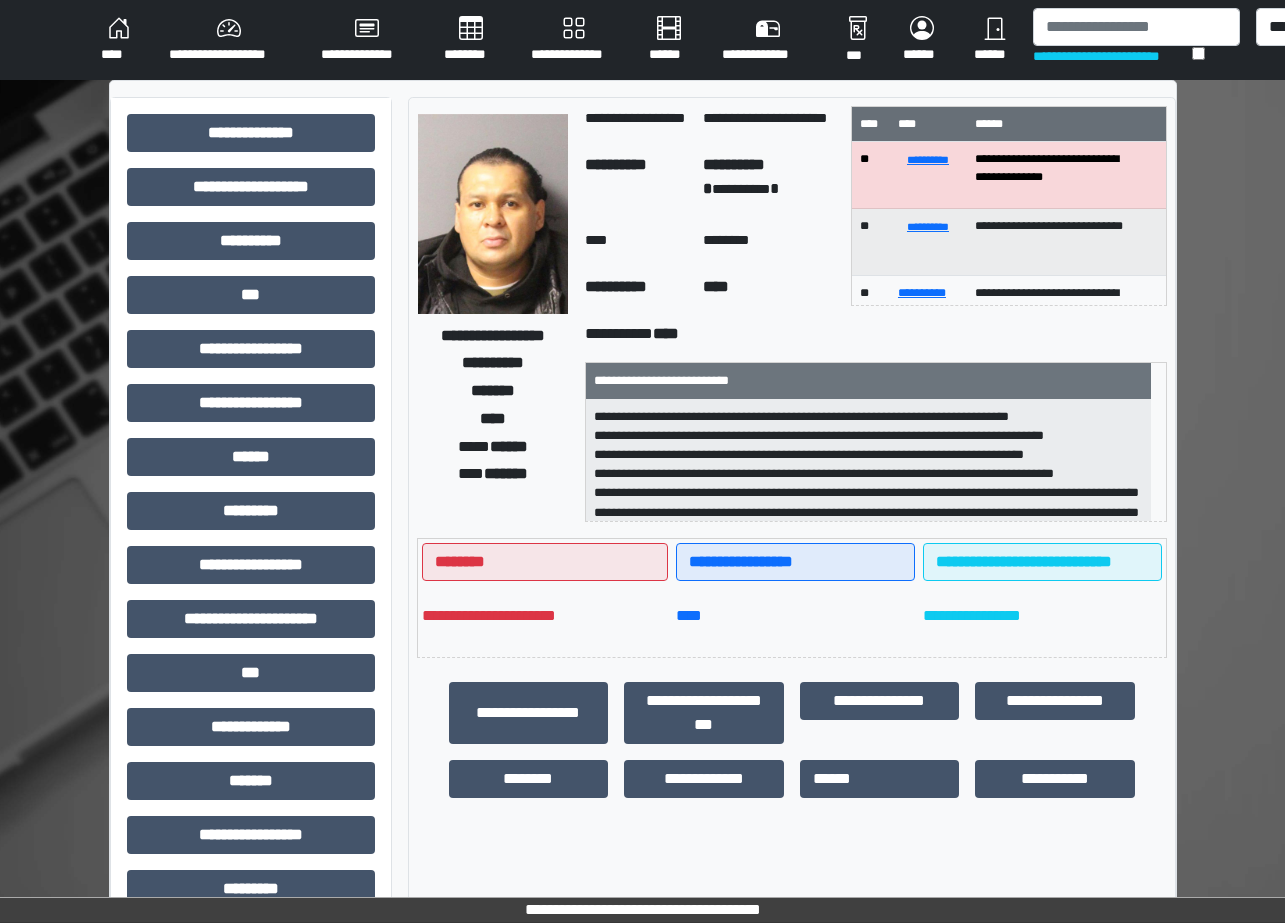 click on "**********" at bounding box center [574, 40] 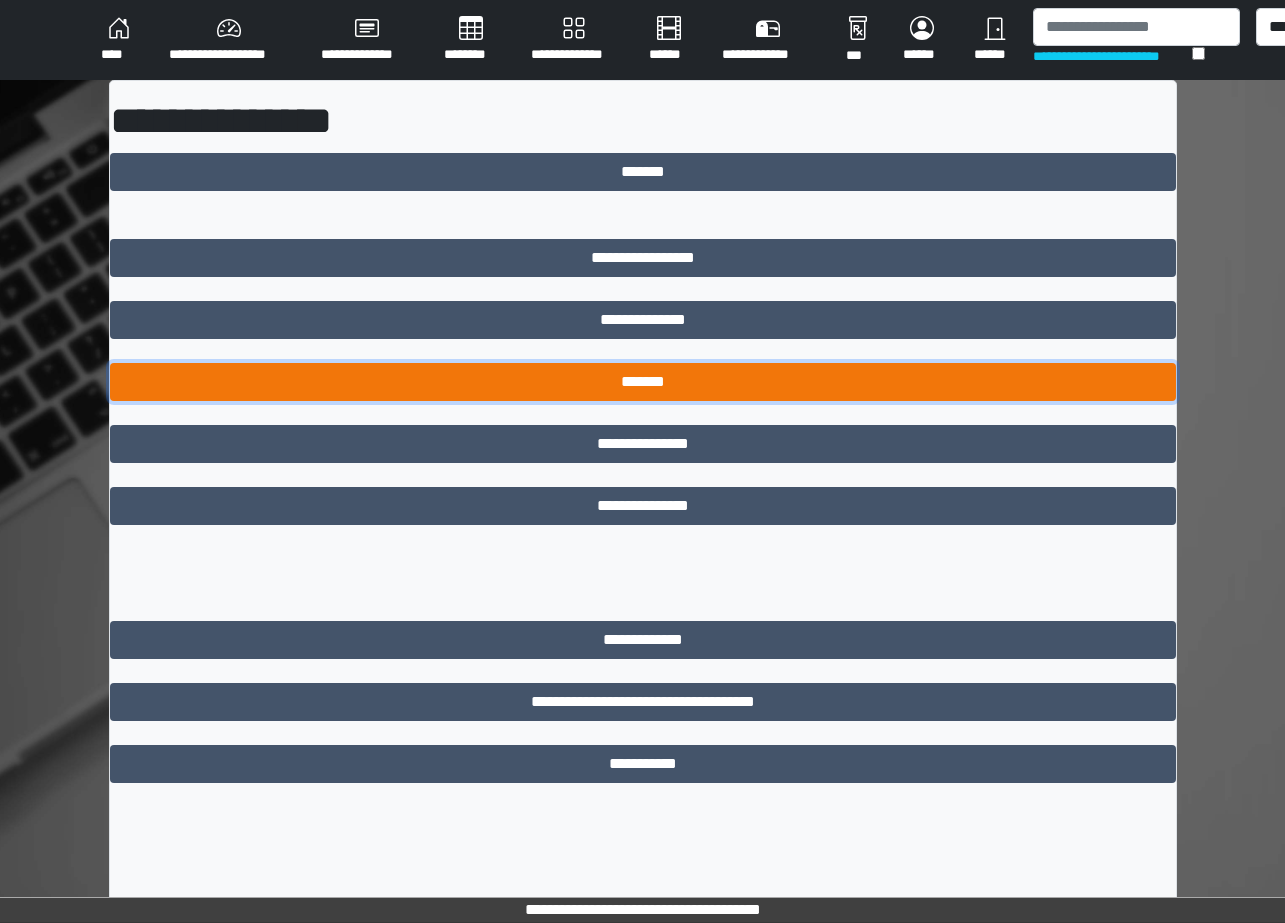click on "*******" at bounding box center [643, 382] 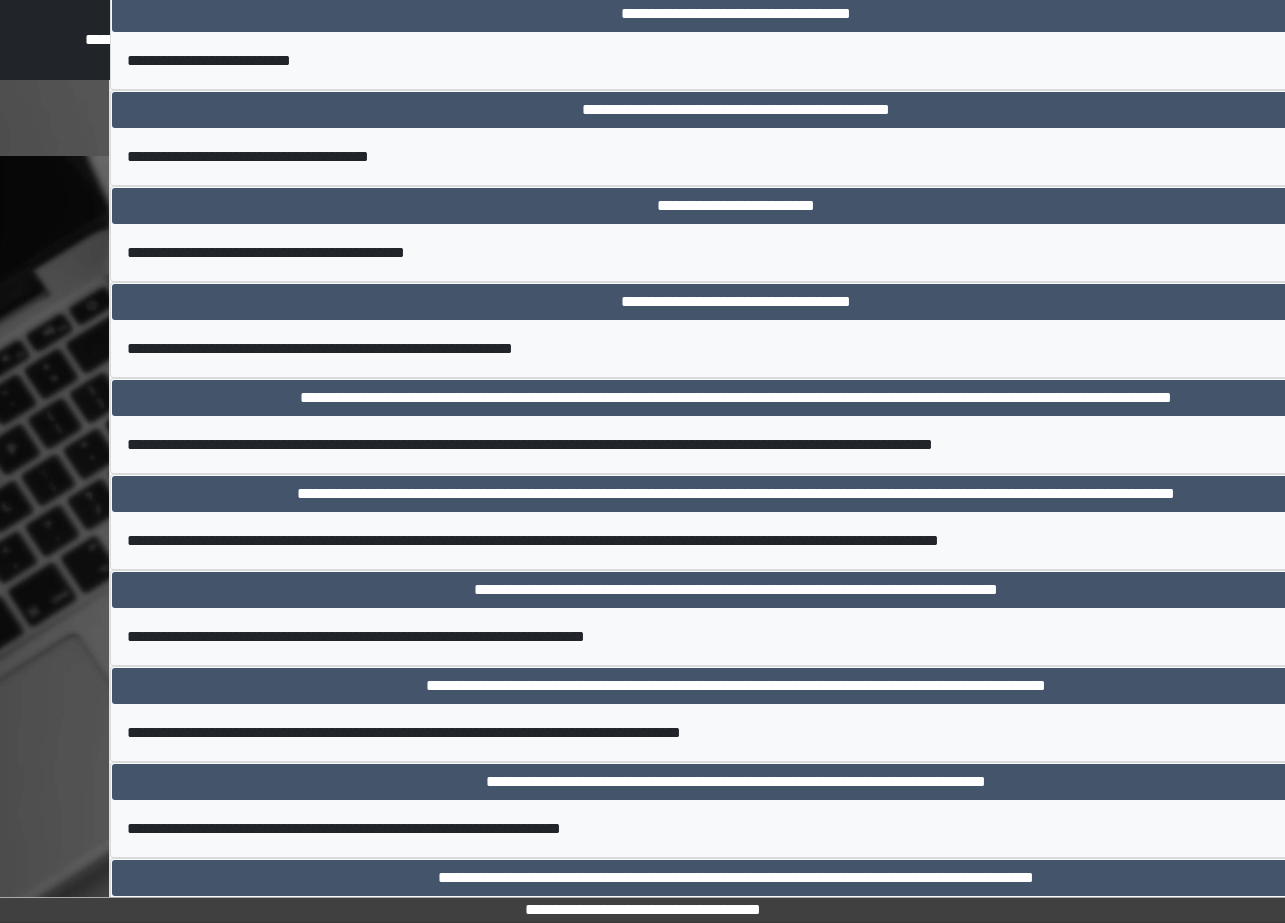 scroll, scrollTop: 9260, scrollLeft: 0, axis: vertical 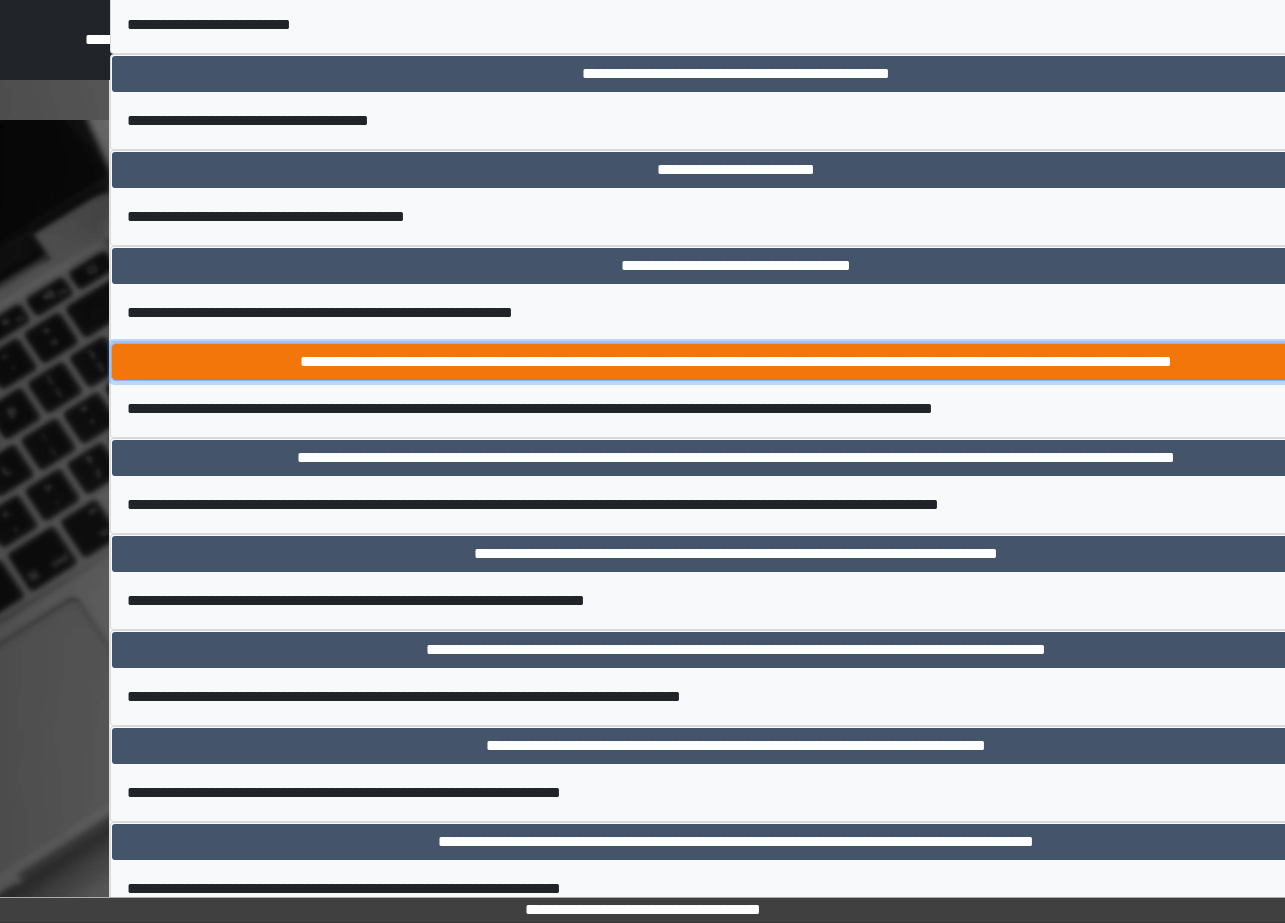 click on "**********" at bounding box center [736, 362] 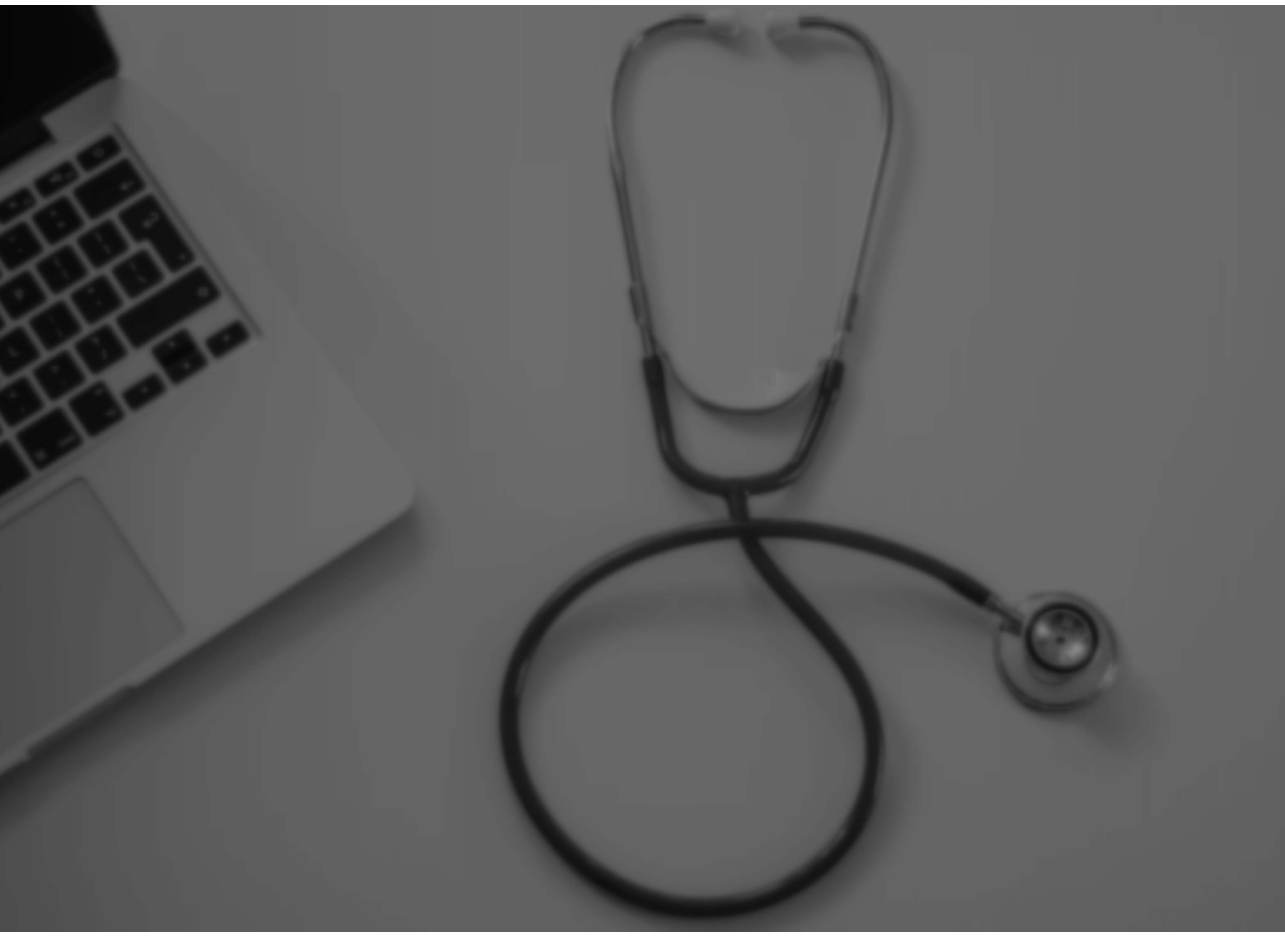 scroll, scrollTop: 0, scrollLeft: 0, axis: both 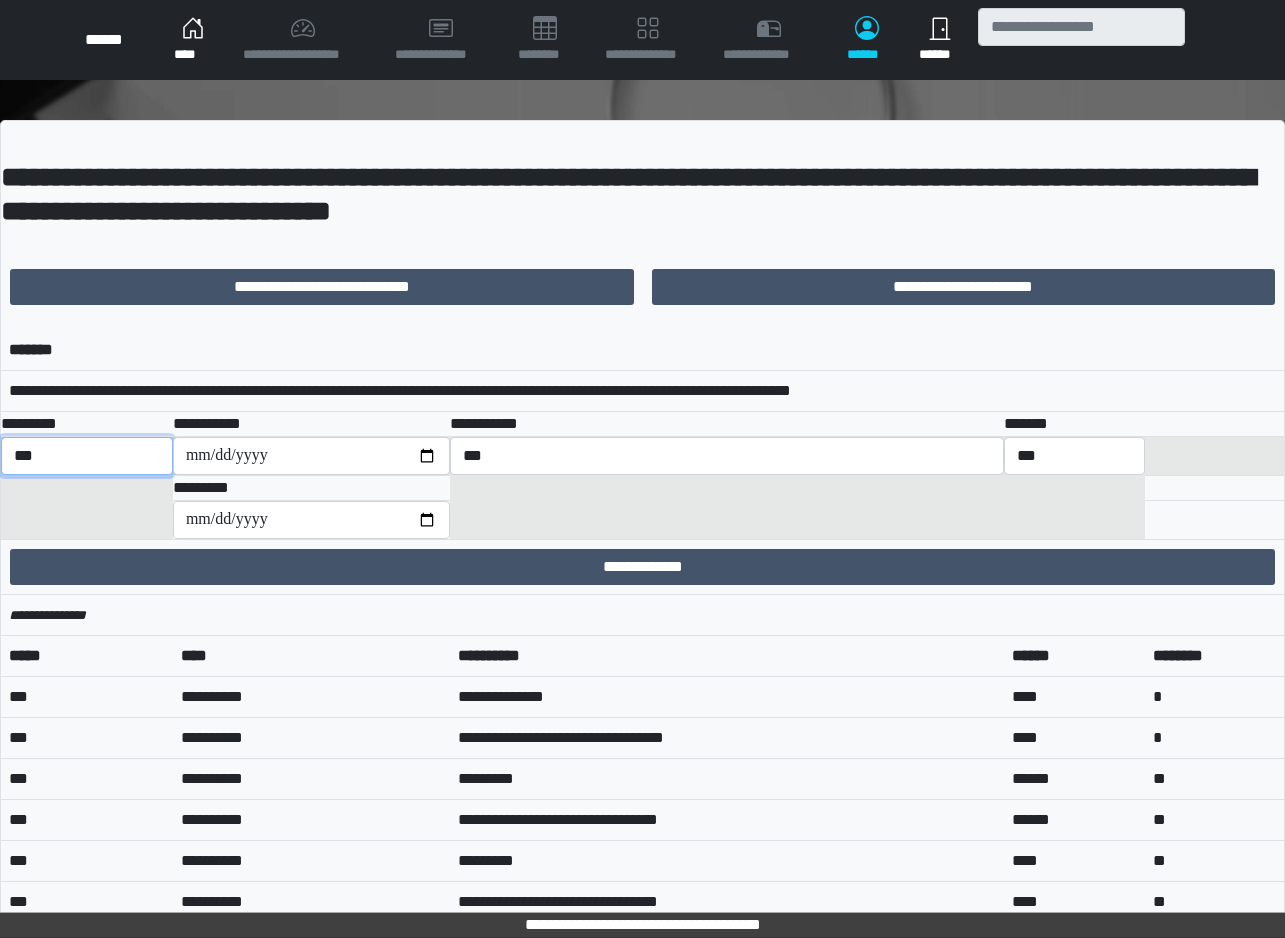 click on "*** *** ******** *** ******** ***** ***" at bounding box center (87, 456) 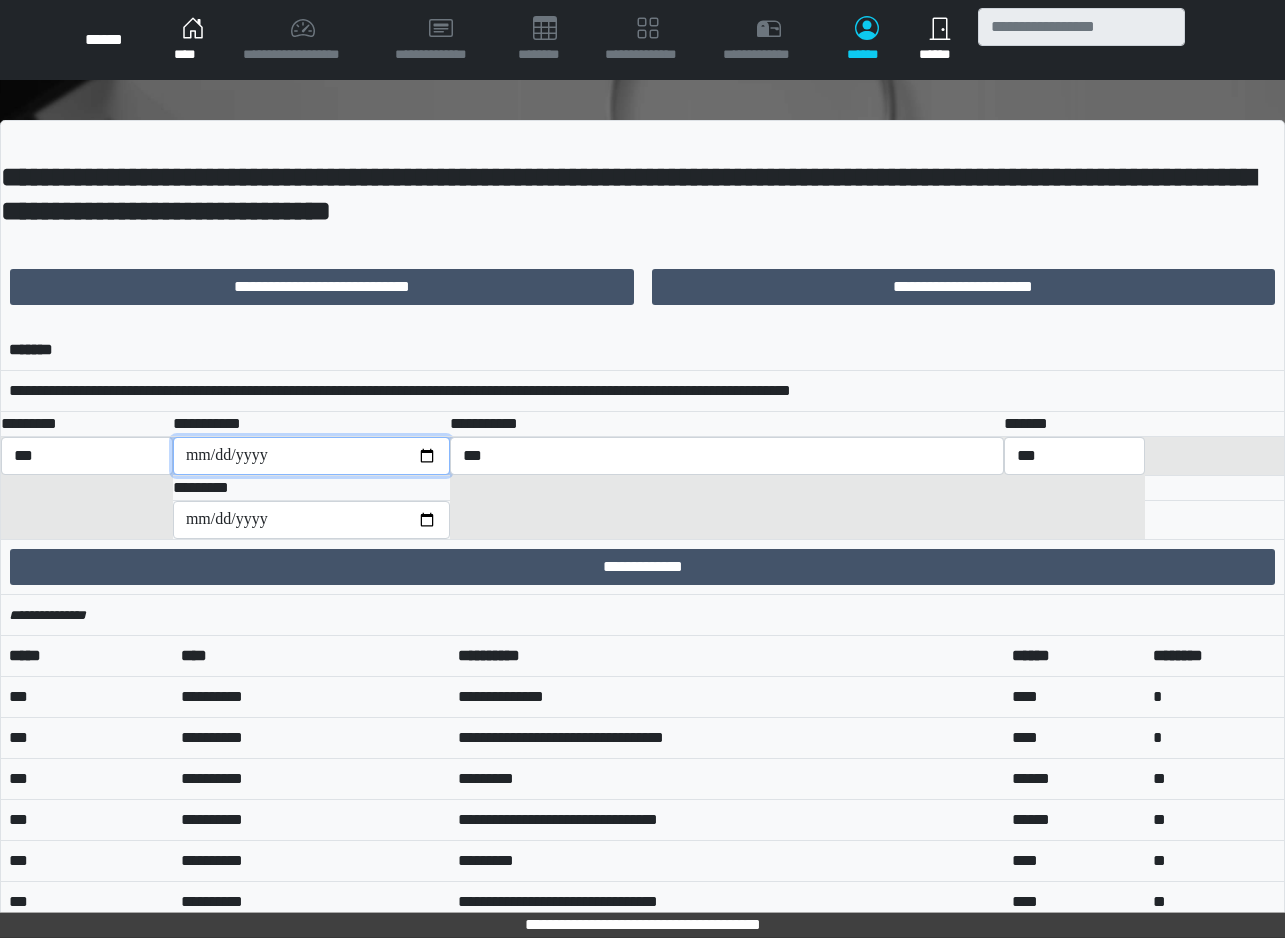 click at bounding box center (311, 456) 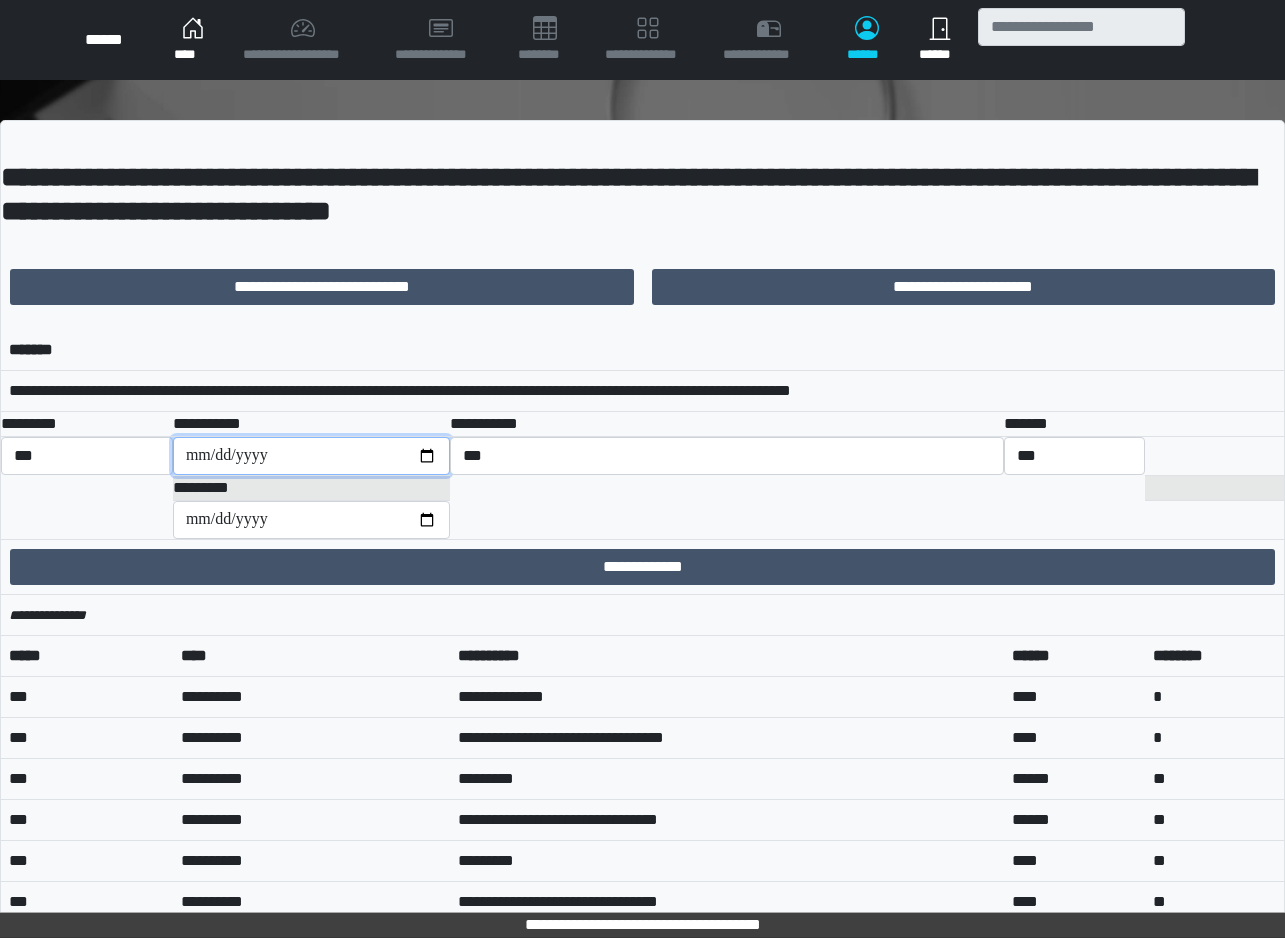type on "**********" 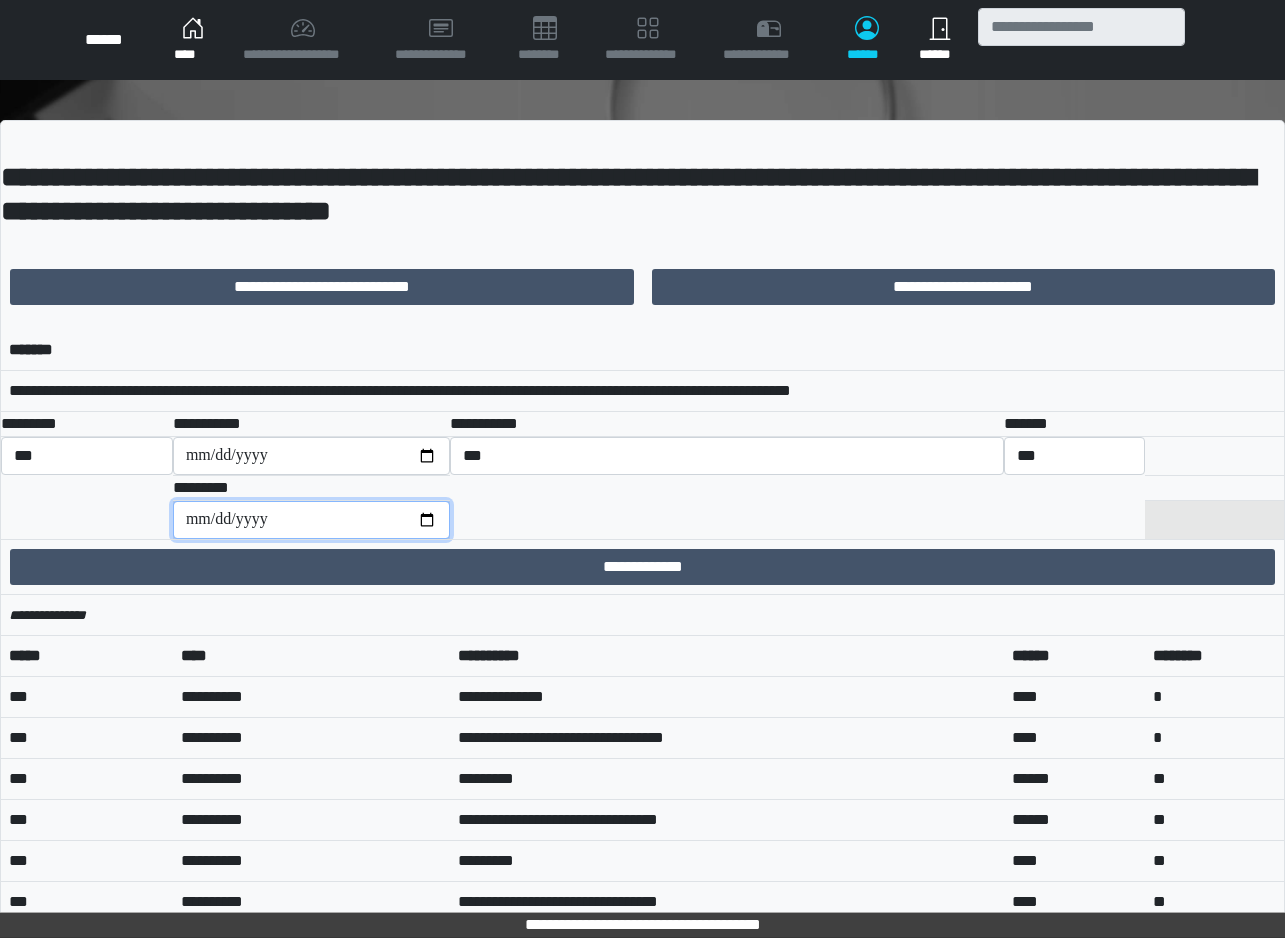 click at bounding box center (311, 520) 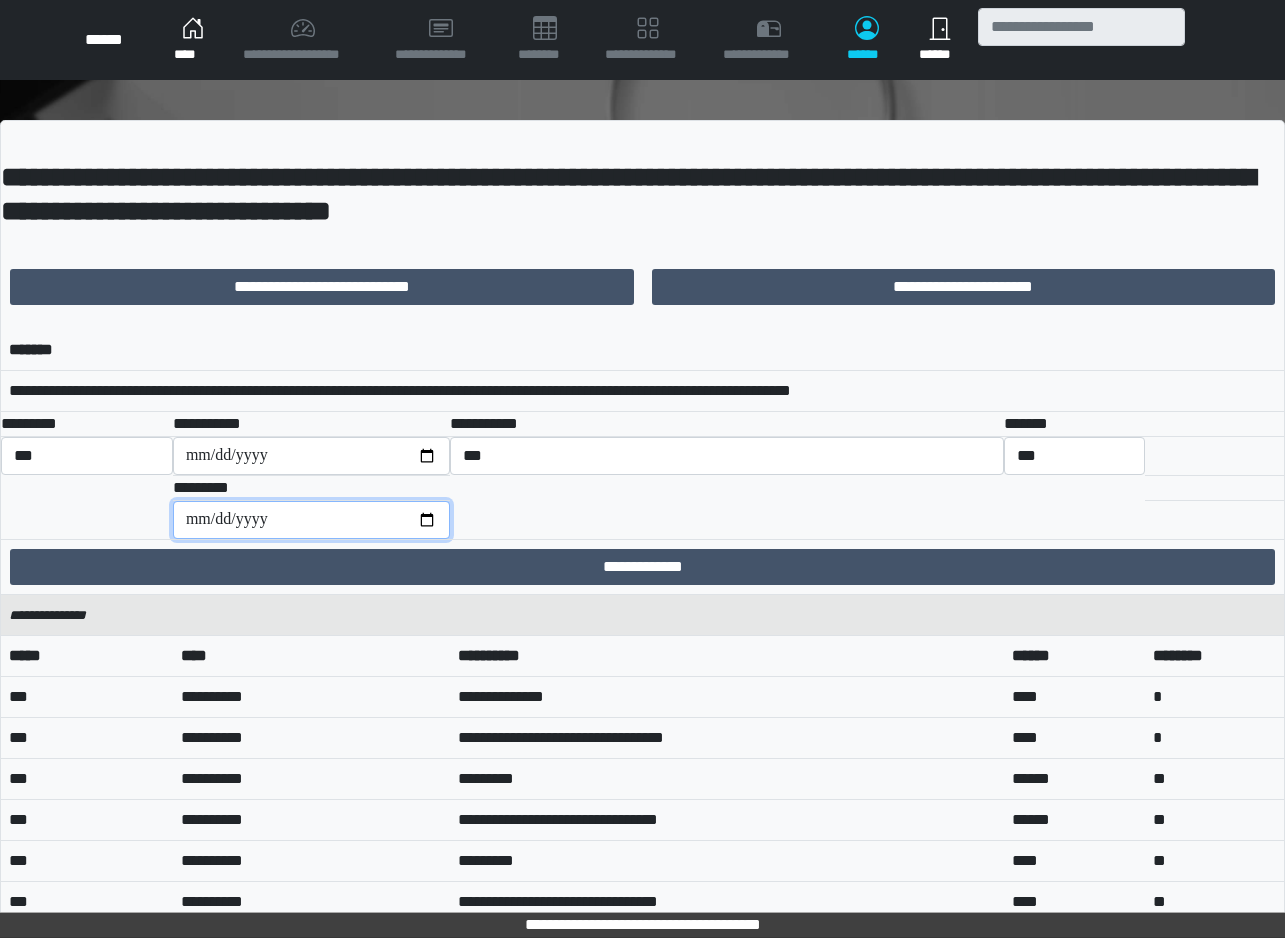 type on "**********" 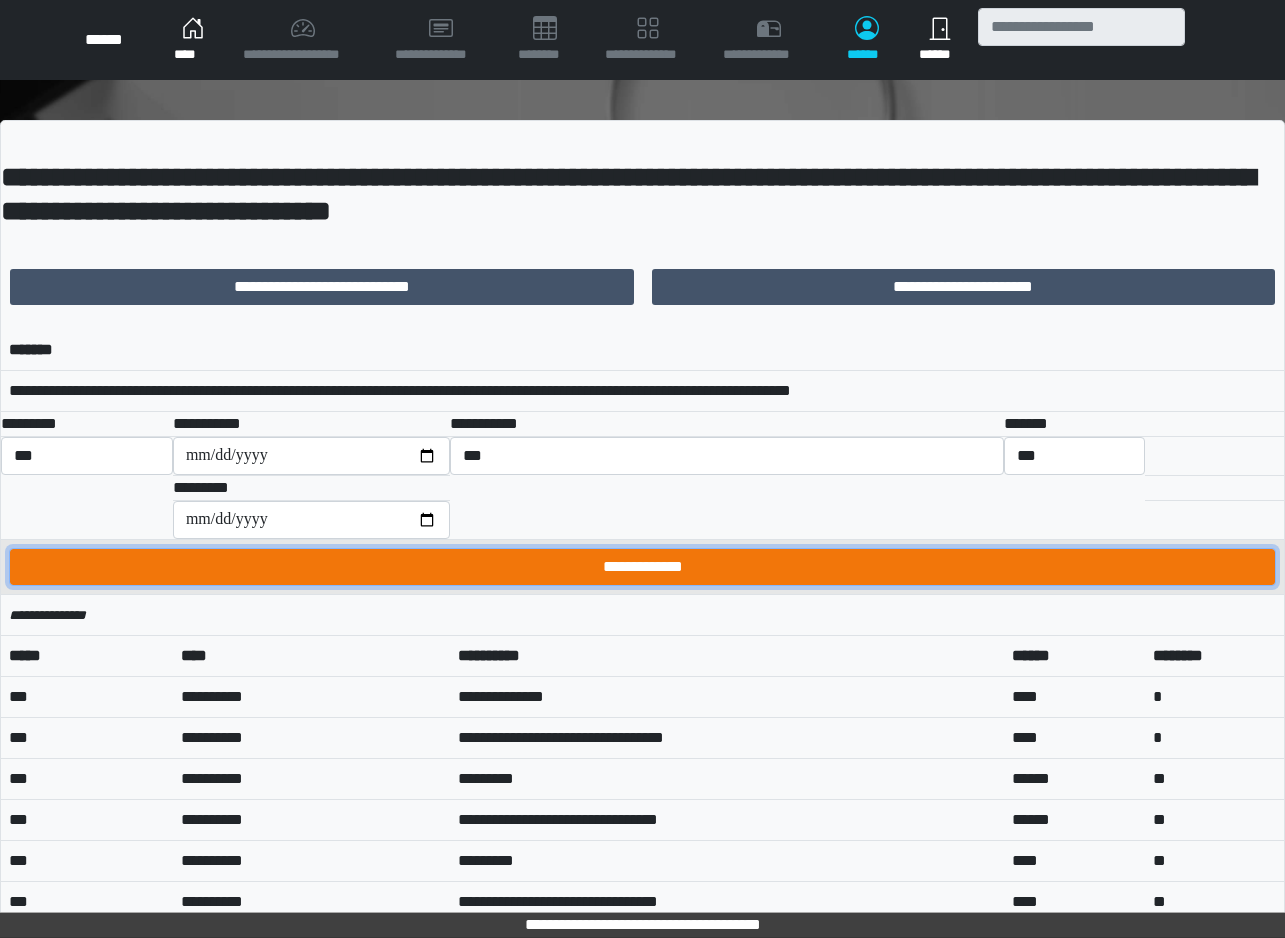click on "**********" at bounding box center (642, 567) 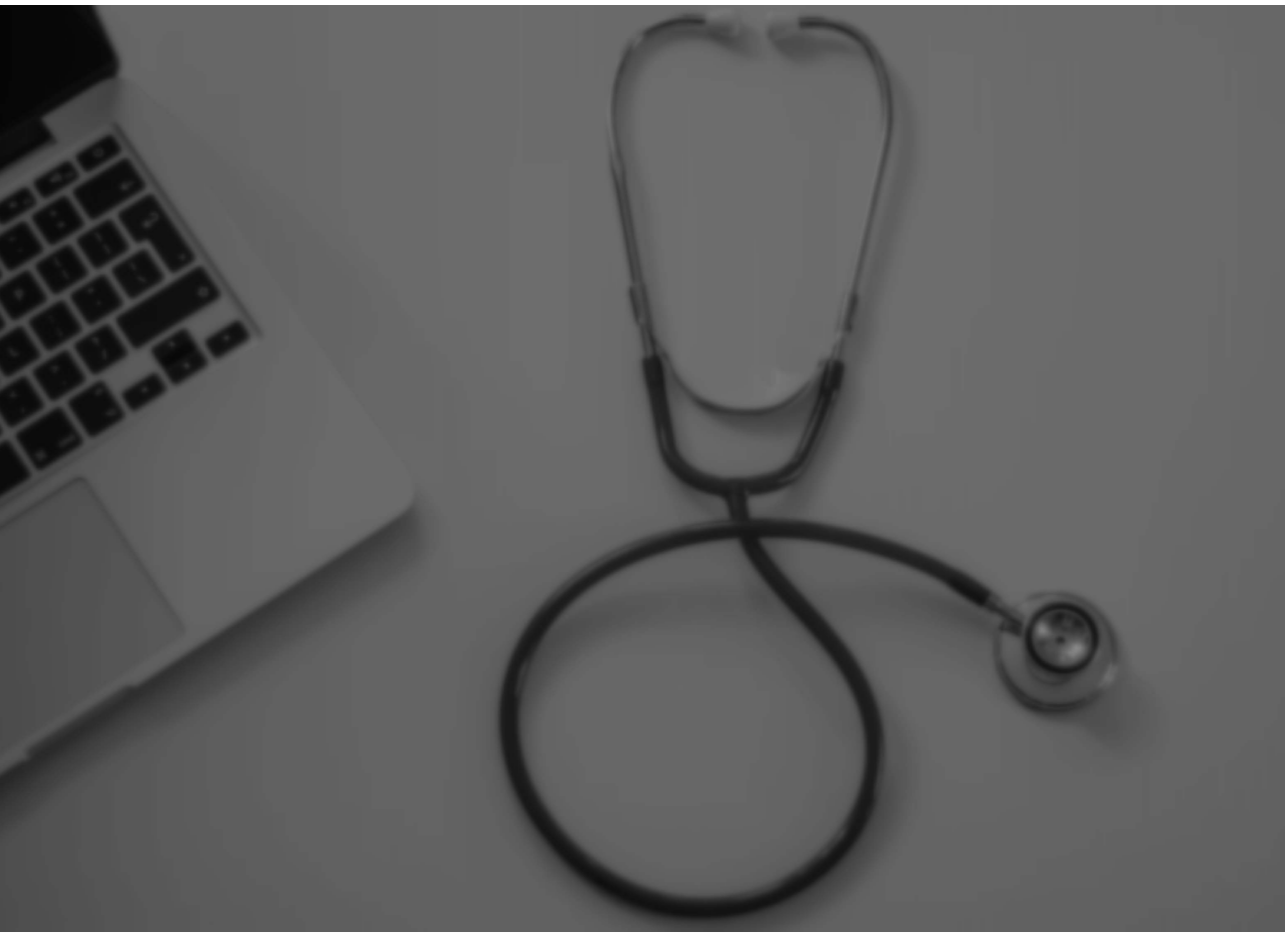 scroll, scrollTop: 0, scrollLeft: 0, axis: both 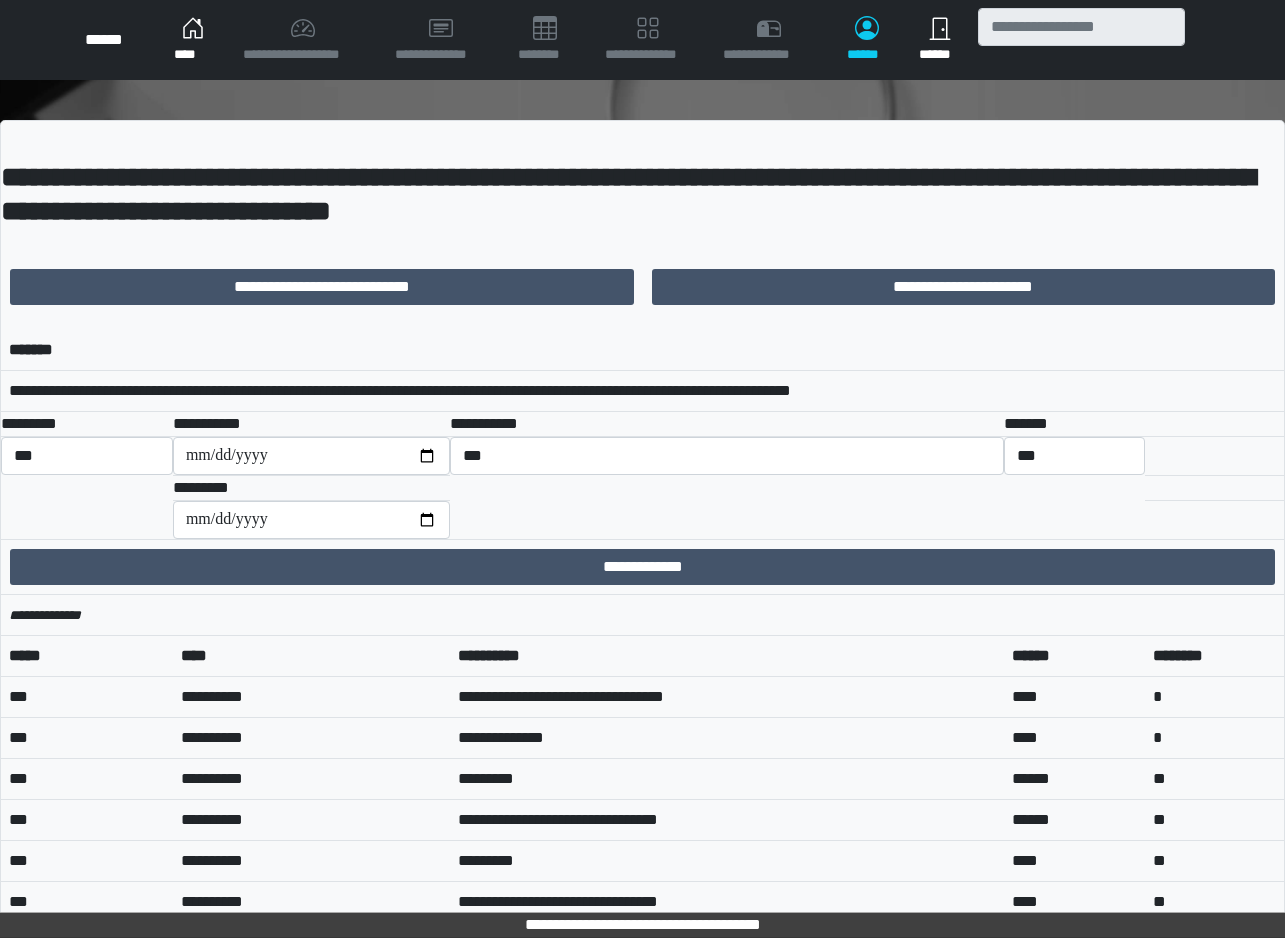 click on "****" at bounding box center [192, 40] 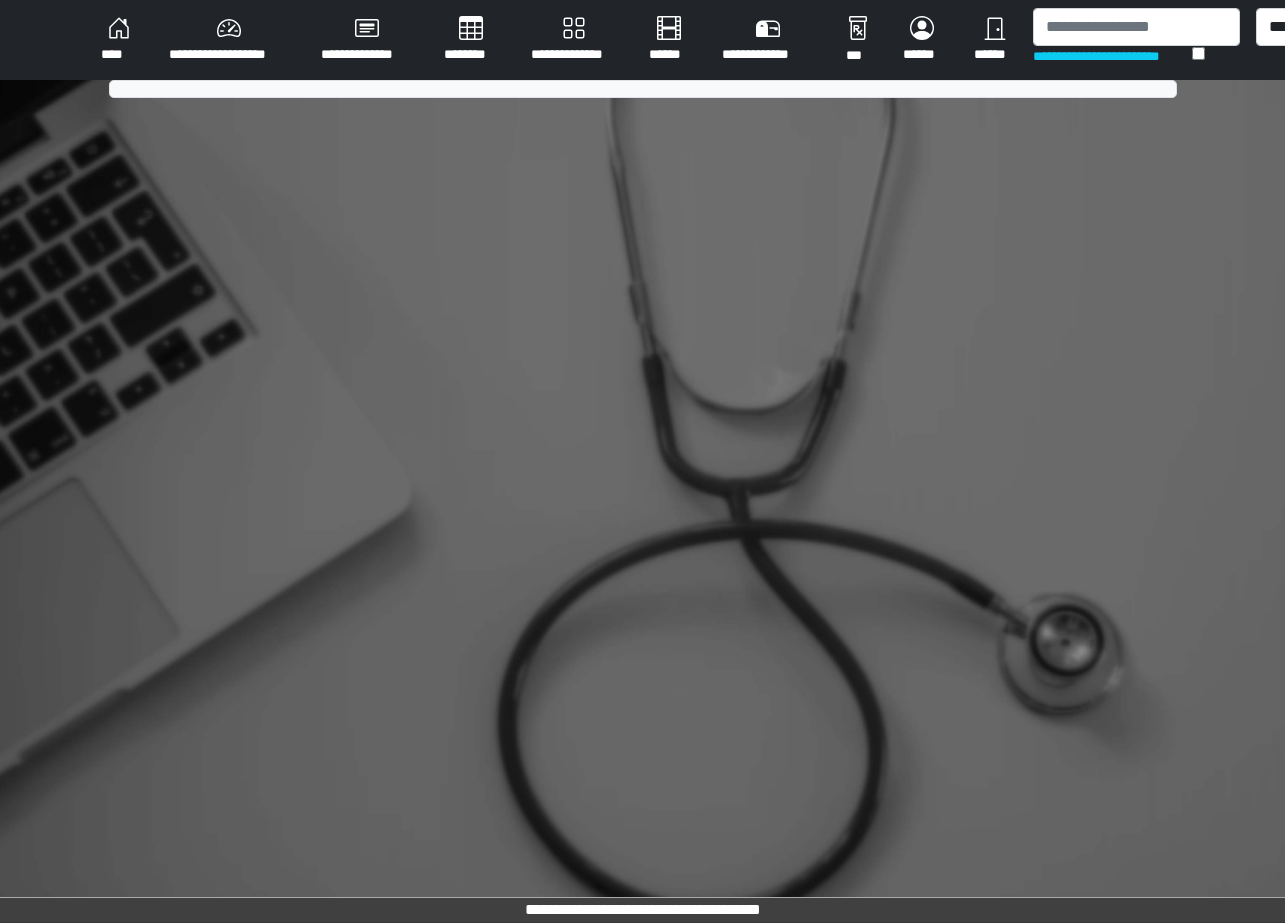 scroll, scrollTop: 0, scrollLeft: 0, axis: both 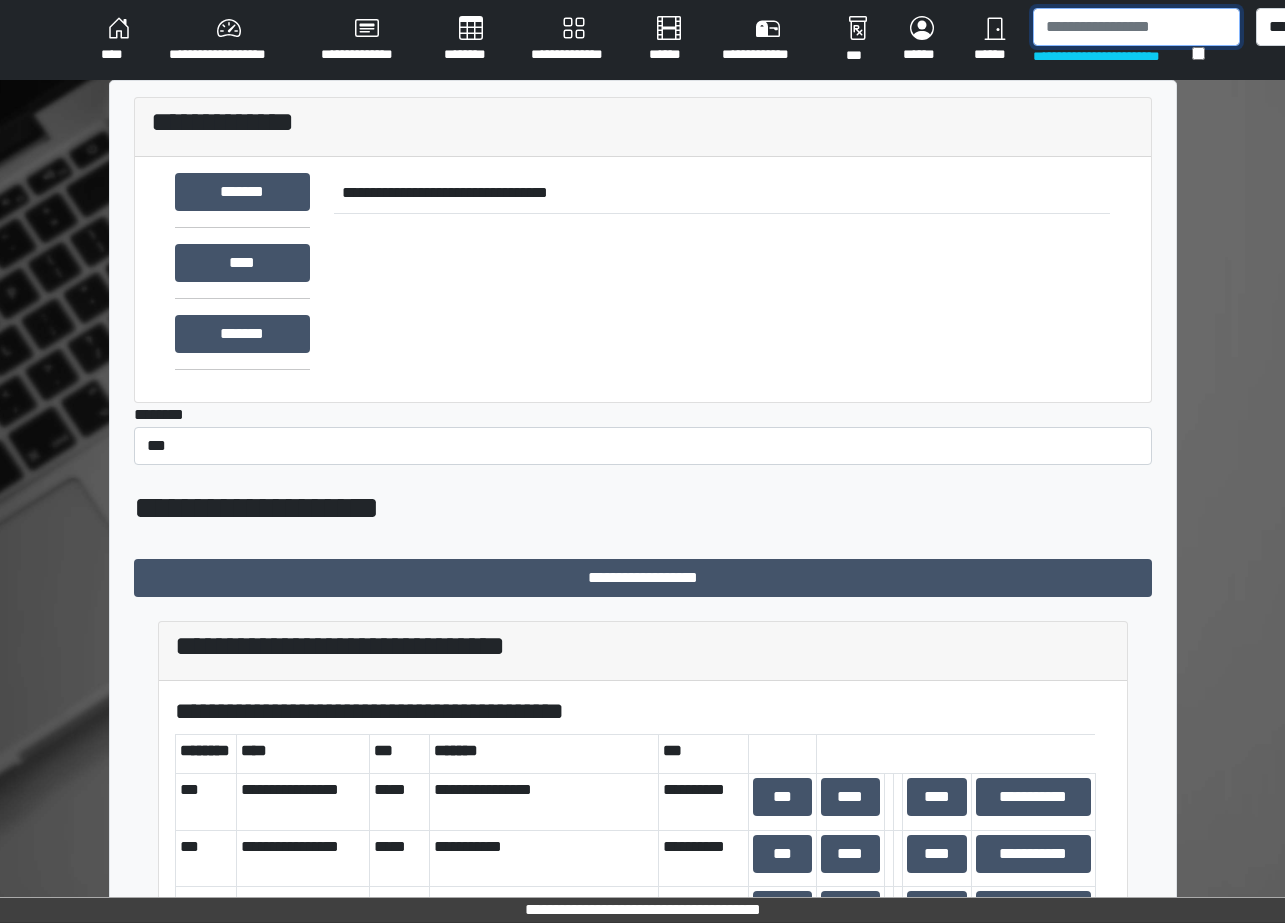 click at bounding box center [1136, 27] 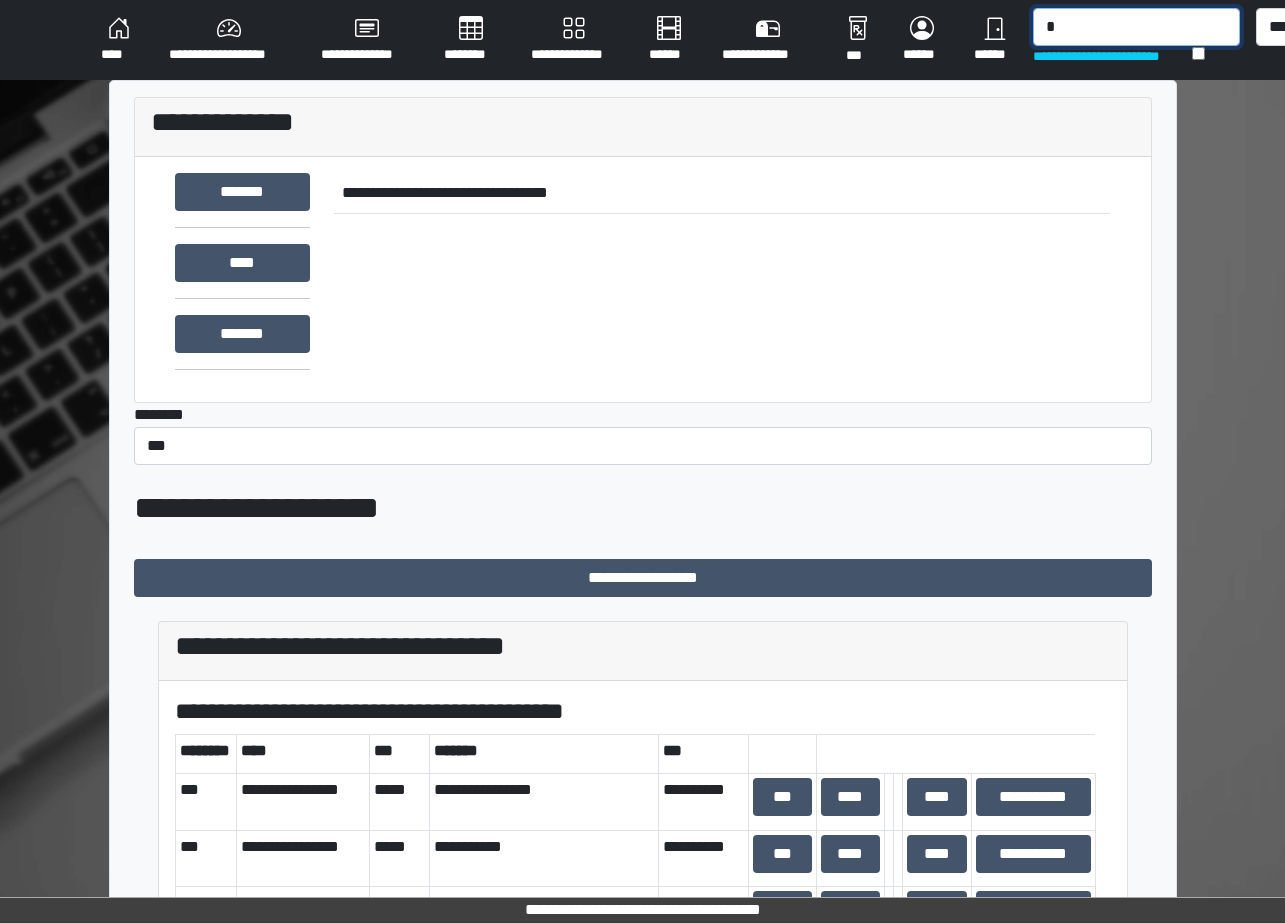 click on "*" at bounding box center (1136, 27) 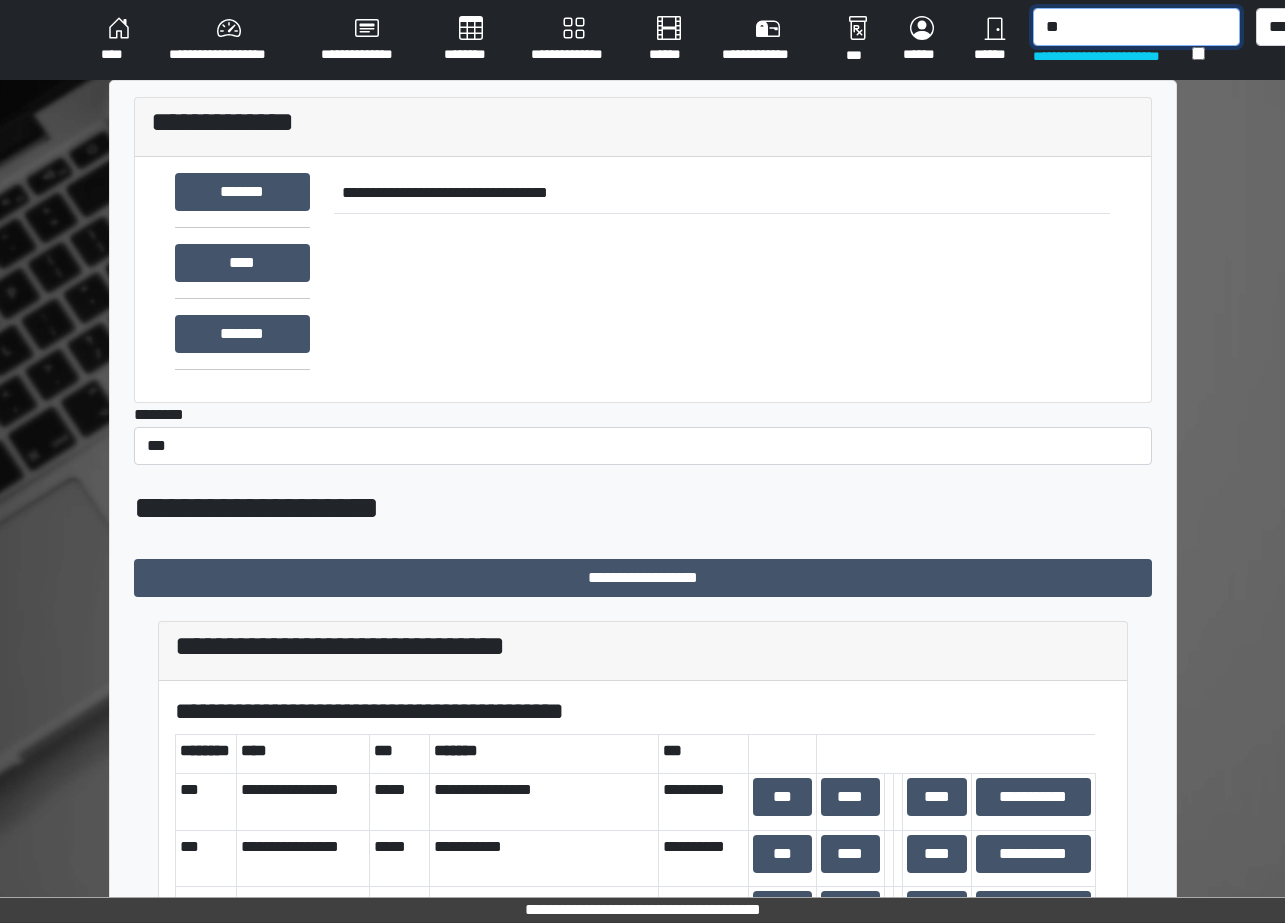 click on "**" at bounding box center [1136, 27] 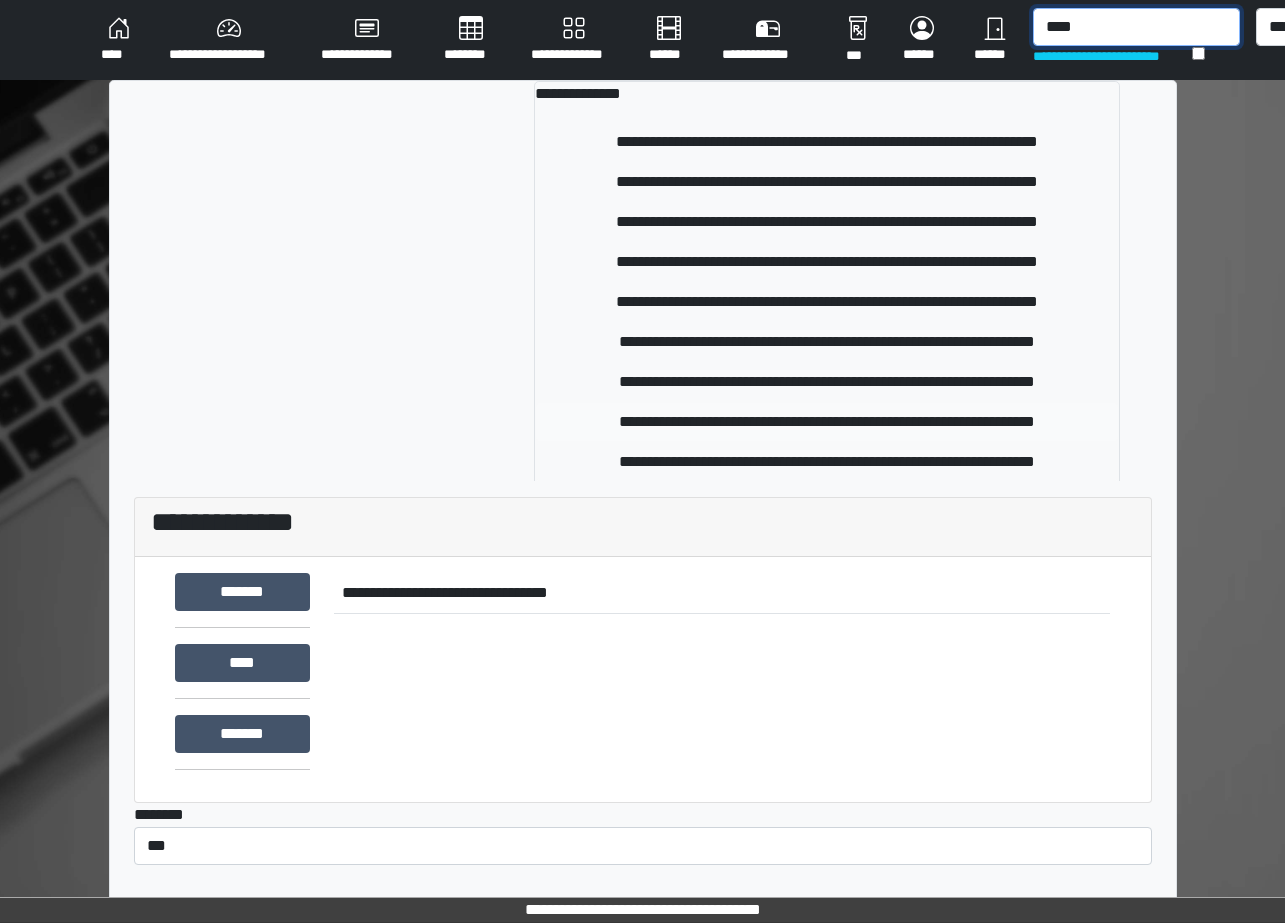 type on "****" 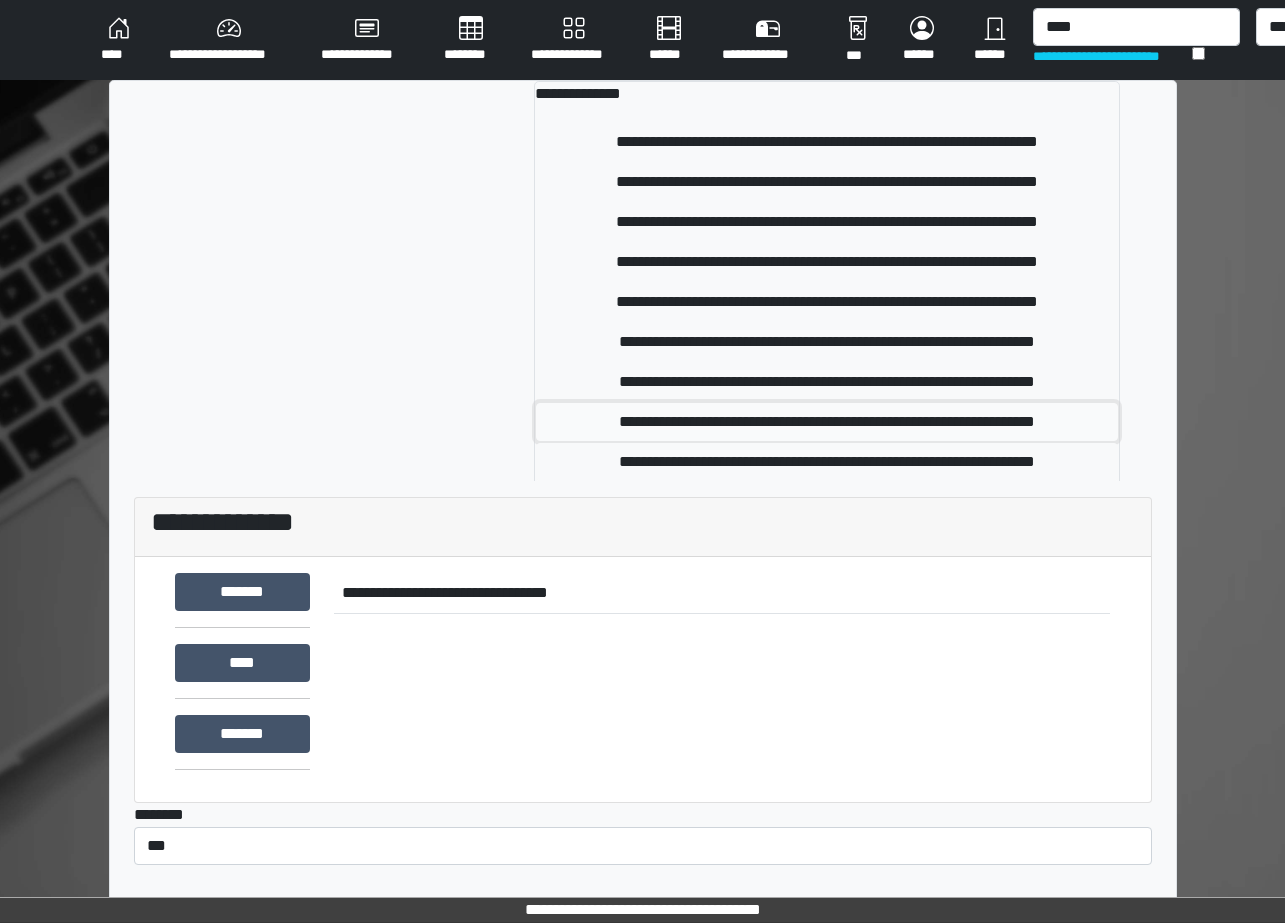 click on "**********" at bounding box center [827, 422] 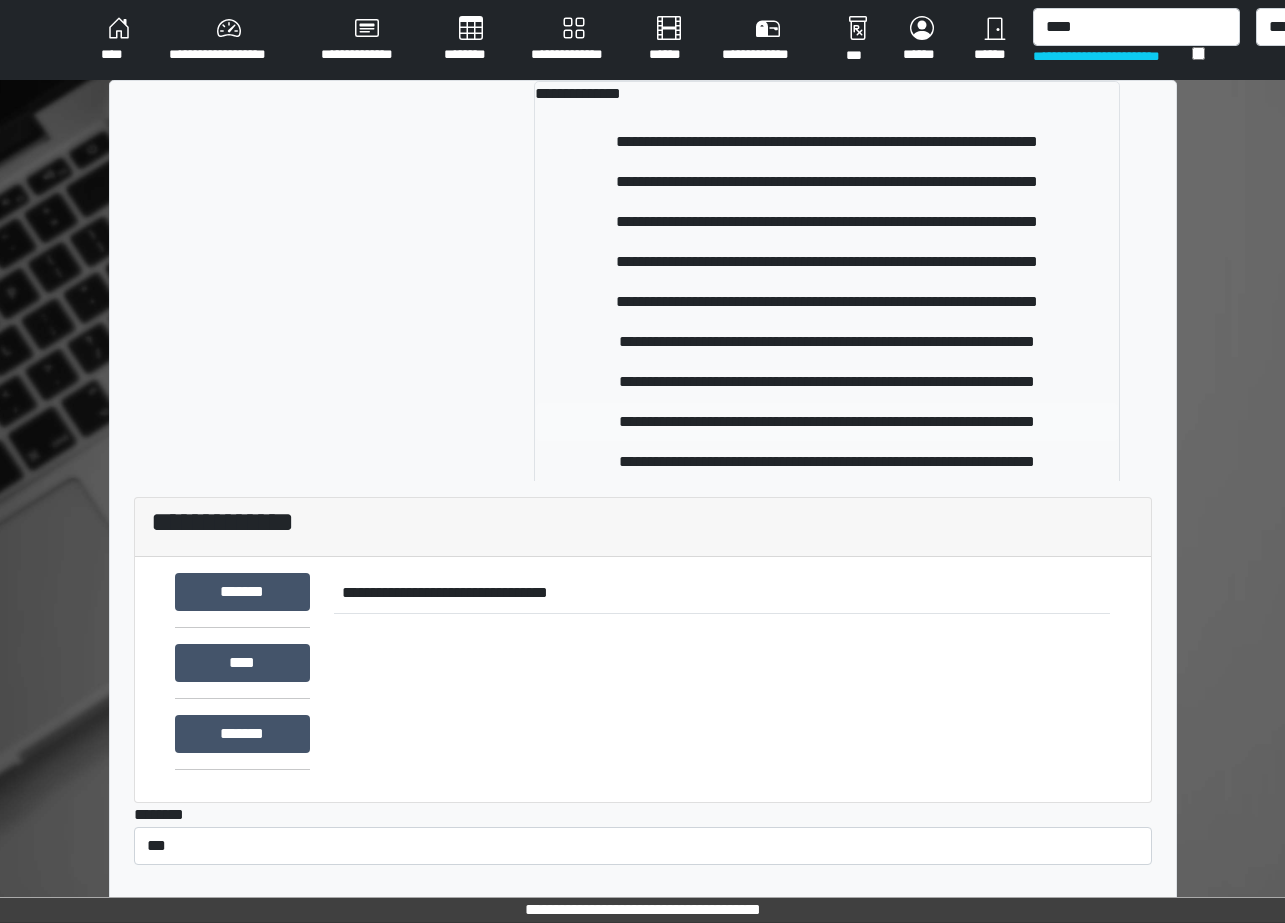 type 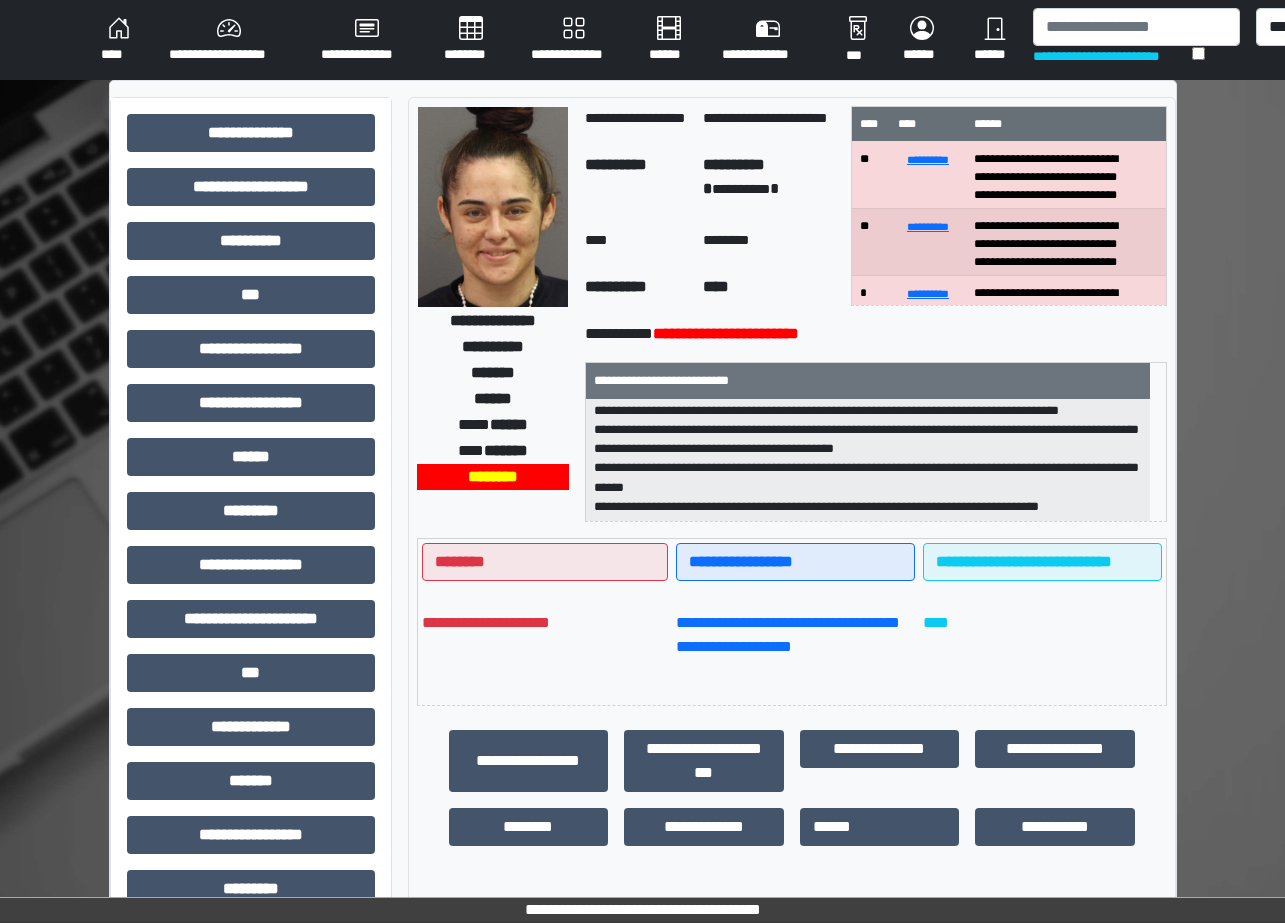 scroll, scrollTop: 178, scrollLeft: 0, axis: vertical 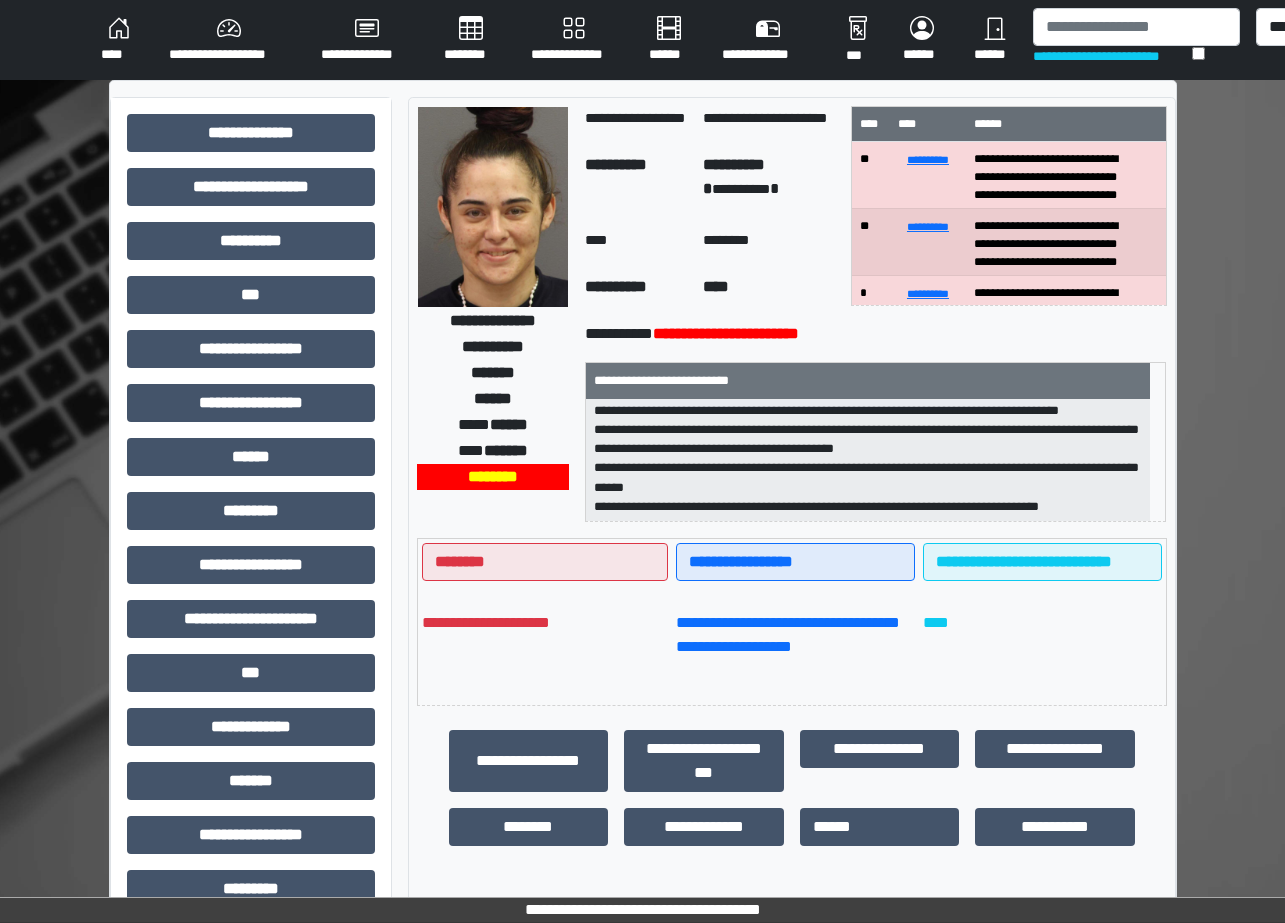 drag, startPoint x: 1177, startPoint y: 4, endPoint x: 572, endPoint y: 45, distance: 606.38763 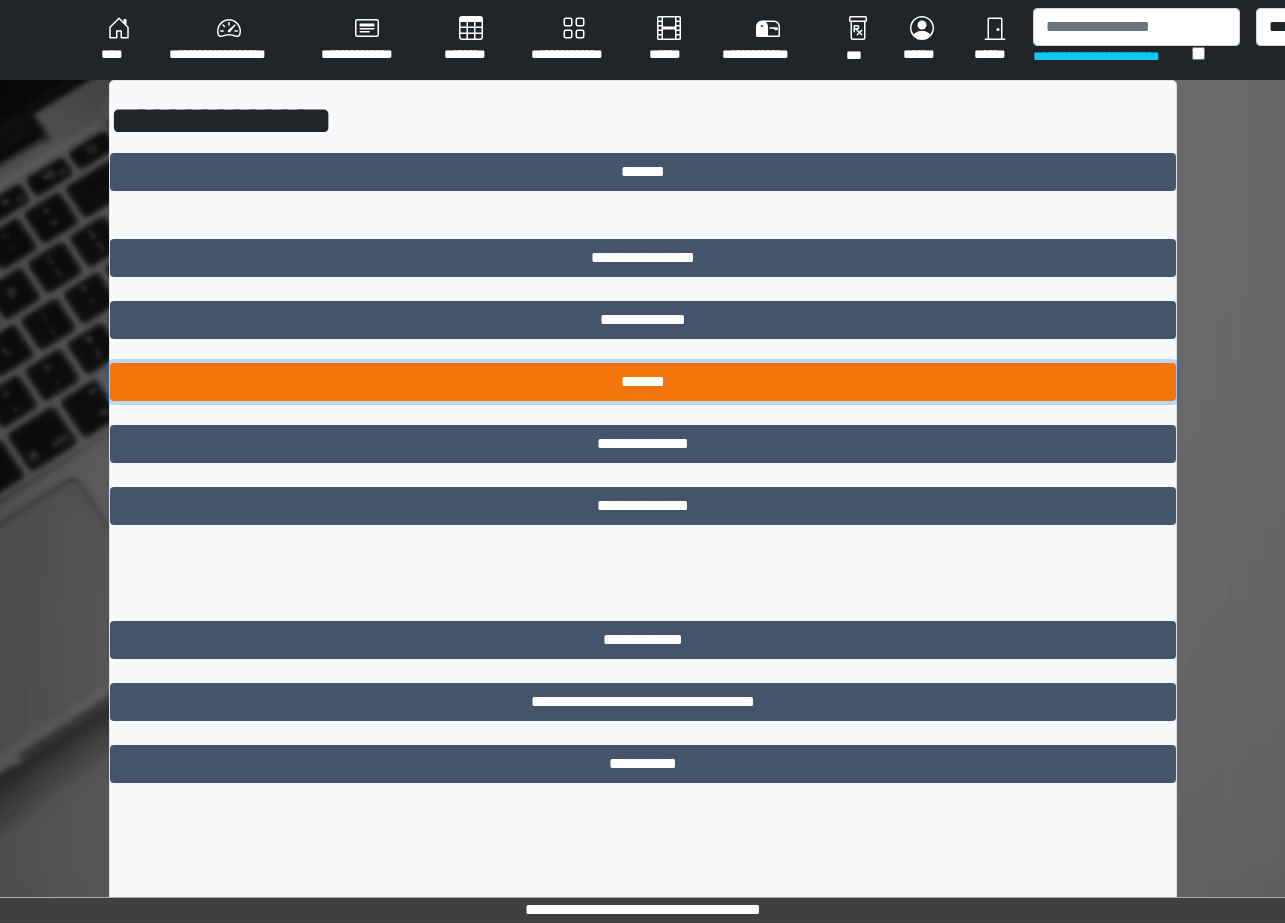 click on "*******" at bounding box center [643, 382] 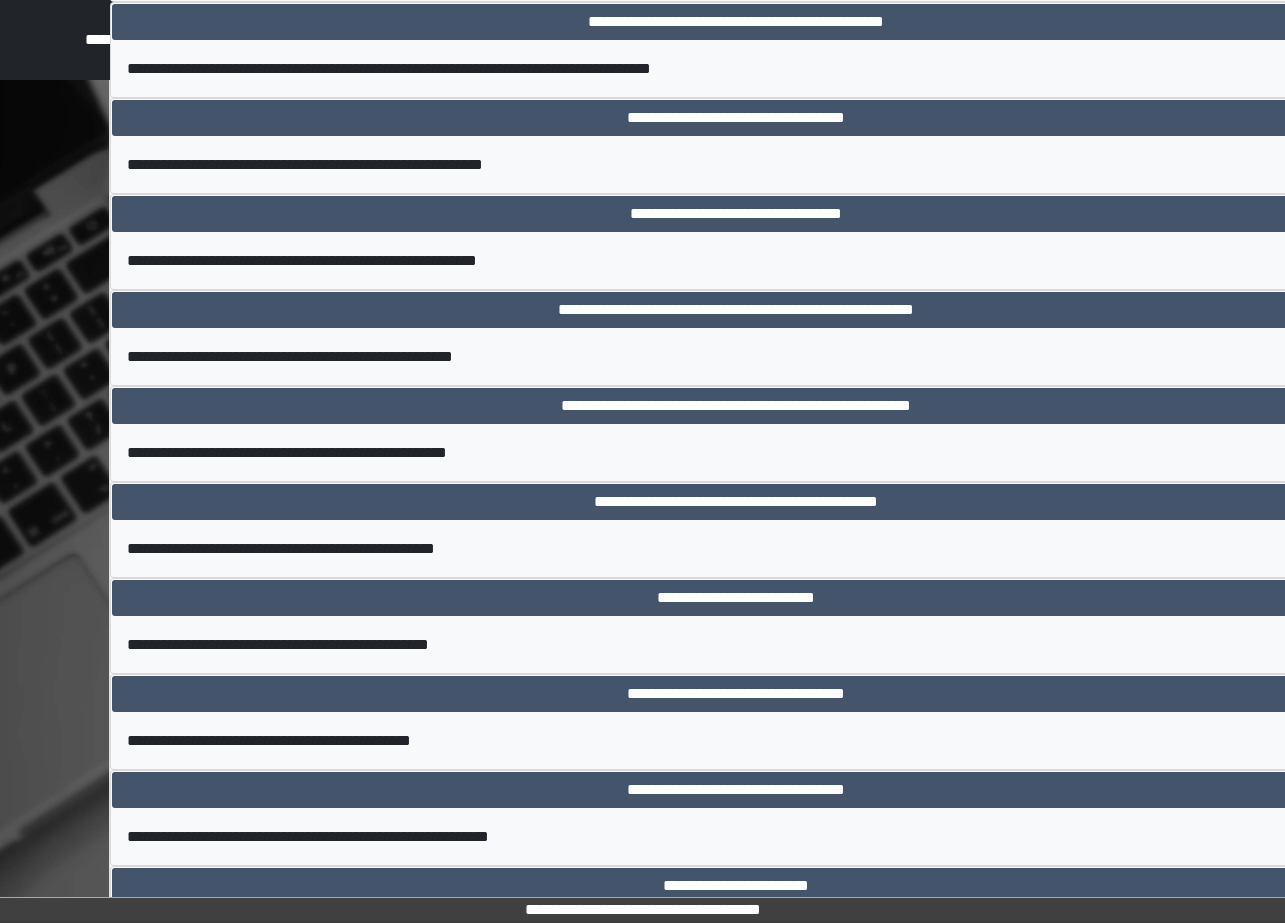 scroll, scrollTop: 9160, scrollLeft: 0, axis: vertical 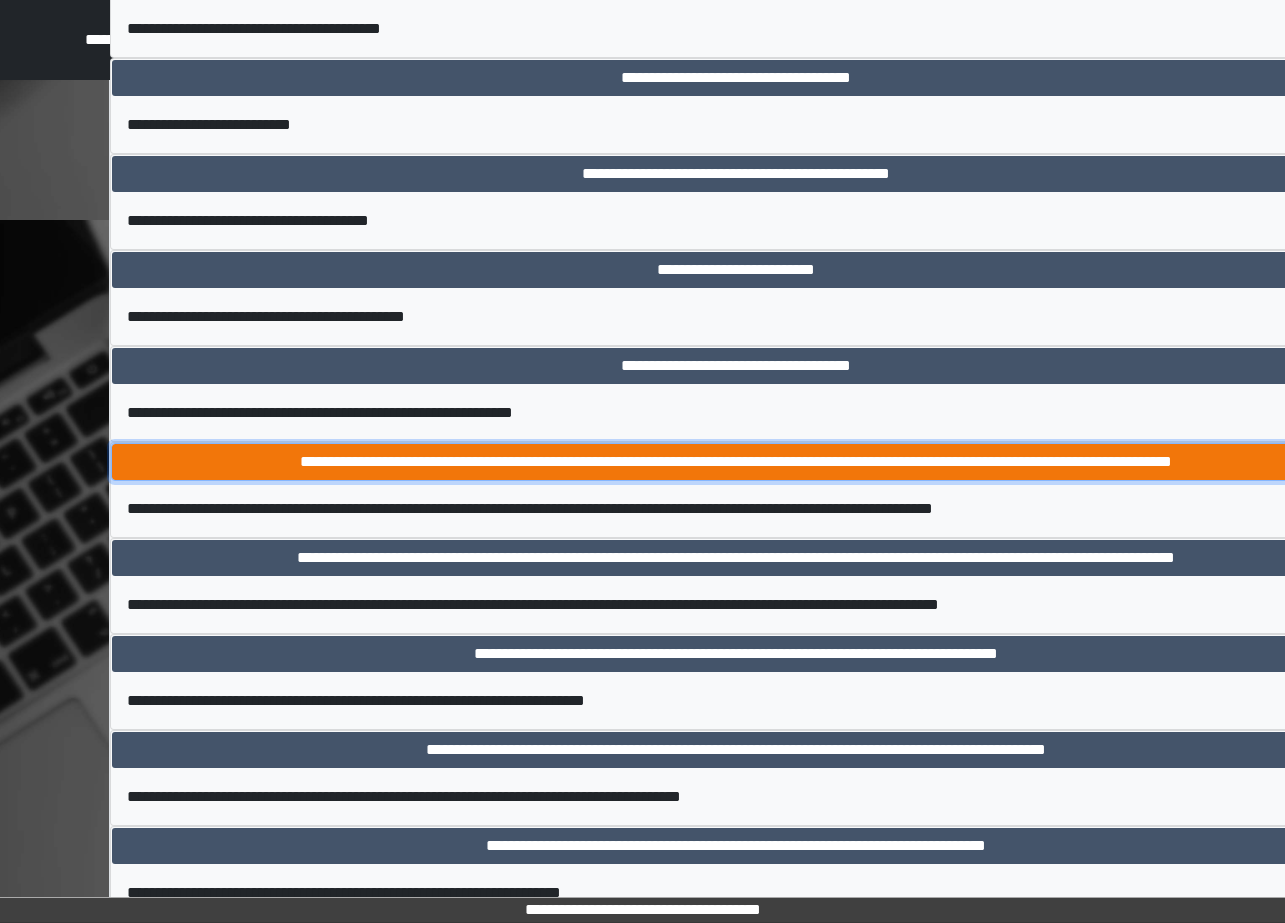 click on "**********" at bounding box center [736, 462] 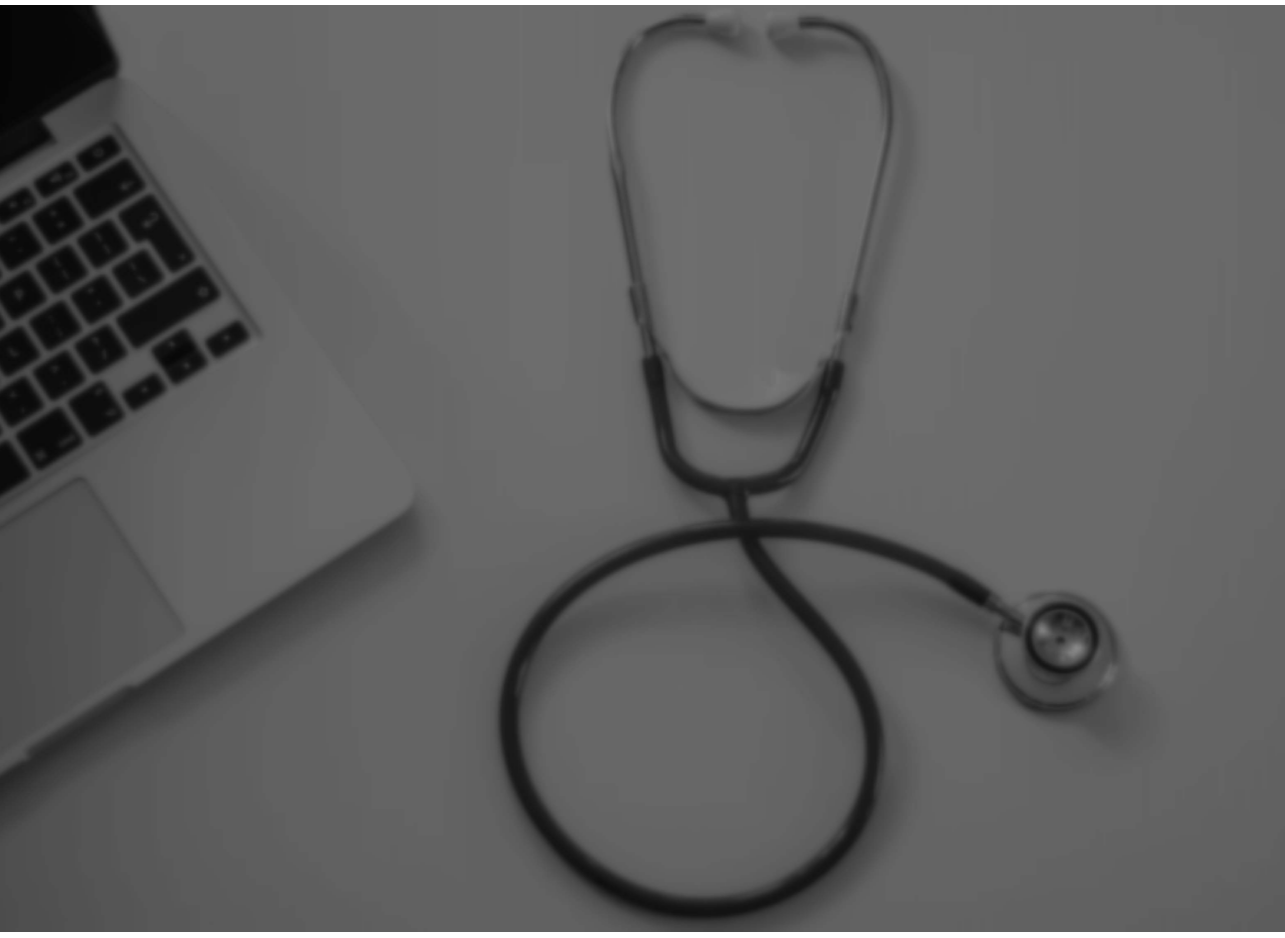 scroll, scrollTop: 0, scrollLeft: 0, axis: both 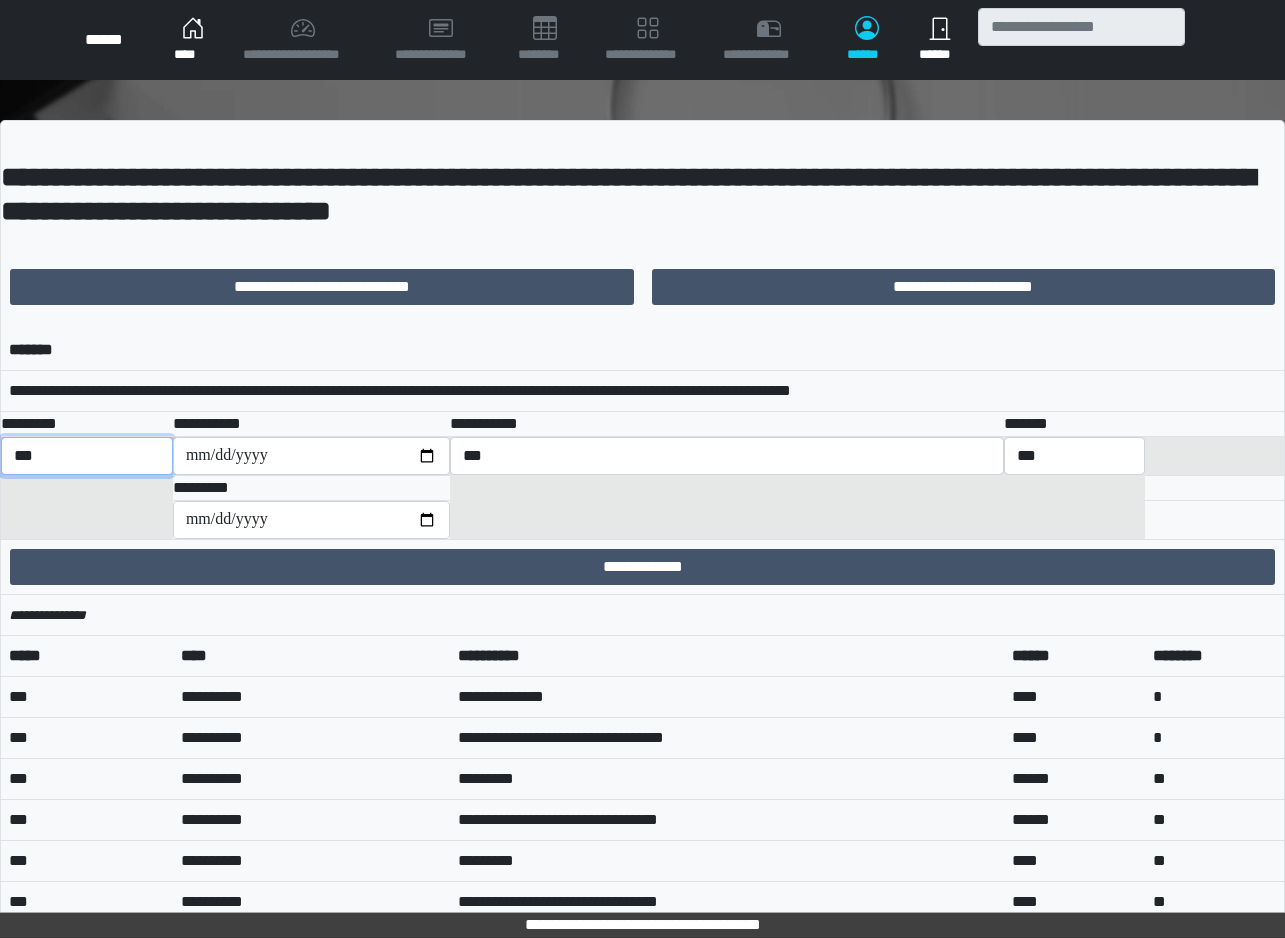 click on "*** *** ******** *** ******** ***** ***" at bounding box center (87, 456) 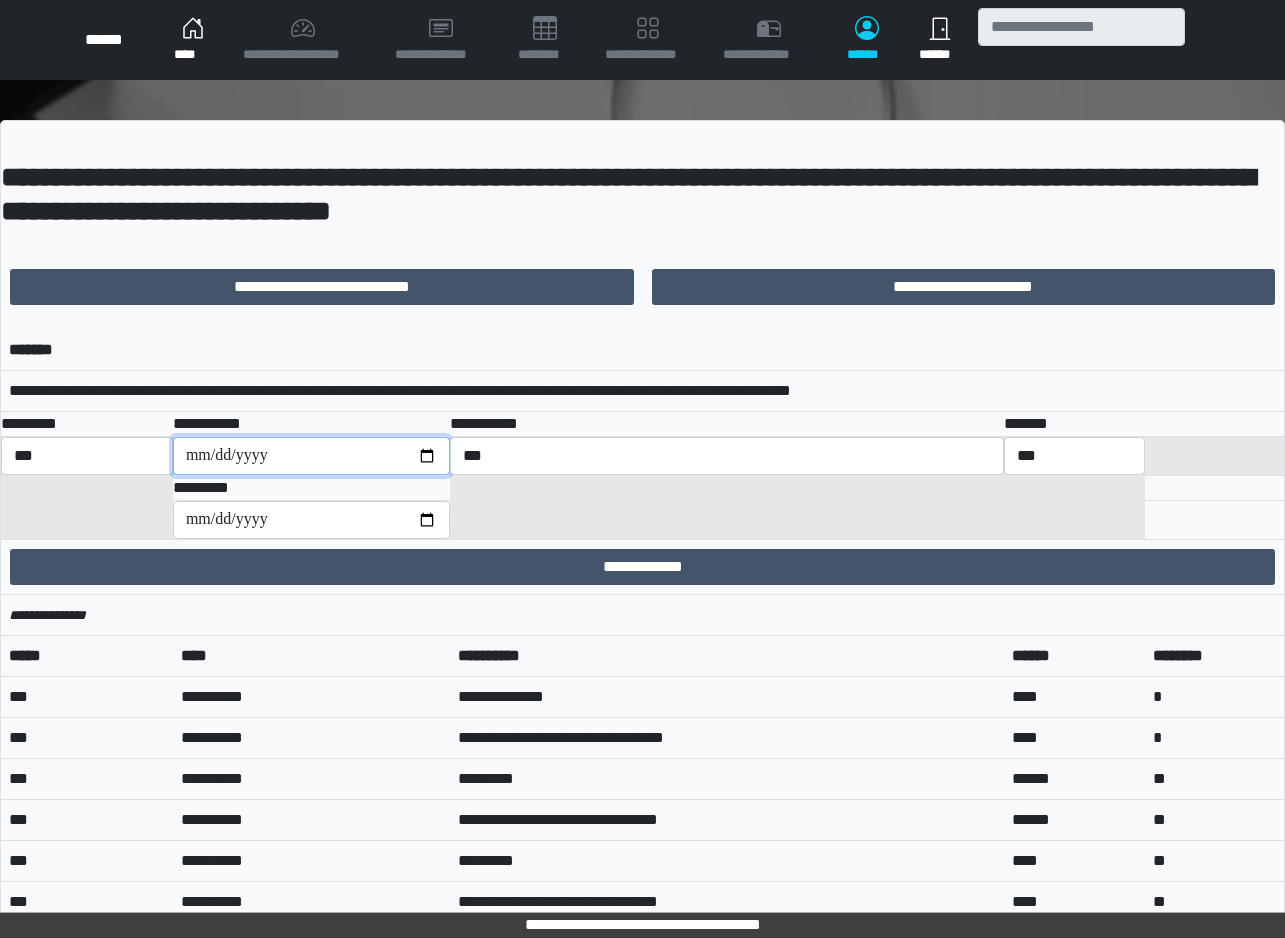click at bounding box center (311, 456) 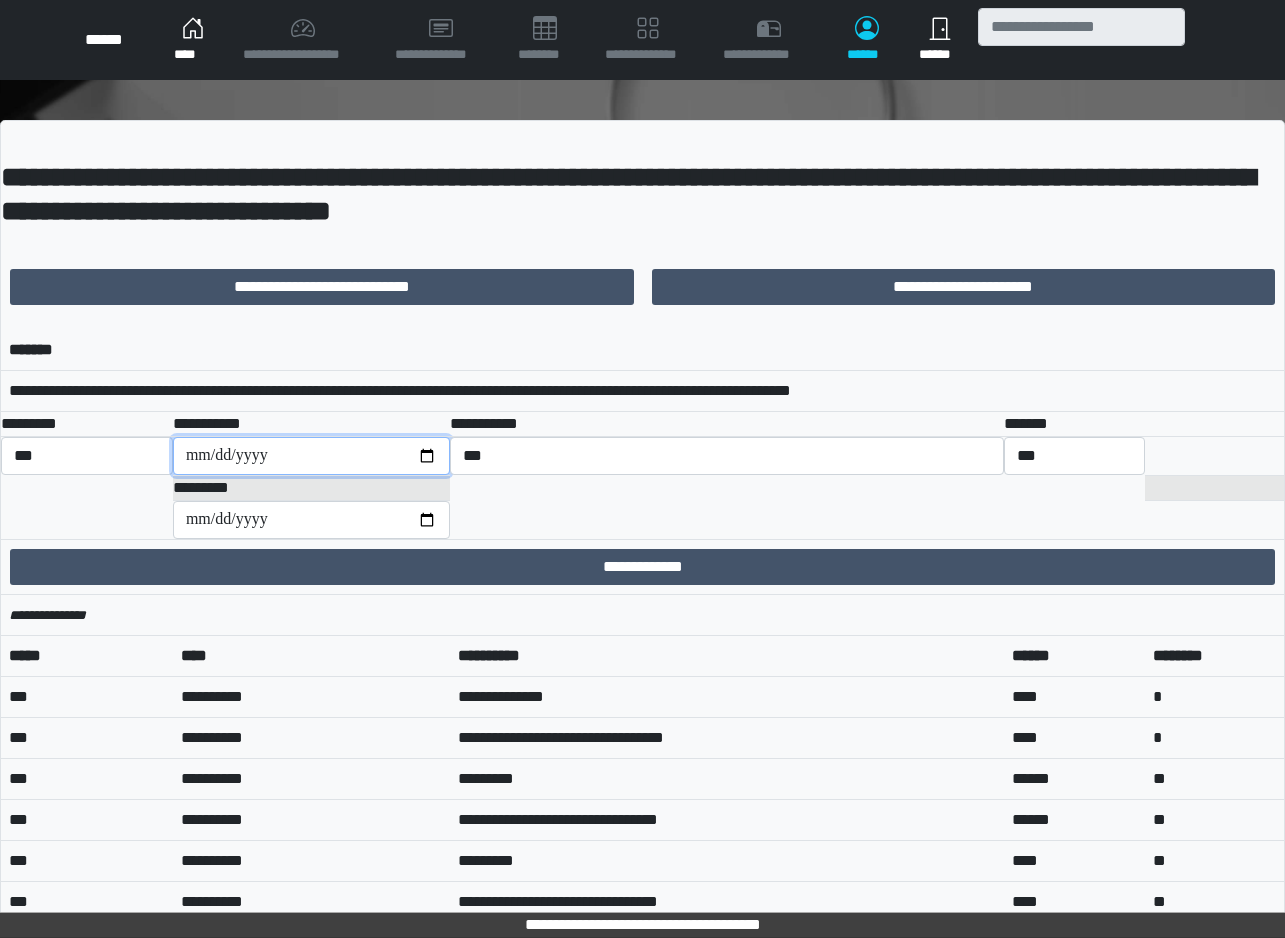 type on "**********" 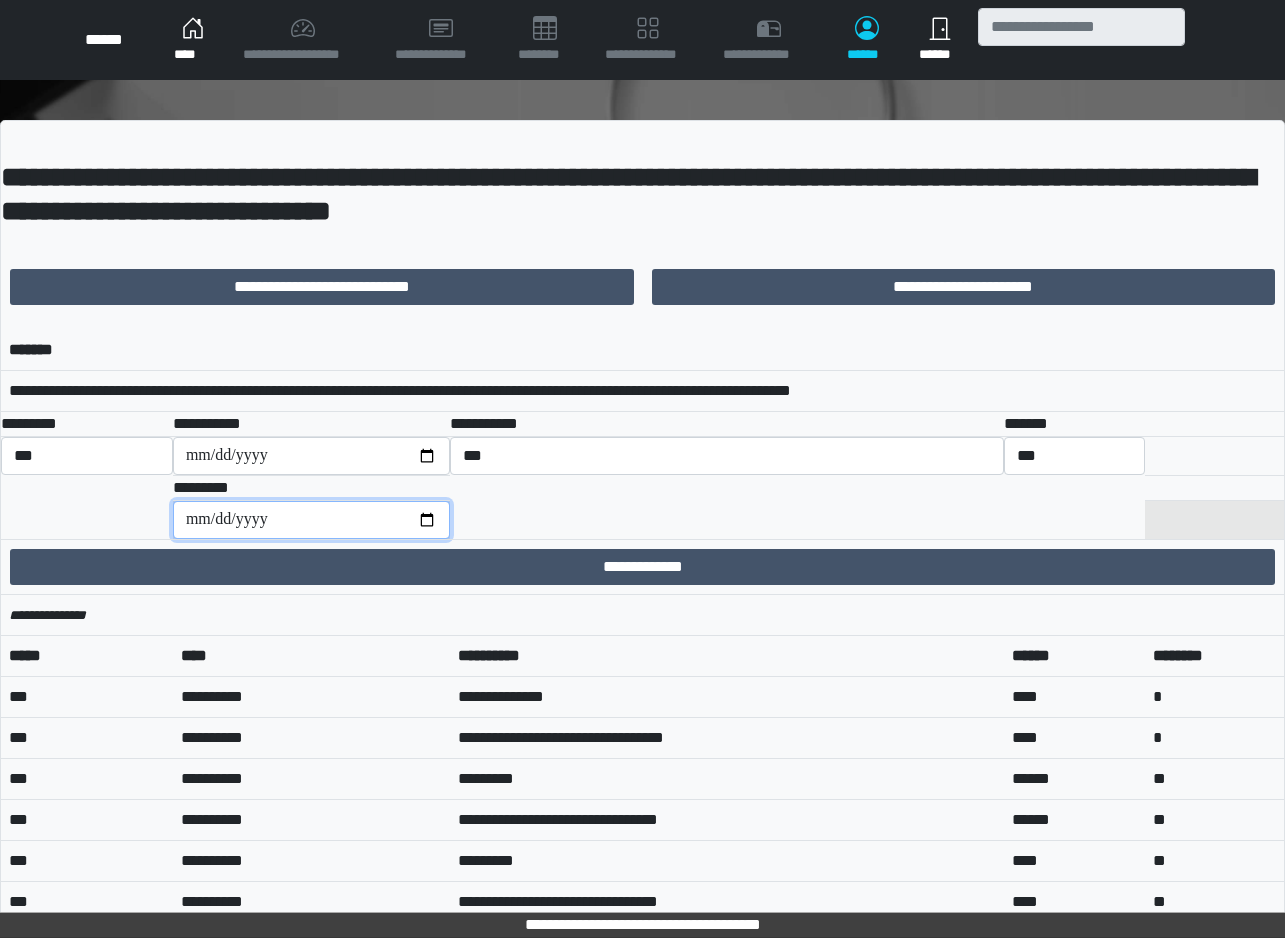 click at bounding box center (311, 520) 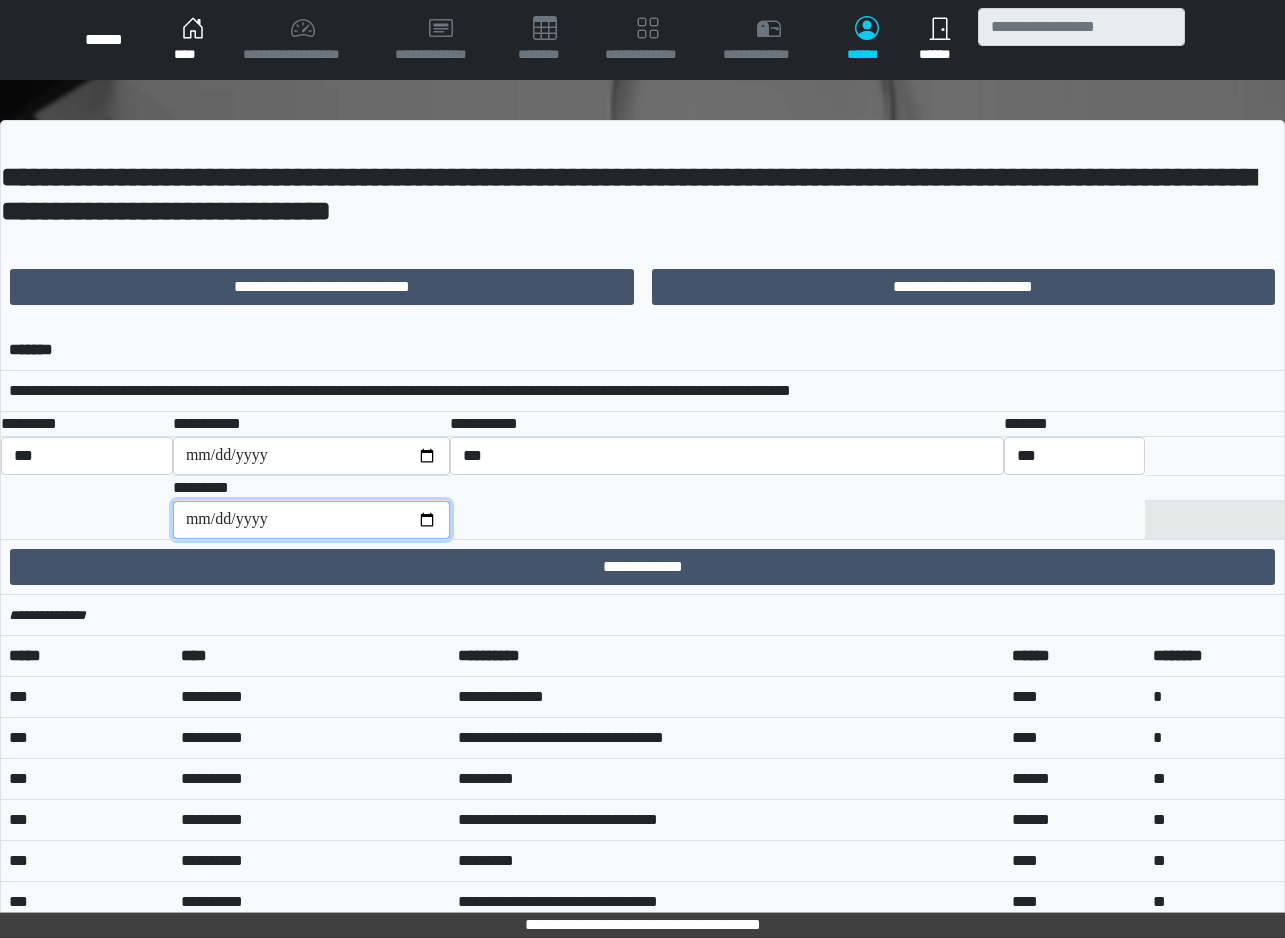 click on "**********" at bounding box center (311, 520) 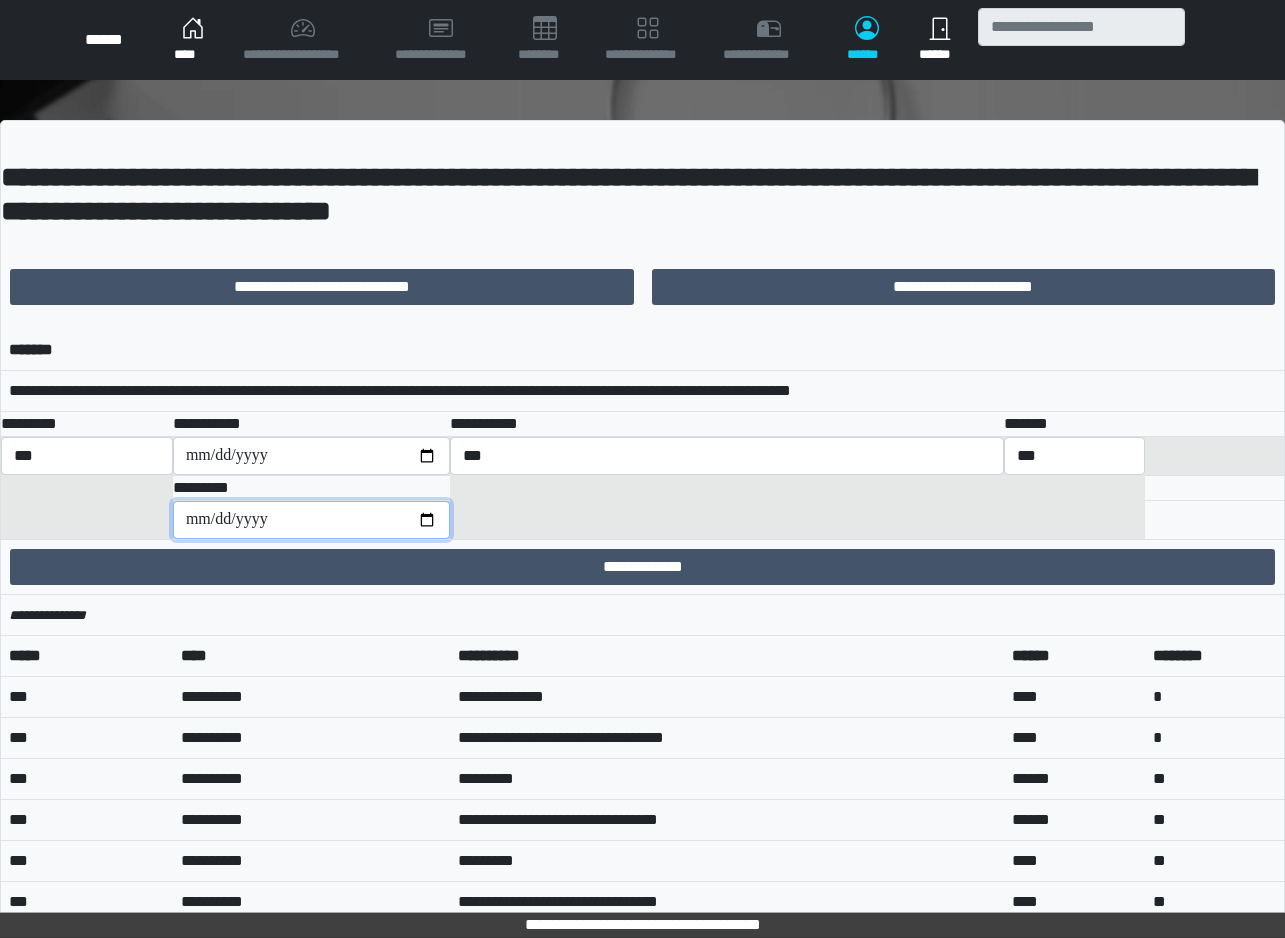 type on "**********" 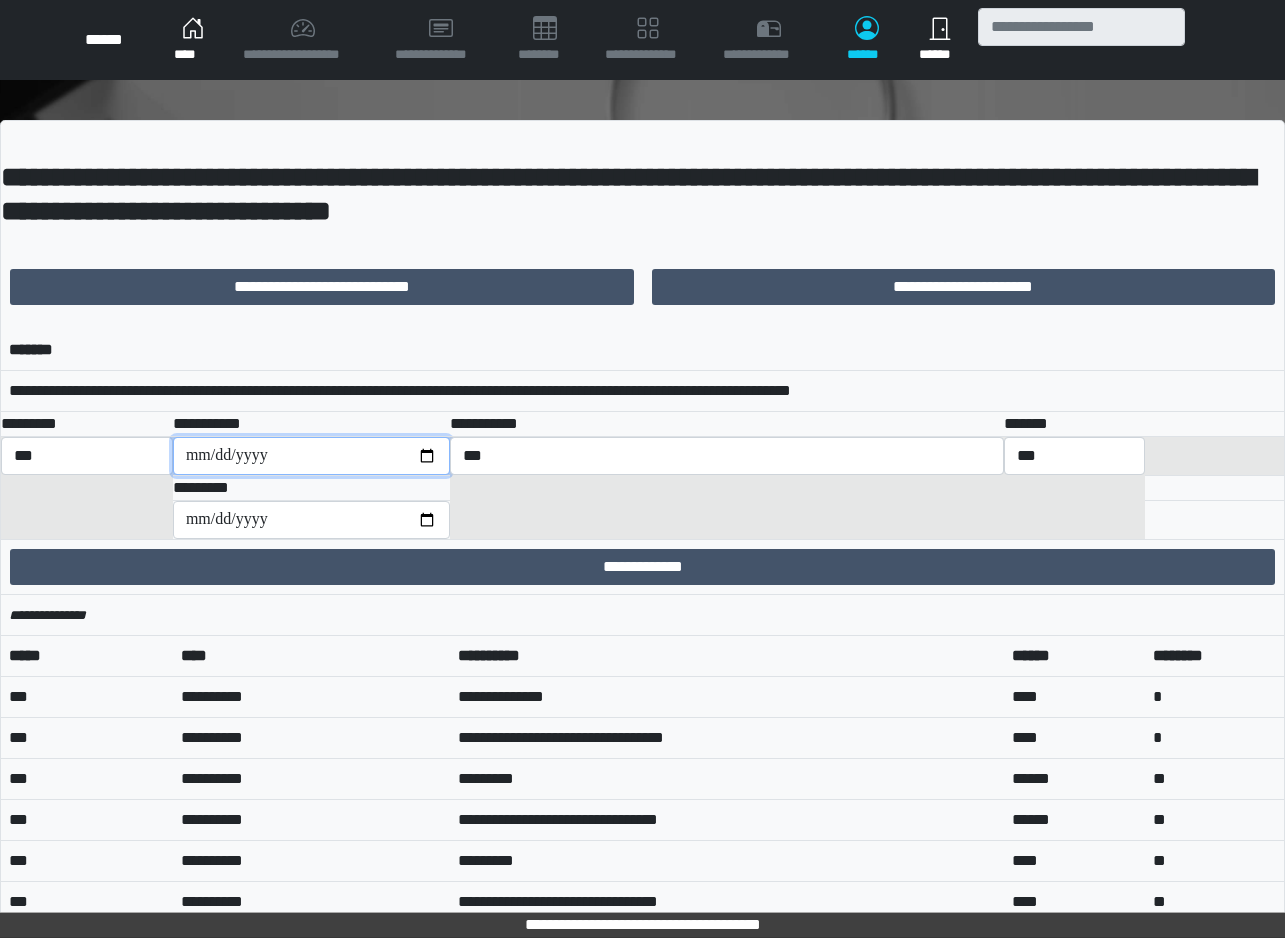 click on "**********" at bounding box center [311, 456] 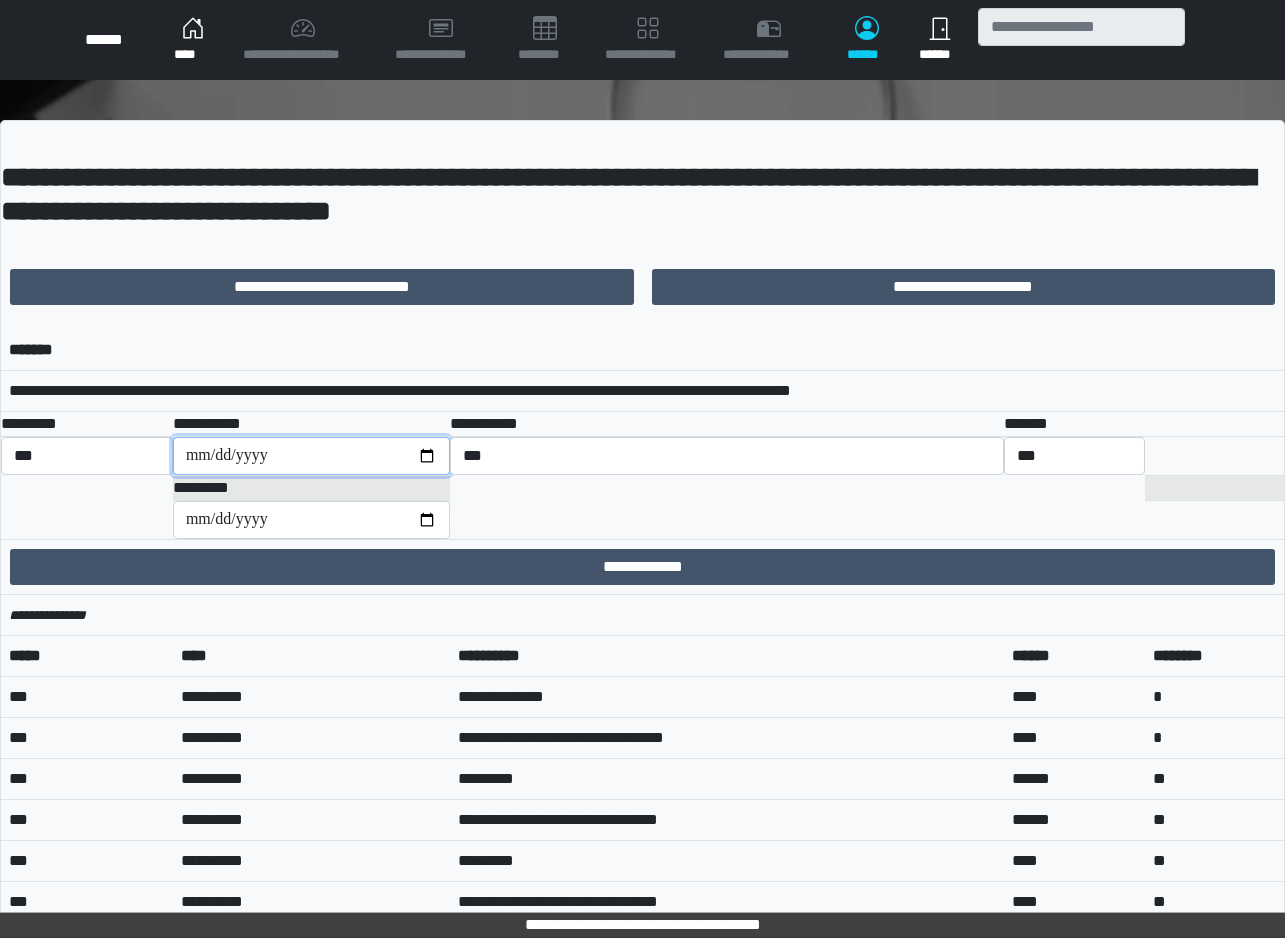 type on "**********" 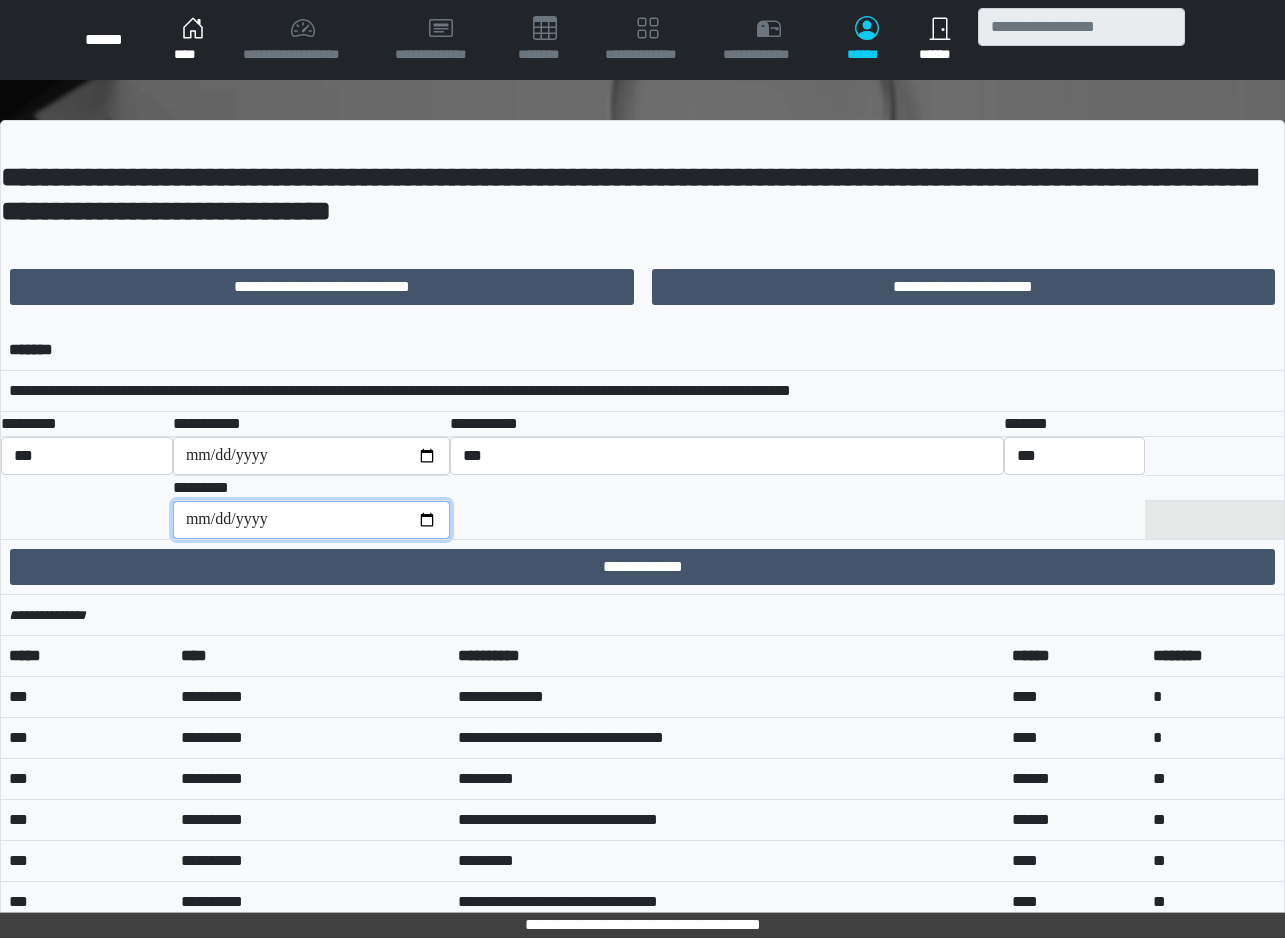 click on "**********" at bounding box center (311, 520) 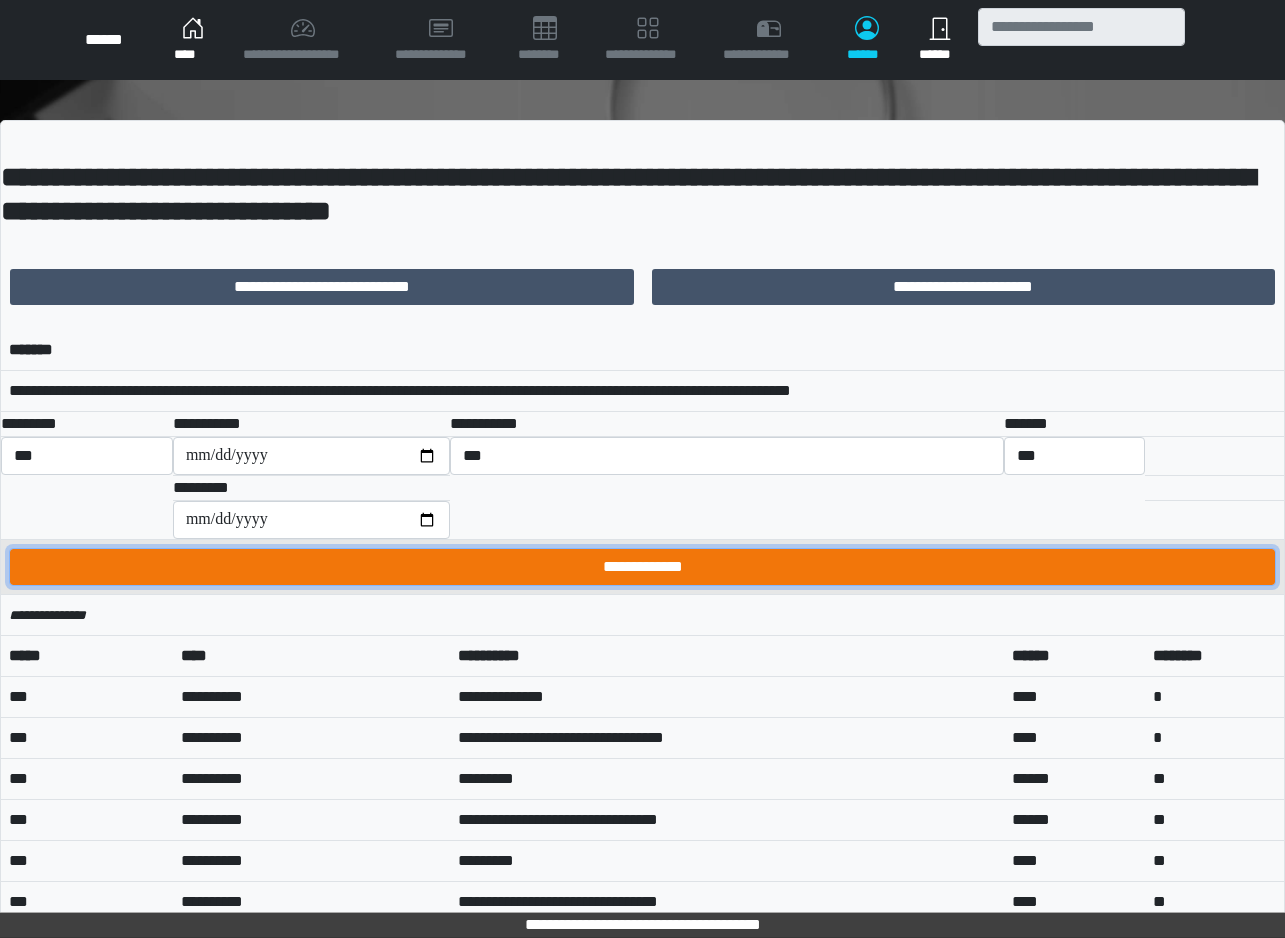 click on "**********" at bounding box center (642, 567) 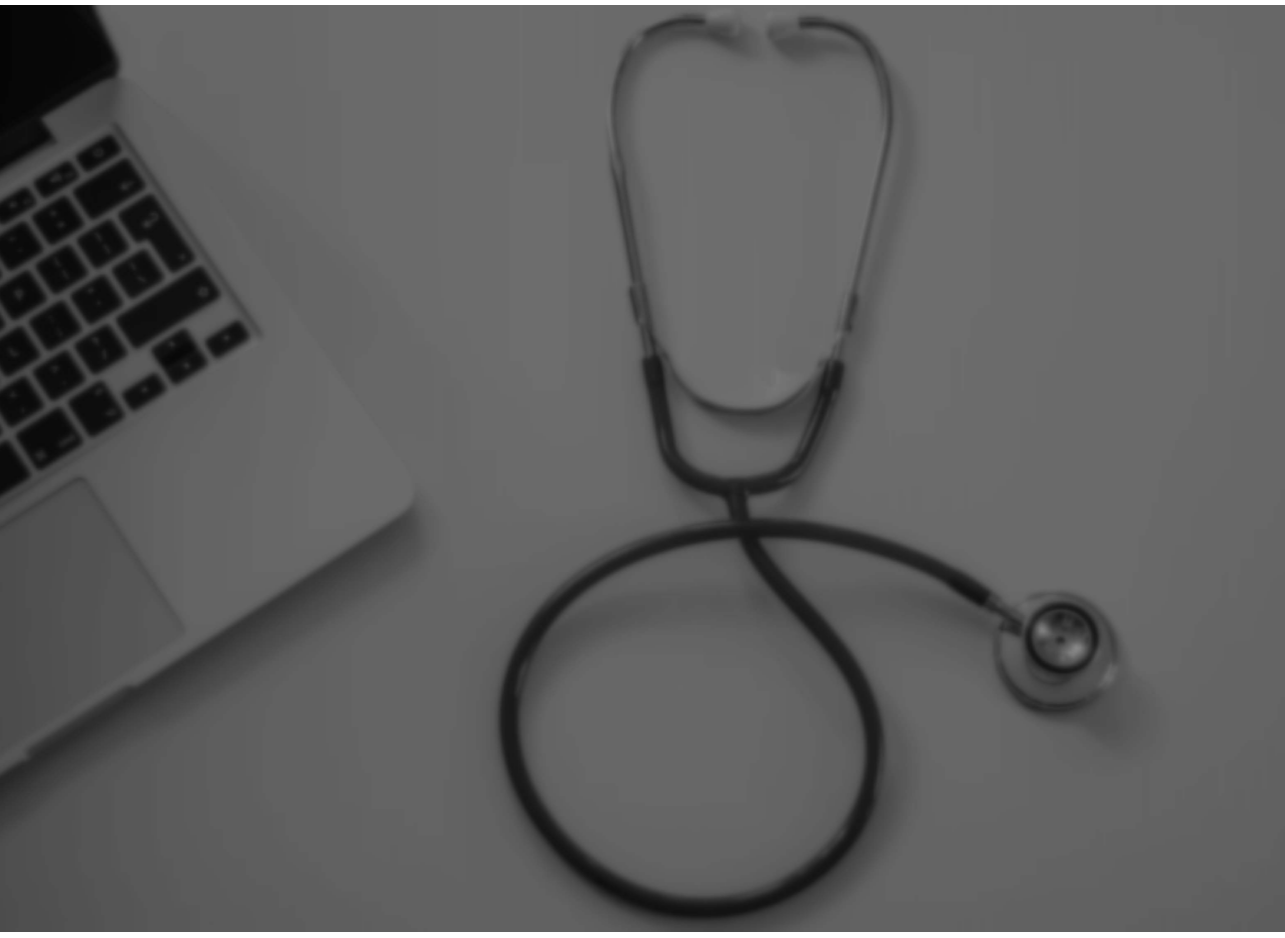 scroll, scrollTop: 0, scrollLeft: 0, axis: both 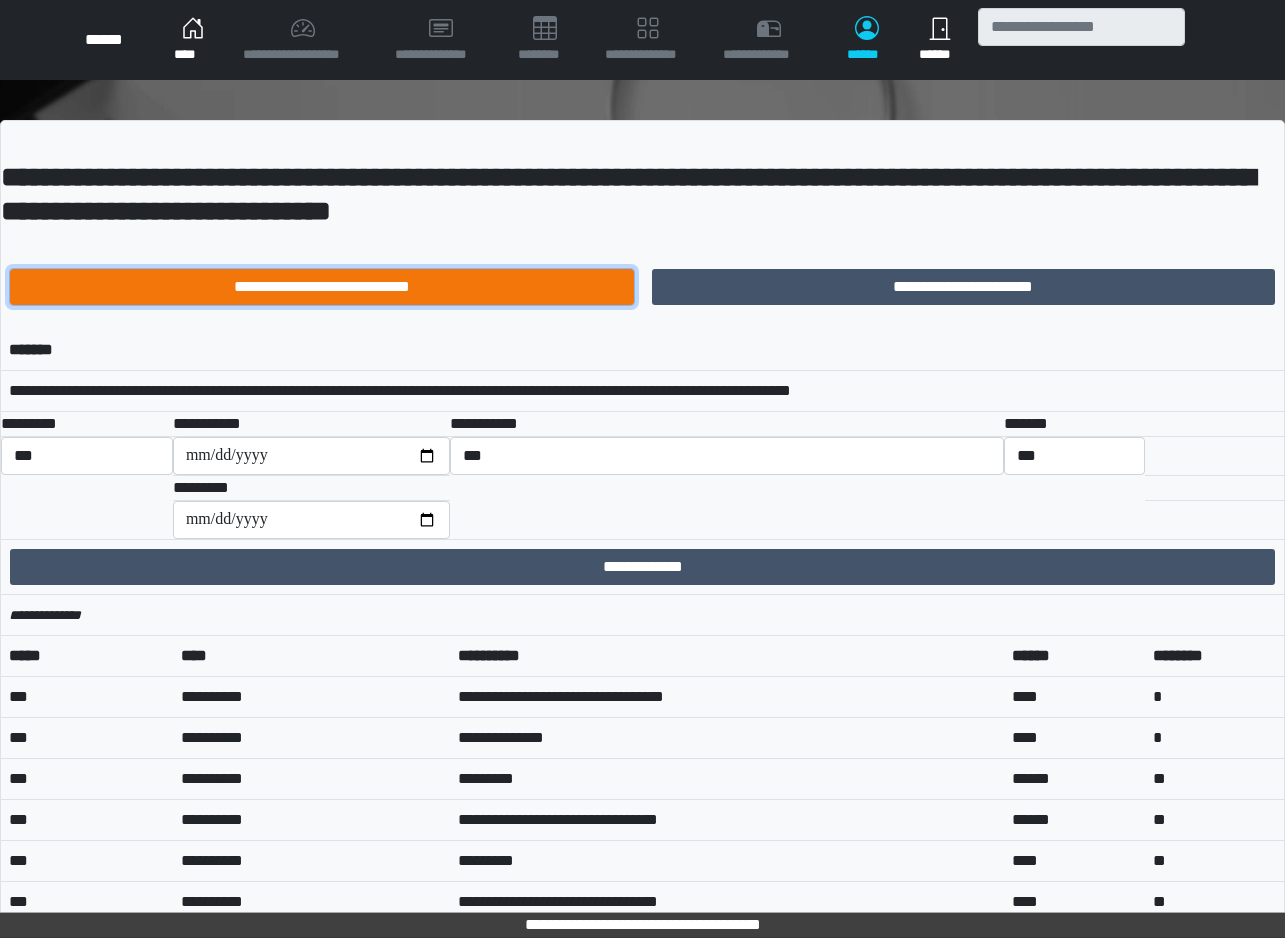 click on "**********" at bounding box center (322, 287) 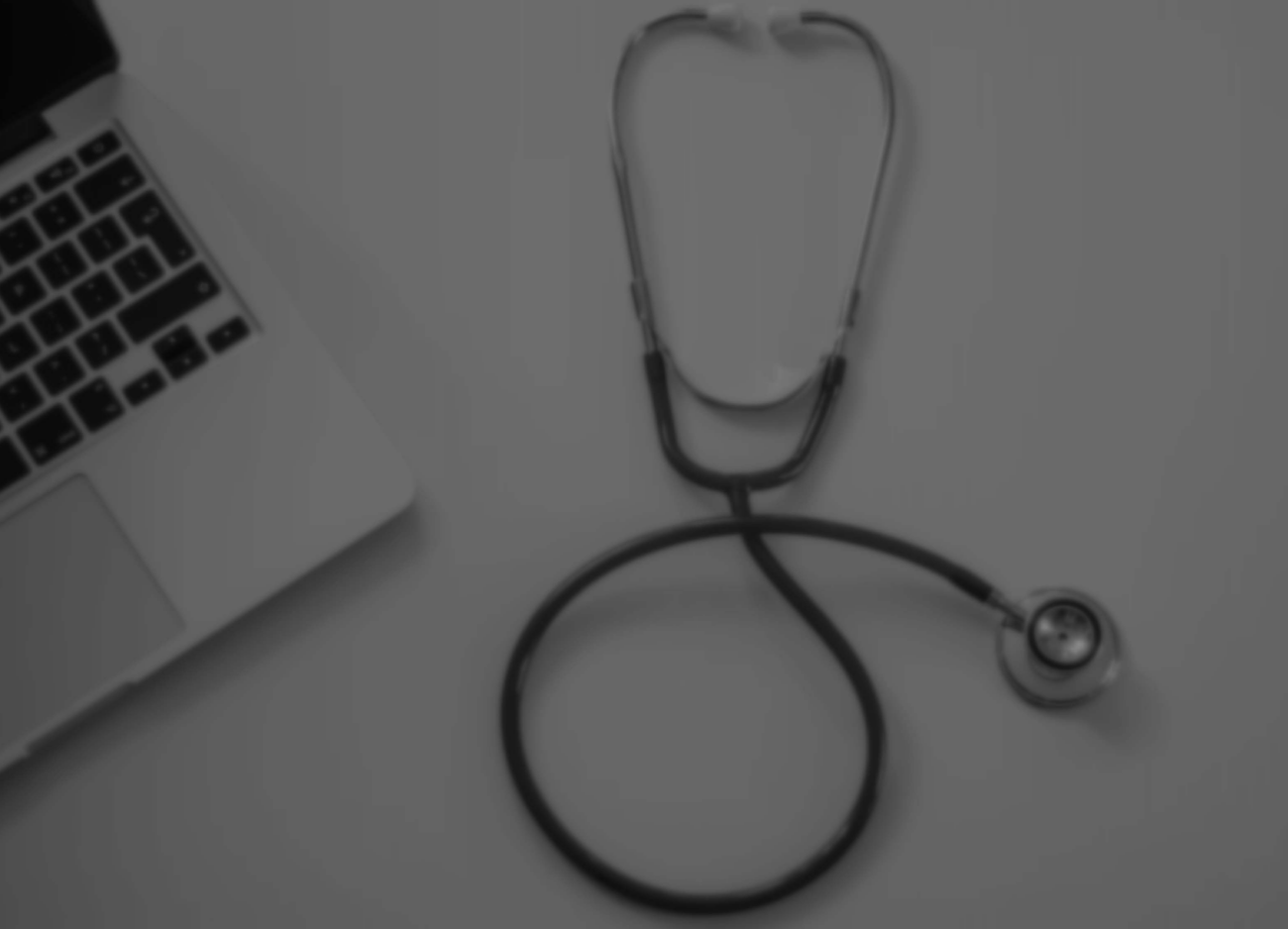 scroll, scrollTop: 0, scrollLeft: 0, axis: both 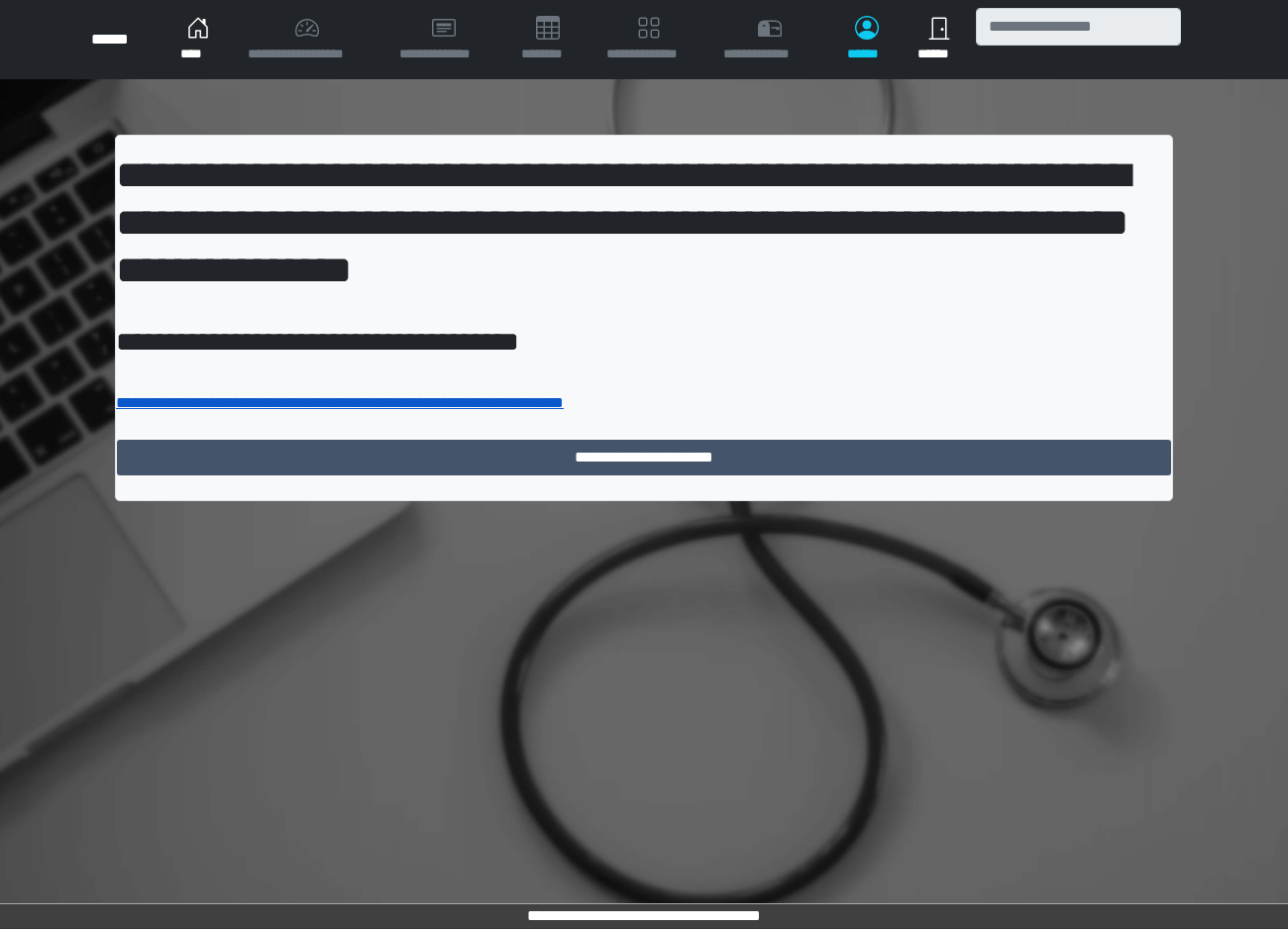 click on "**********" at bounding box center (340, 402) 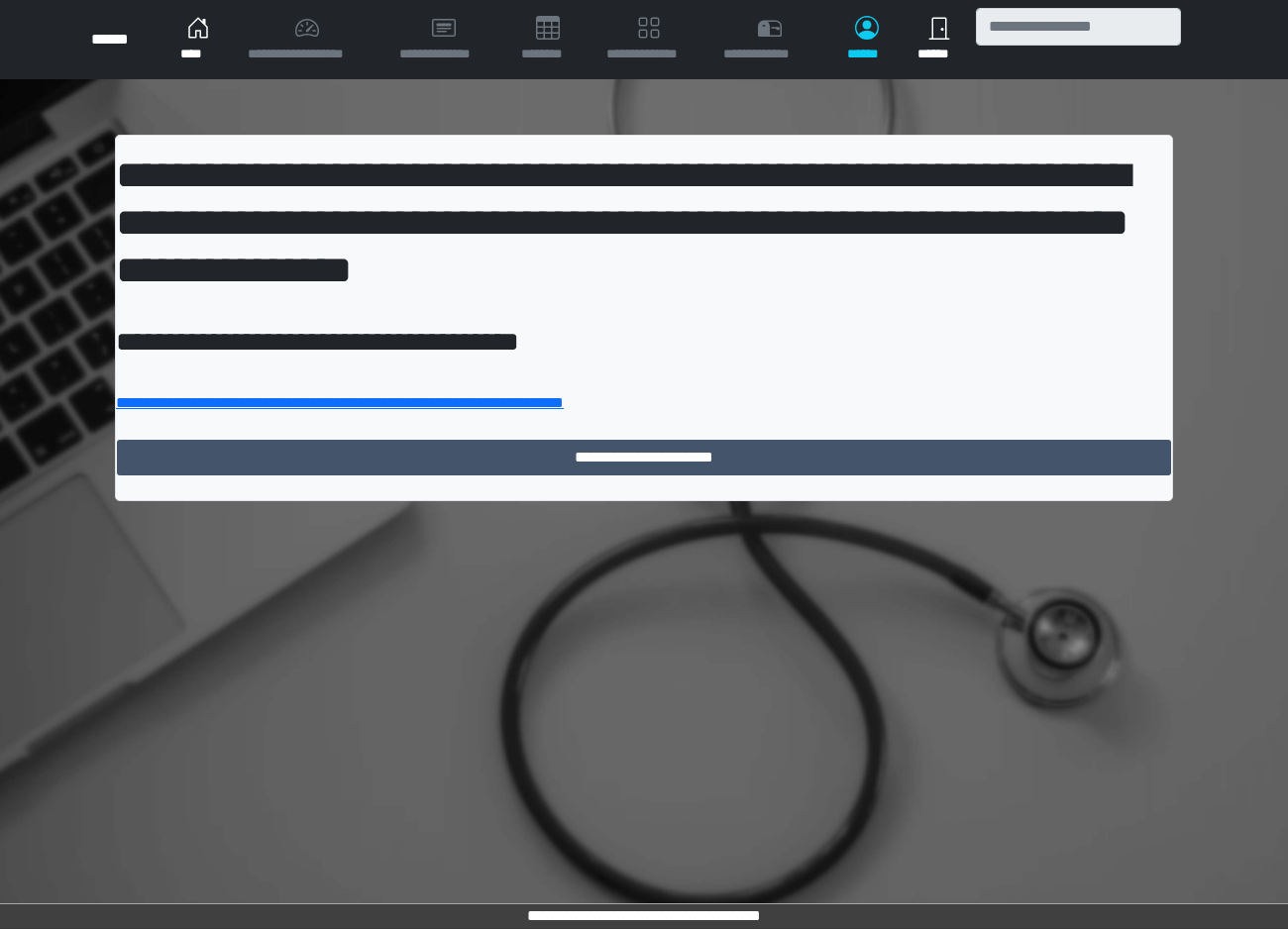 click on "**********" at bounding box center [644, 464] 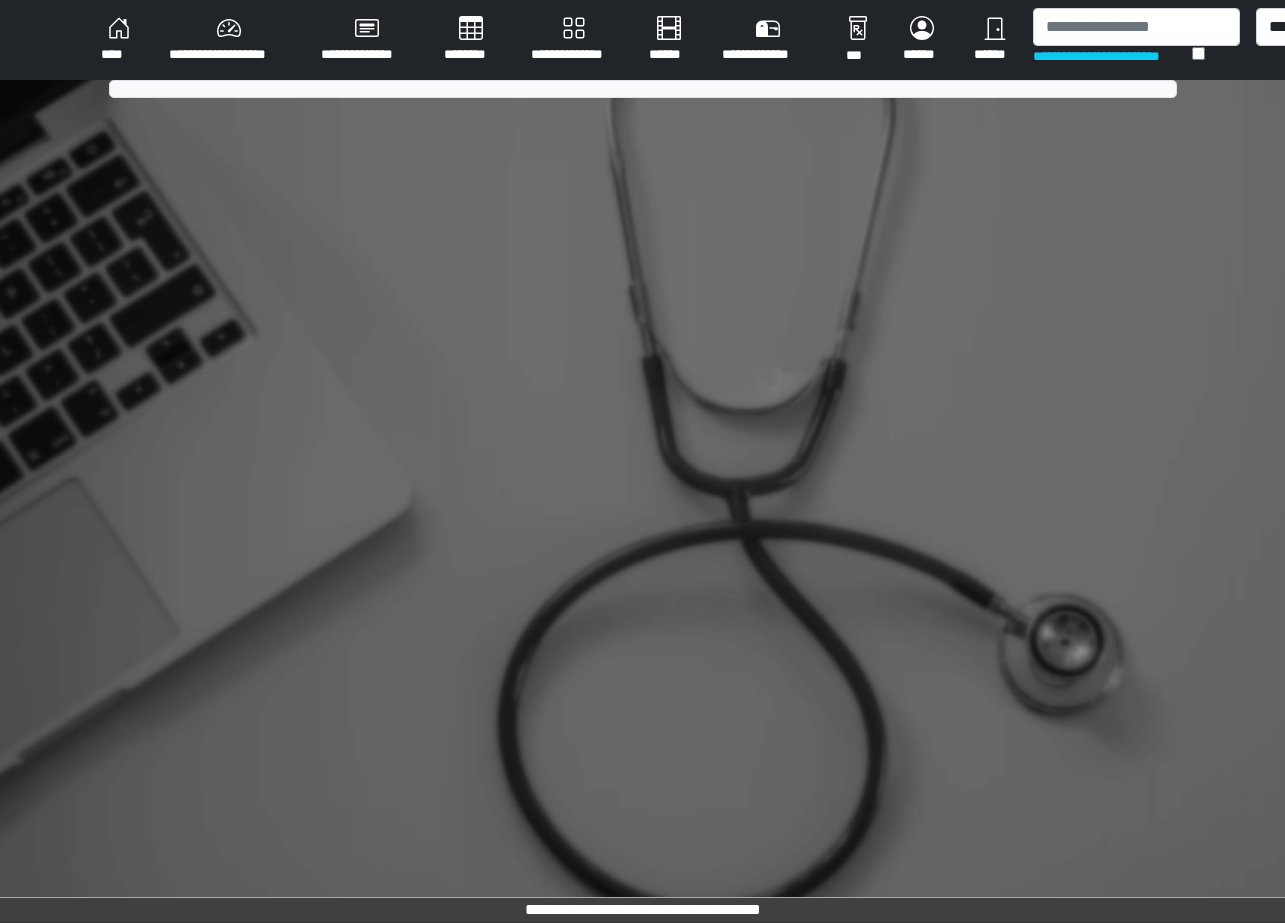 scroll, scrollTop: 0, scrollLeft: 0, axis: both 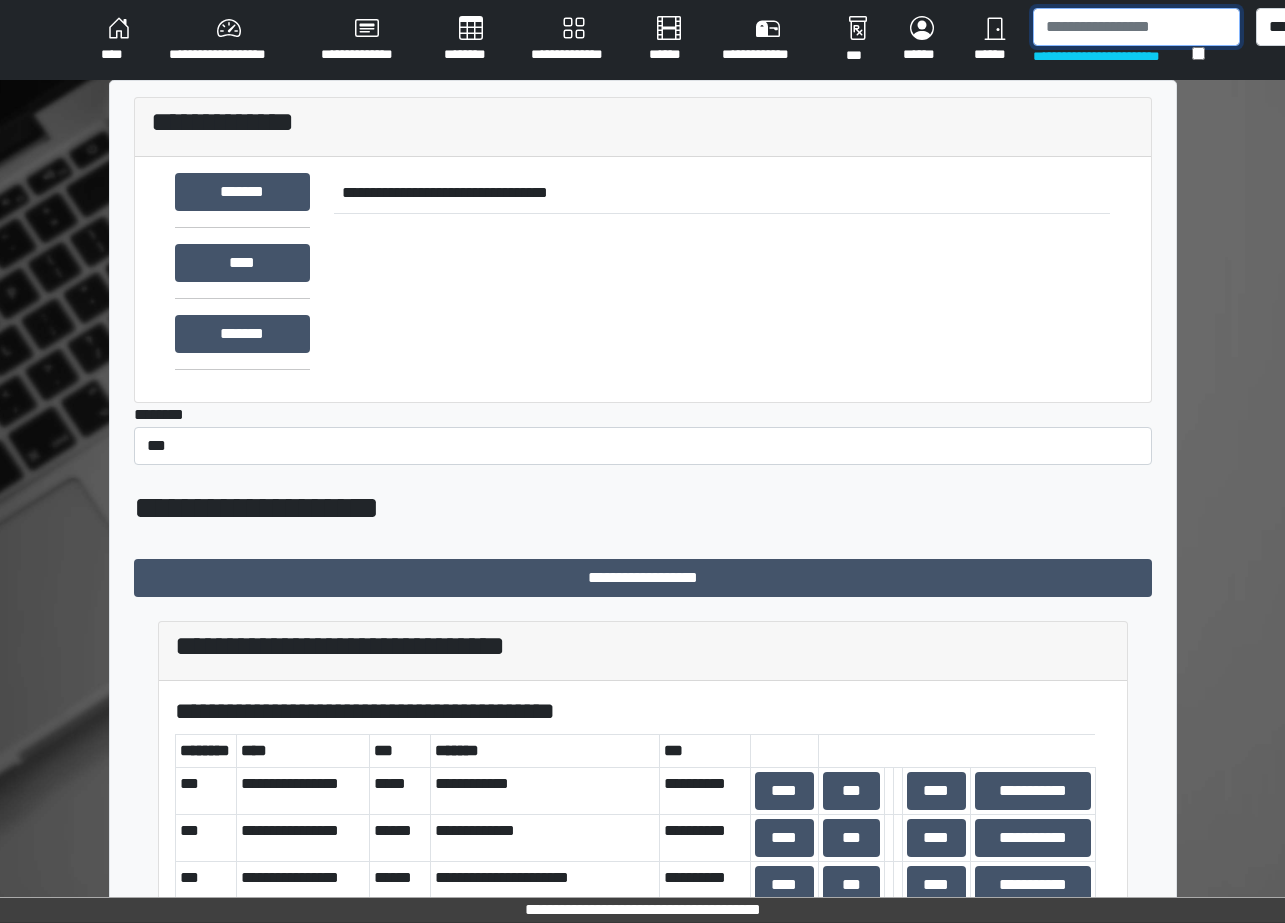 click at bounding box center [1136, 27] 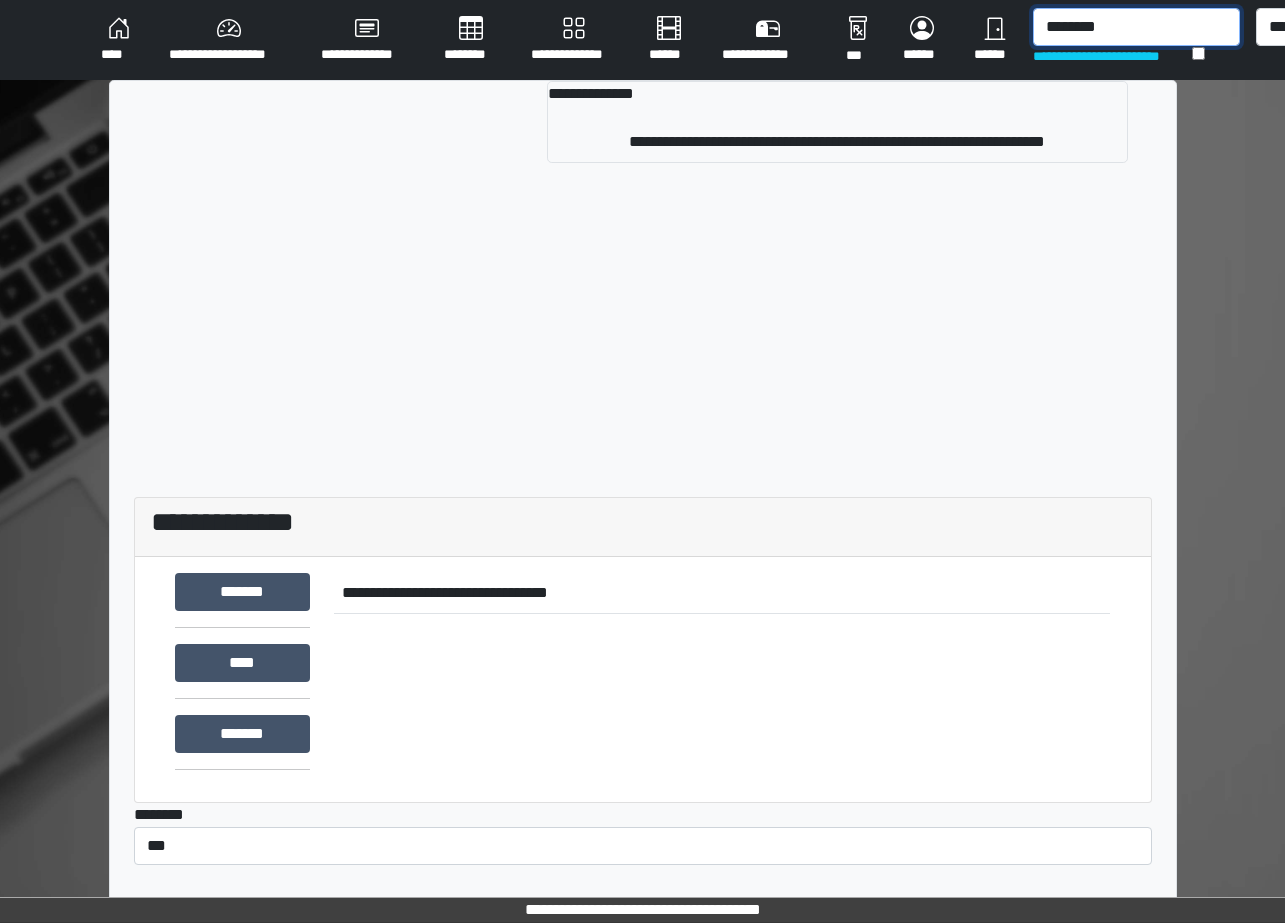 type on "********" 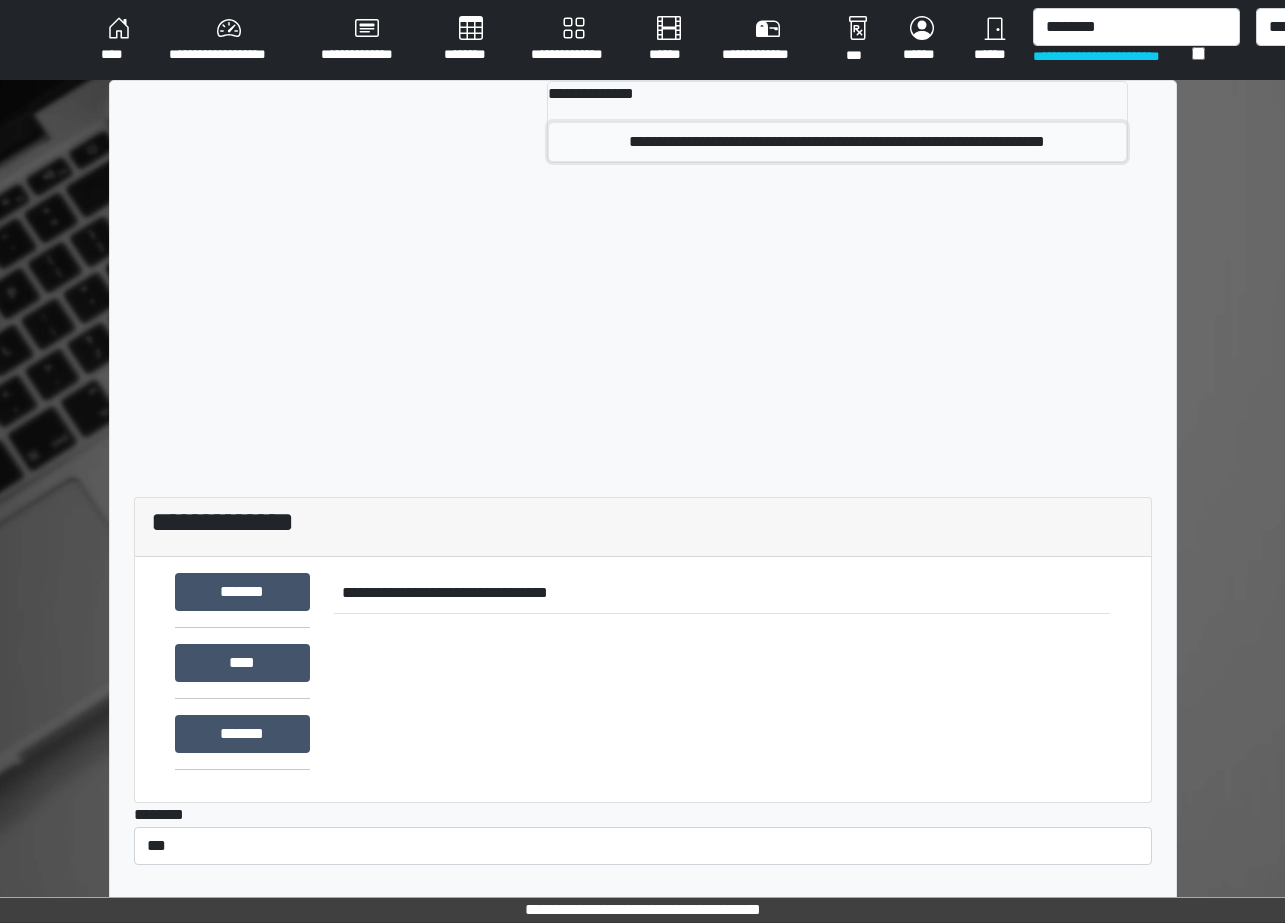 click on "**********" at bounding box center [837, 142] 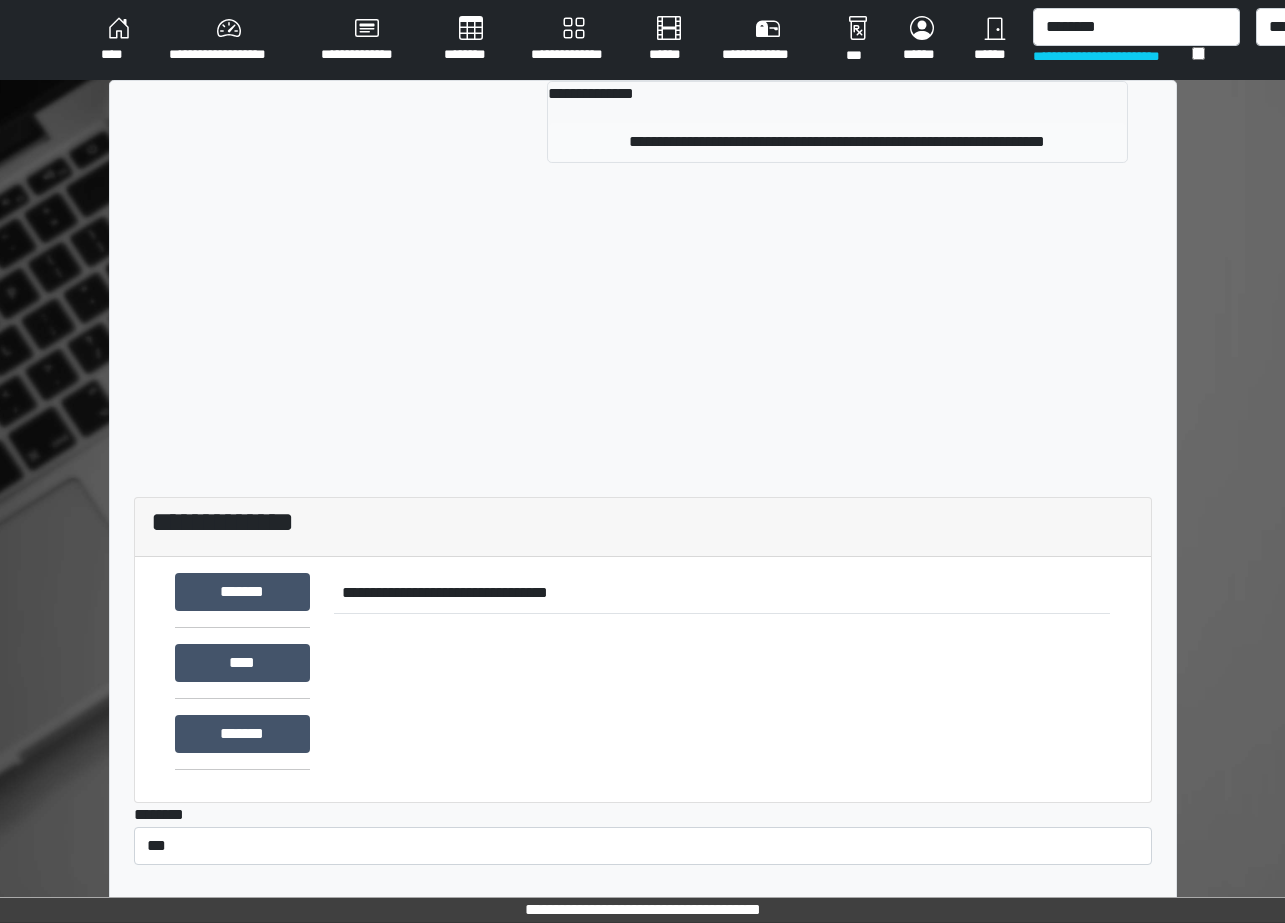 type 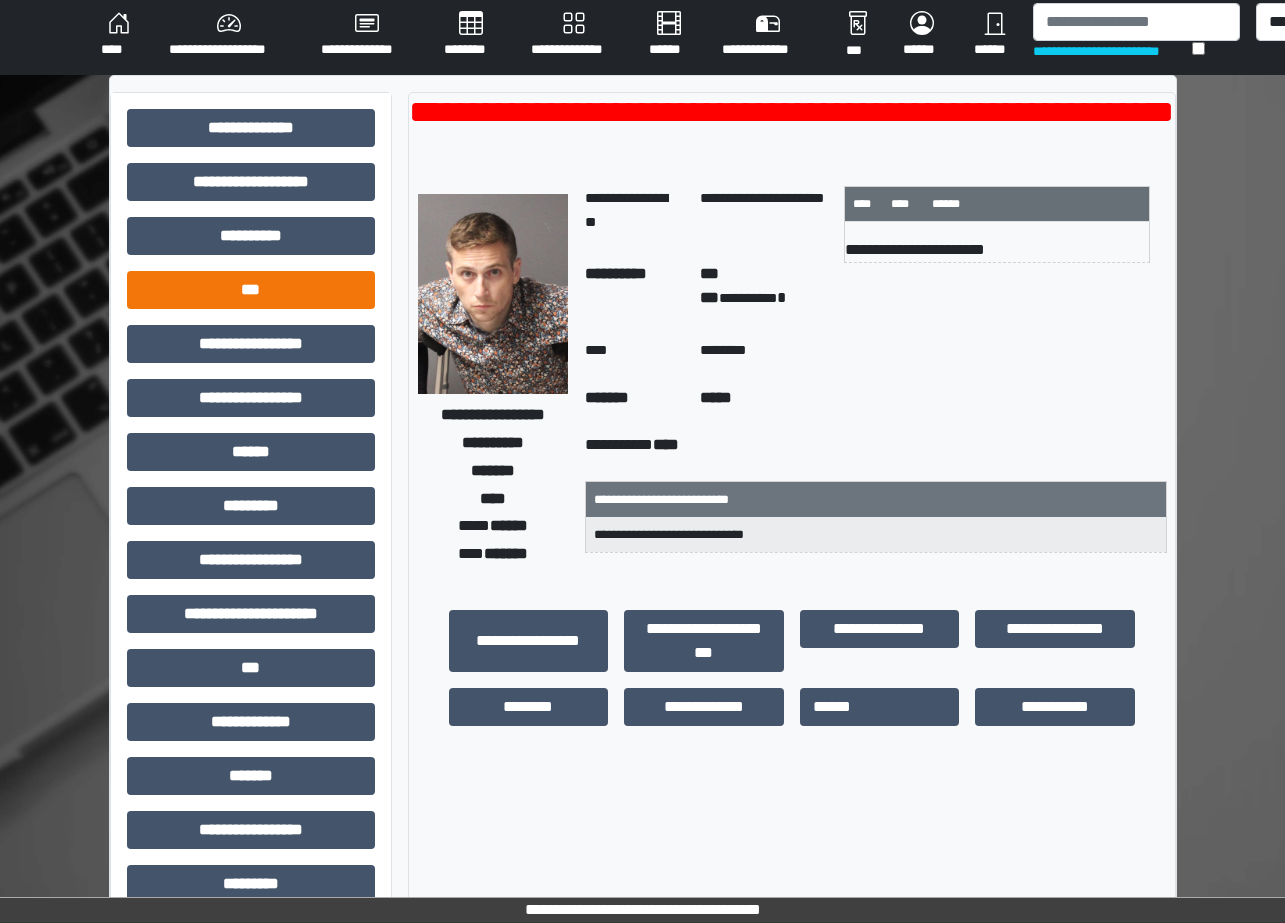 scroll, scrollTop: 0, scrollLeft: 0, axis: both 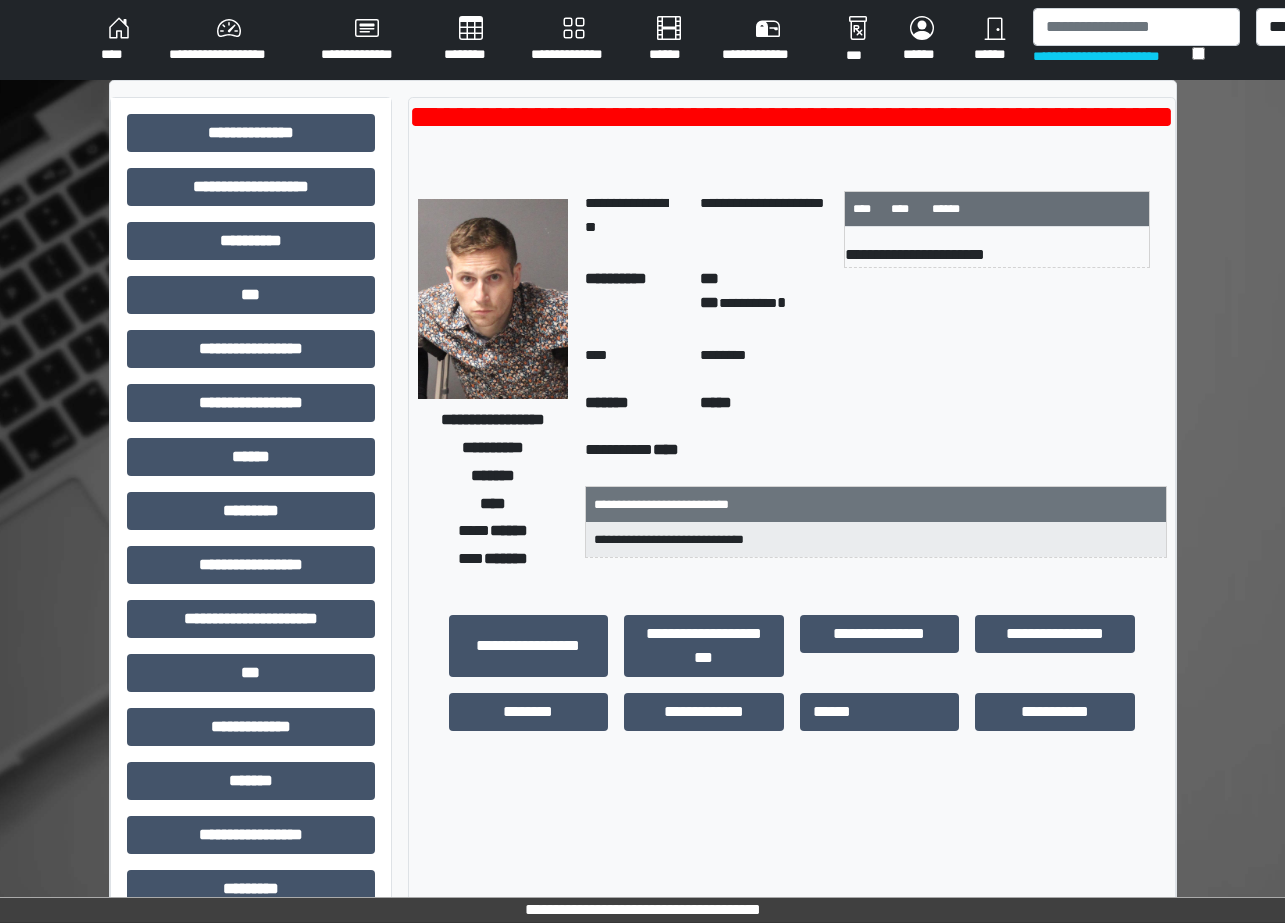 click on "**********" at bounding box center (574, 40) 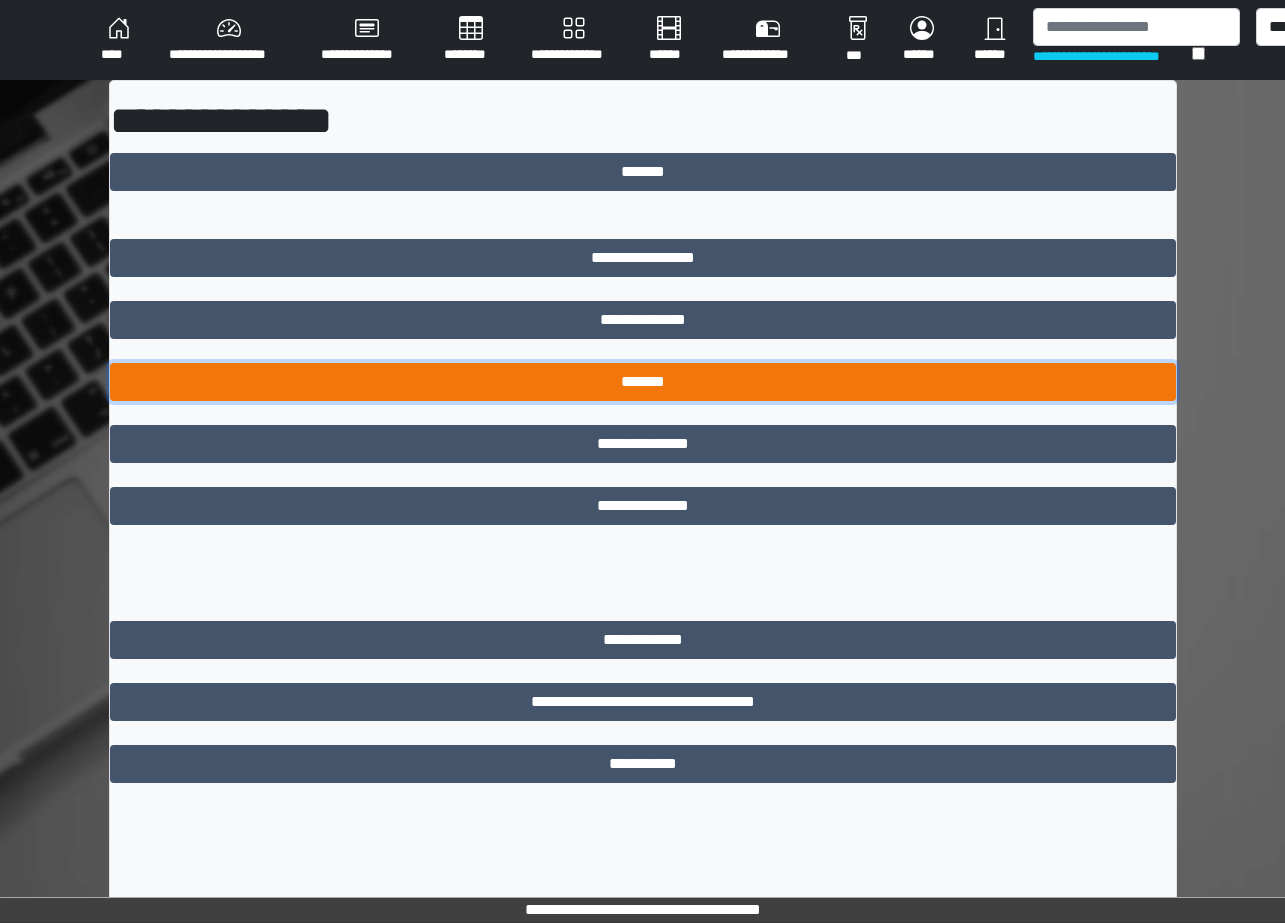 click on "*******" at bounding box center [643, 382] 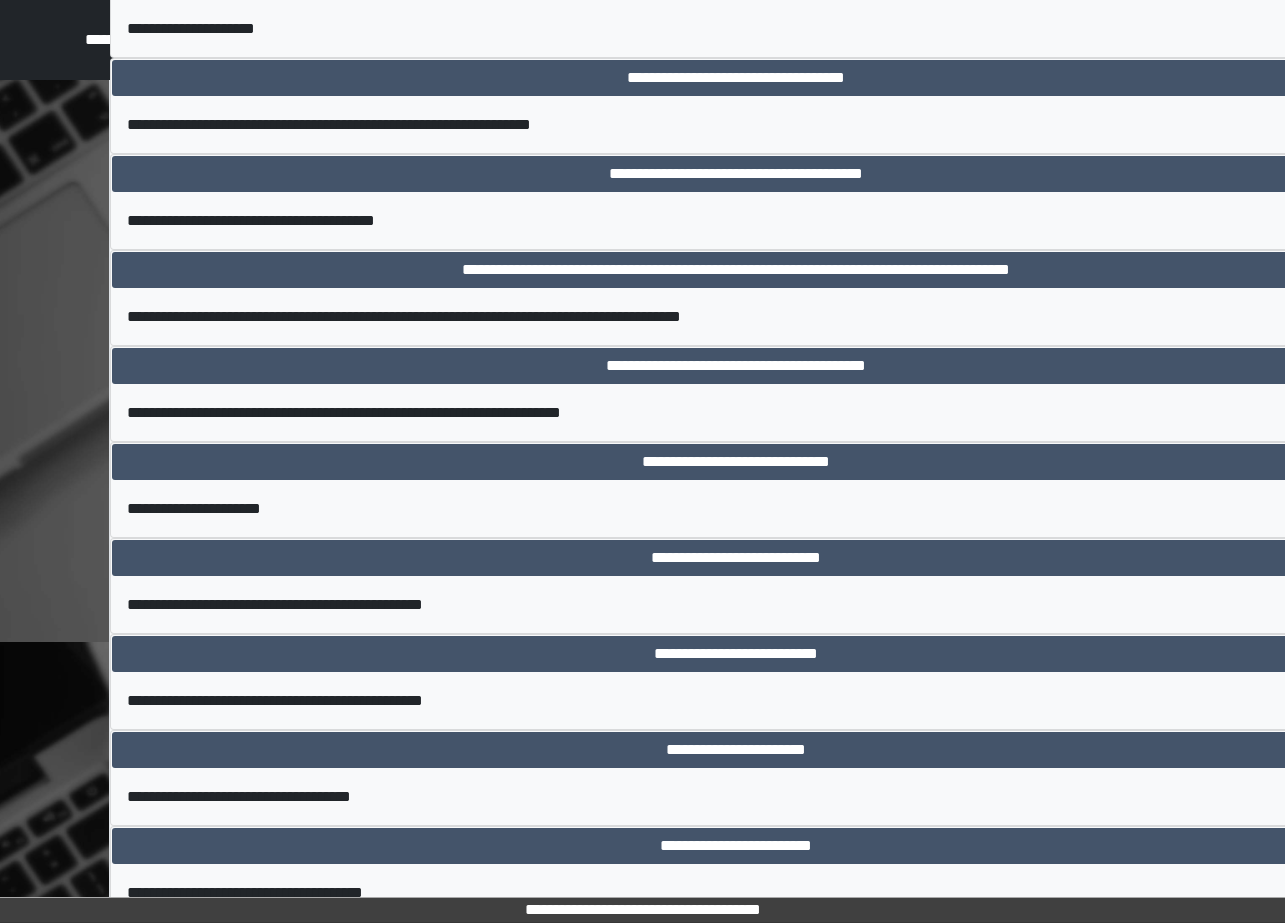scroll, scrollTop: 8104, scrollLeft: 0, axis: vertical 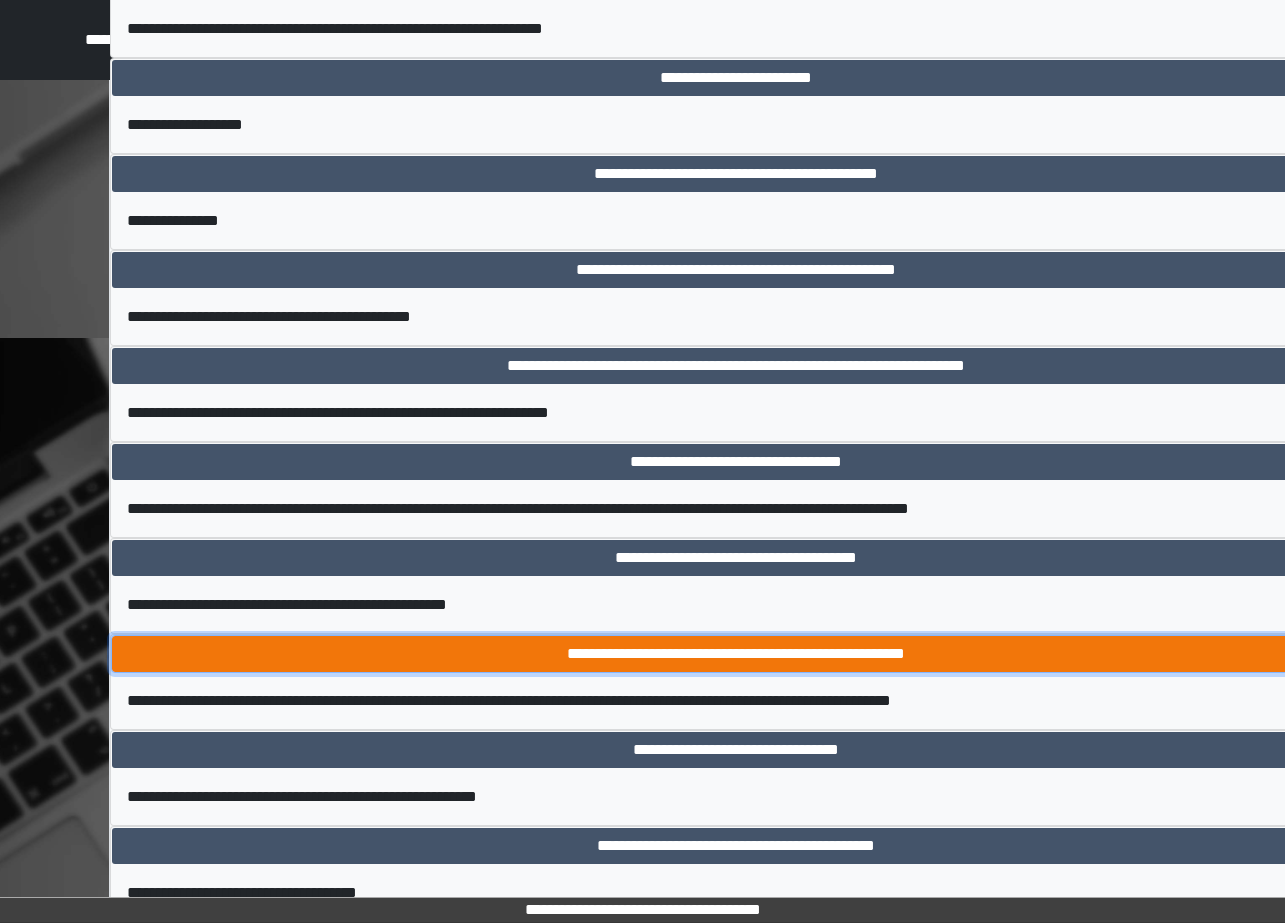 click on "**********" at bounding box center (736, 654) 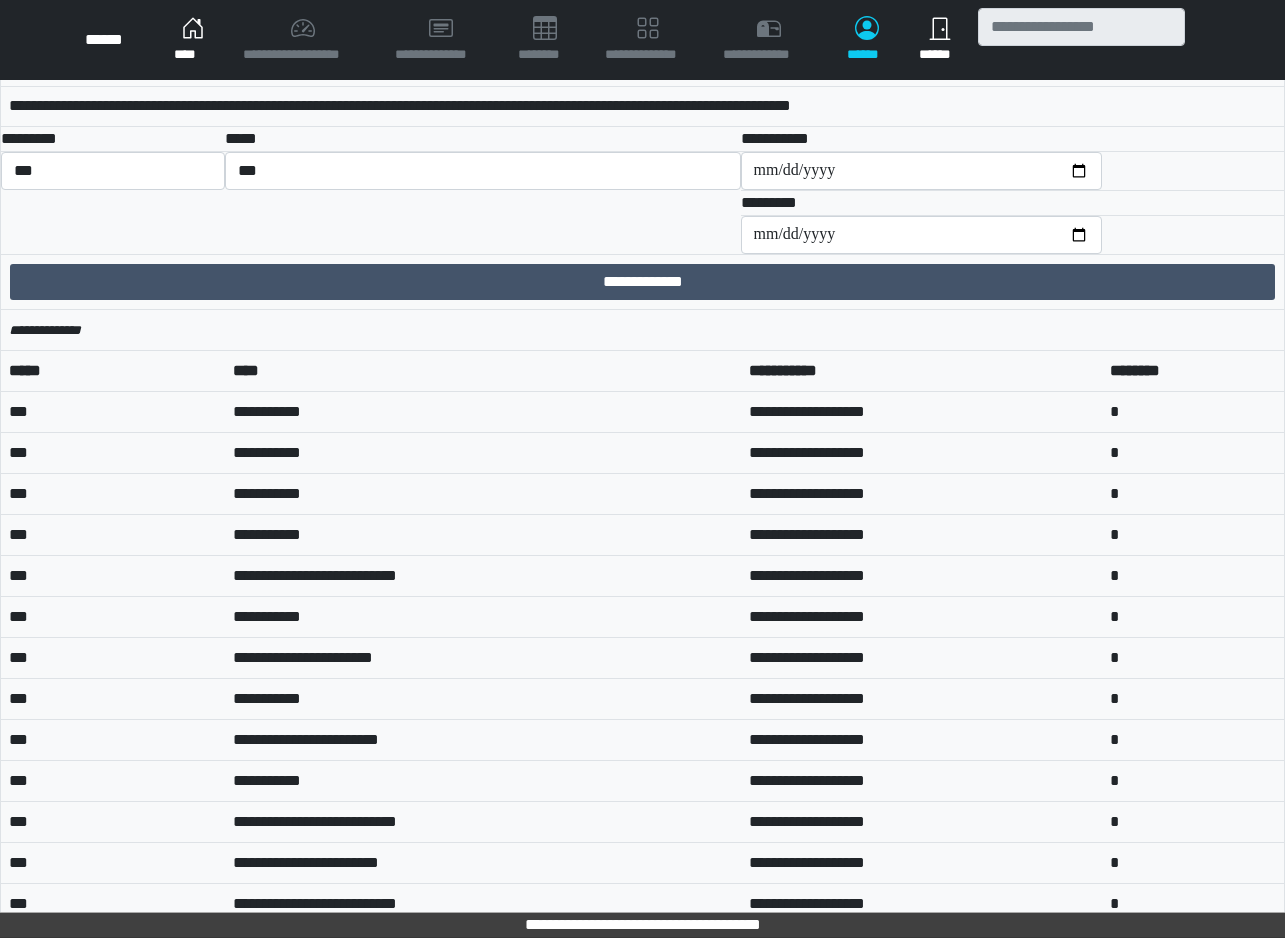 scroll, scrollTop: 0, scrollLeft: 0, axis: both 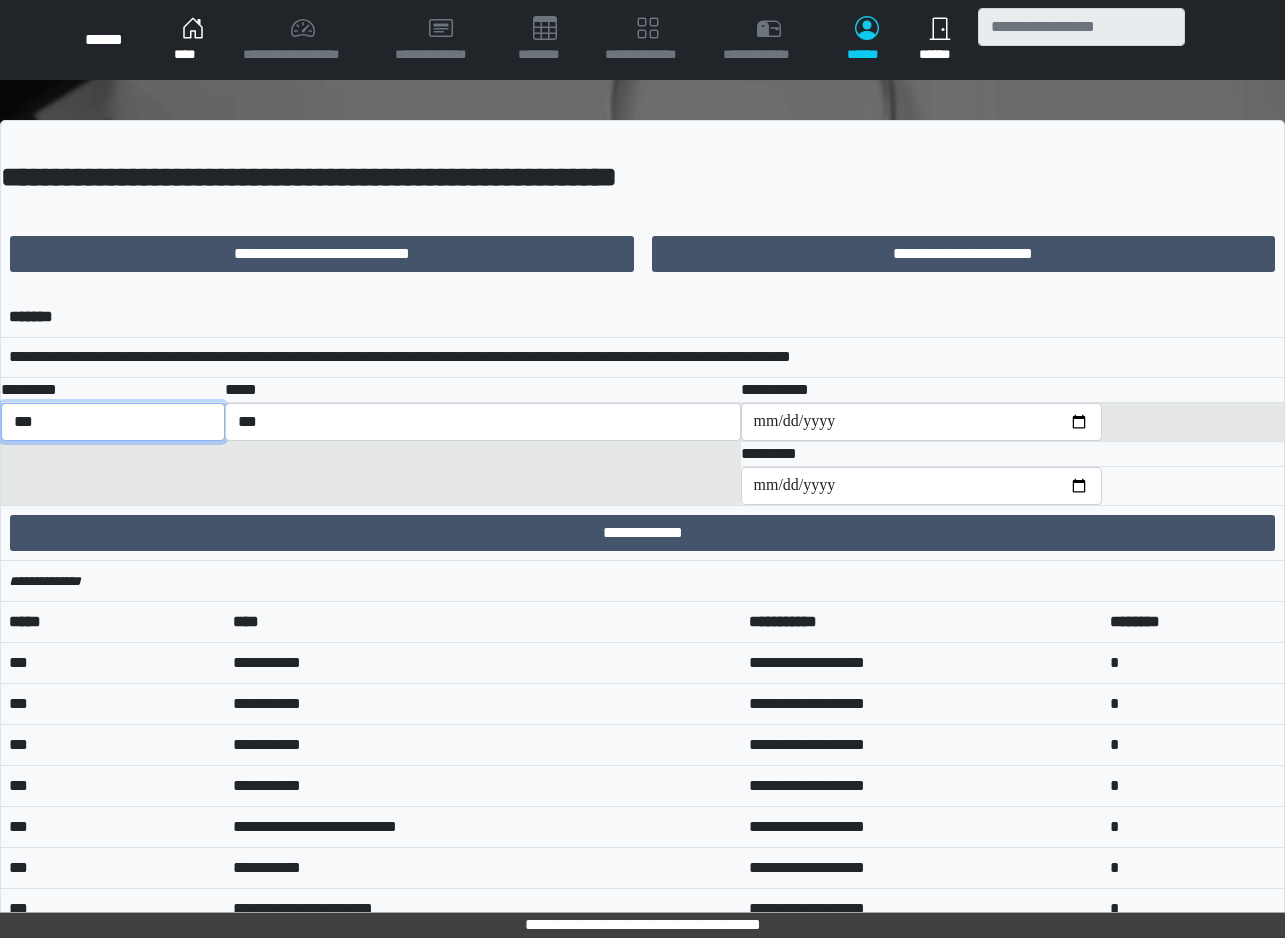 click on "*** *** ******** *** ******** ***** ***" at bounding box center [113, 422] 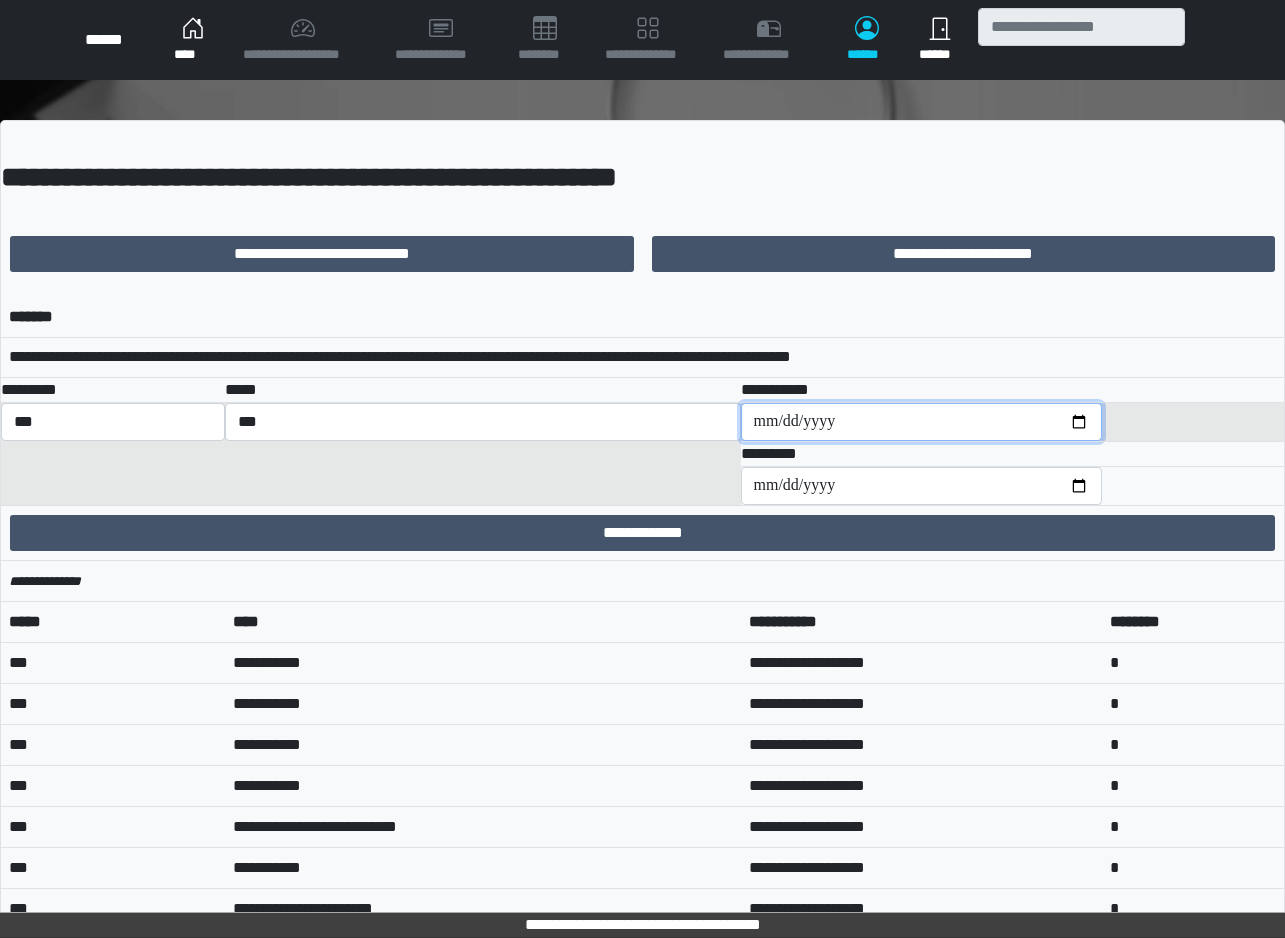 click at bounding box center [922, 422] 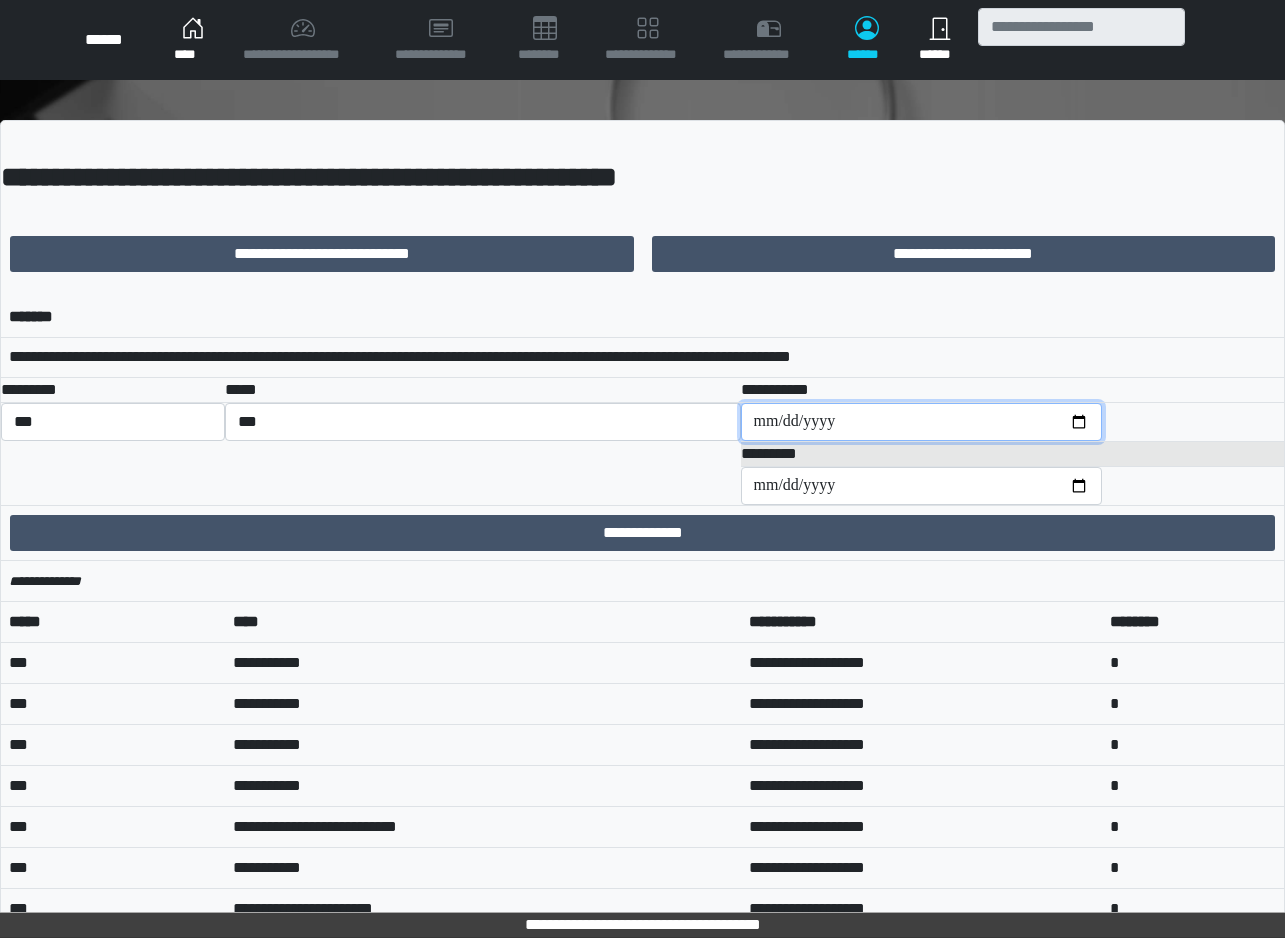 type on "**********" 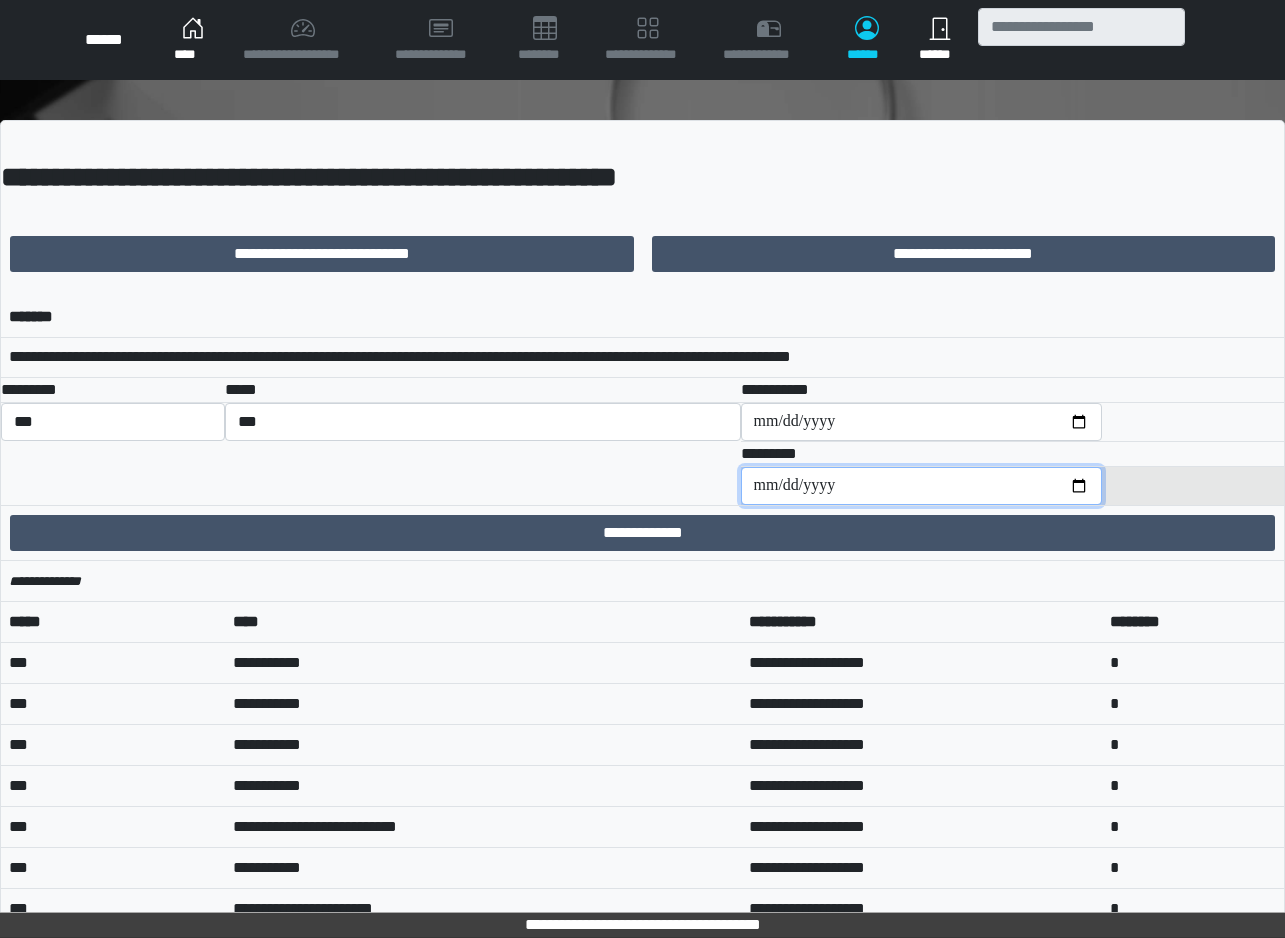 click at bounding box center [922, 486] 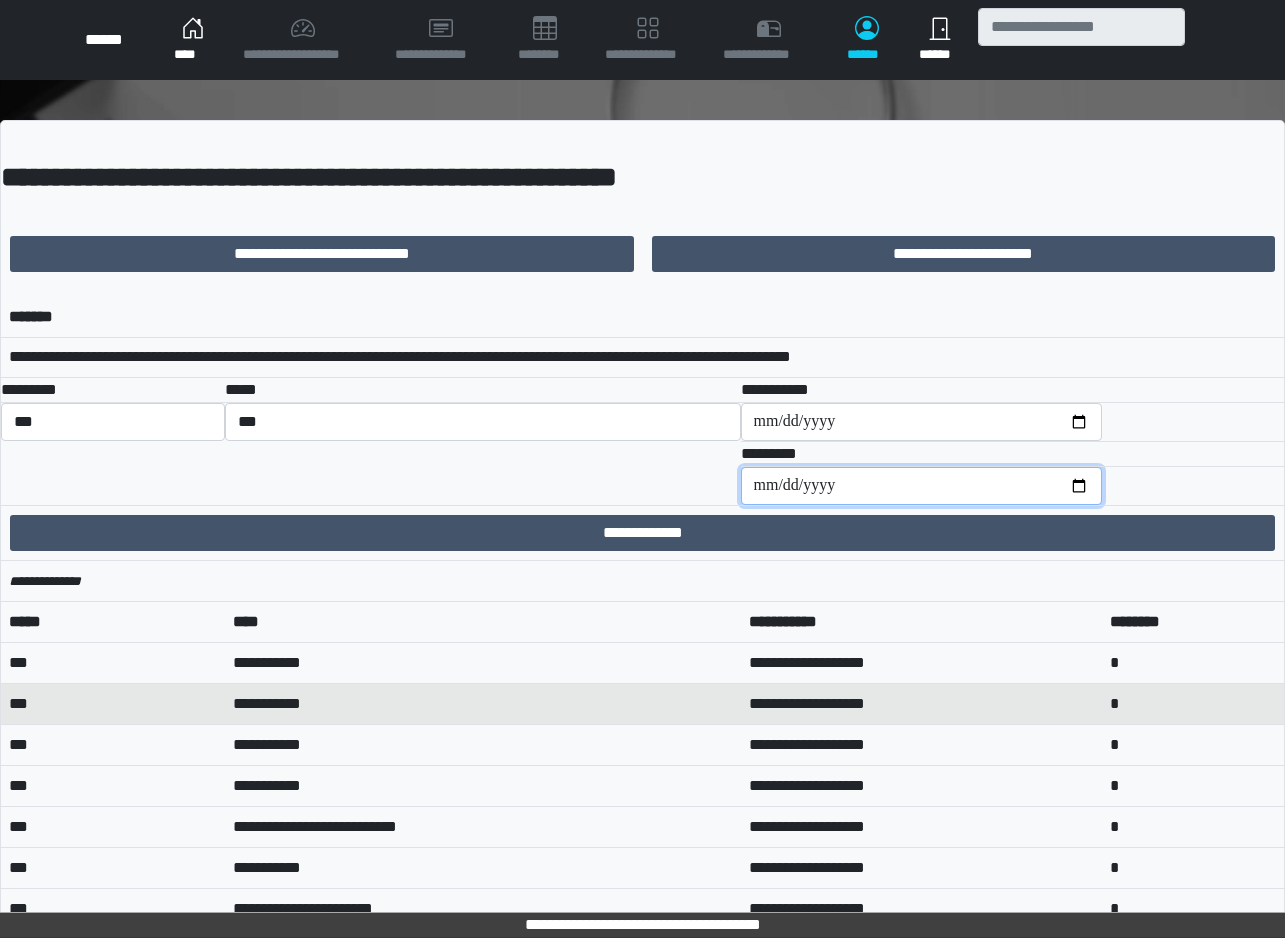 type on "**********" 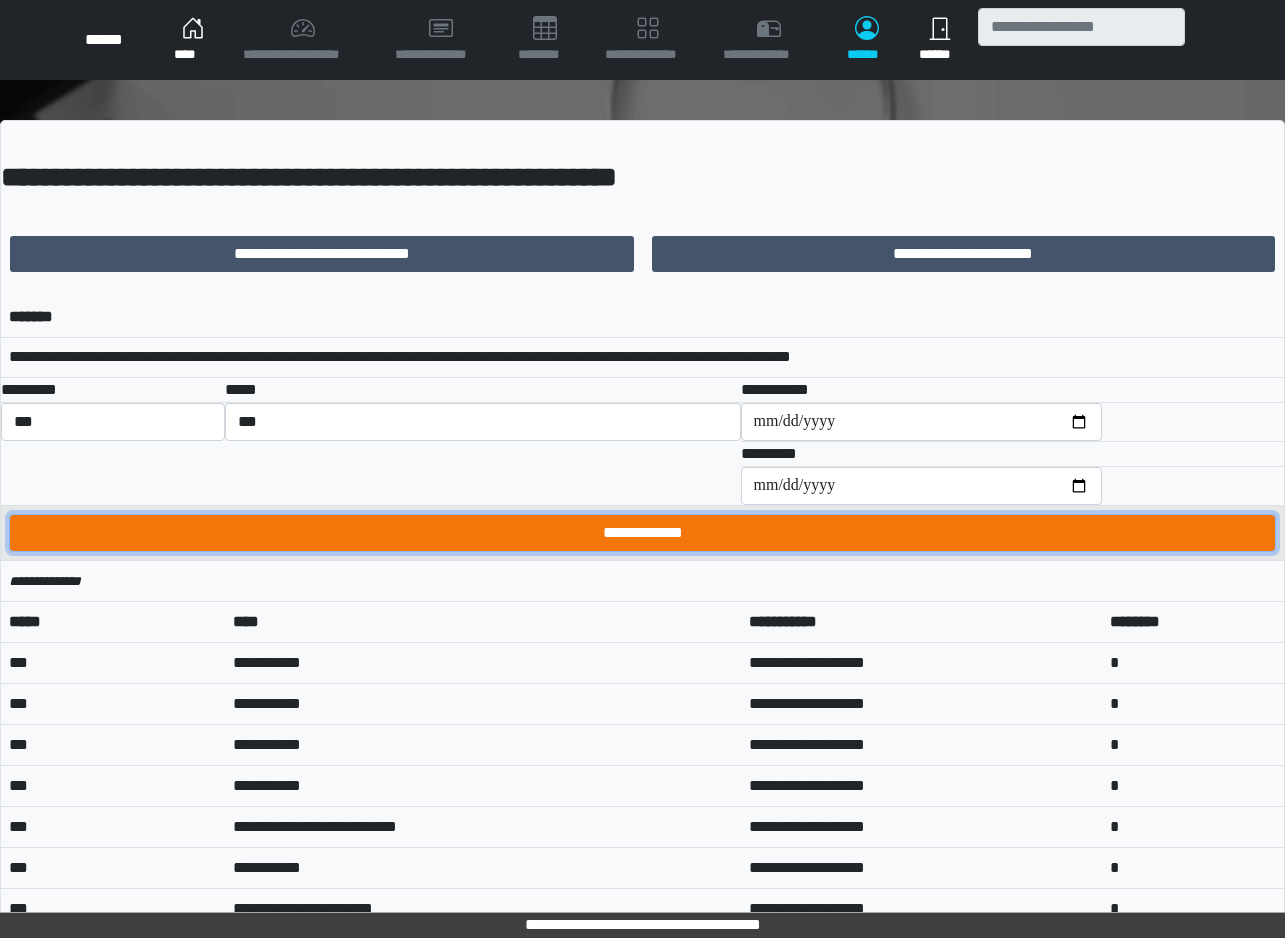 click on "**********" at bounding box center [642, 533] 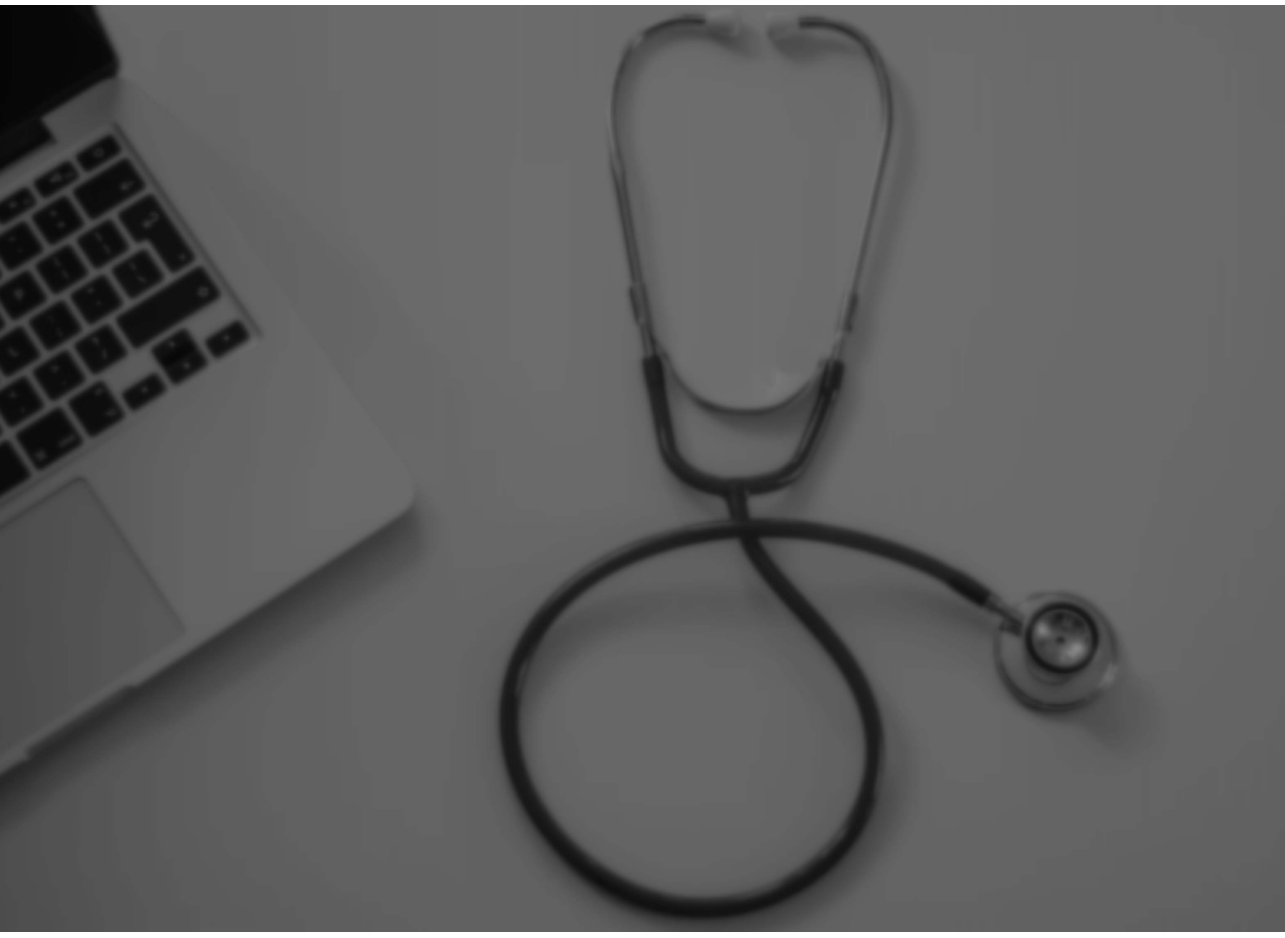 scroll, scrollTop: 0, scrollLeft: 0, axis: both 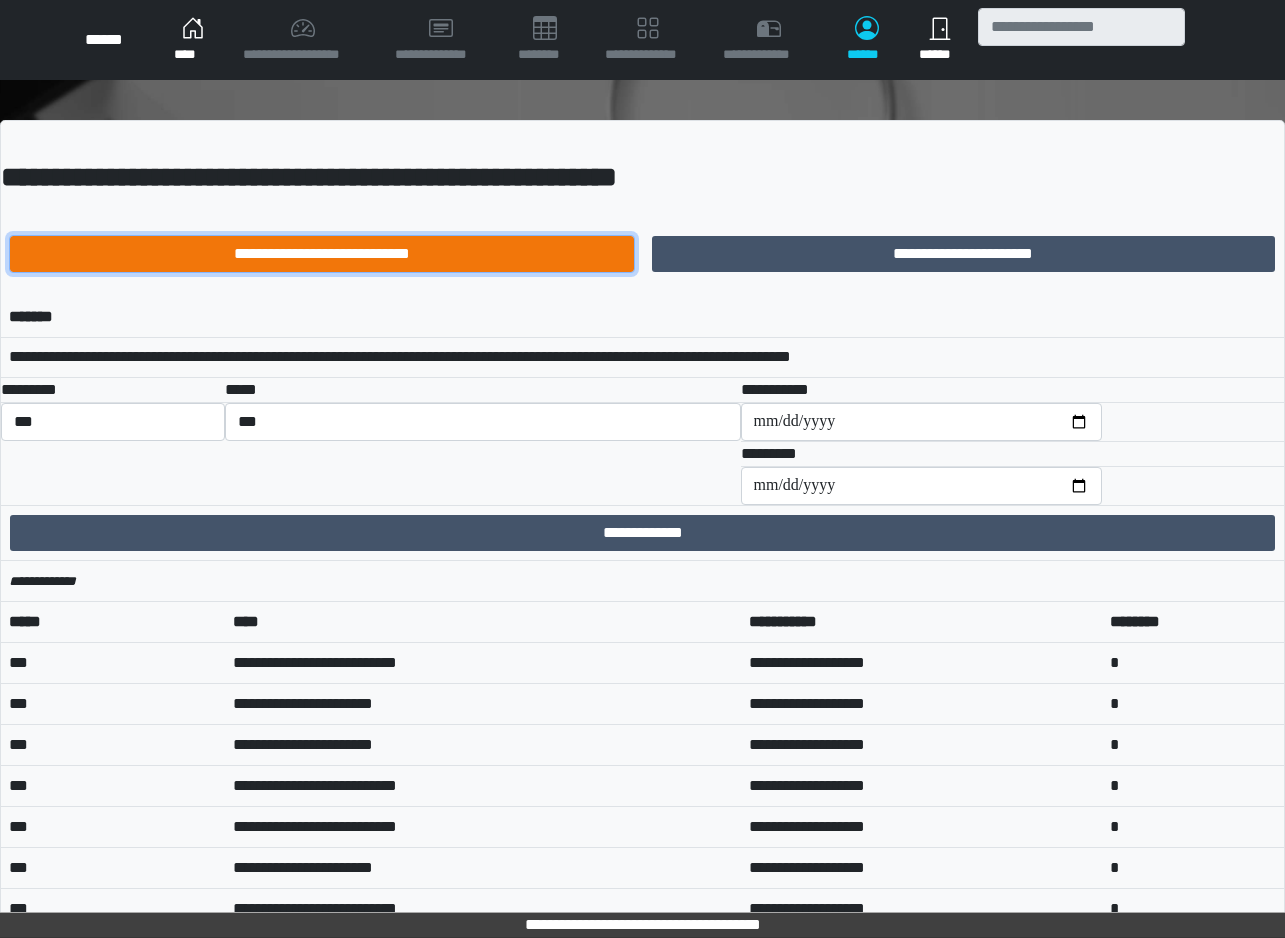 click on "**********" at bounding box center (322, 254) 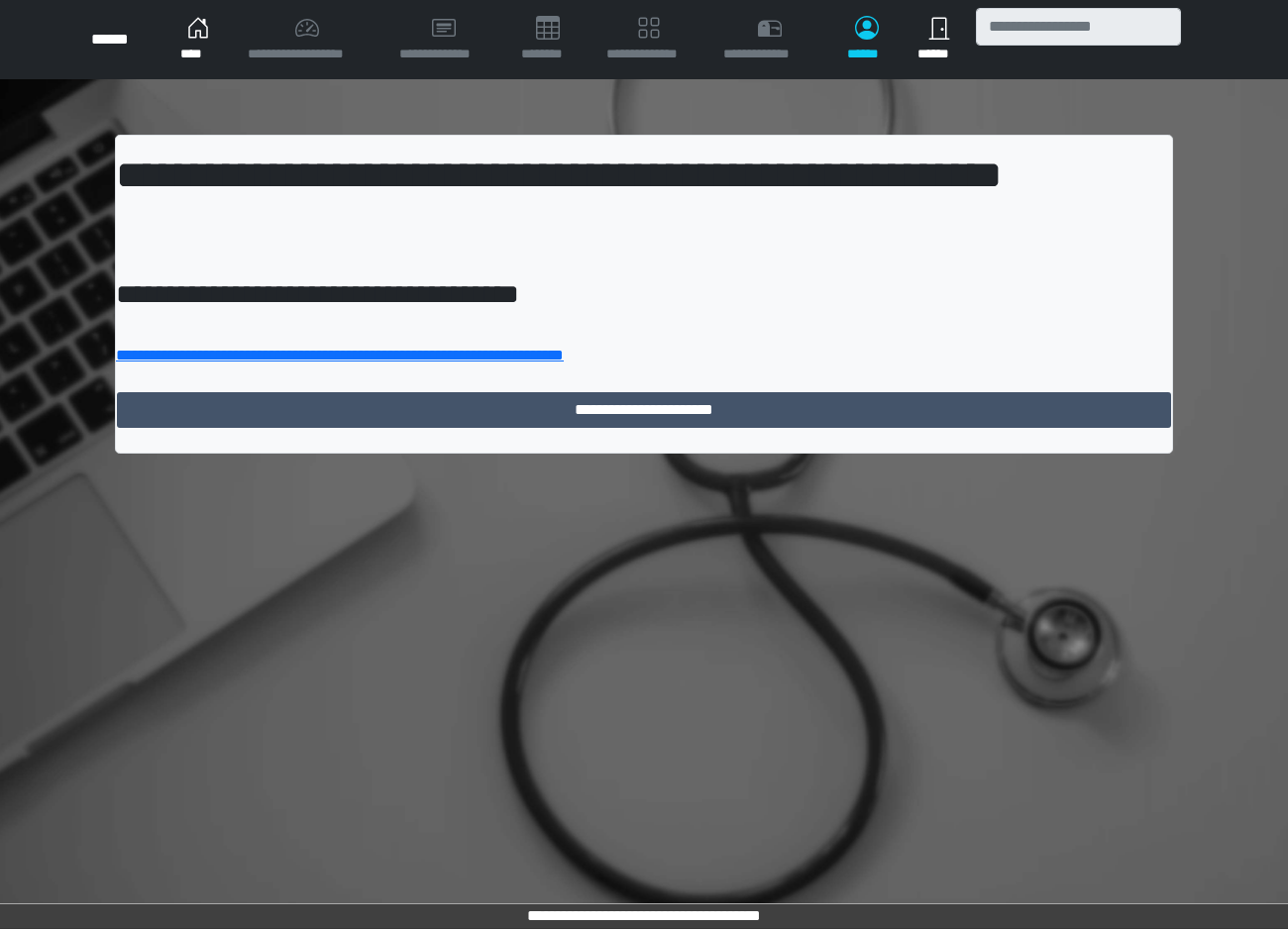 scroll, scrollTop: 0, scrollLeft: 0, axis: both 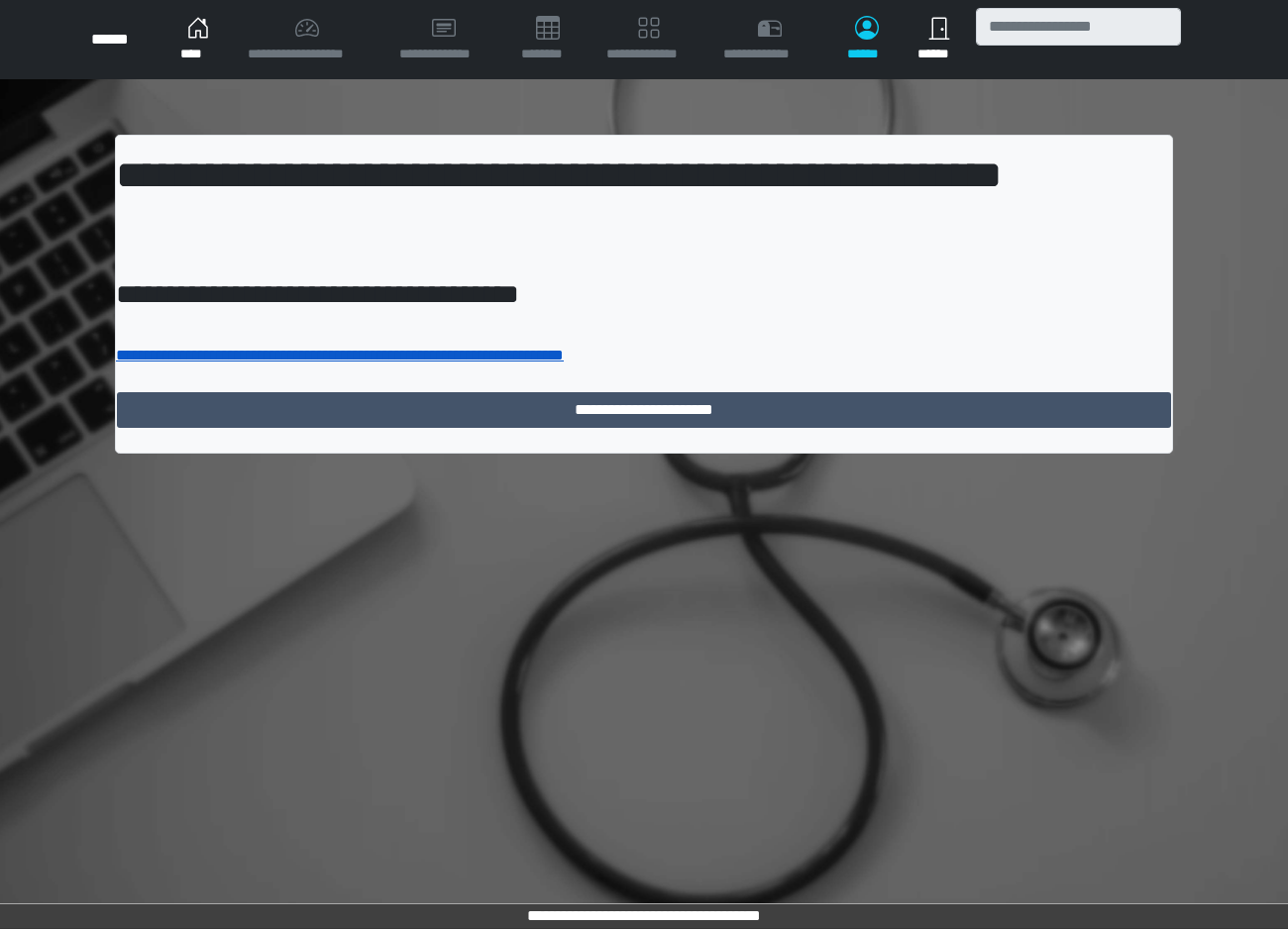 click on "**********" at bounding box center [340, 355] 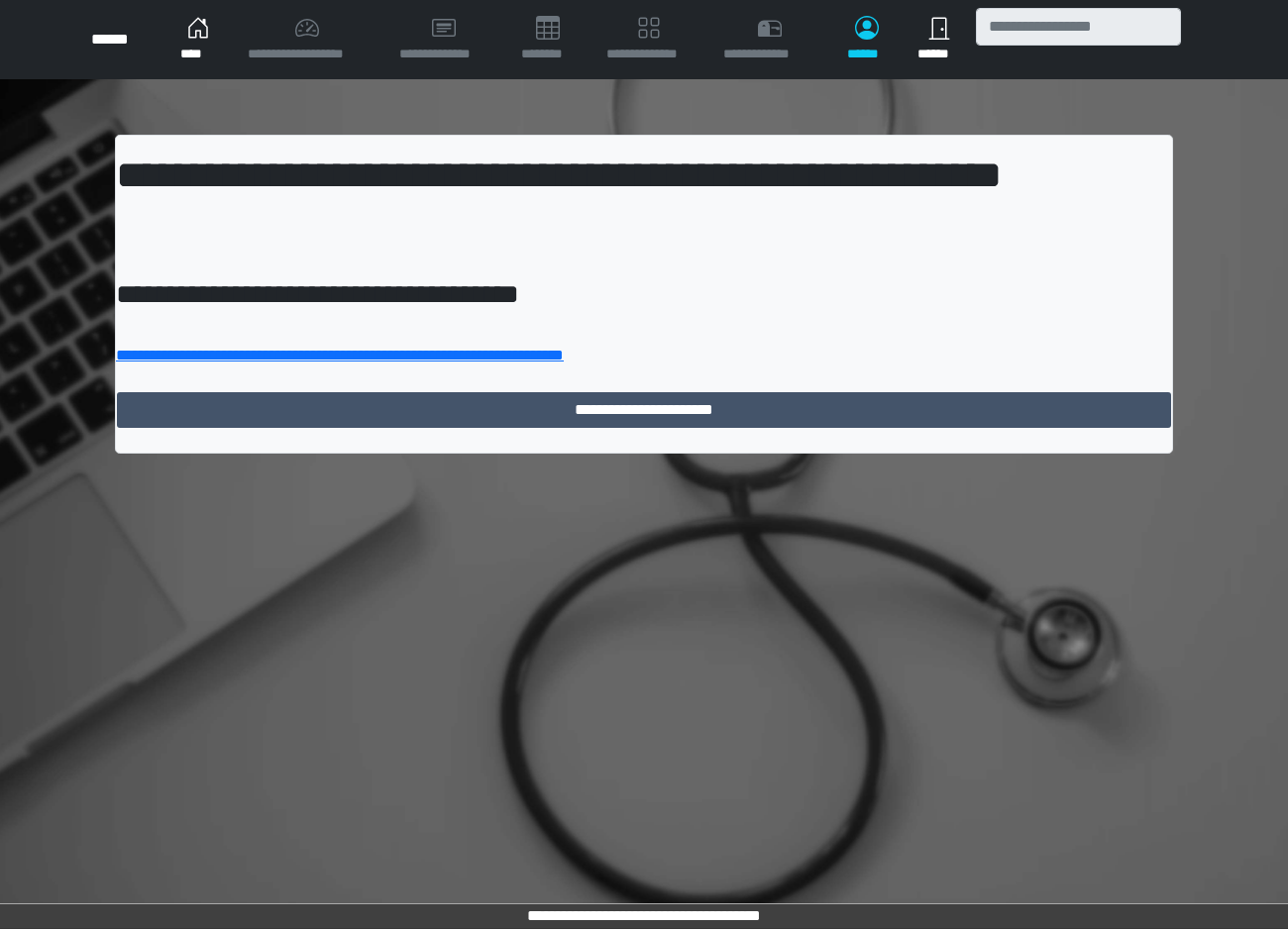 click on "**********" at bounding box center (644, 464) 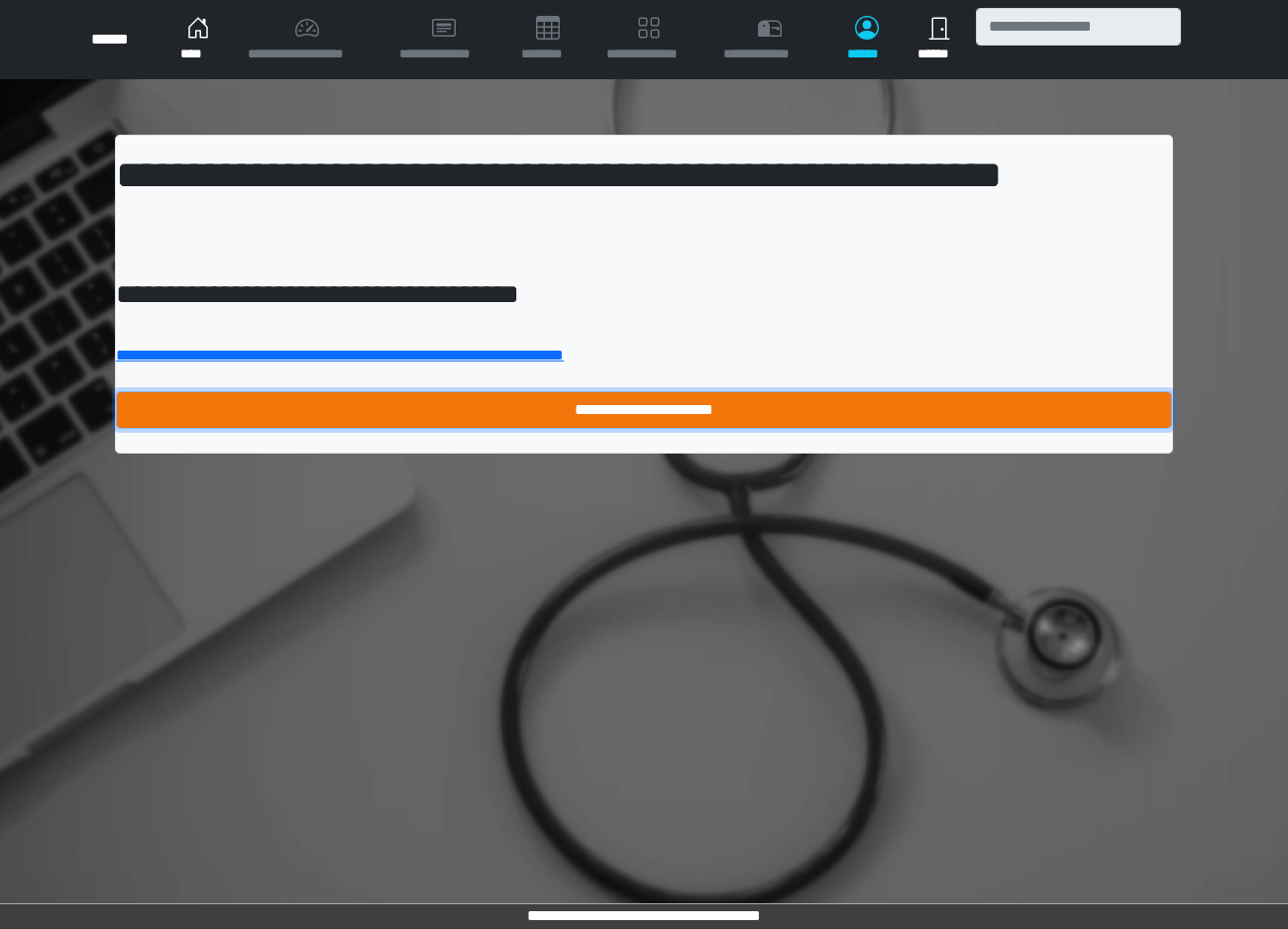 click on "**********" at bounding box center (644, 410) 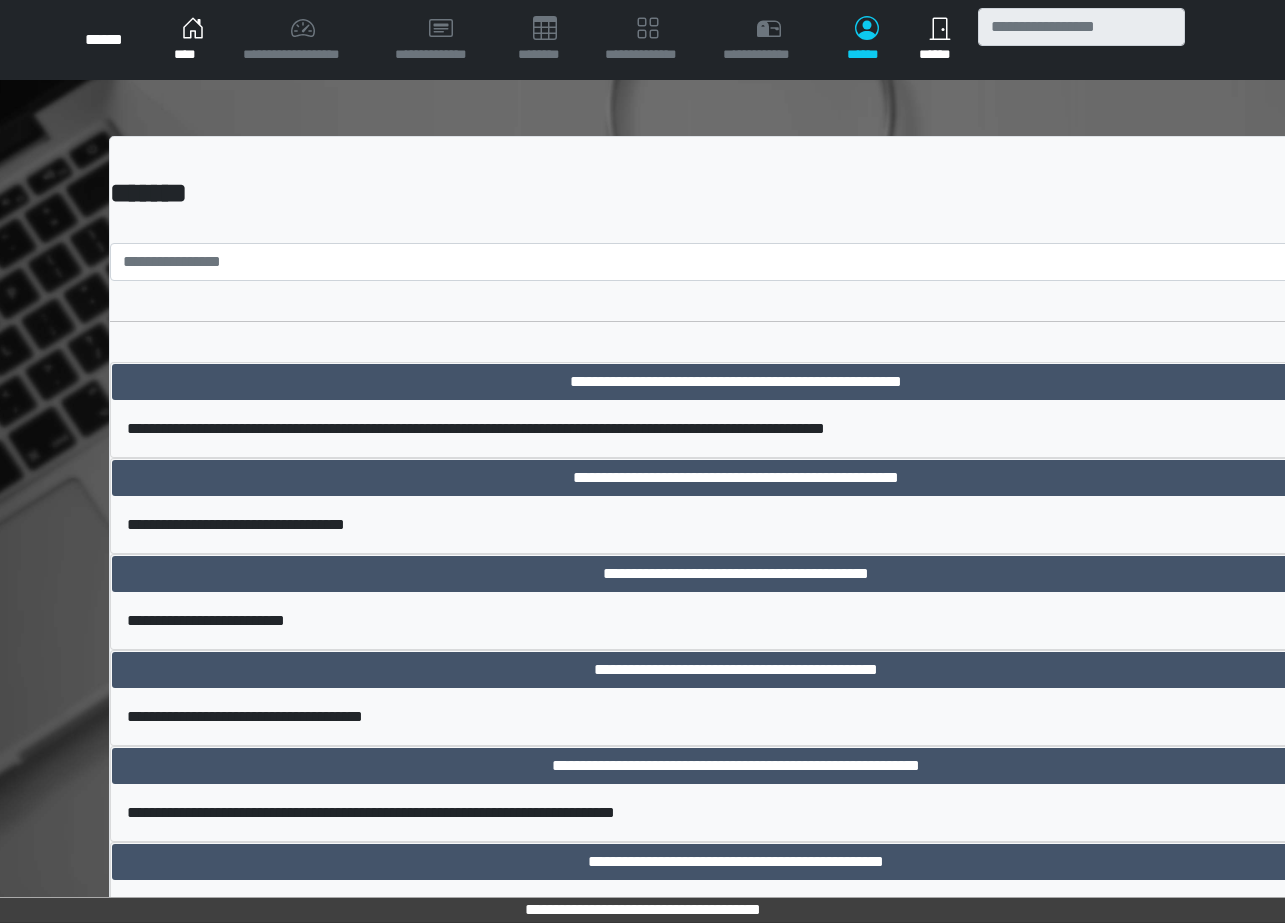 scroll, scrollTop: 0, scrollLeft: 0, axis: both 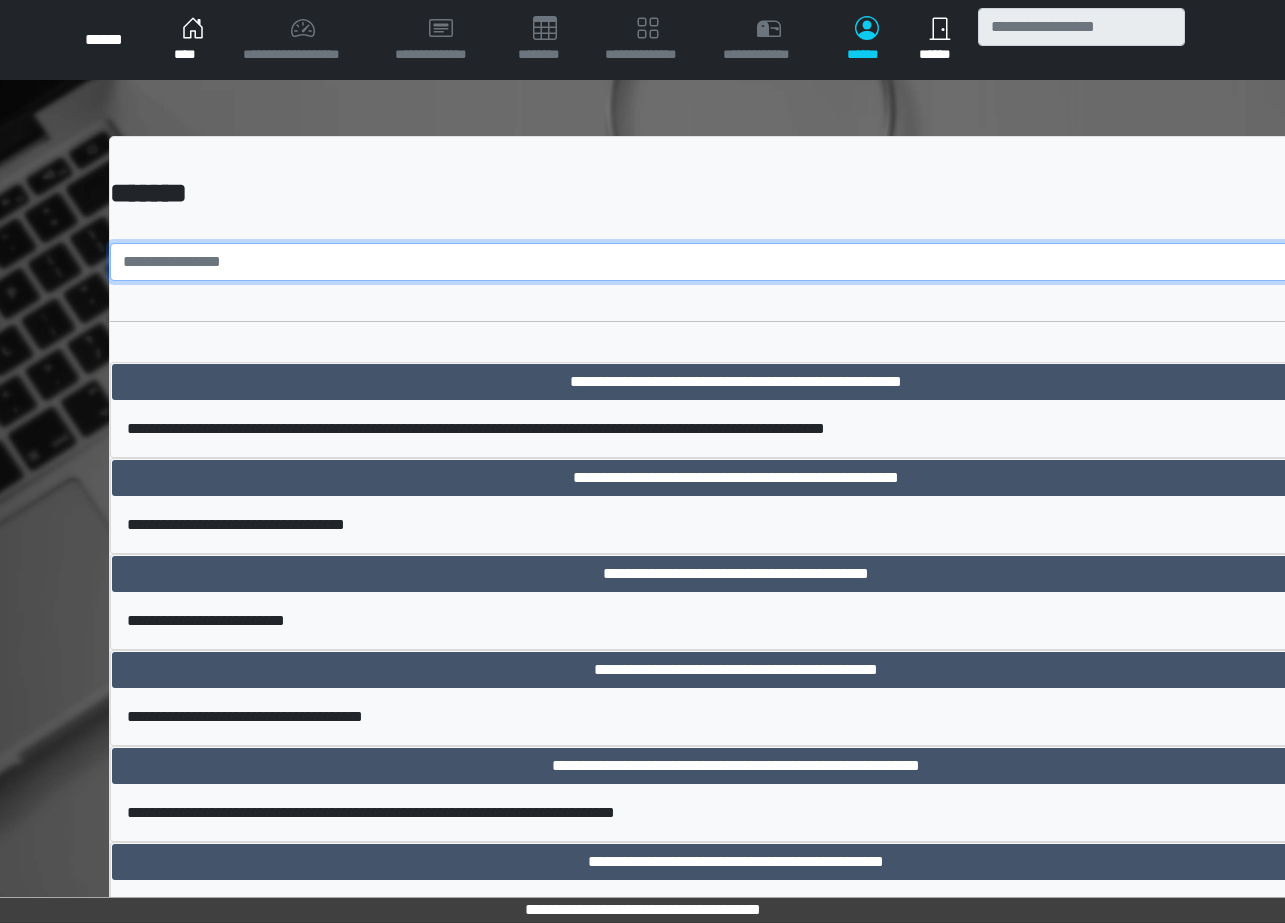 click at bounding box center [736, 262] 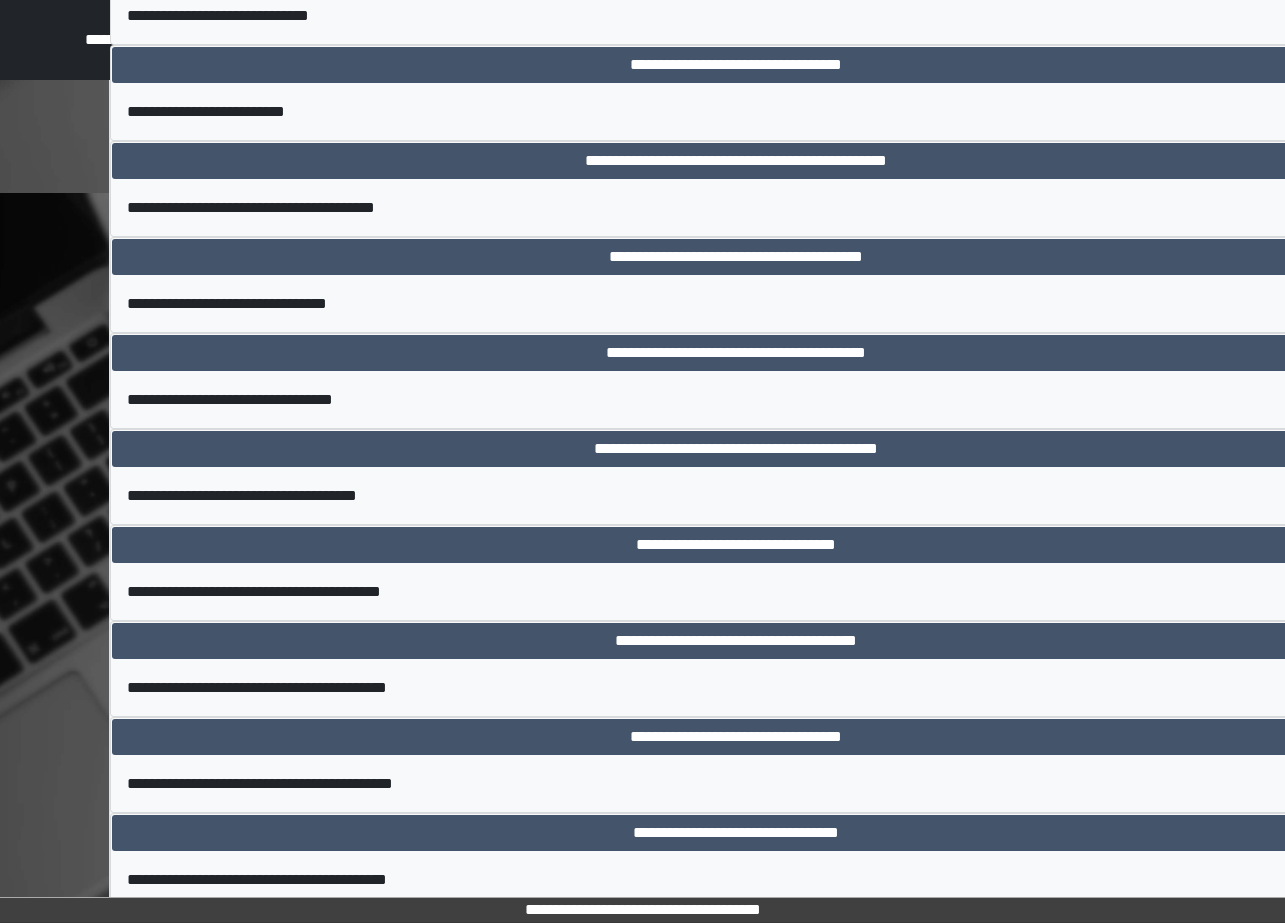 scroll, scrollTop: 13876, scrollLeft: 0, axis: vertical 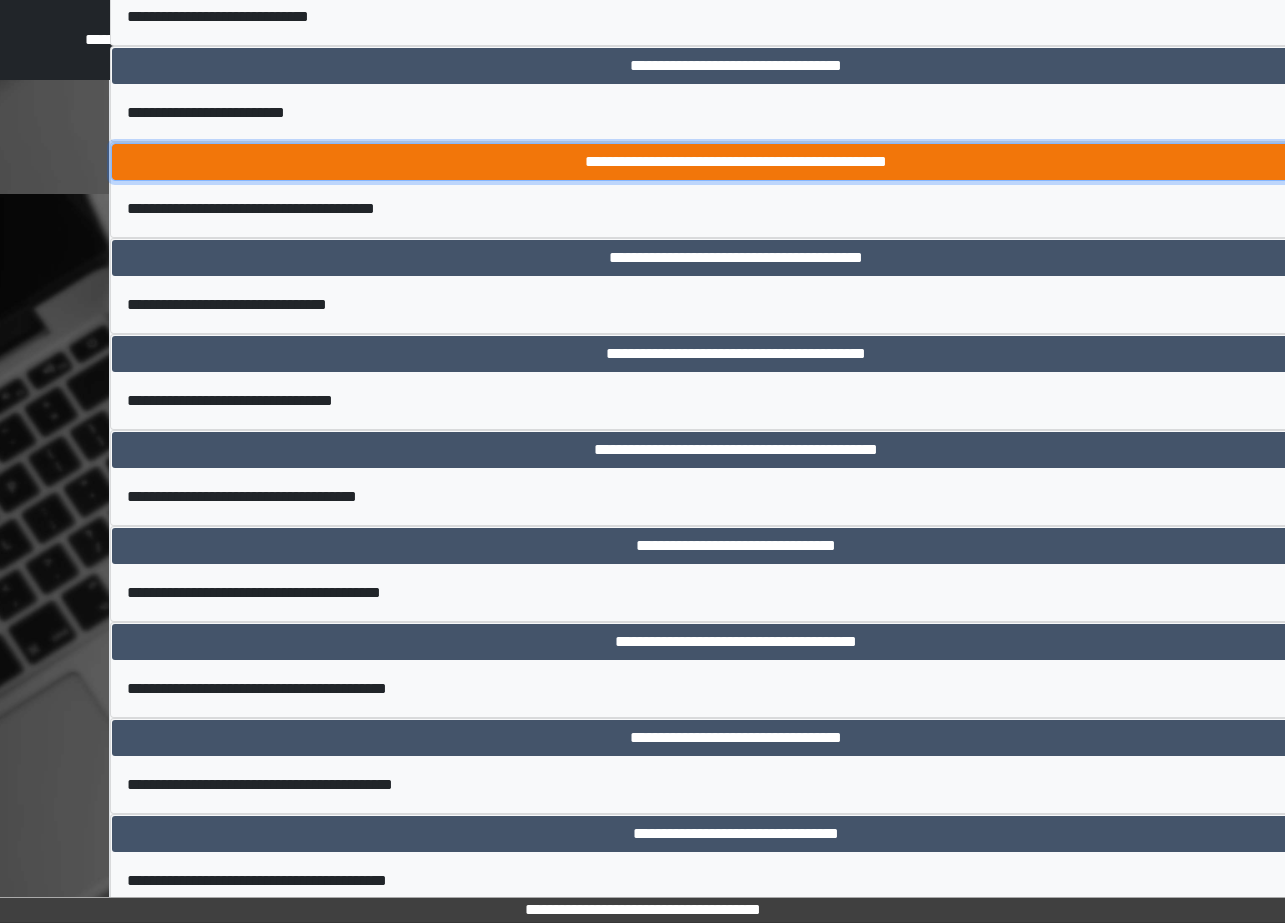 click on "**********" at bounding box center (736, 162) 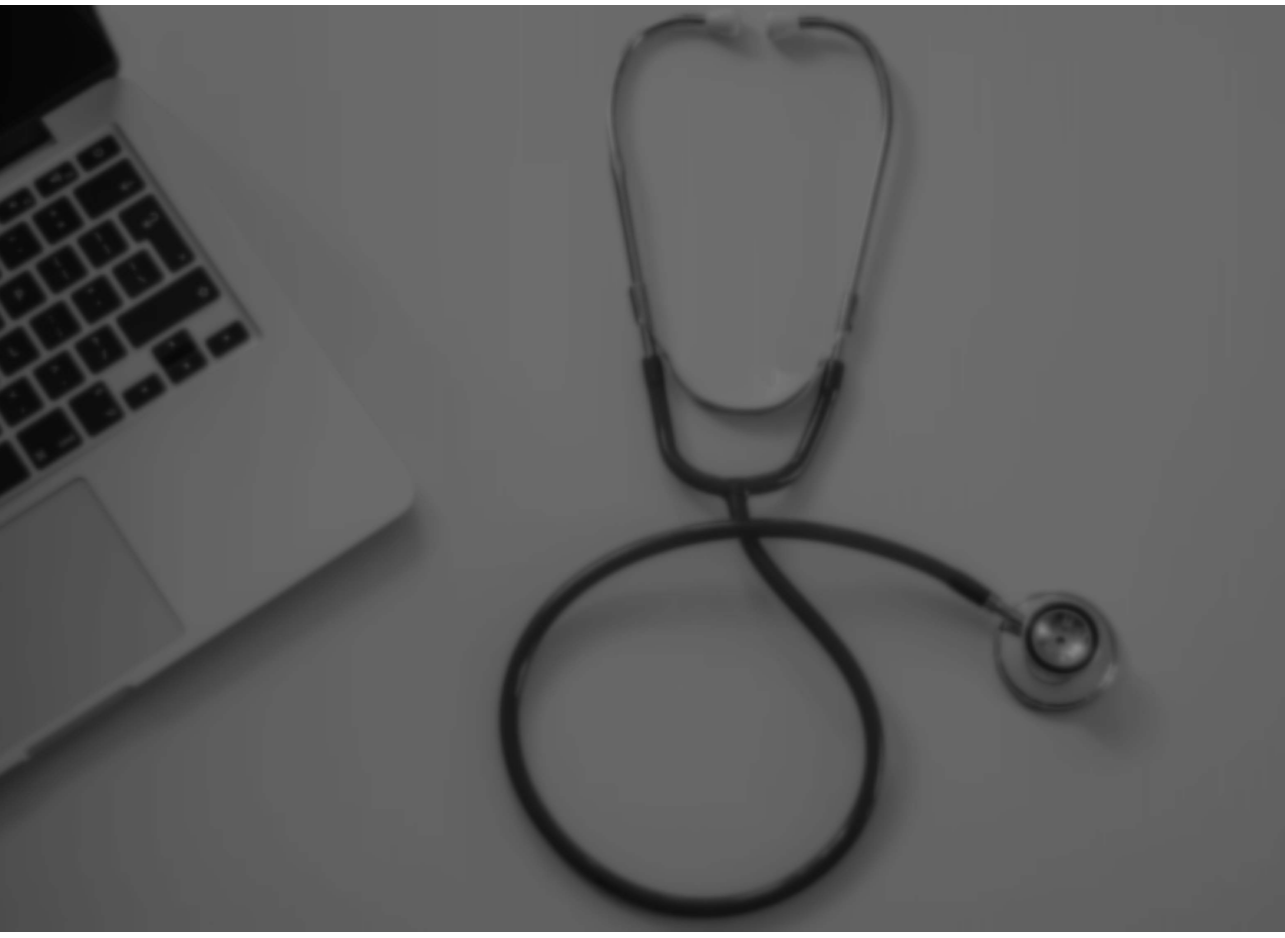 scroll, scrollTop: 0, scrollLeft: 0, axis: both 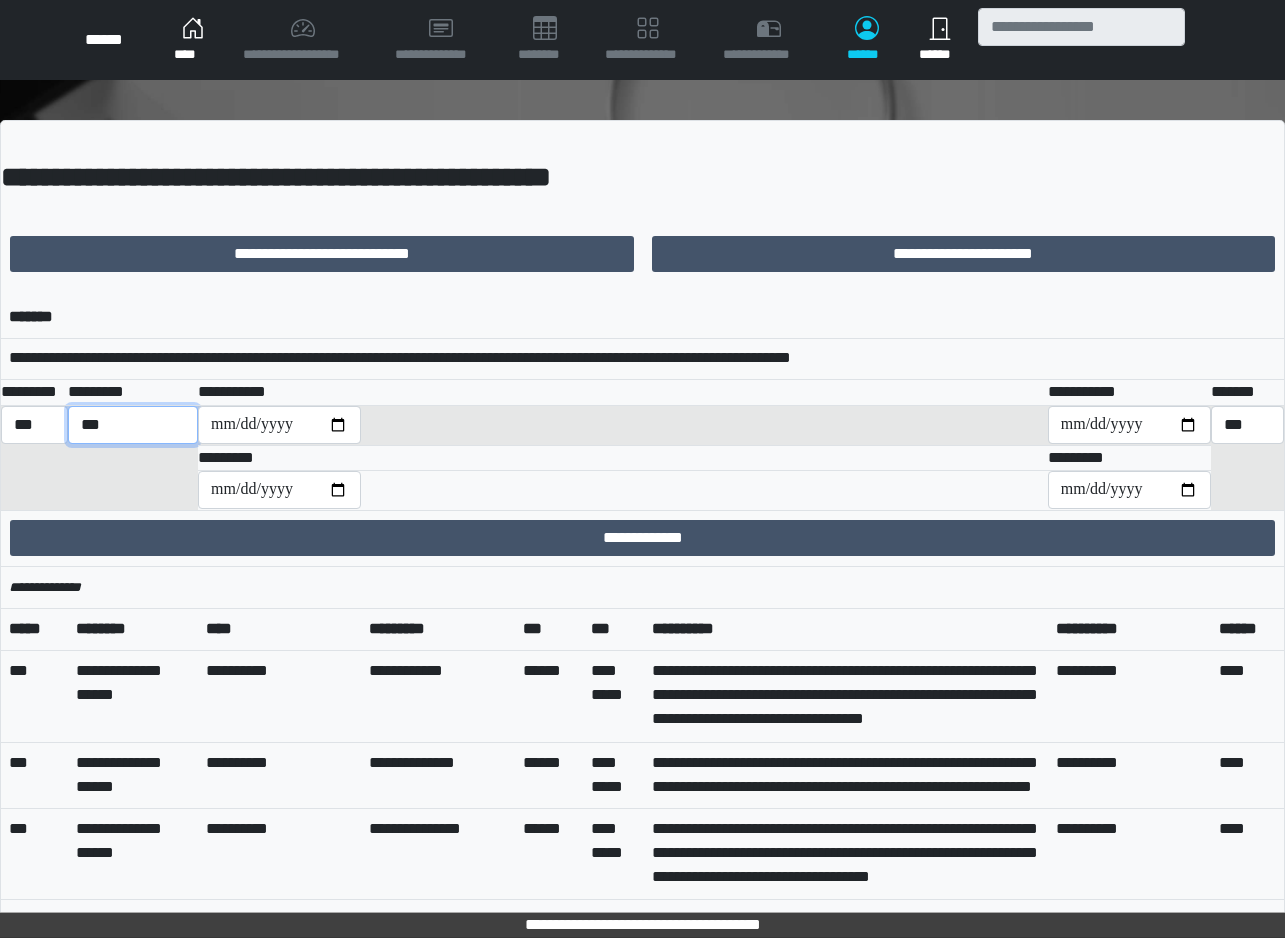 click on "John Doe lives at 123 Main St, Anytown, CA 90210." at bounding box center (133, 425) 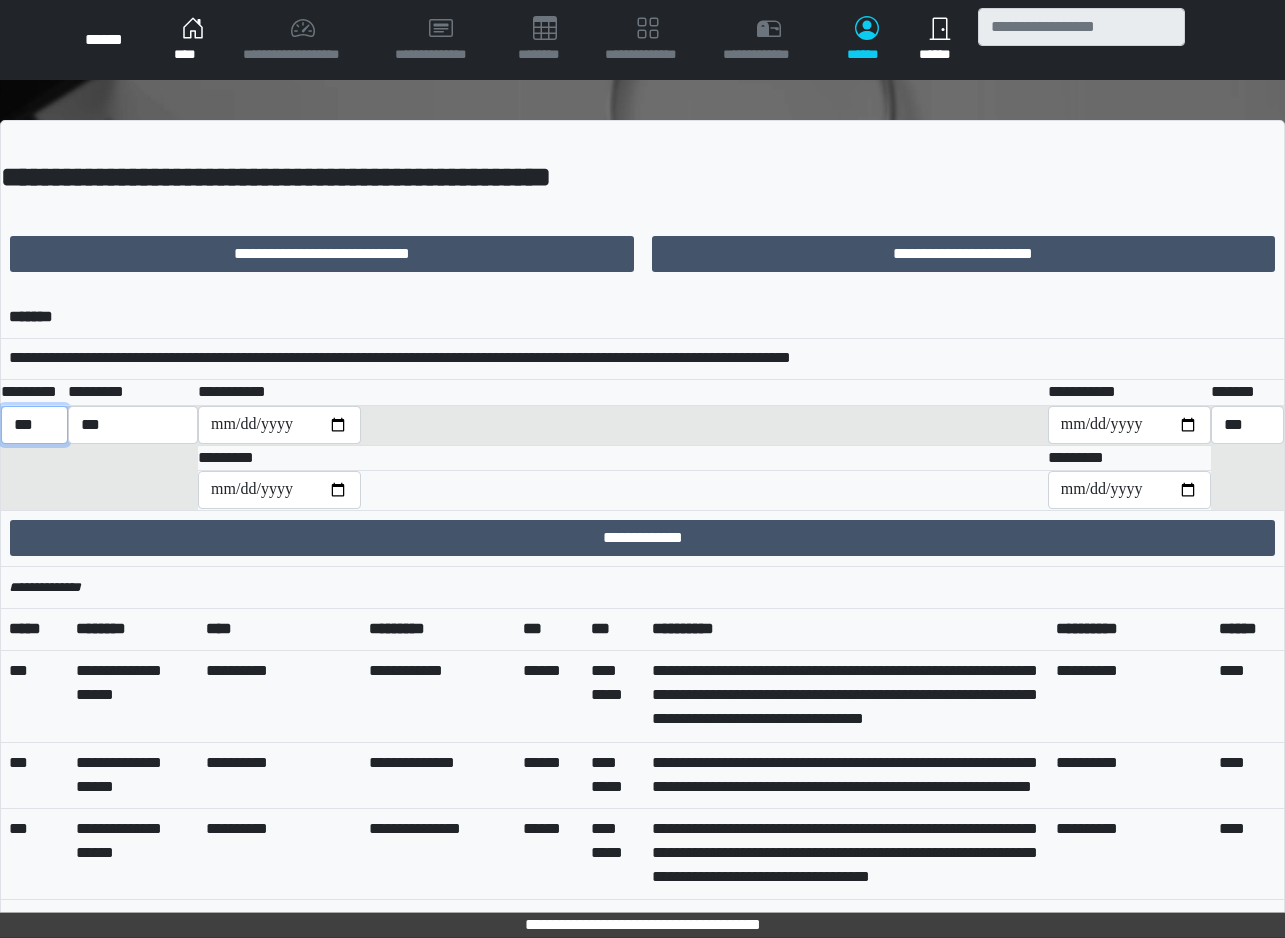 click on "*** *** ******** *** ******** ***** ***" at bounding box center [34, 425] 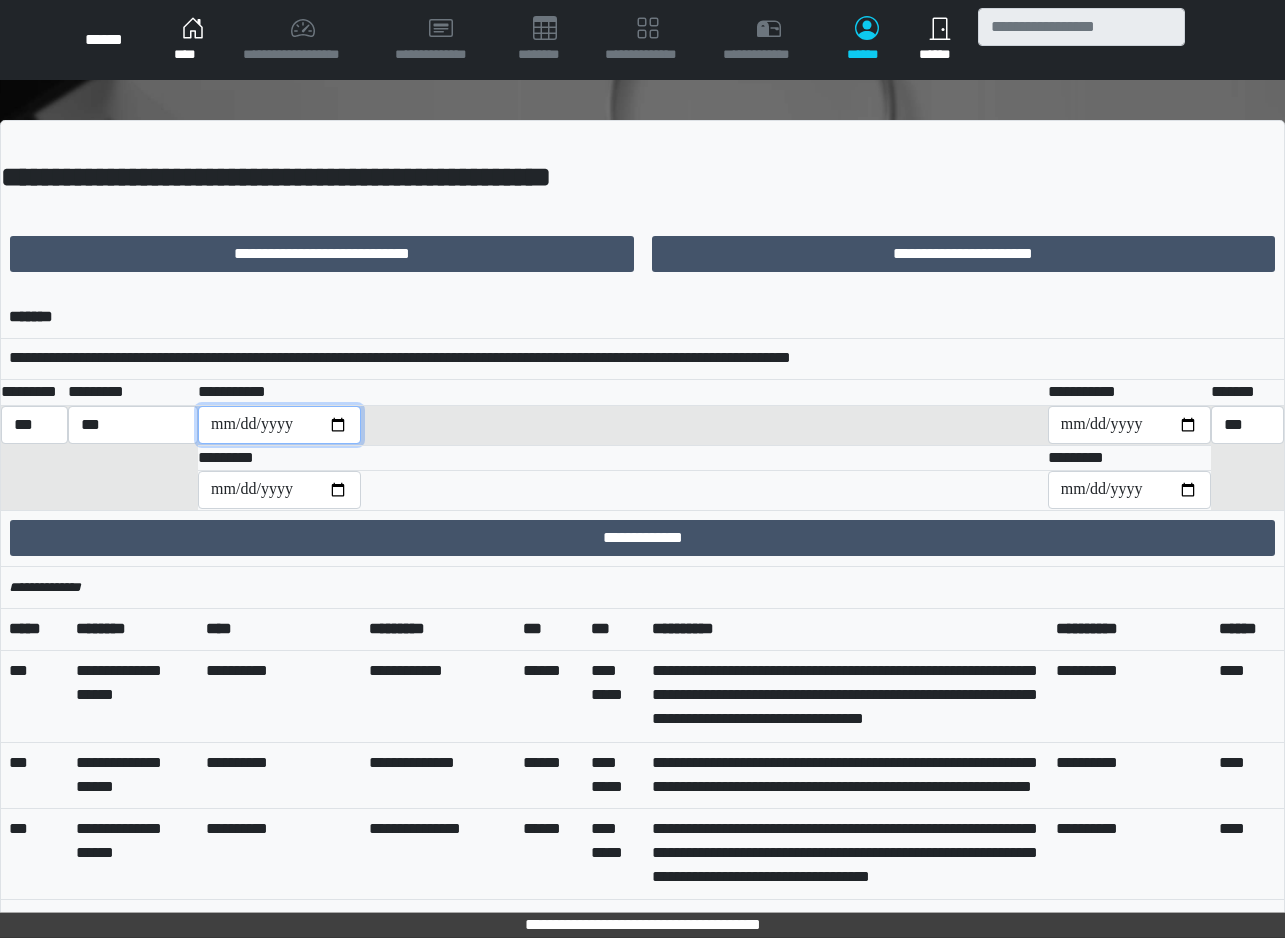 click at bounding box center [279, 425] 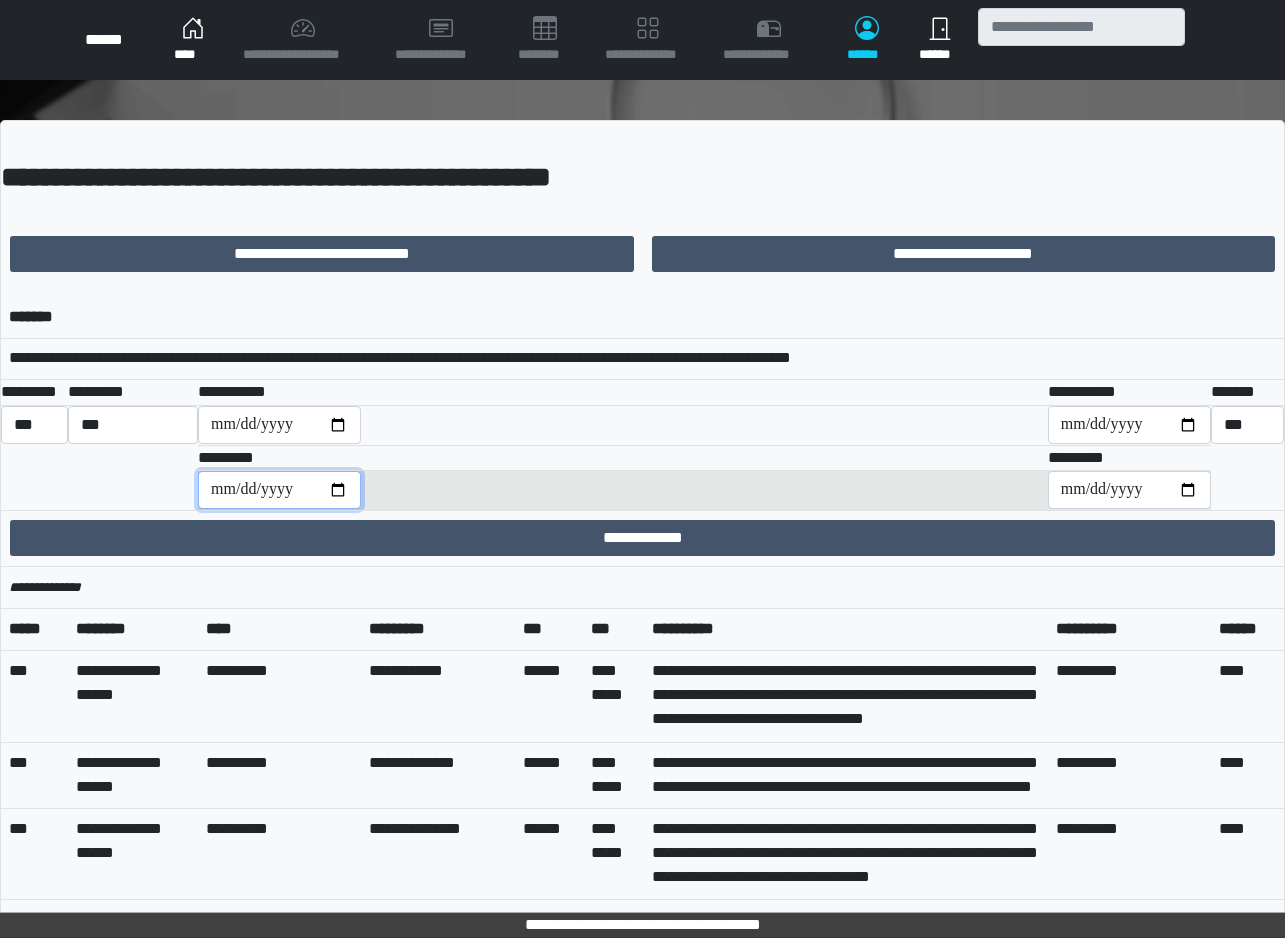 click at bounding box center (279, 490) 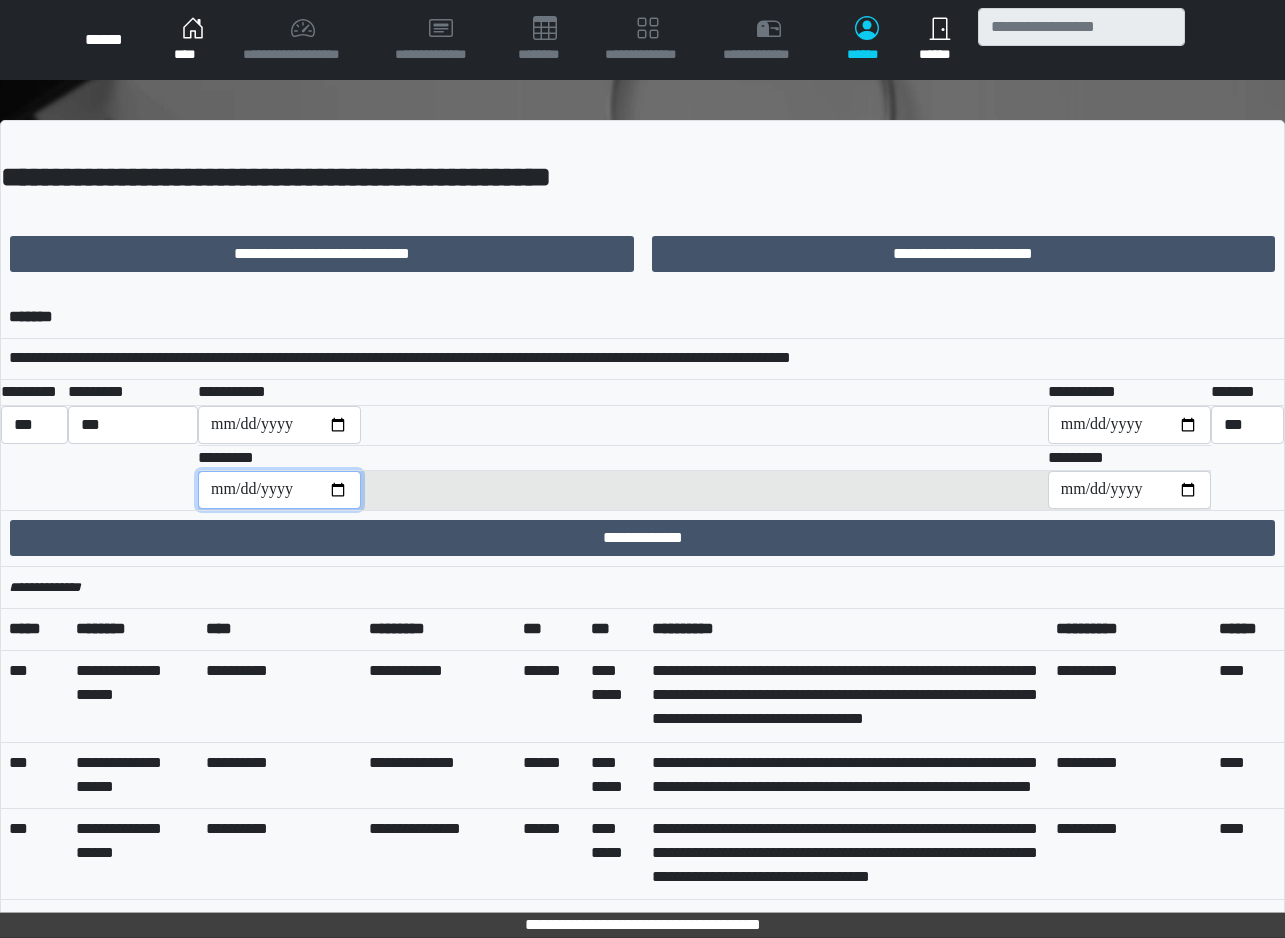 click on "**********" at bounding box center [279, 490] 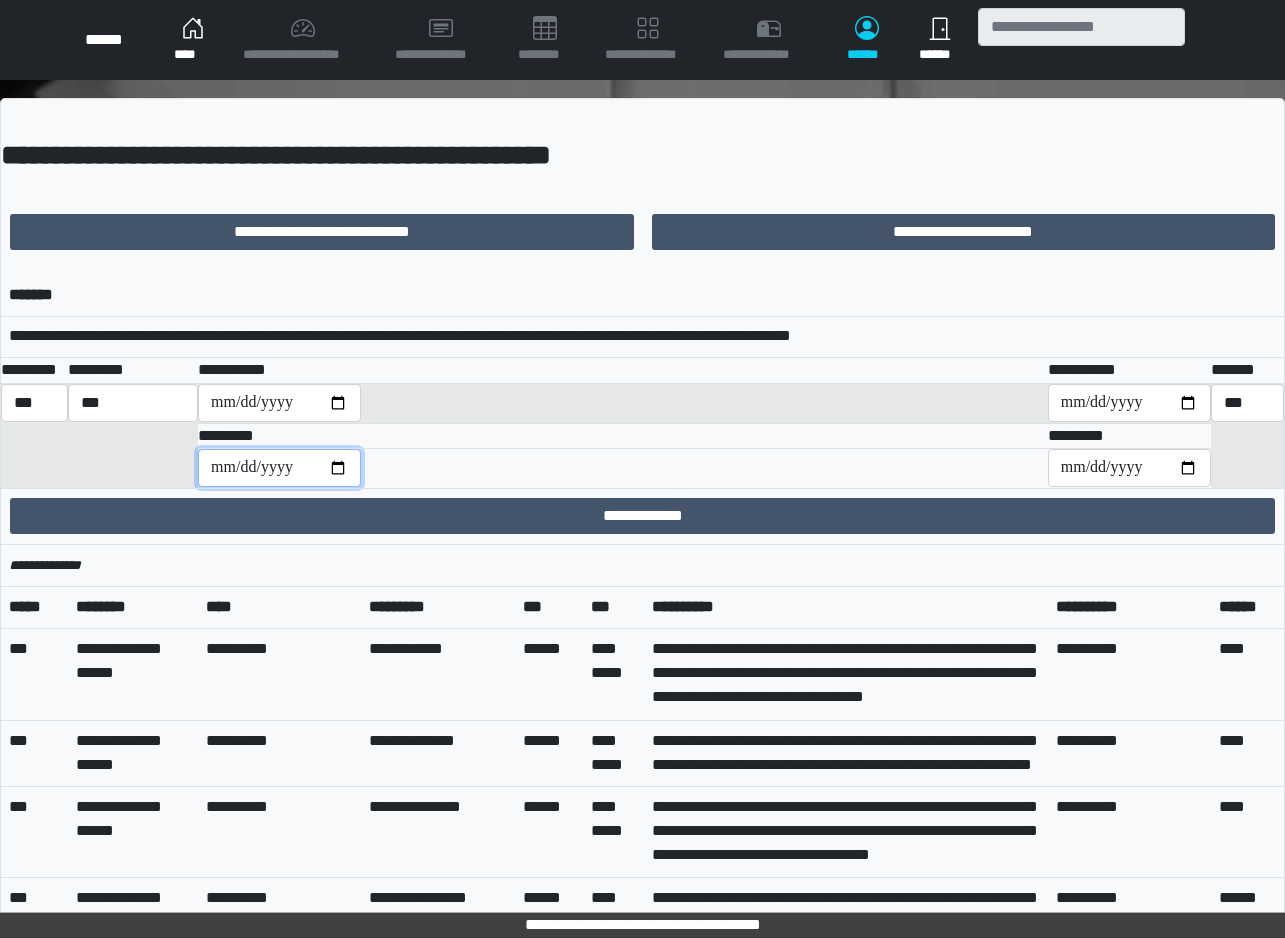 scroll, scrollTop: 0, scrollLeft: 0, axis: both 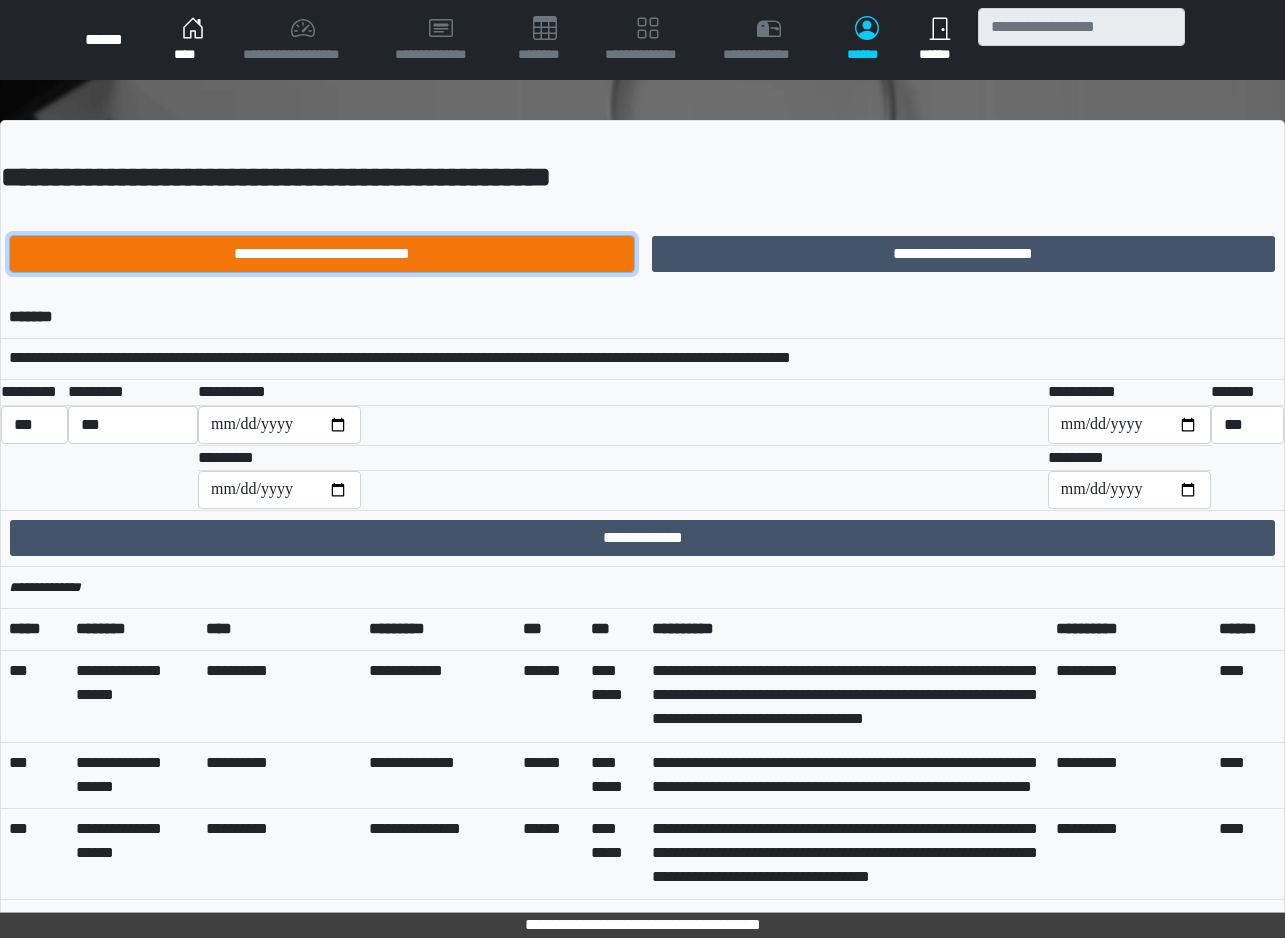 click on "**********" at bounding box center [322, 254] 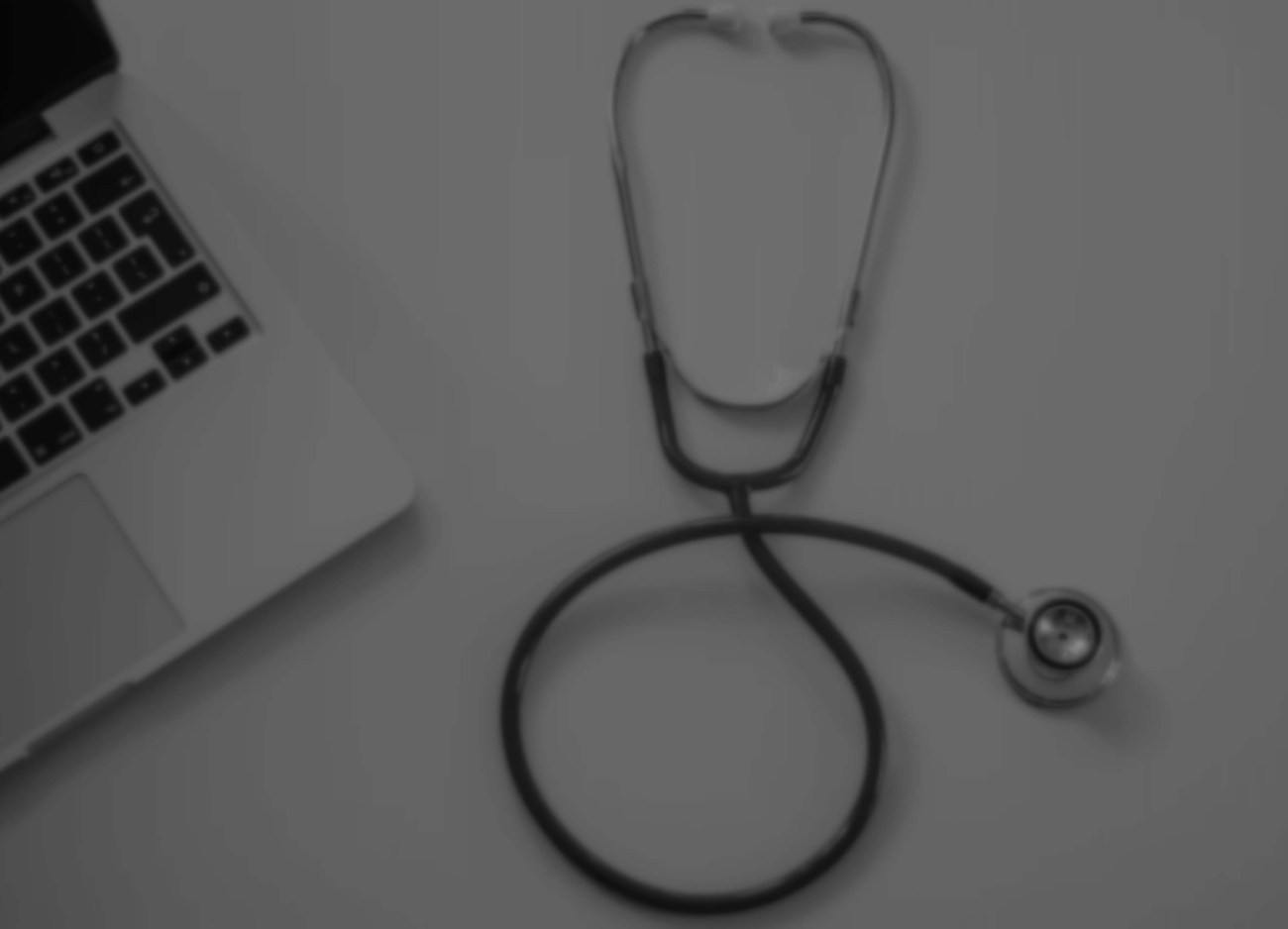scroll, scrollTop: 0, scrollLeft: 0, axis: both 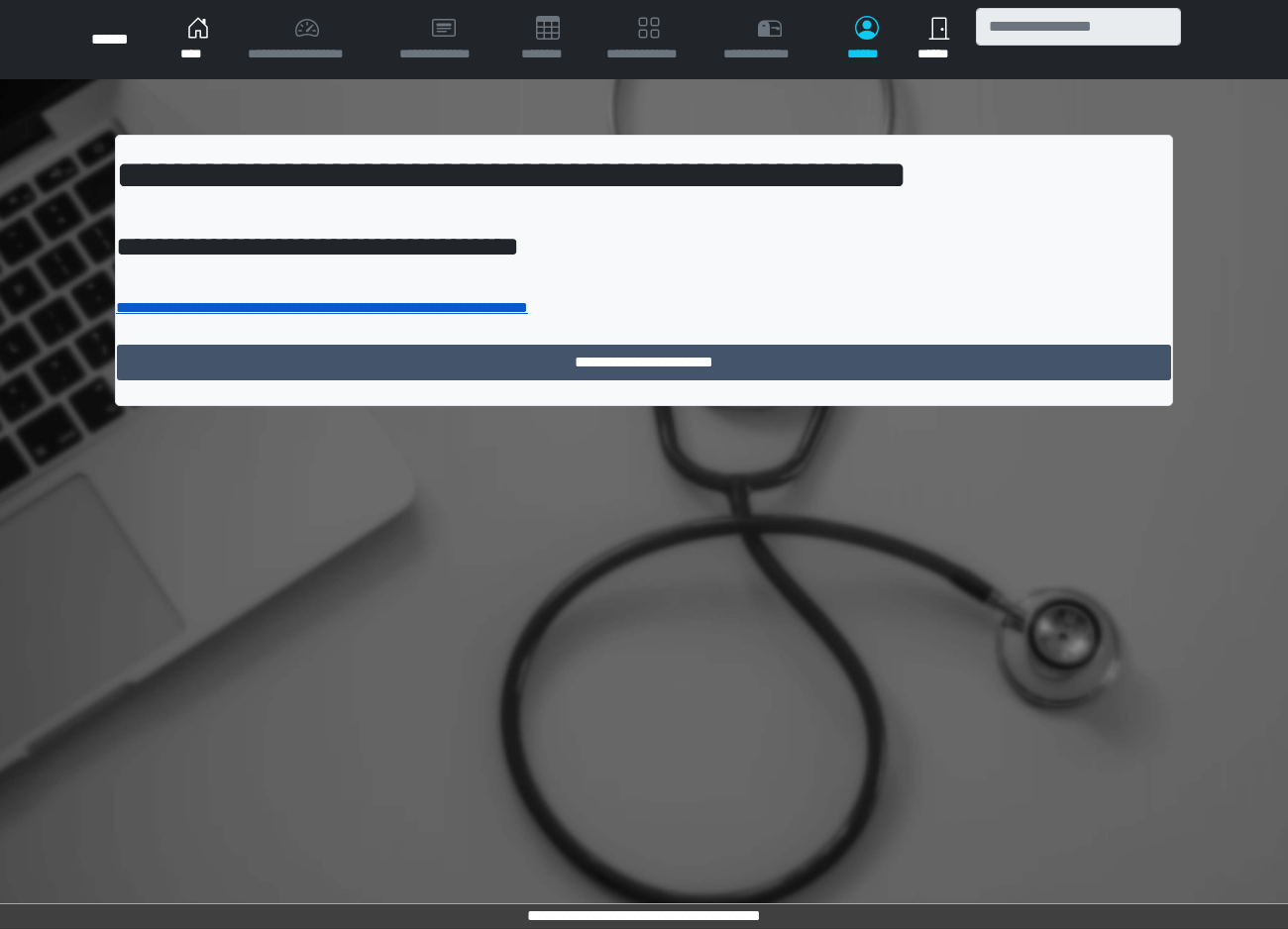 click on "**********" at bounding box center (322, 307) 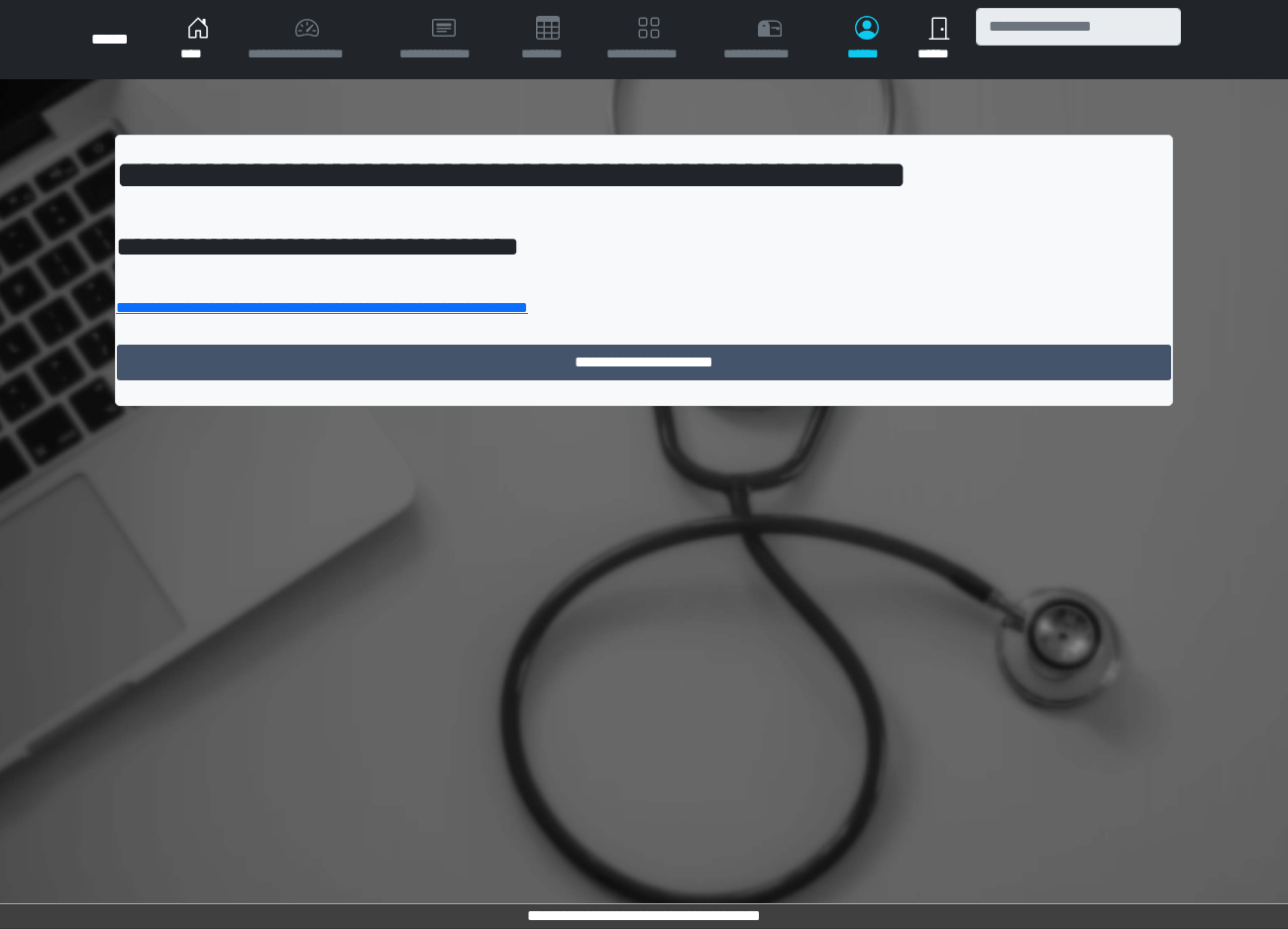 click on "**********" at bounding box center (644, 223) 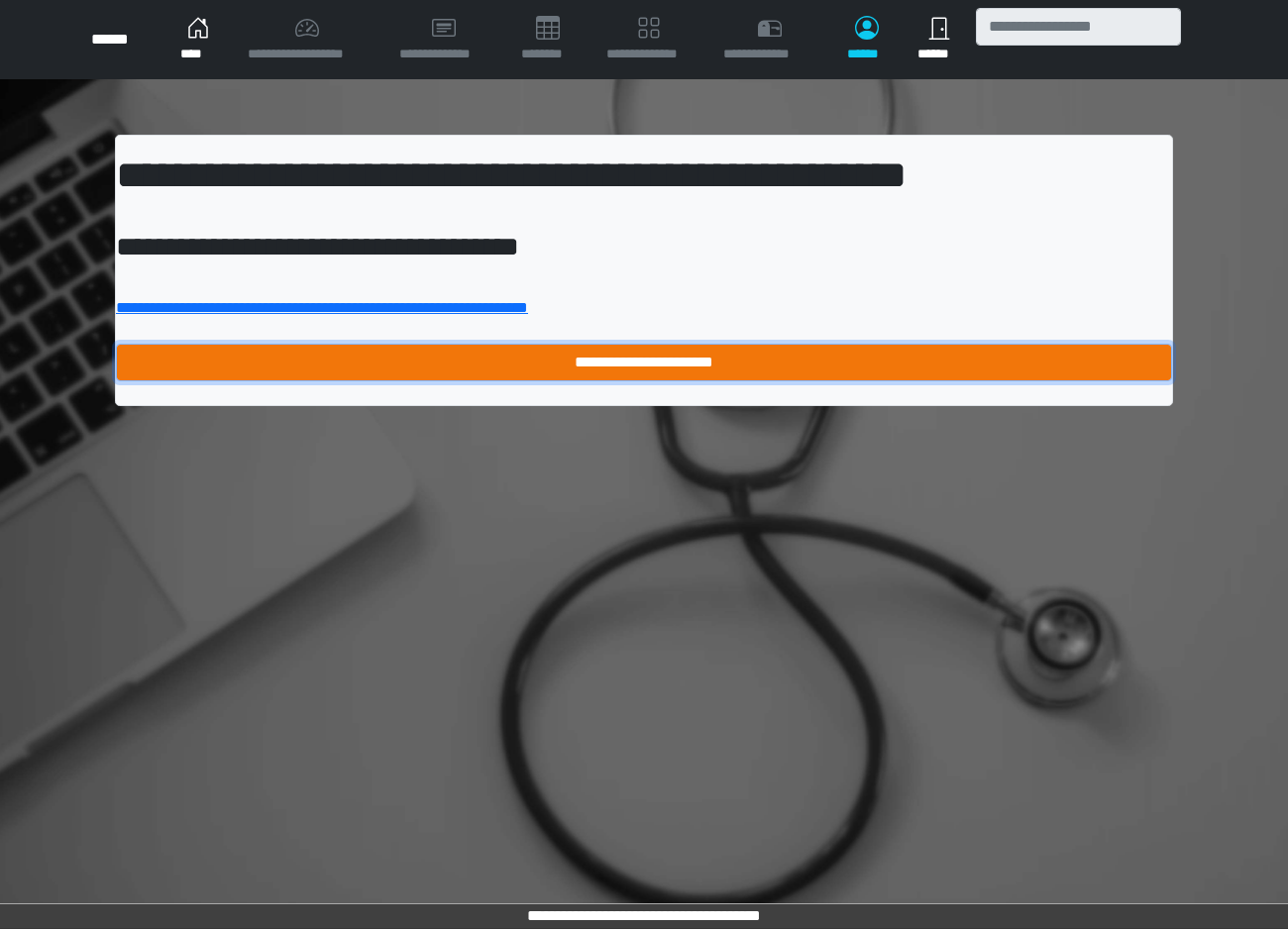 click on "**********" at bounding box center [644, 362] 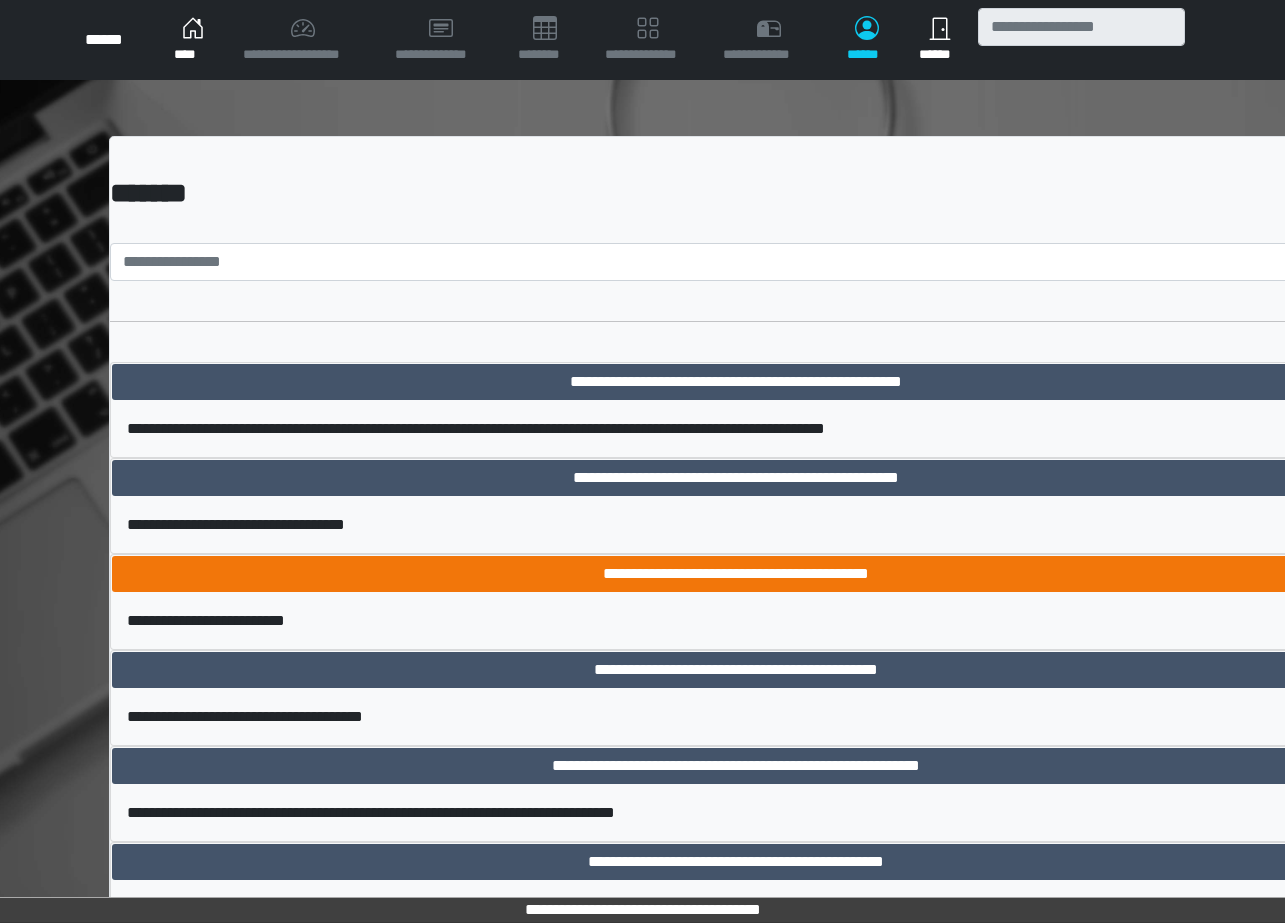scroll, scrollTop: 13576, scrollLeft: 0, axis: vertical 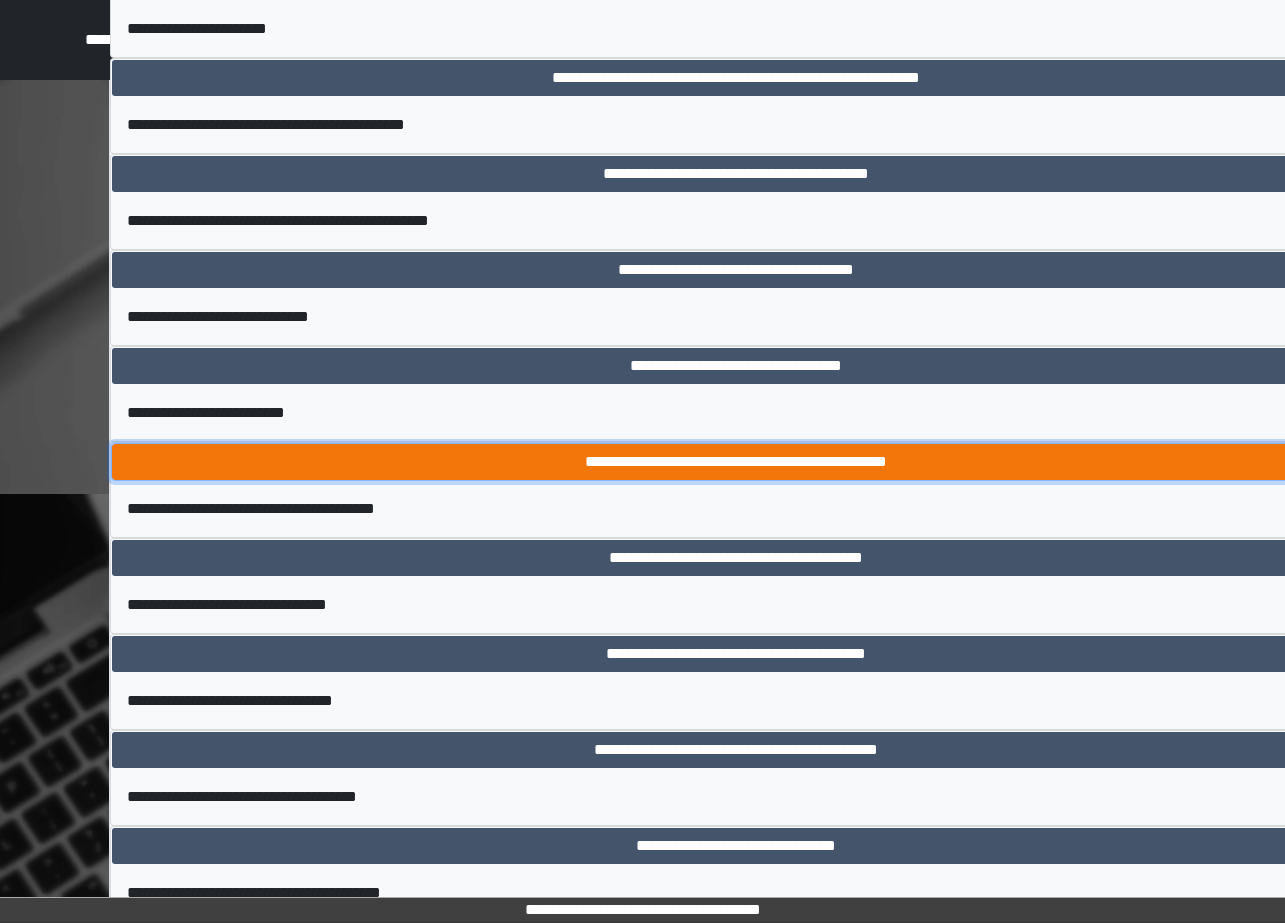 click on "**********" at bounding box center (736, 462) 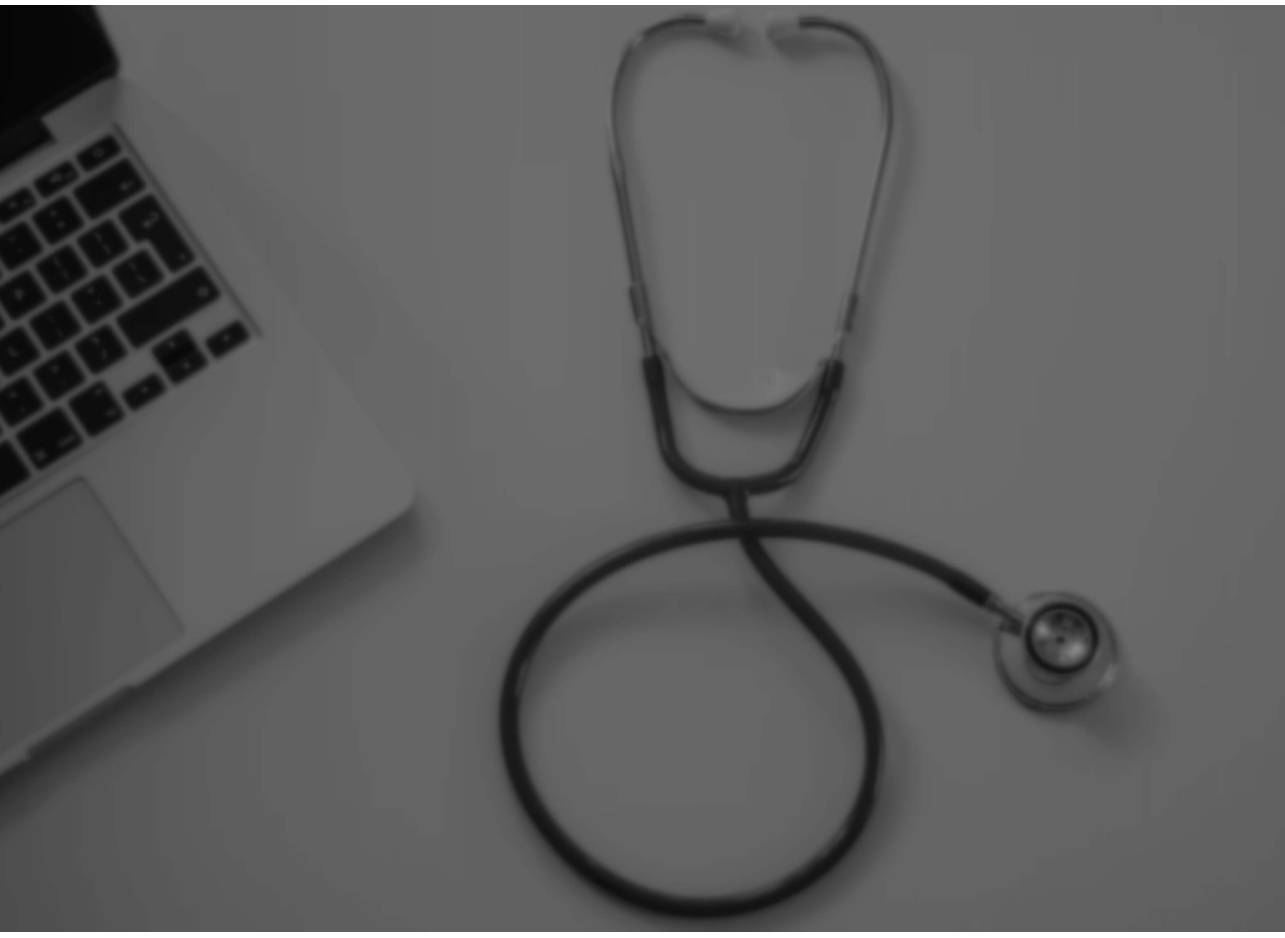 scroll, scrollTop: 0, scrollLeft: 0, axis: both 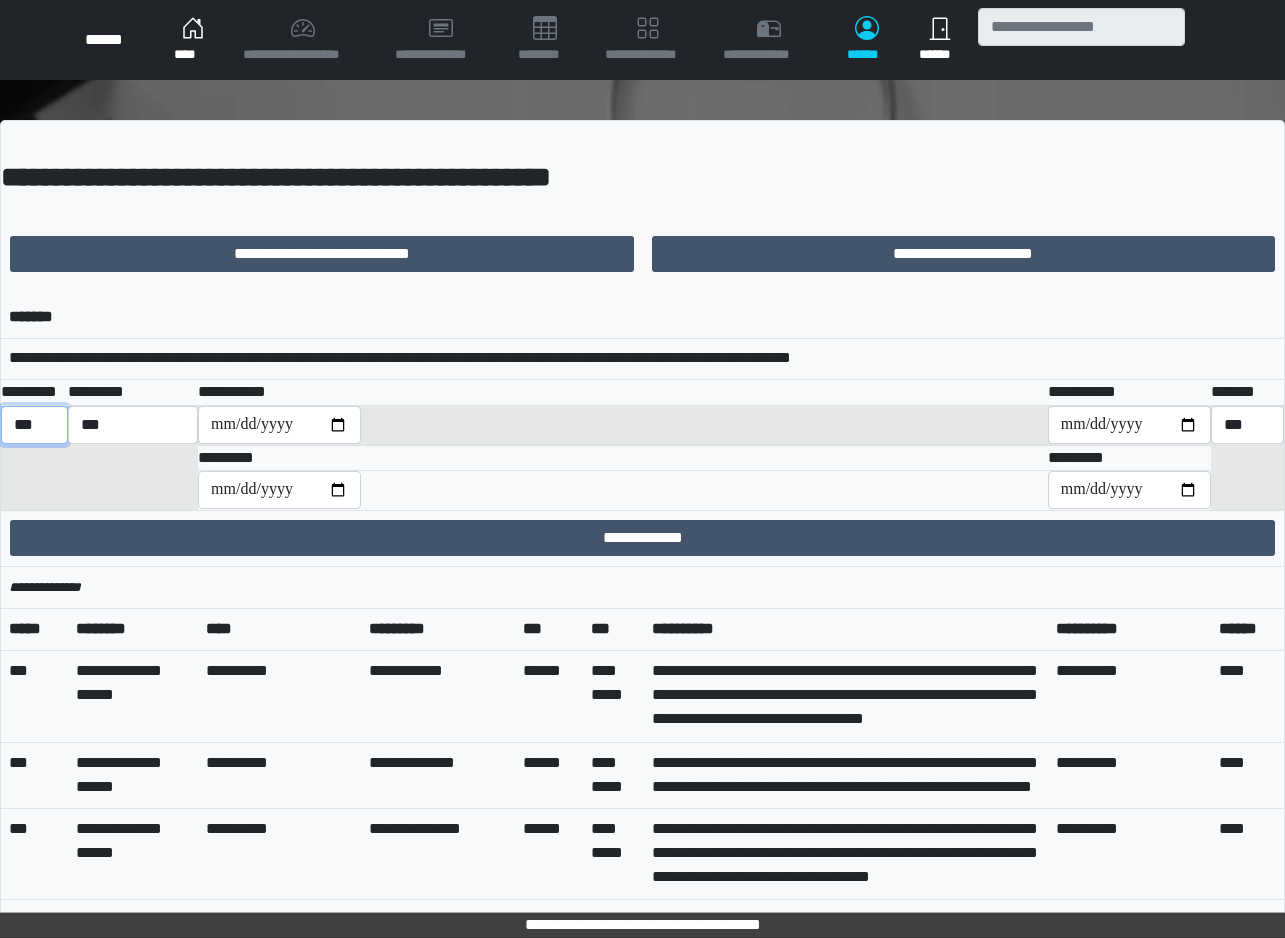 click on "*** *** ******** *** ******** ***** ***" at bounding box center [34, 425] 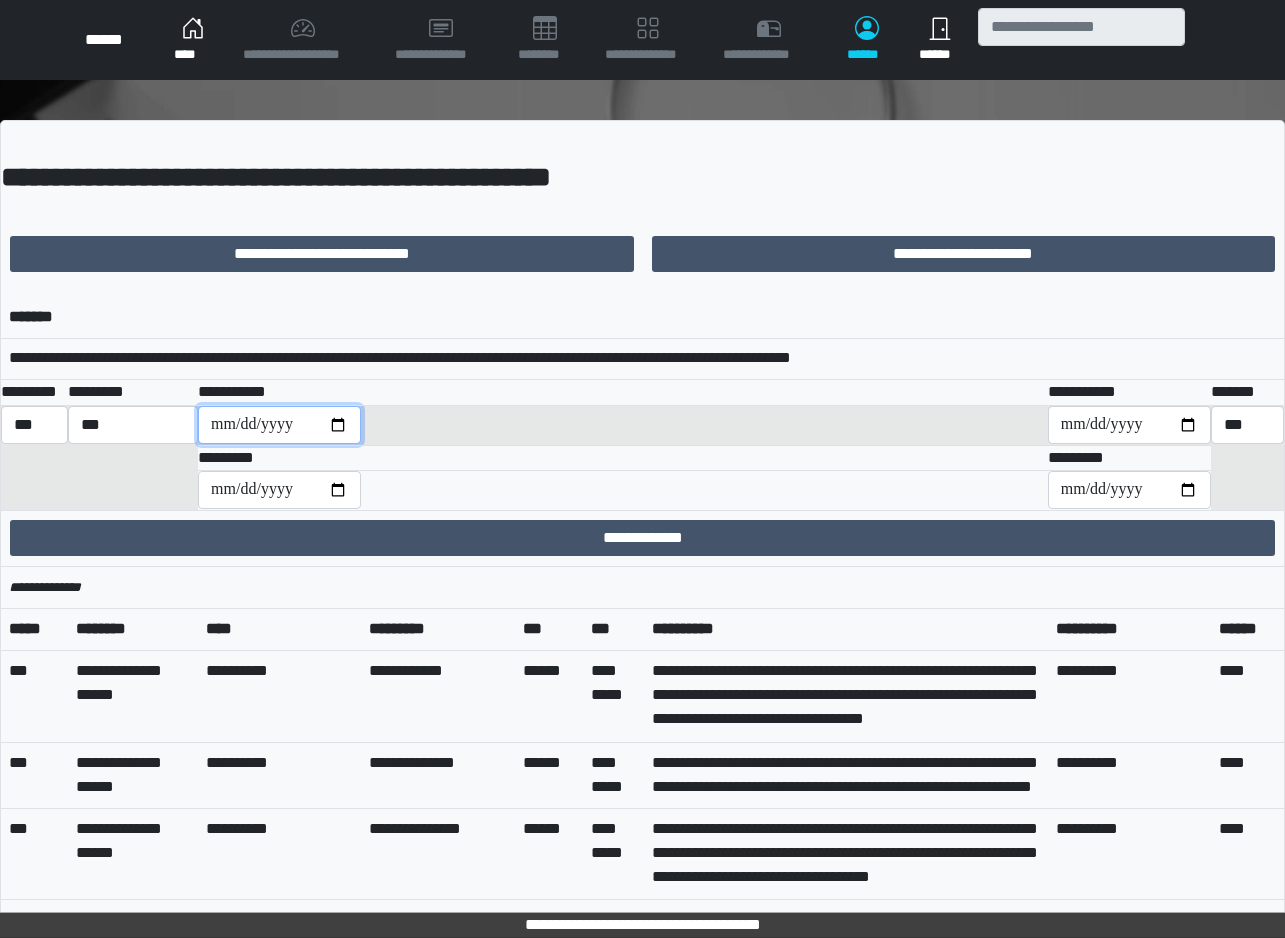 click at bounding box center [279, 425] 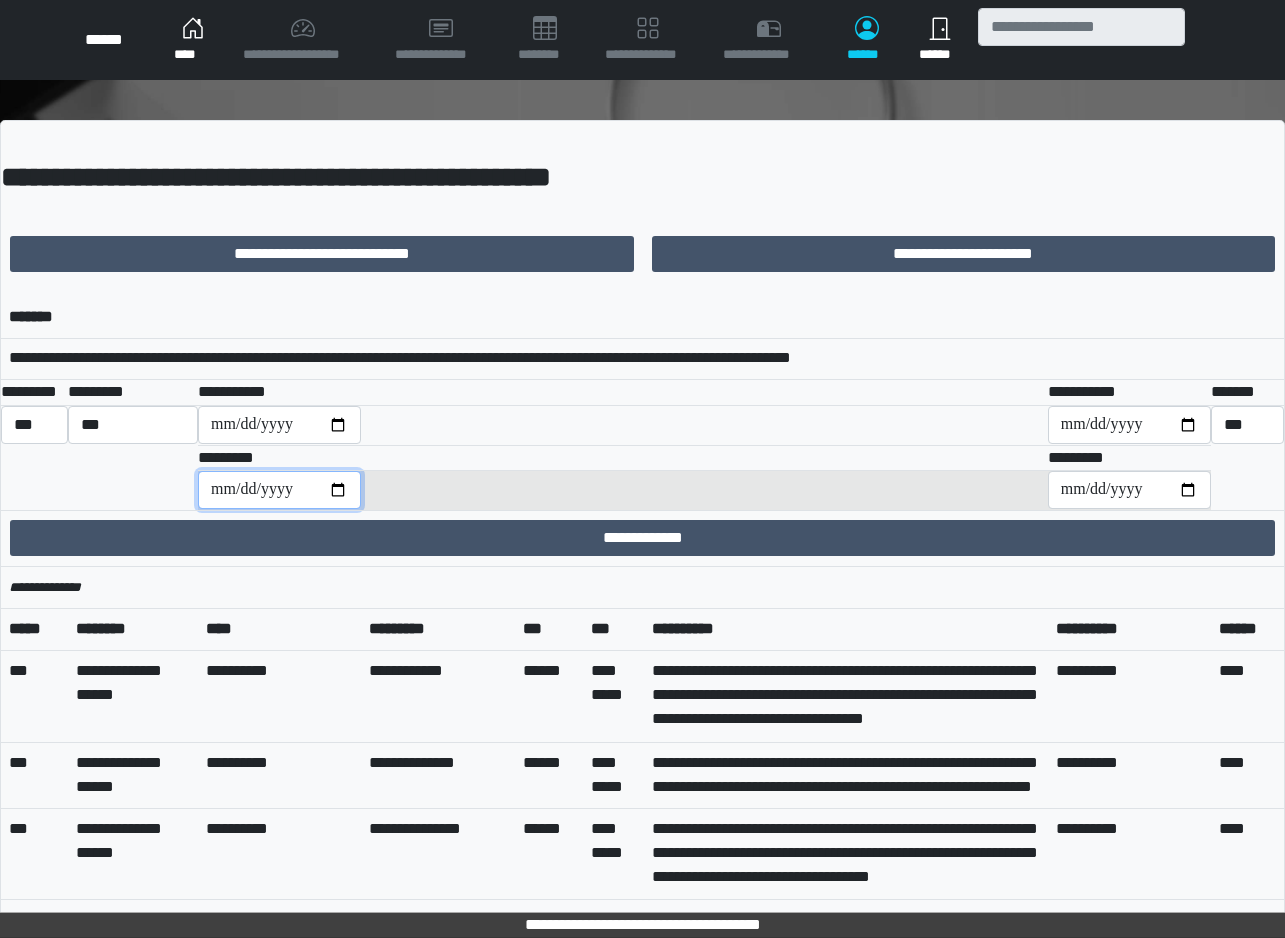 click at bounding box center (279, 490) 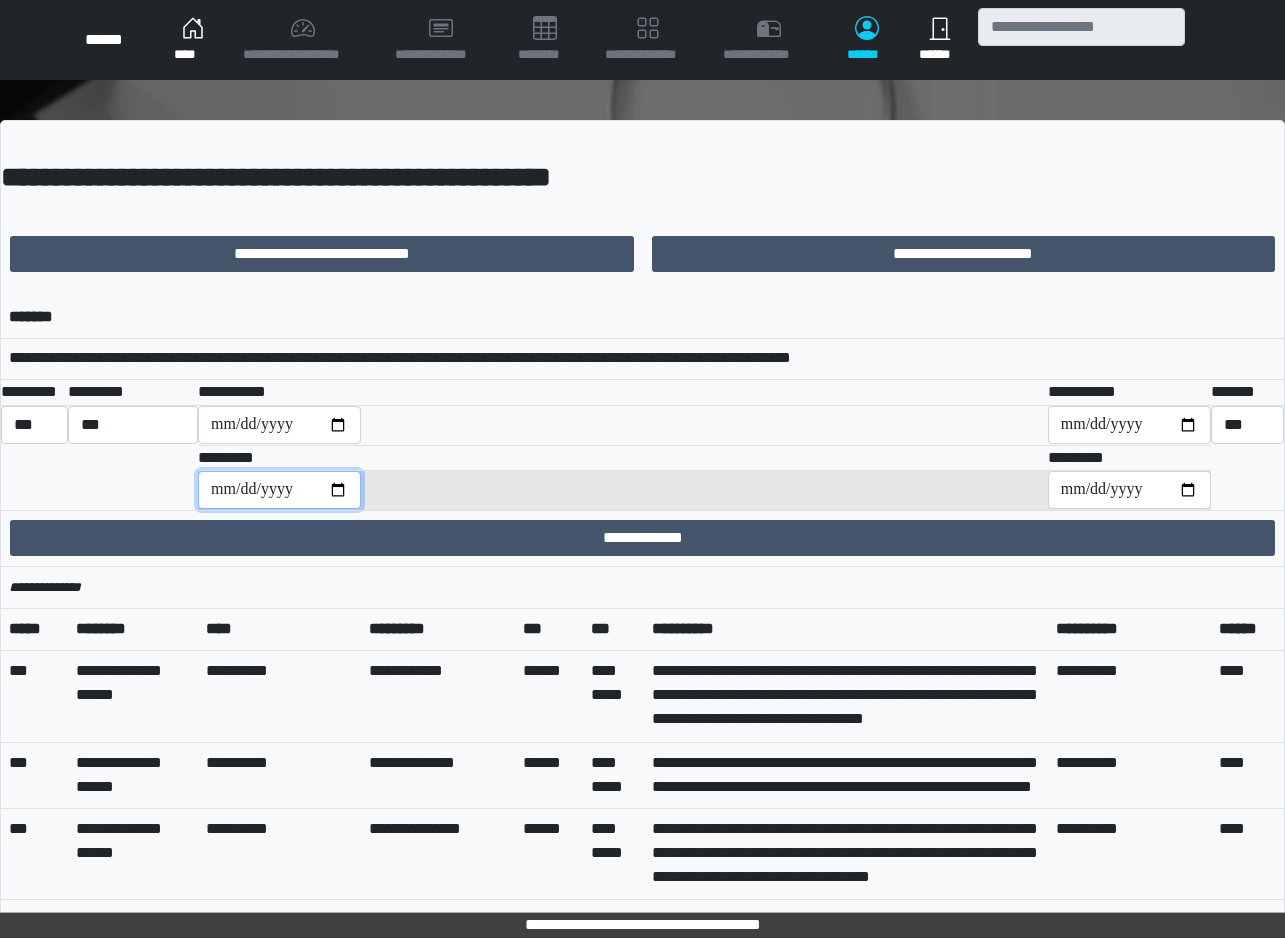 type on "**********" 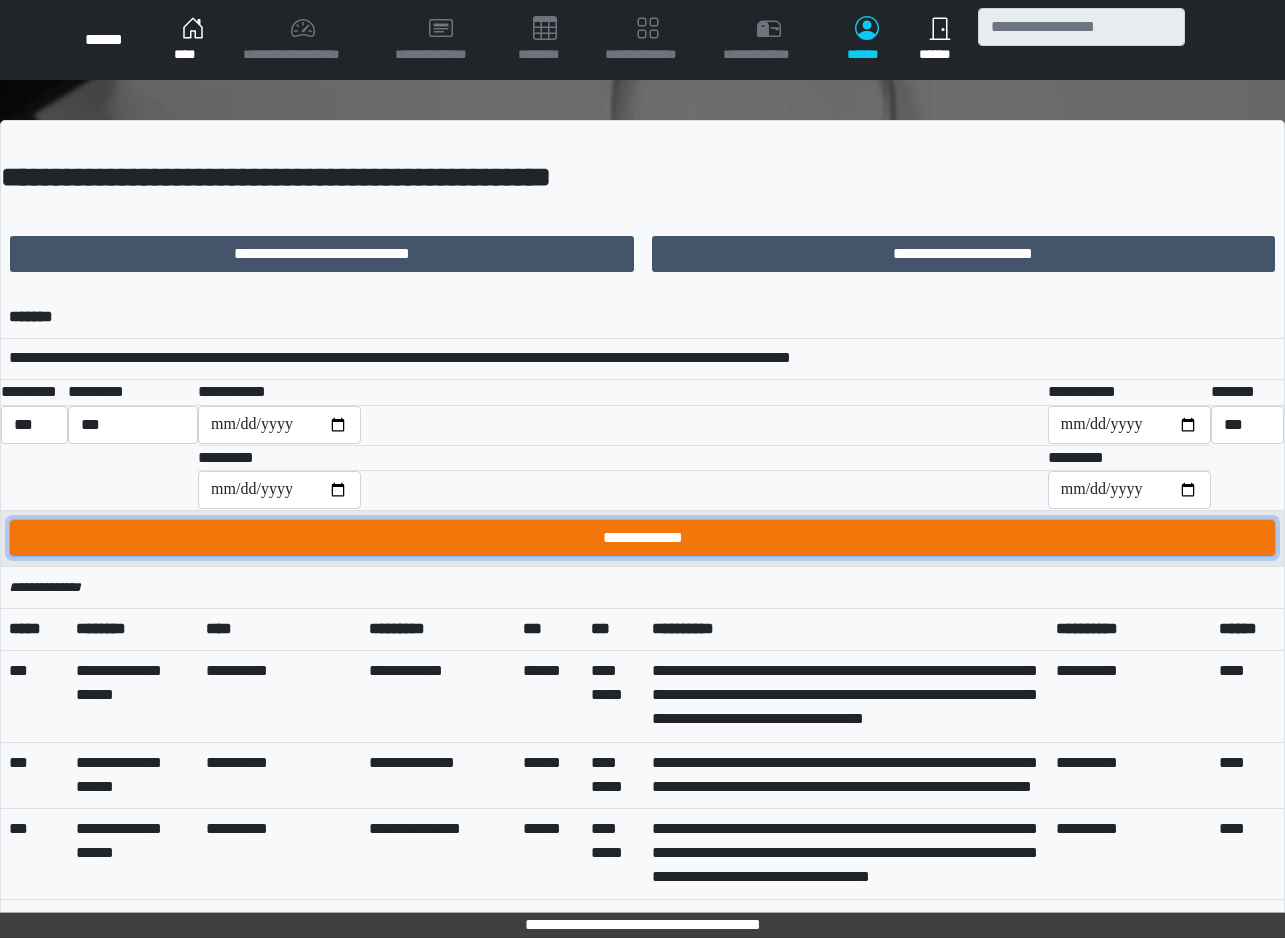 click on "**********" at bounding box center [642, 538] 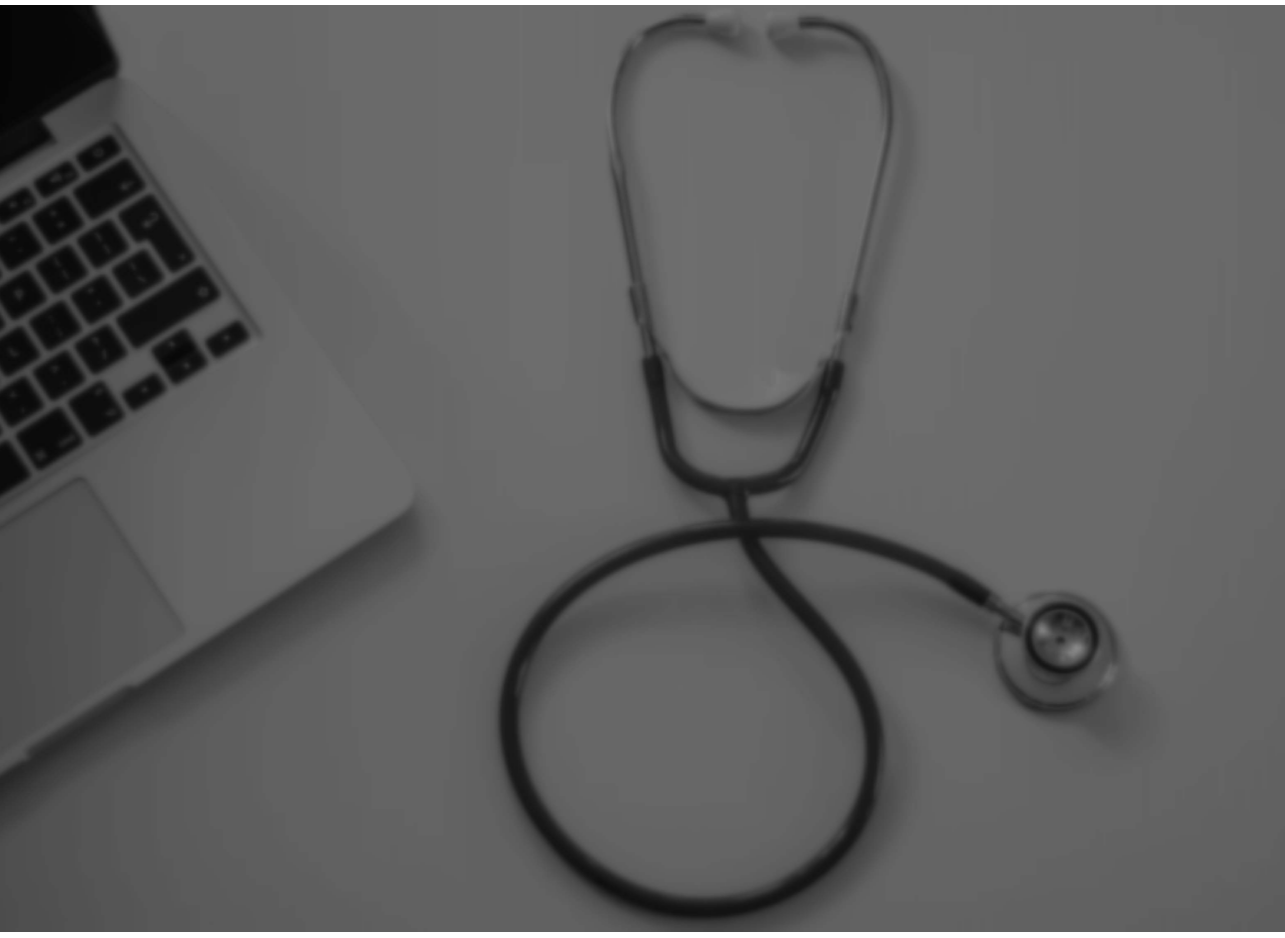 scroll, scrollTop: 0, scrollLeft: 0, axis: both 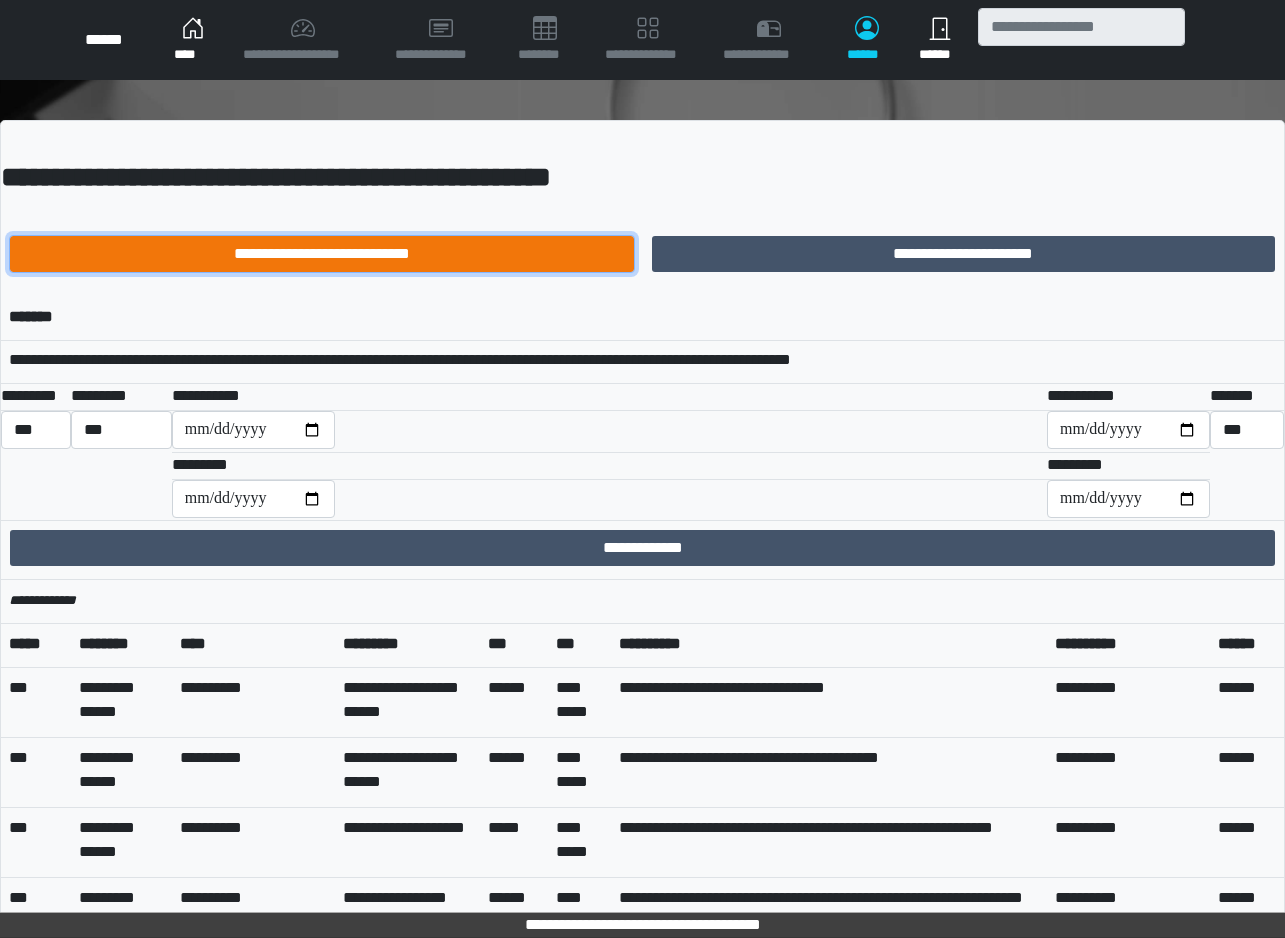 click on "**********" at bounding box center (322, 254) 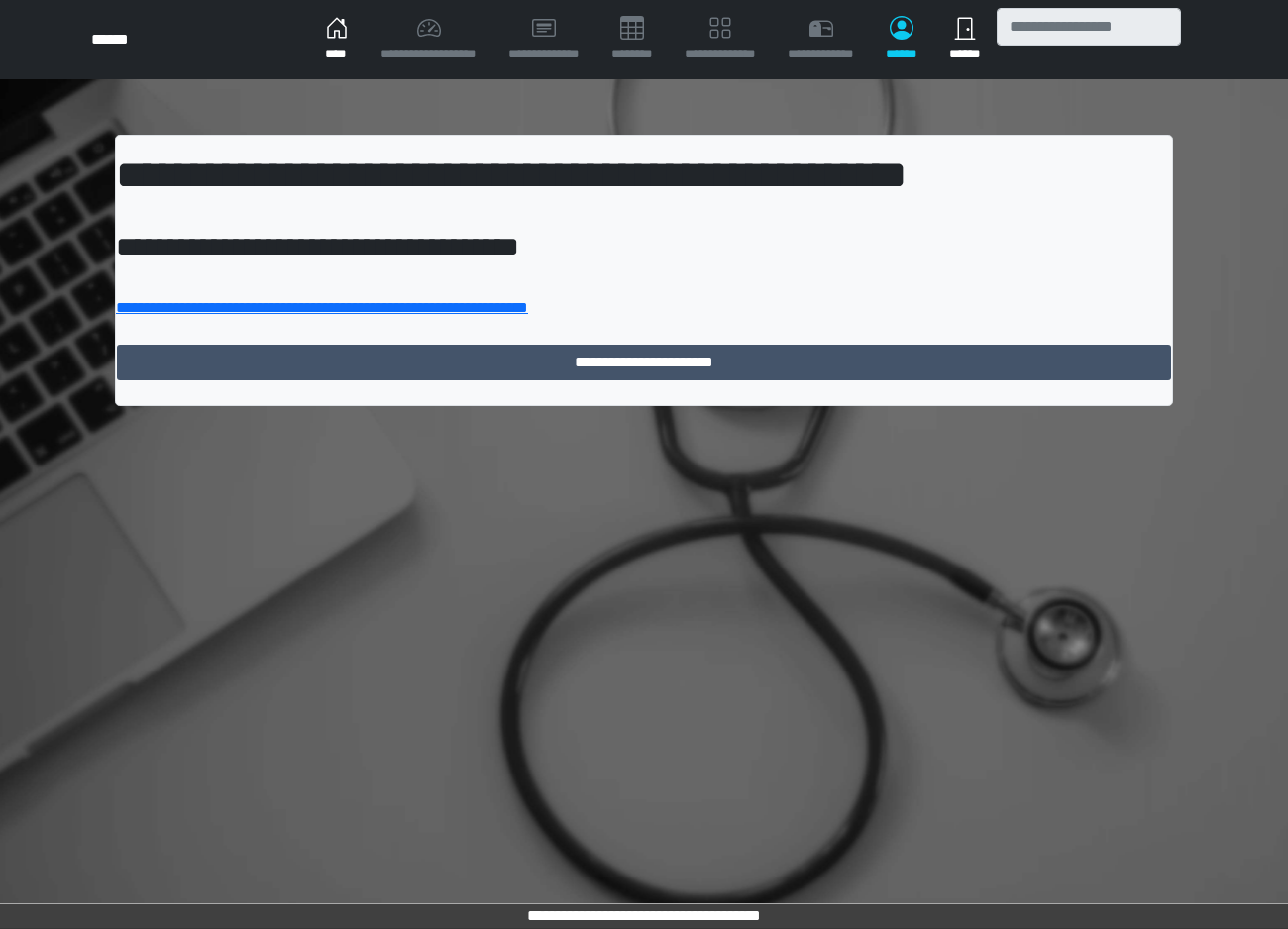 scroll, scrollTop: 0, scrollLeft: 0, axis: both 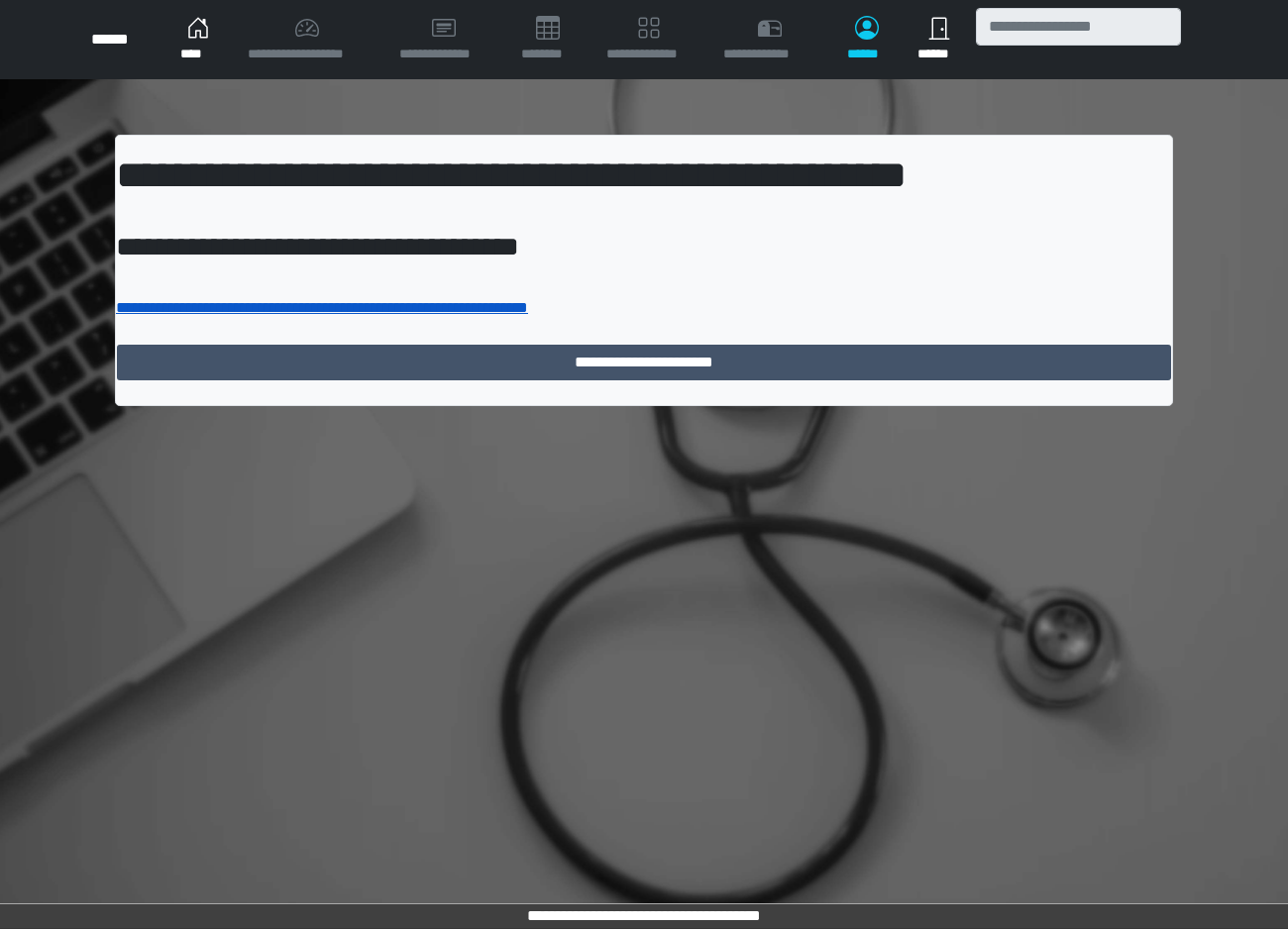 click on "**********" at bounding box center (322, 307) 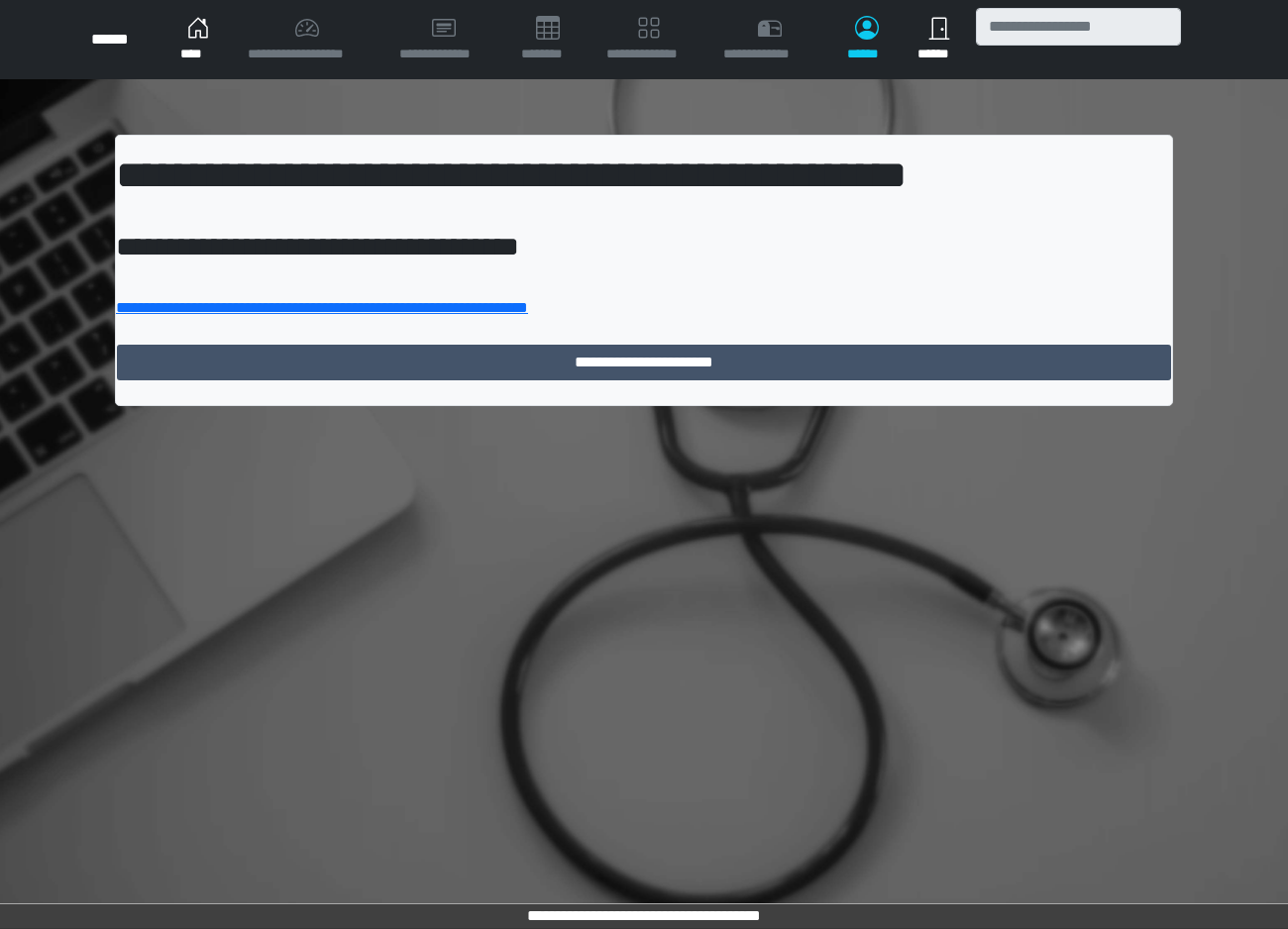 click on "****" at bounding box center (198, 40) 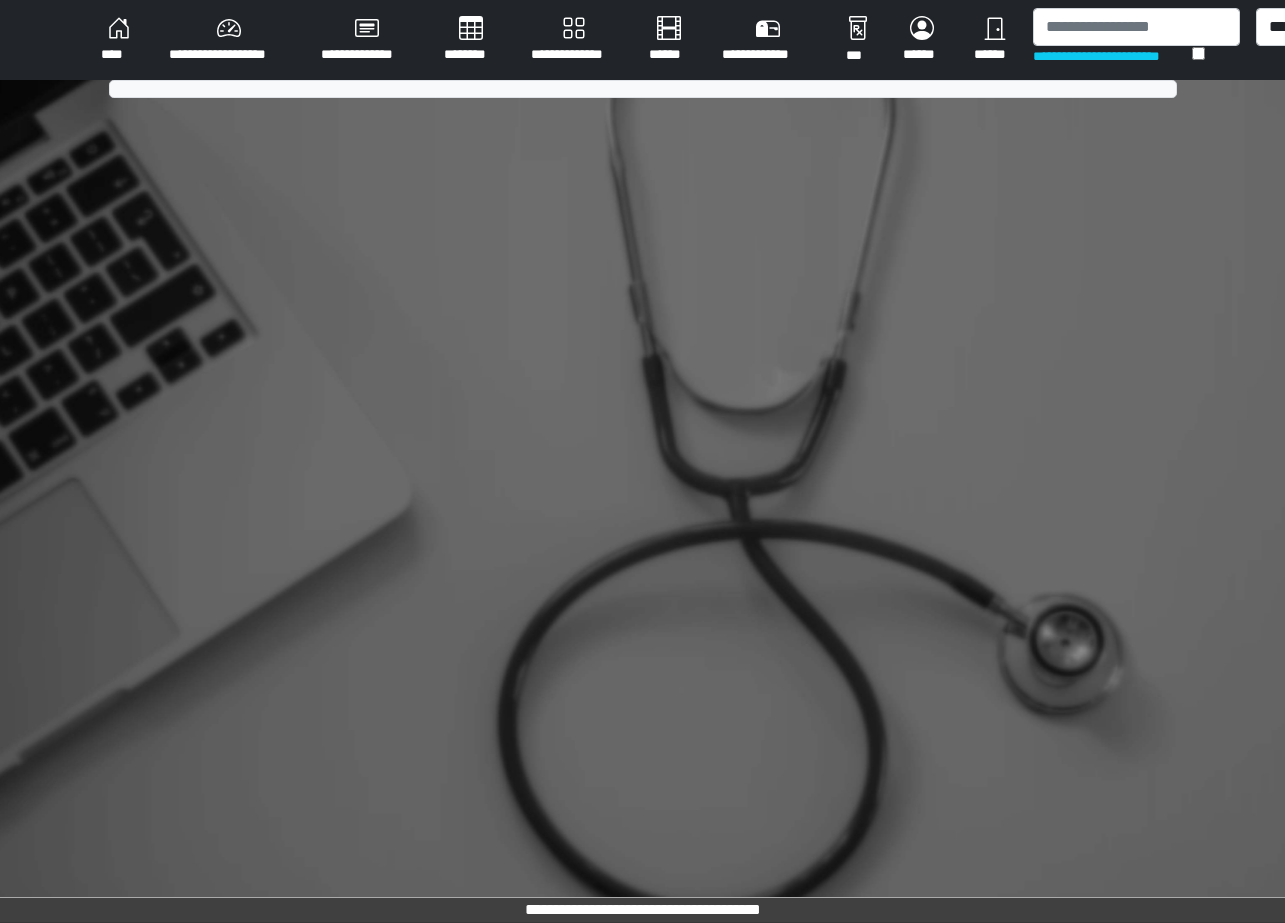 scroll, scrollTop: 0, scrollLeft: 0, axis: both 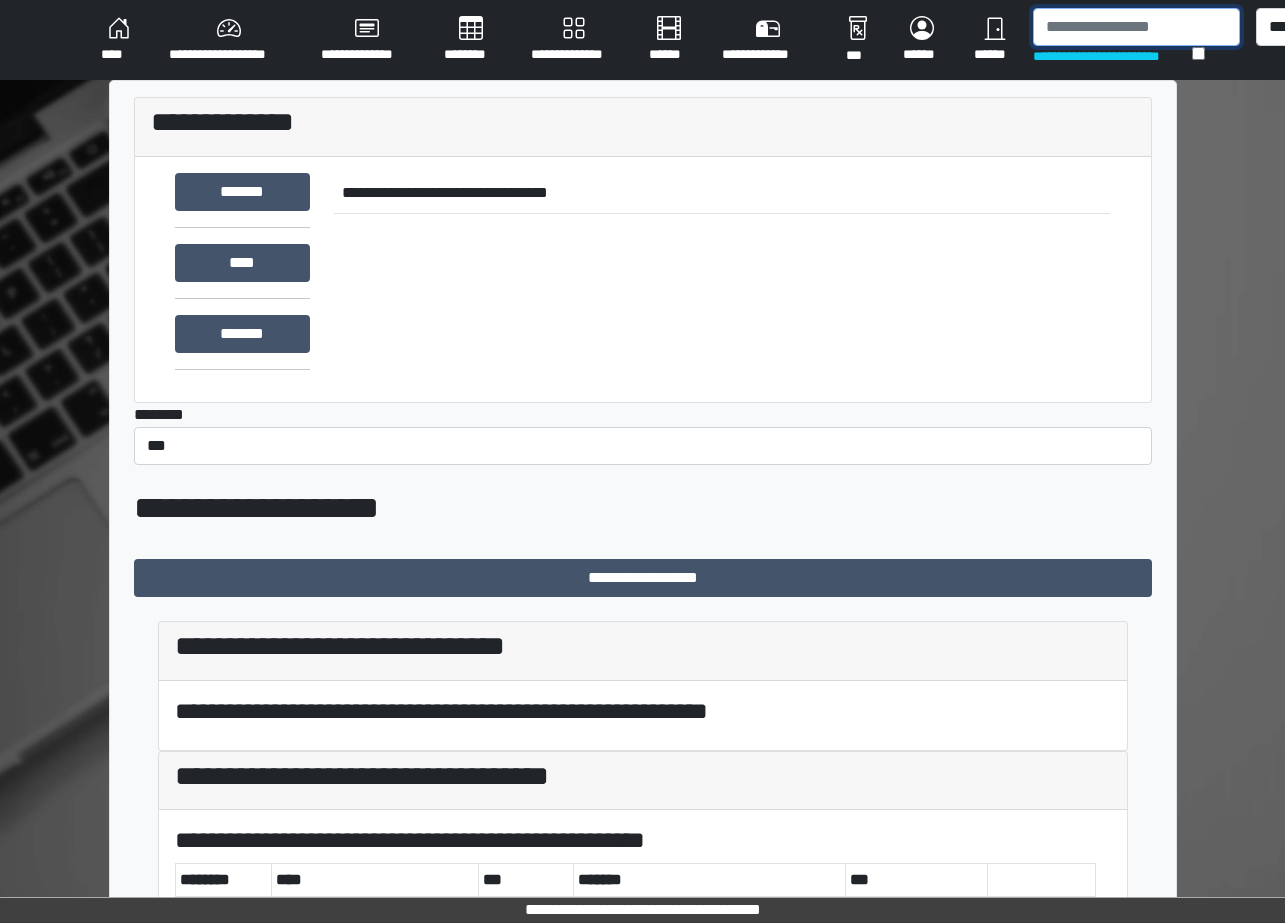 click at bounding box center (1136, 27) 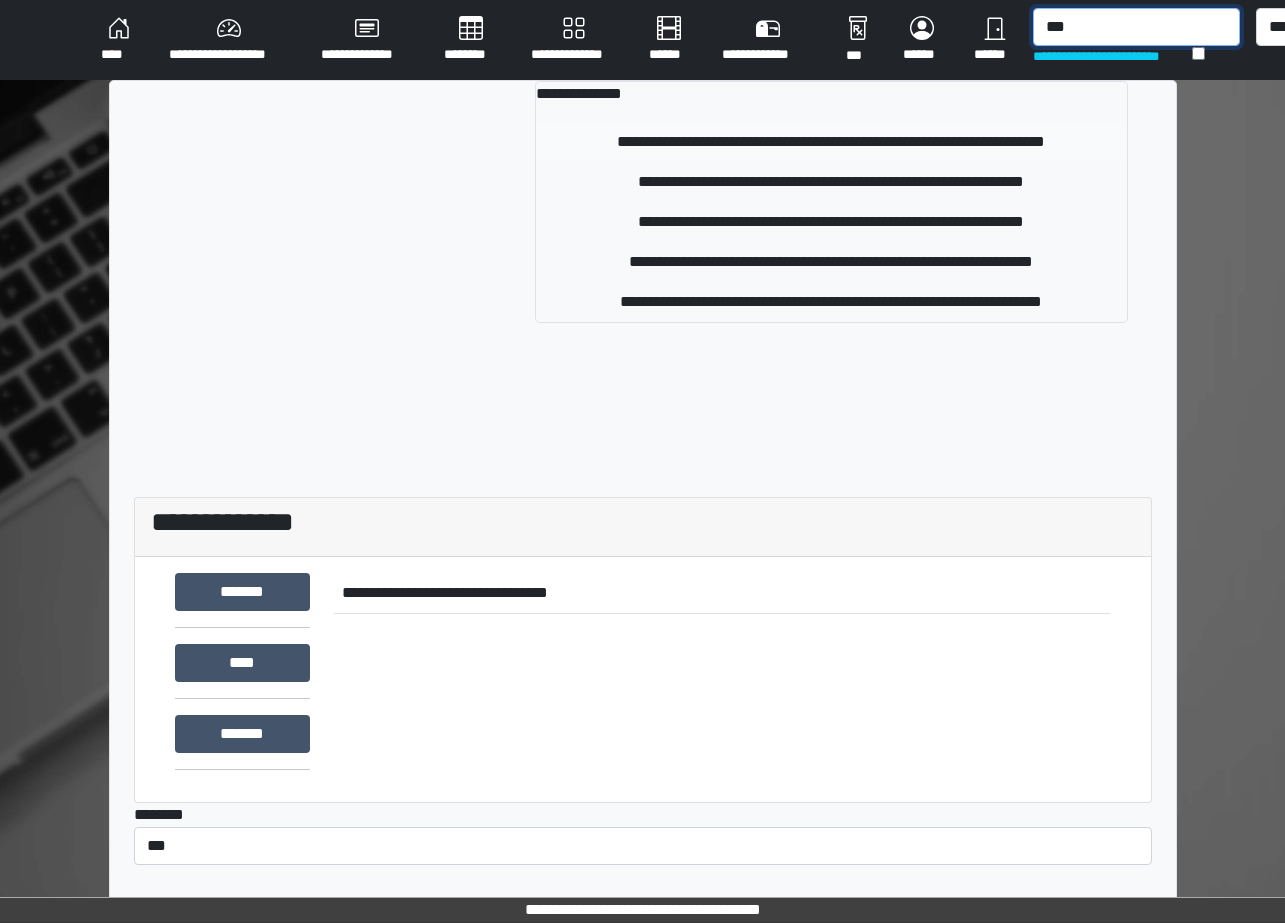 type on "***" 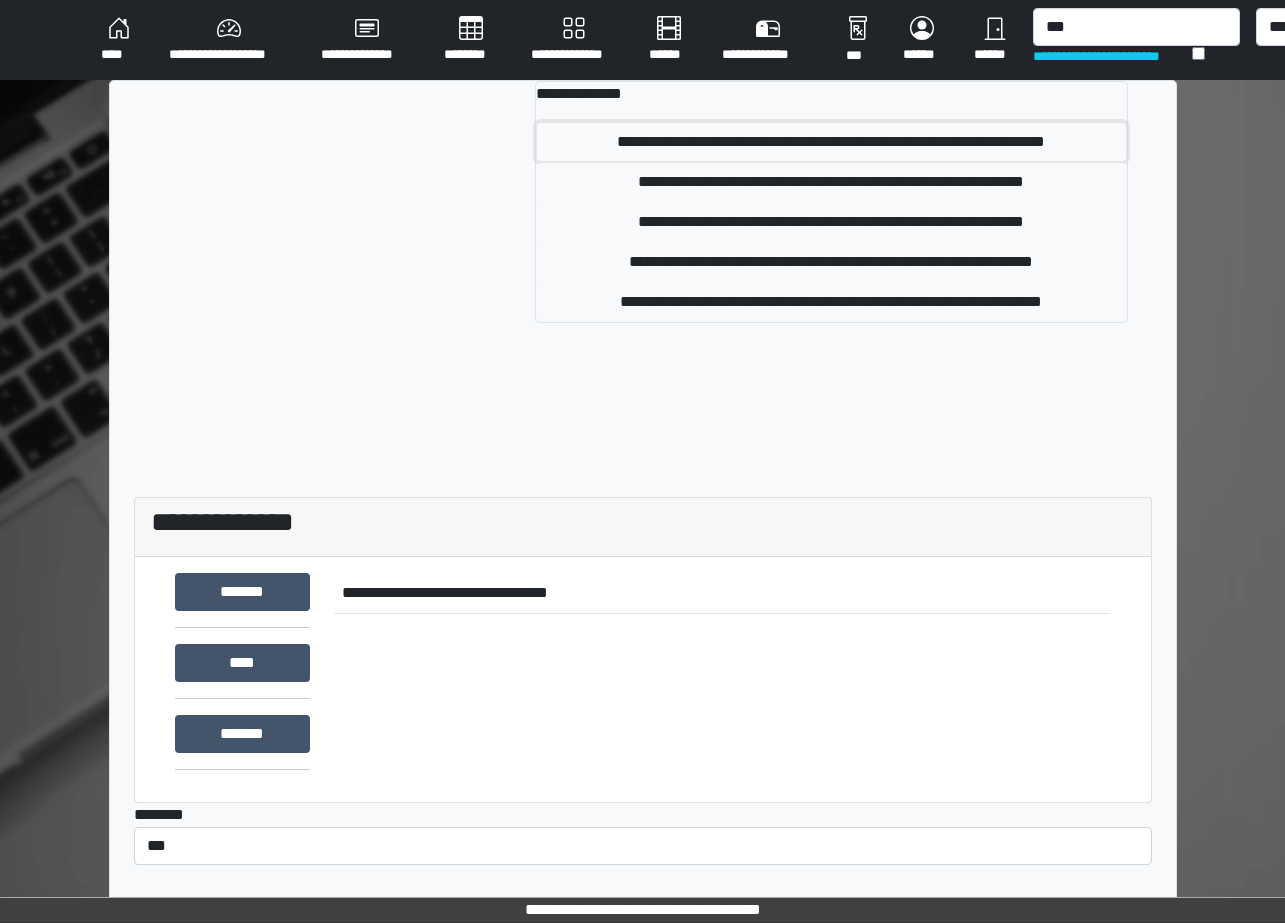 click on "**********" at bounding box center (831, 142) 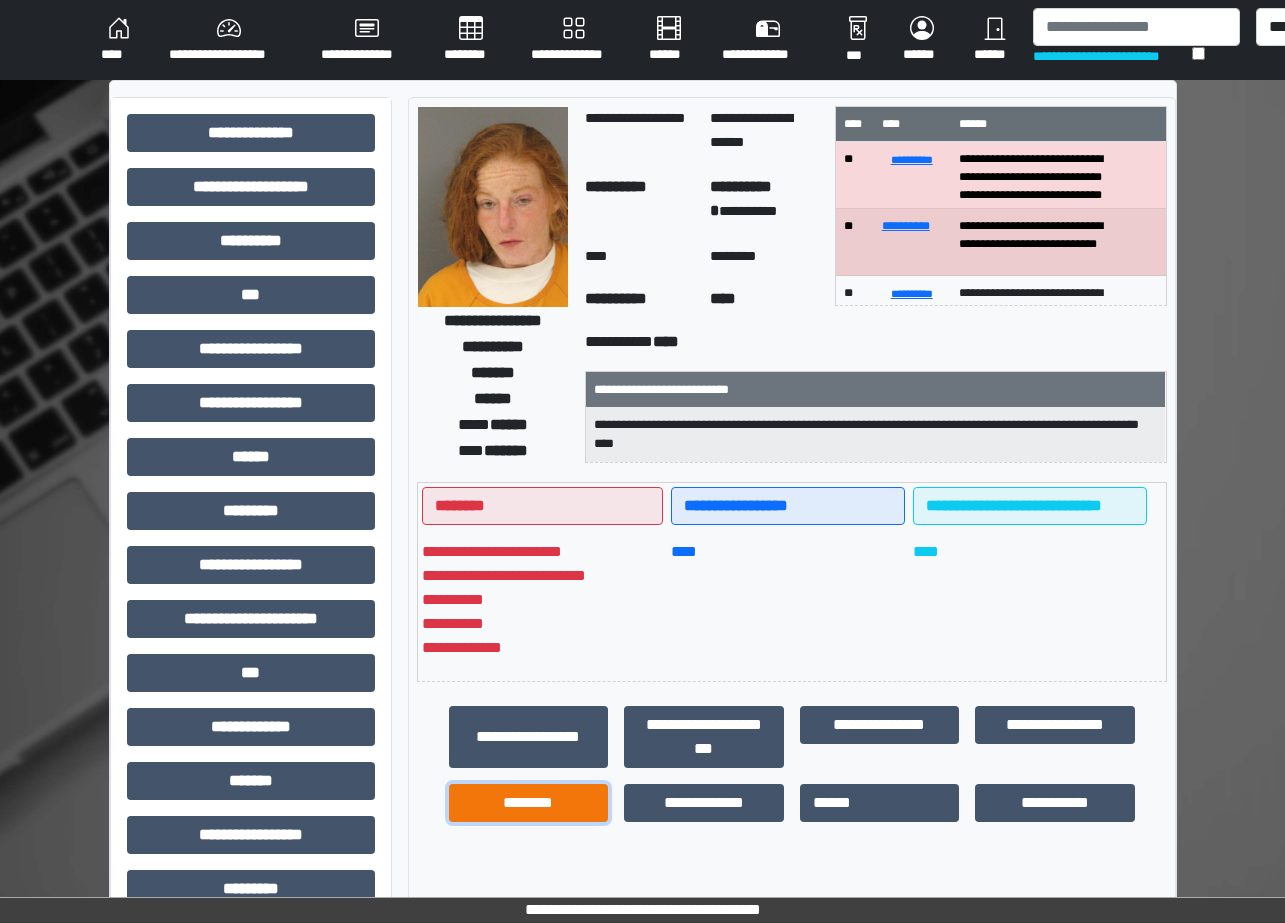 click on "********" at bounding box center (529, 803) 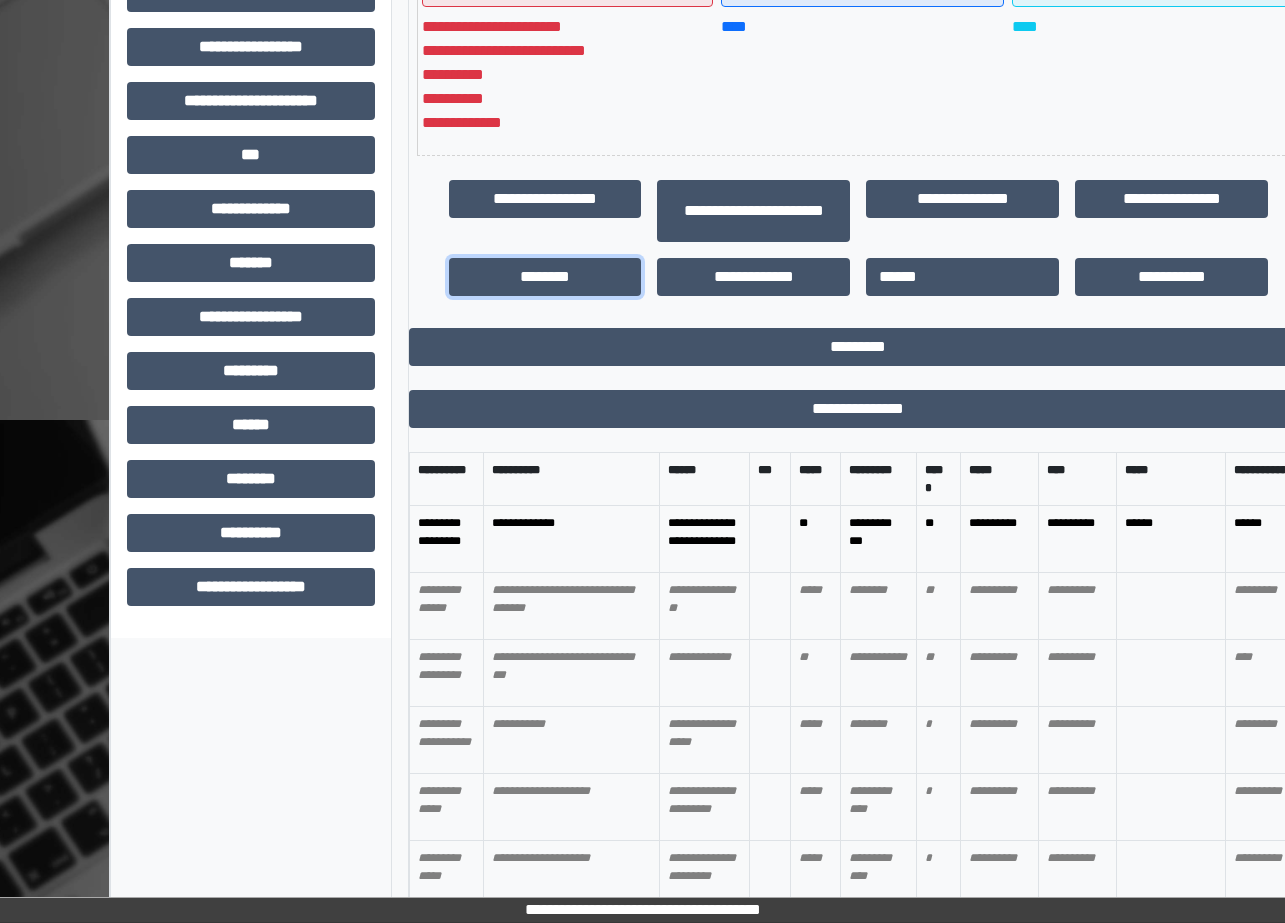 scroll, scrollTop: 545, scrollLeft: 0, axis: vertical 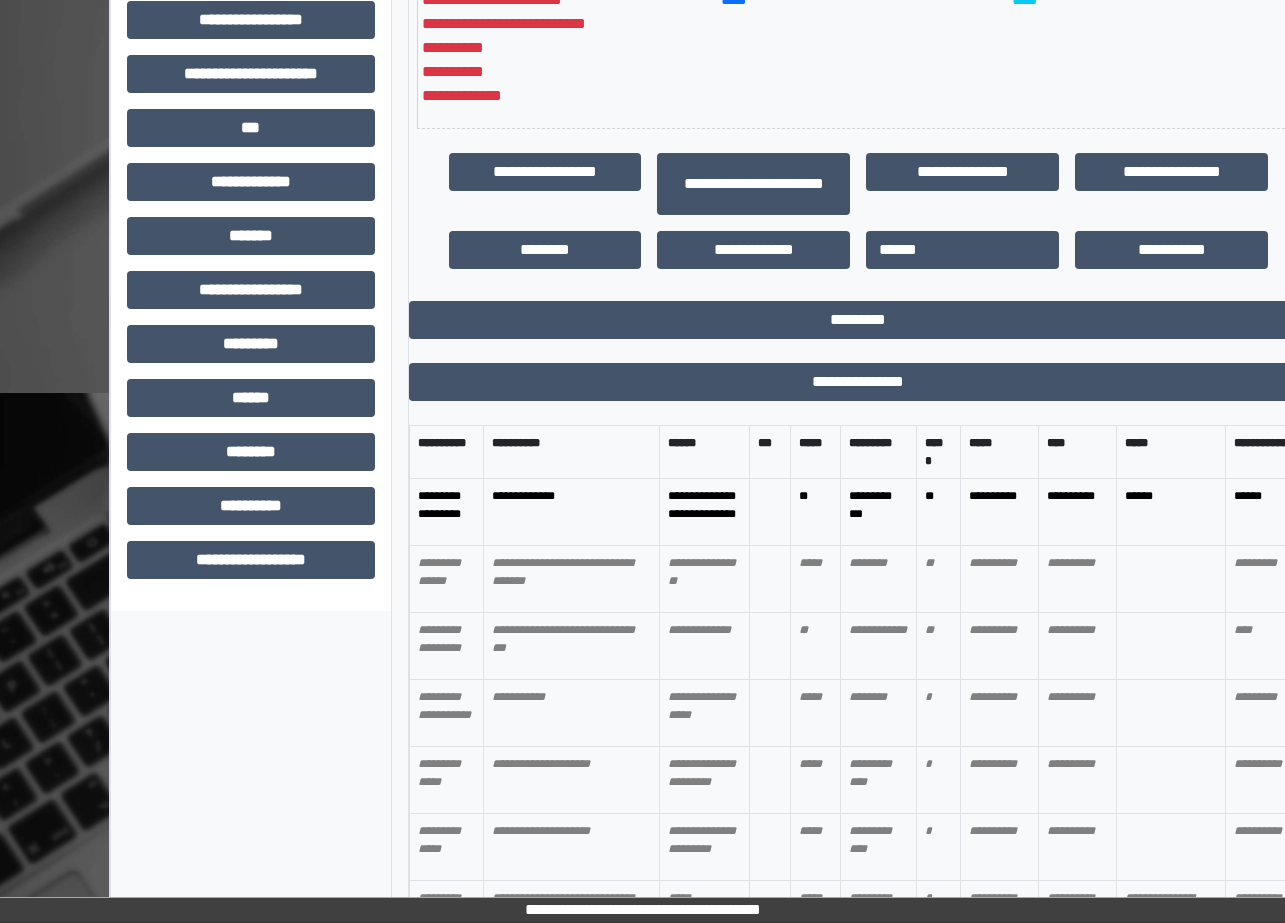 click on "**********" at bounding box center [1077, 646] 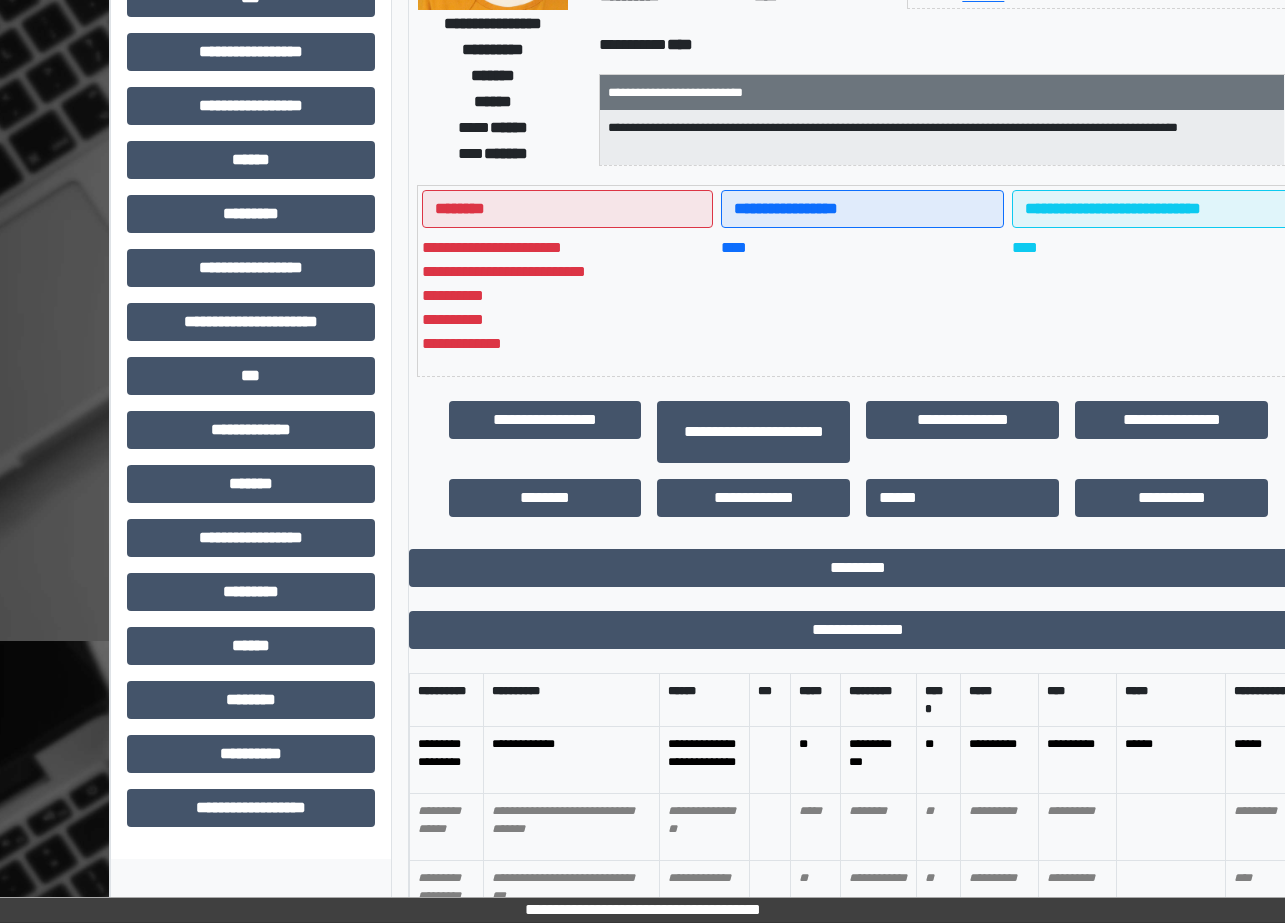 scroll, scrollTop: 45, scrollLeft: 0, axis: vertical 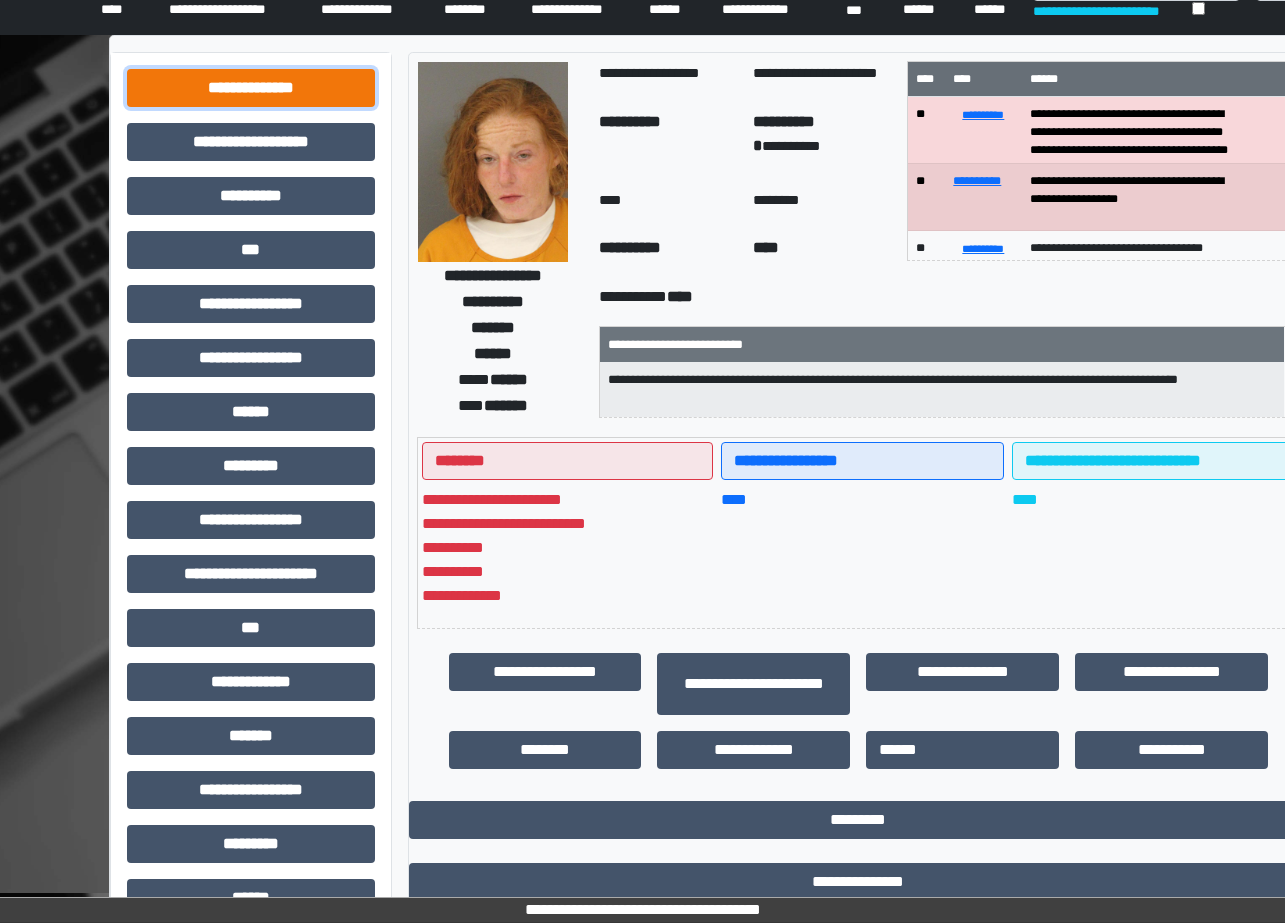 click on "**********" at bounding box center (251, 88) 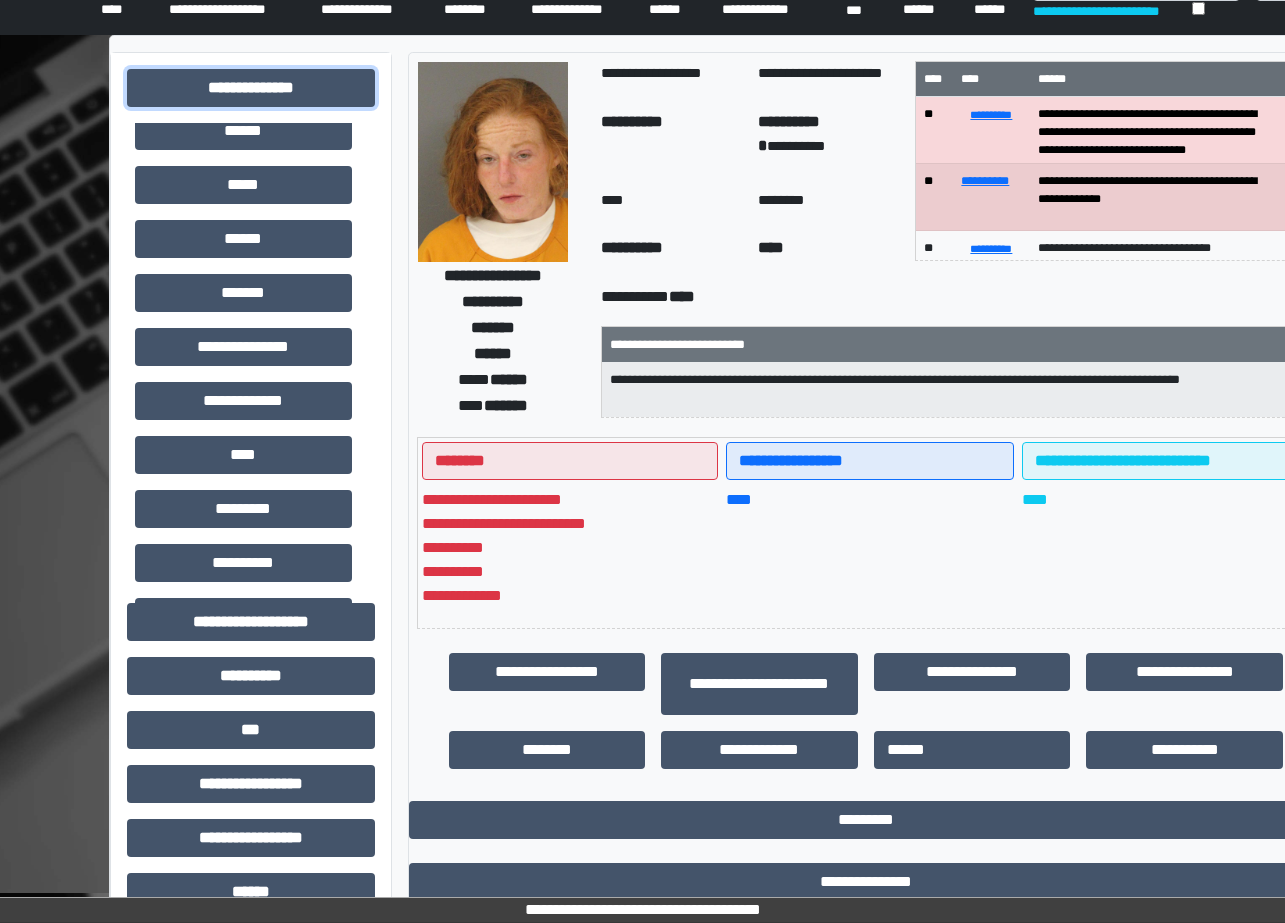 scroll, scrollTop: 500, scrollLeft: 0, axis: vertical 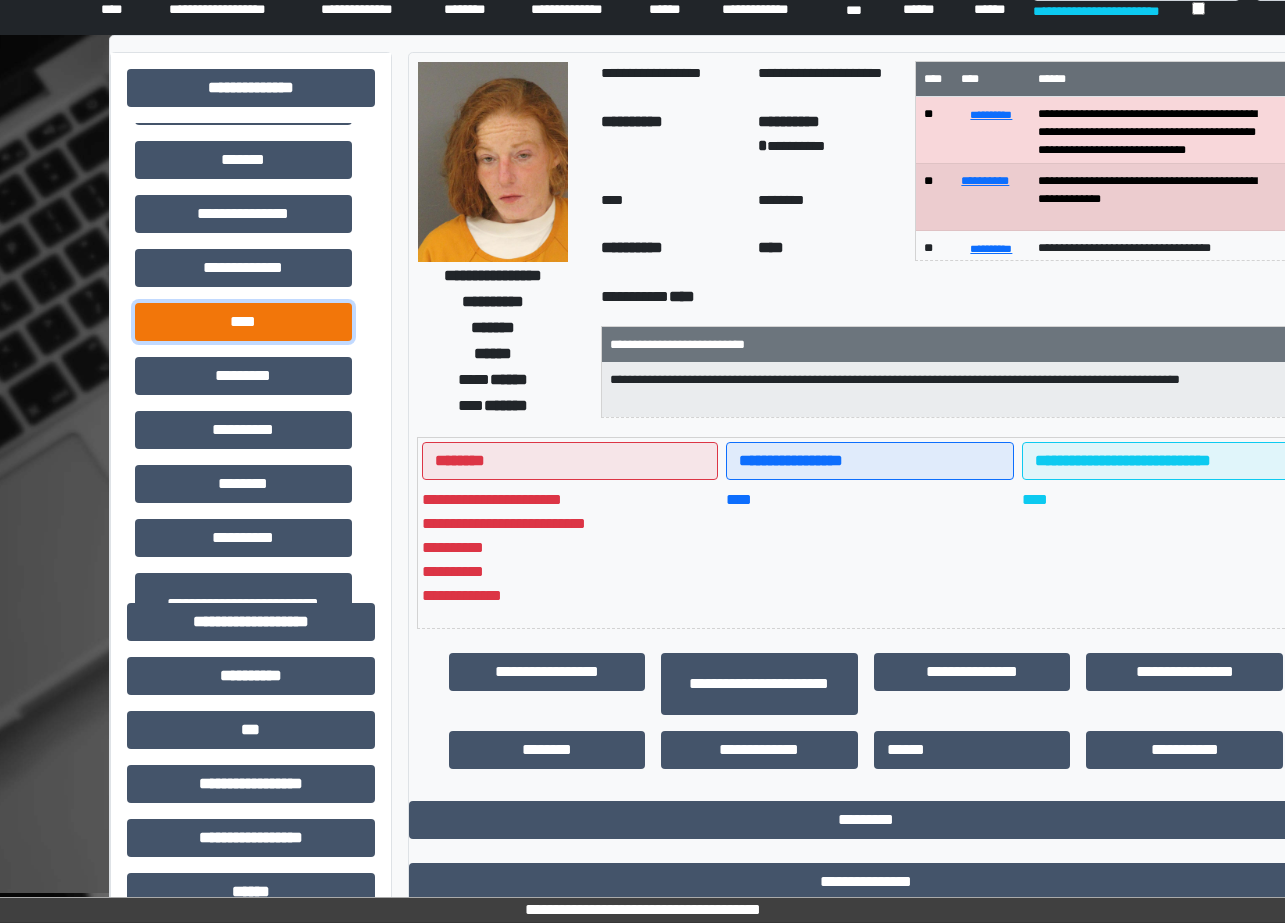 click on "****" at bounding box center (243, 322) 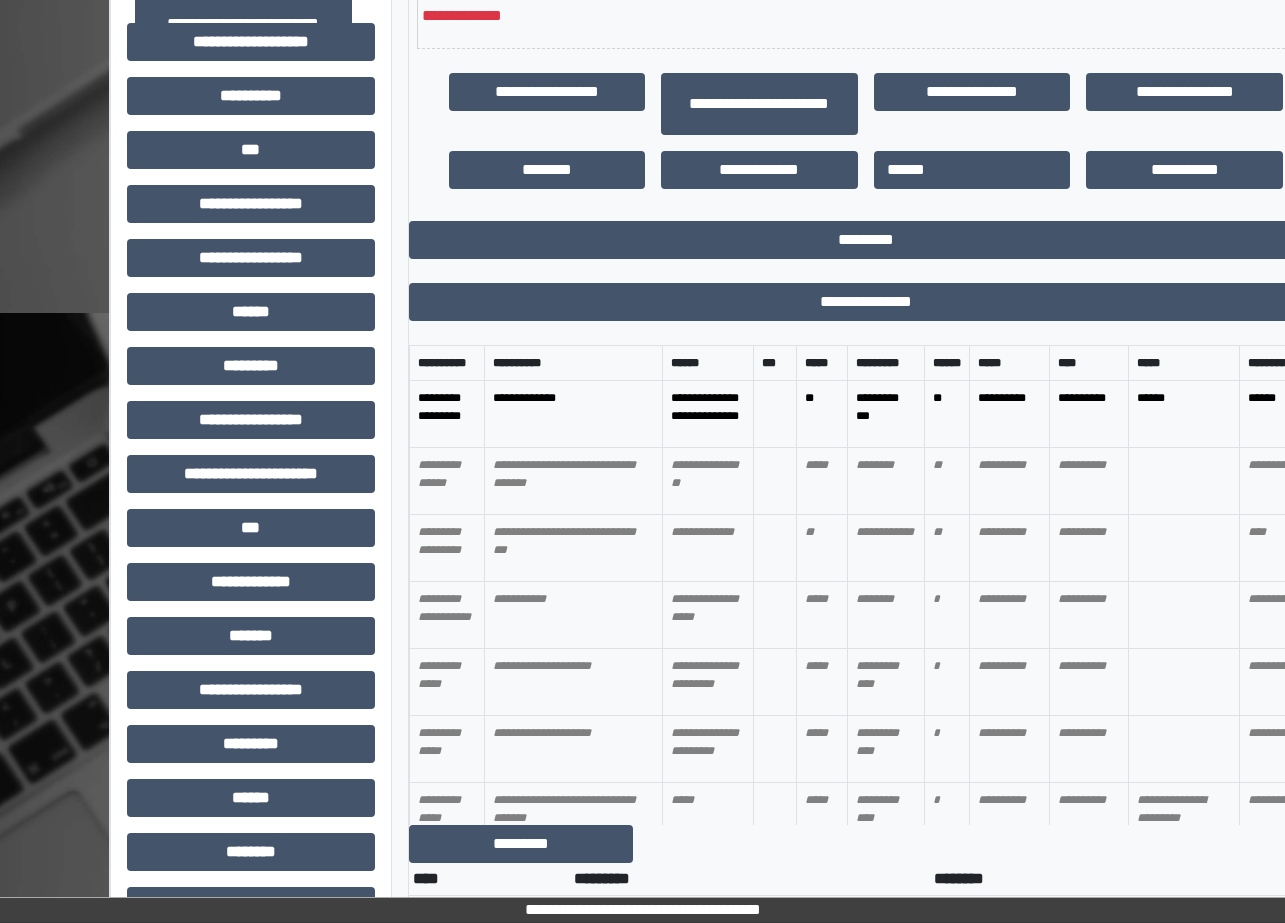 scroll, scrollTop: 645, scrollLeft: 0, axis: vertical 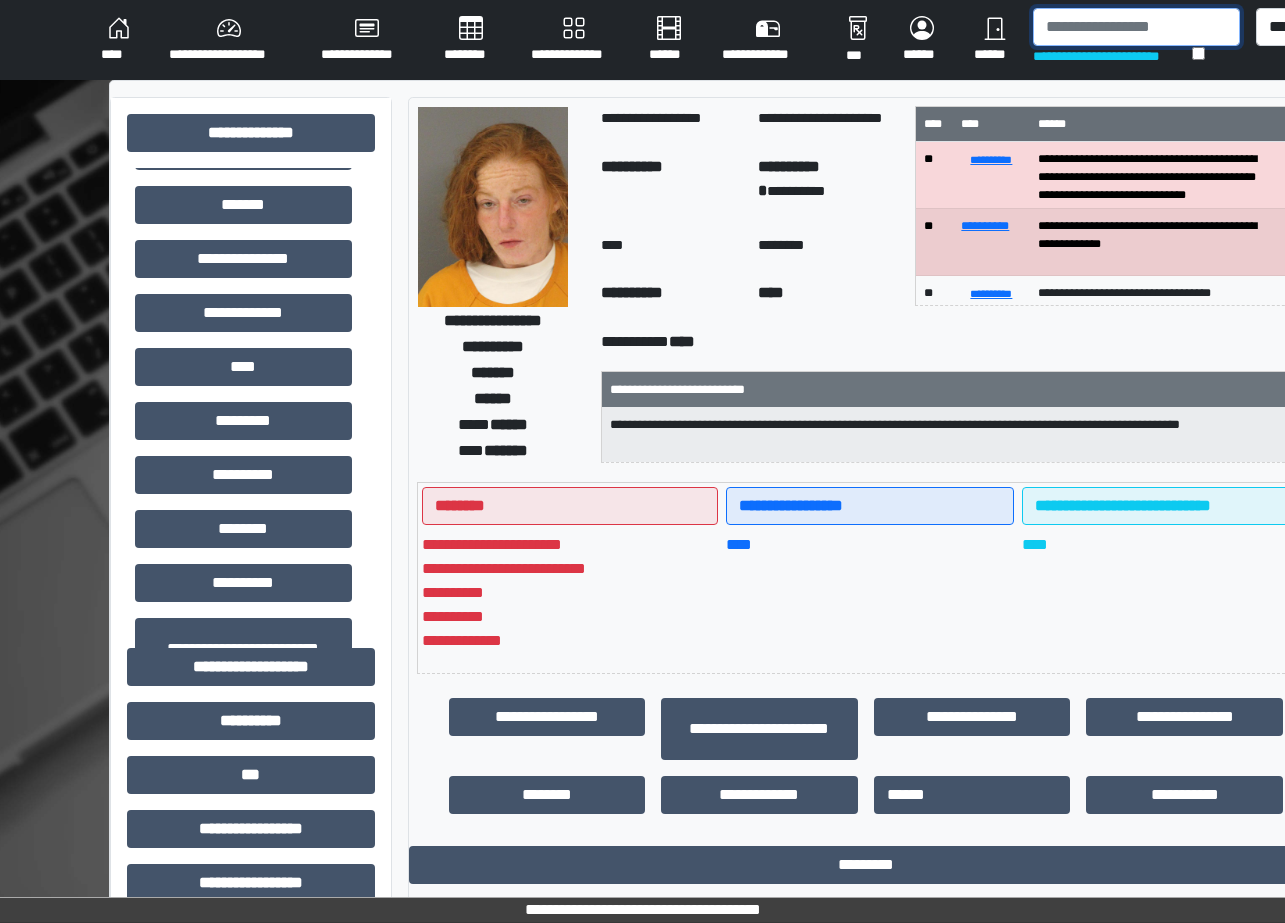 click at bounding box center (1136, 27) 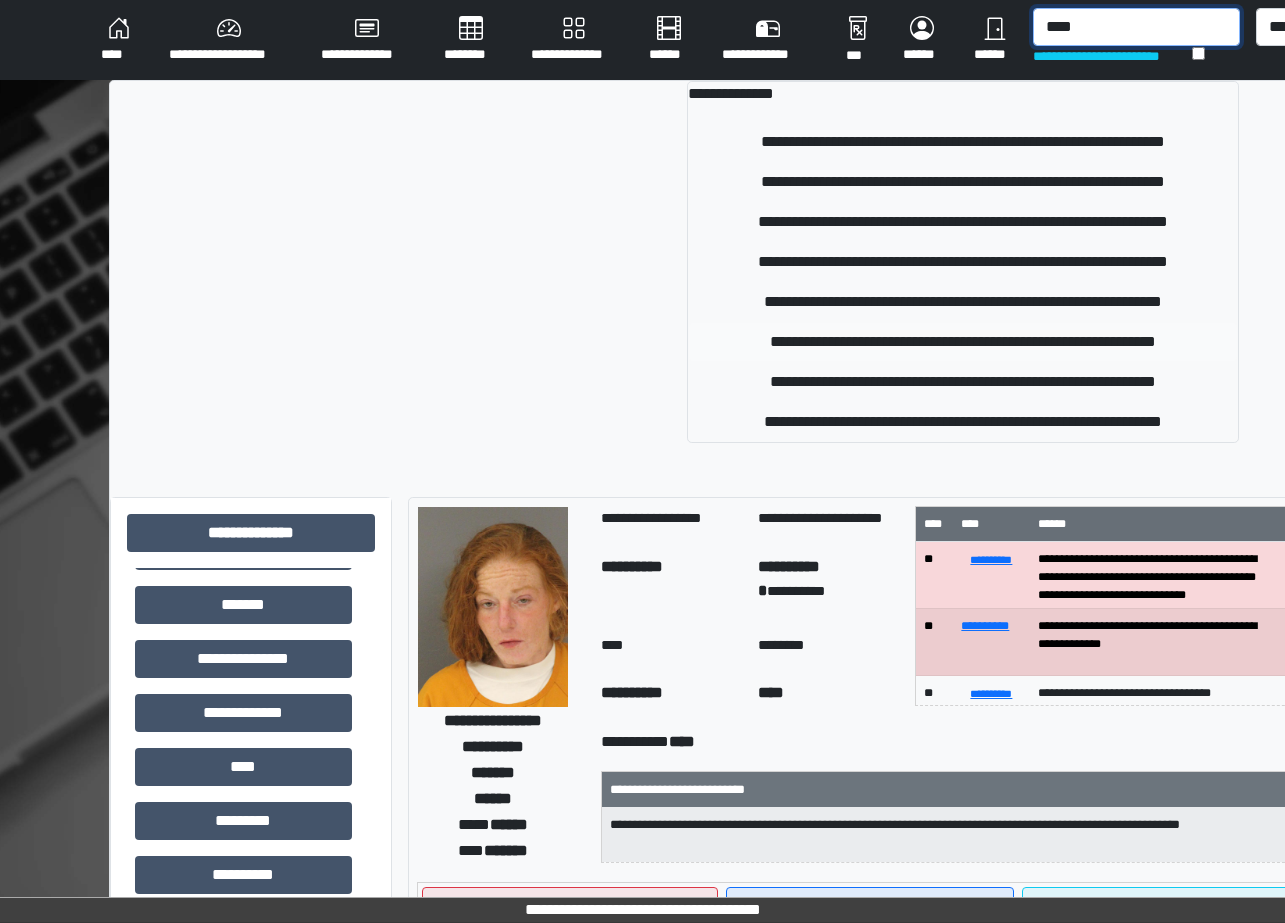 type on "****" 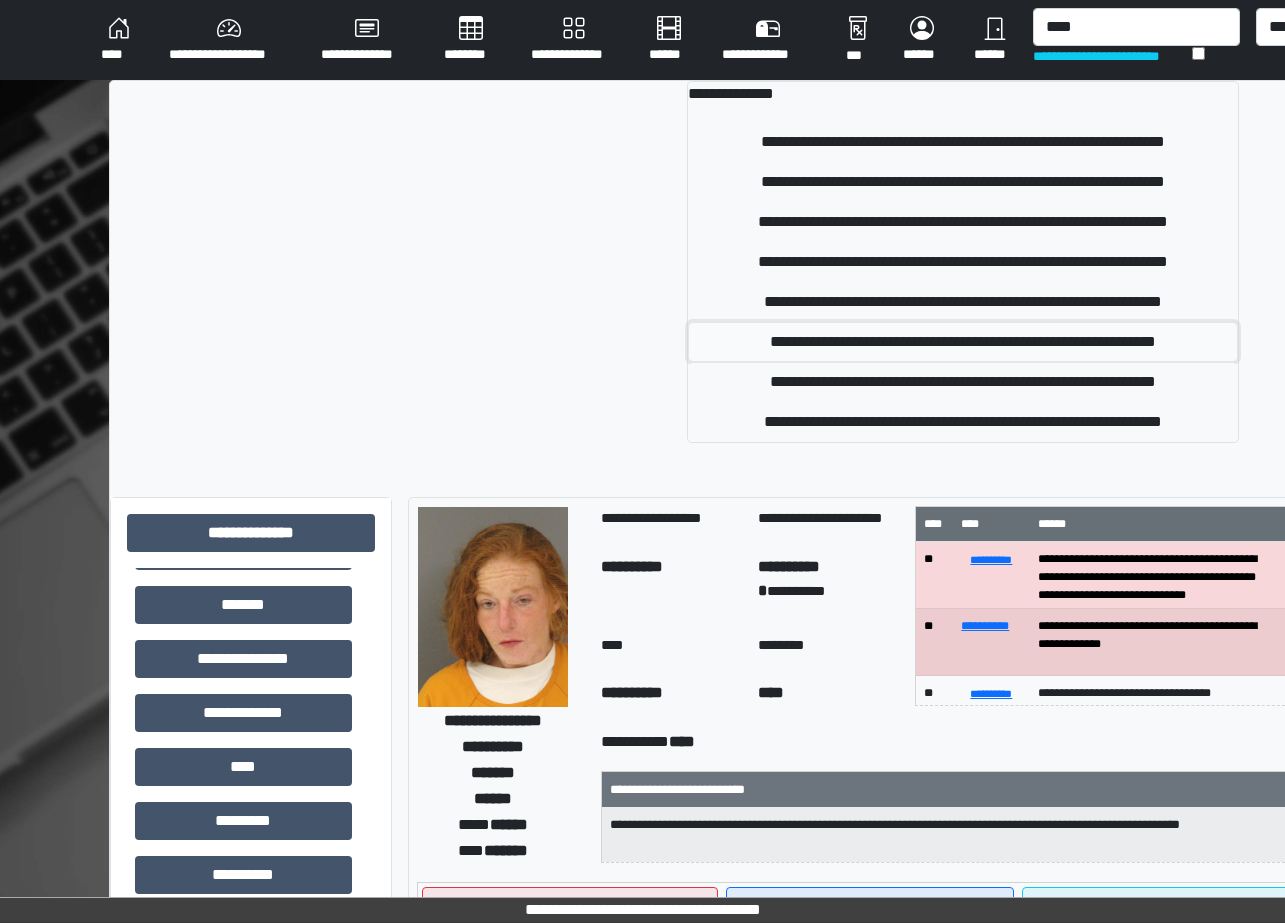 click on "**********" at bounding box center (963, 342) 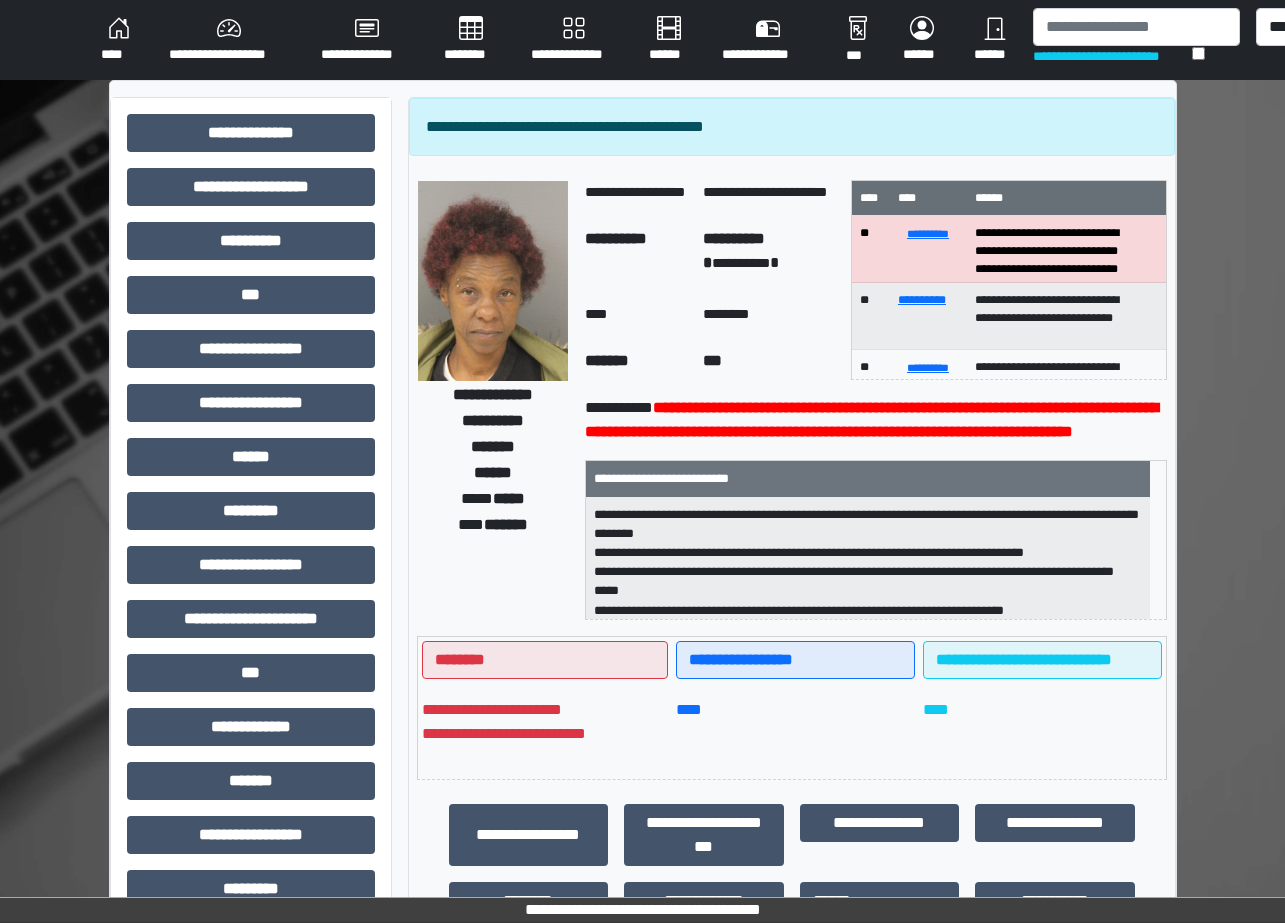 scroll, scrollTop: 2, scrollLeft: 0, axis: vertical 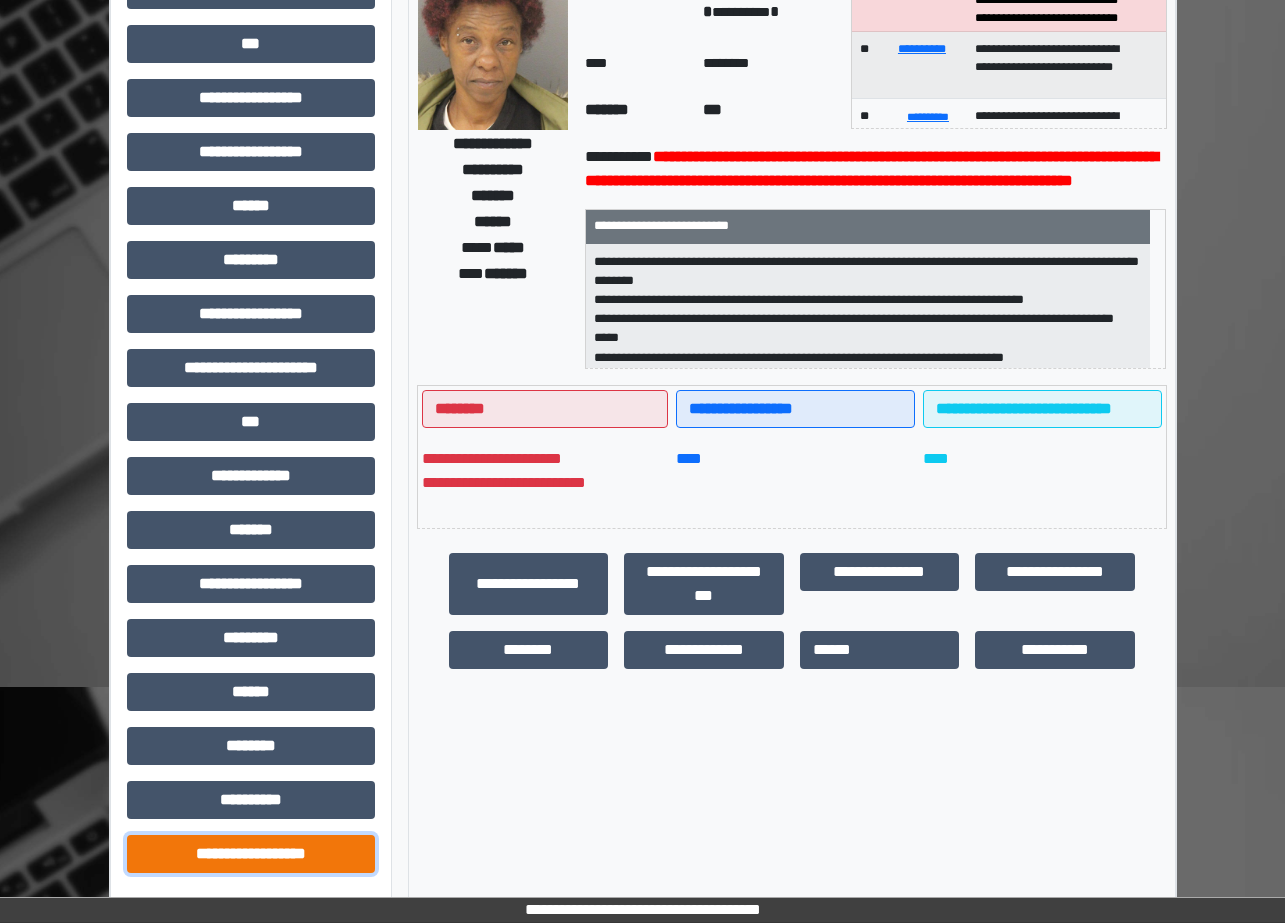 click on "**********" at bounding box center [251, 854] 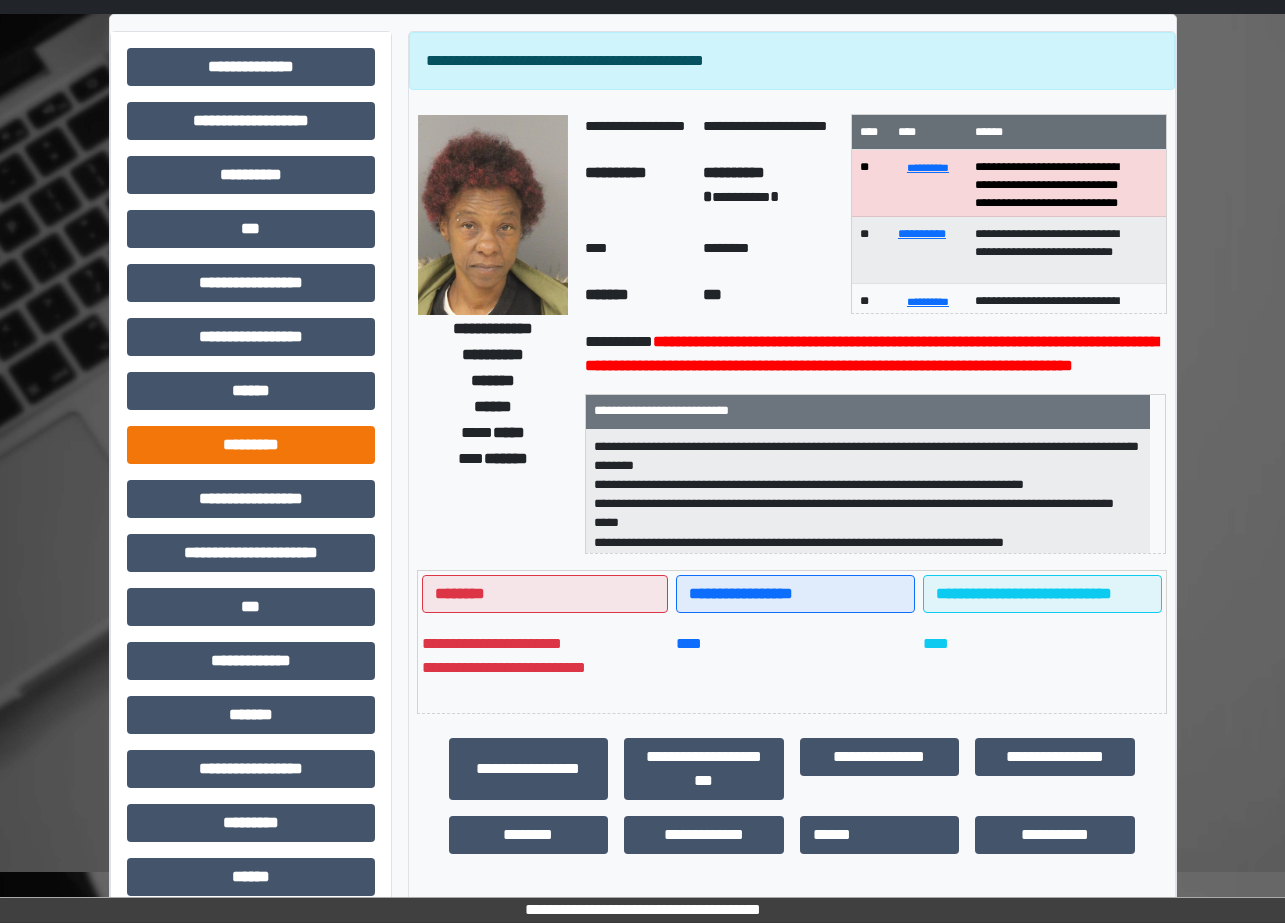 scroll, scrollTop: 51, scrollLeft: 0, axis: vertical 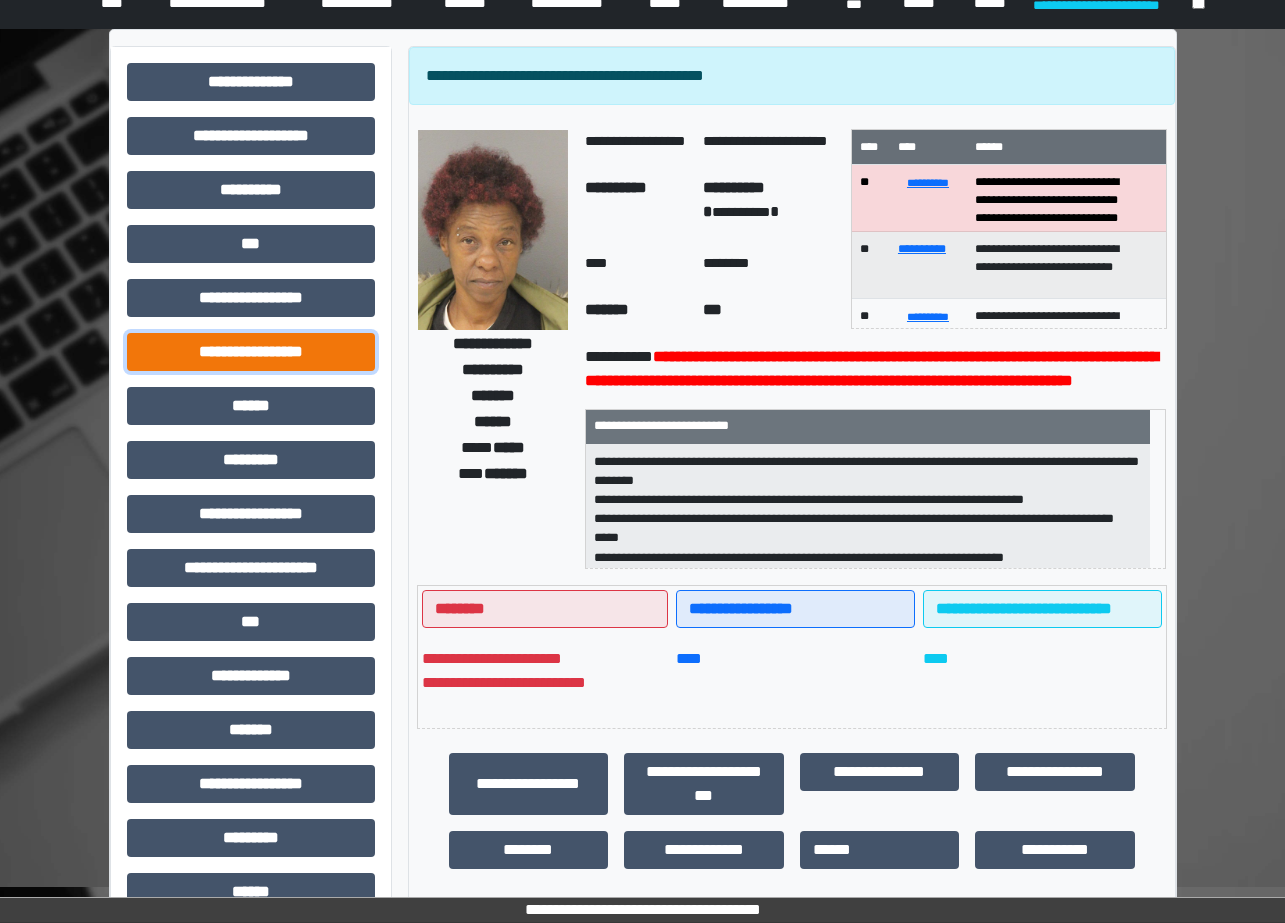 click on "**********" at bounding box center [251, 352] 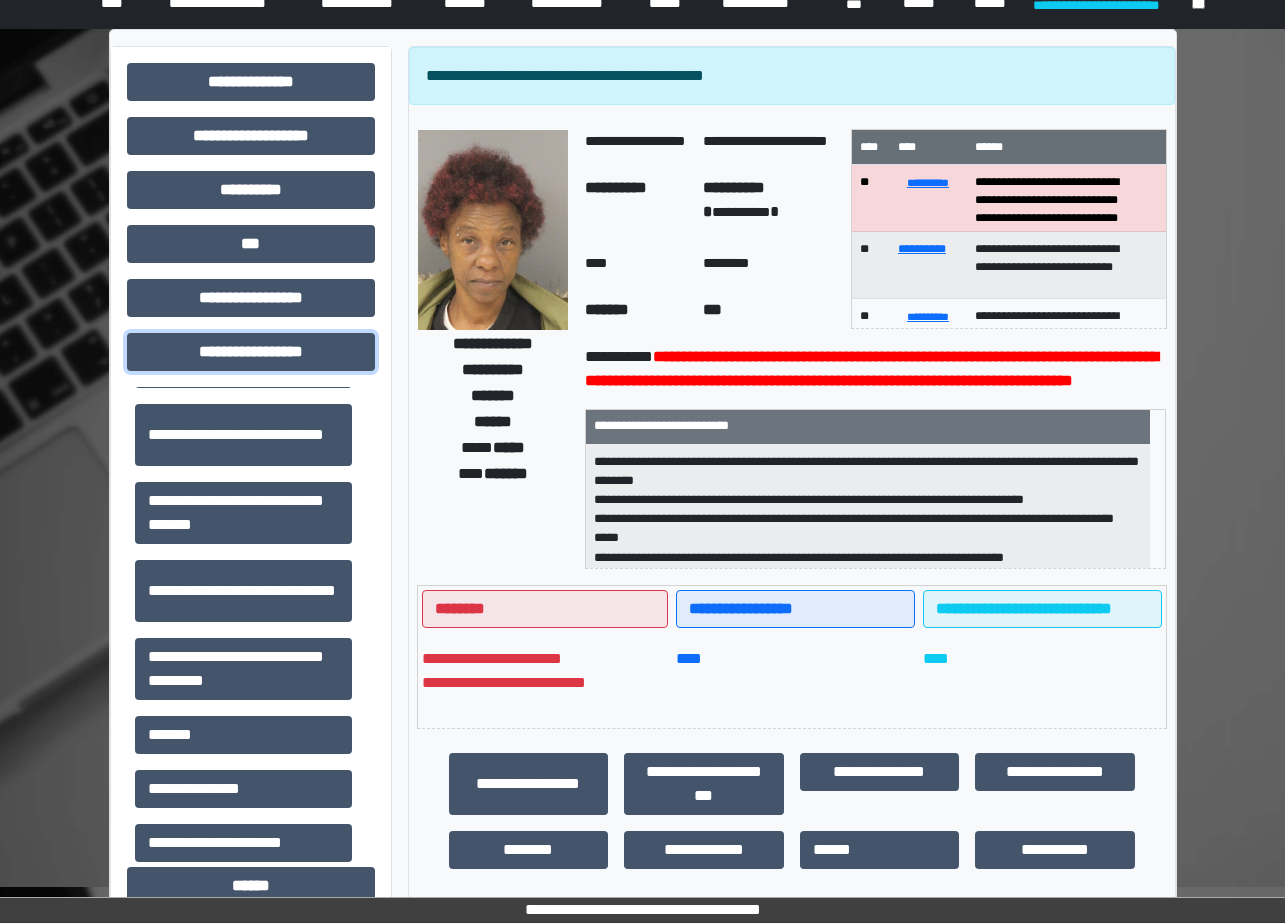 scroll, scrollTop: 1324, scrollLeft: 0, axis: vertical 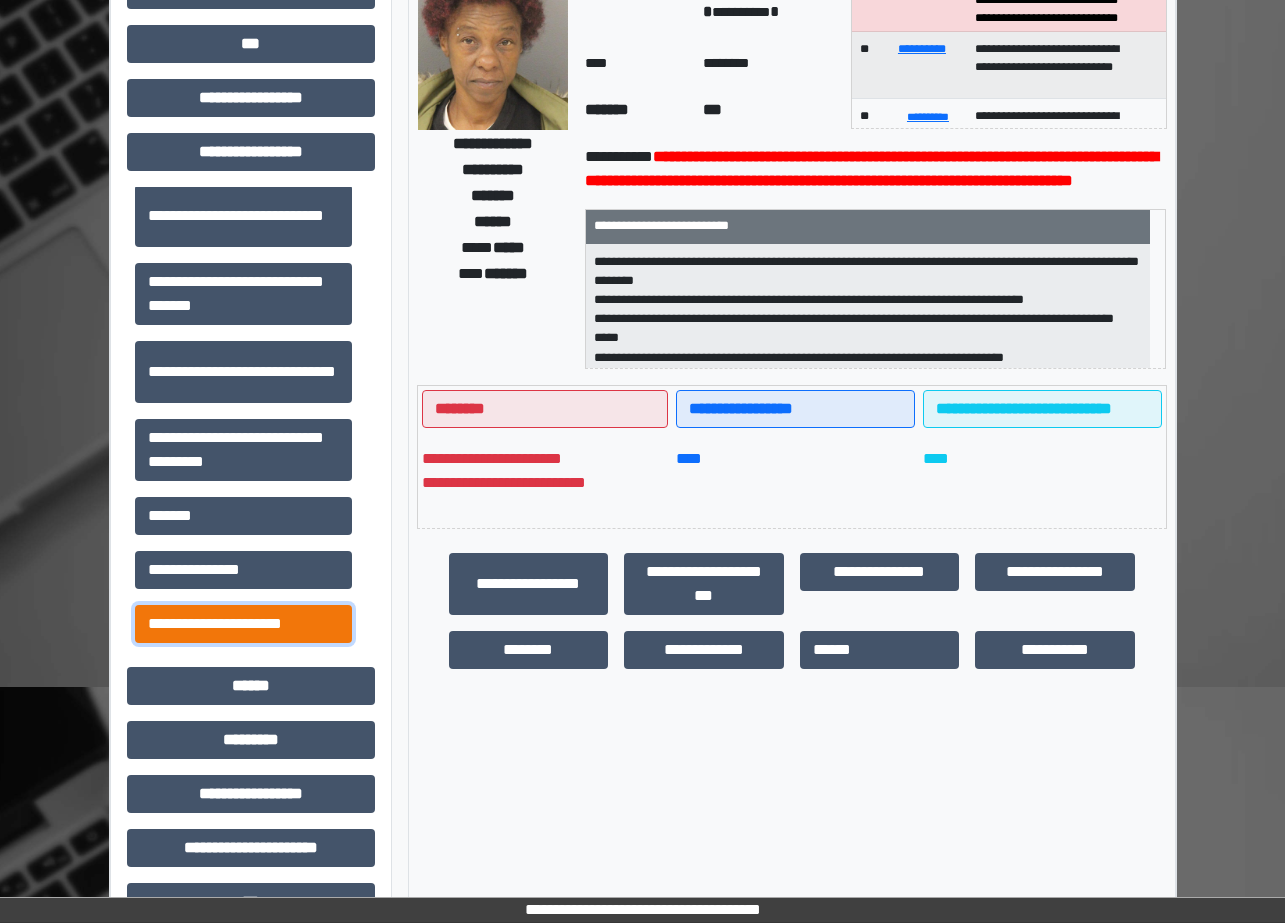 click on "**********" at bounding box center [243, 624] 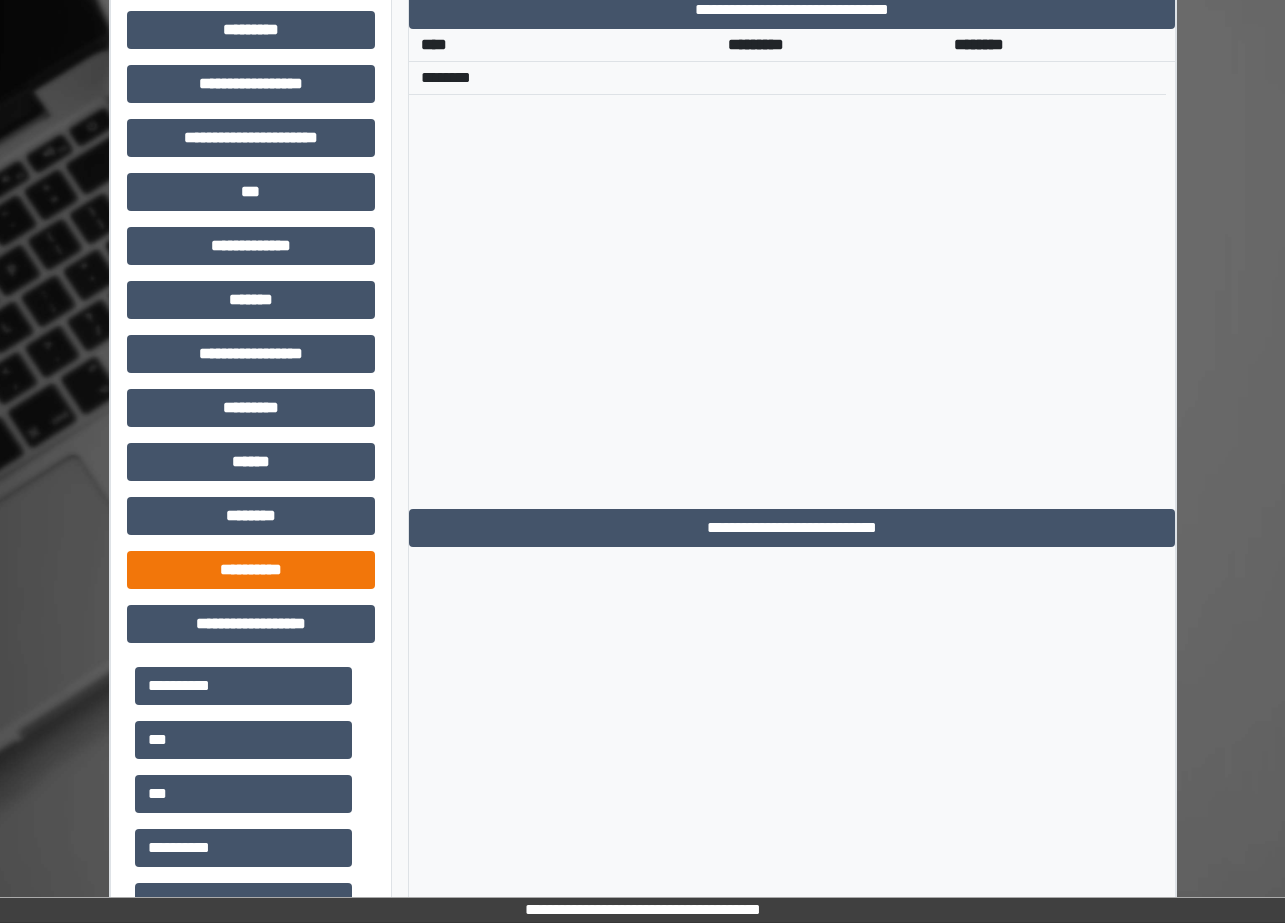 scroll, scrollTop: 1211, scrollLeft: 0, axis: vertical 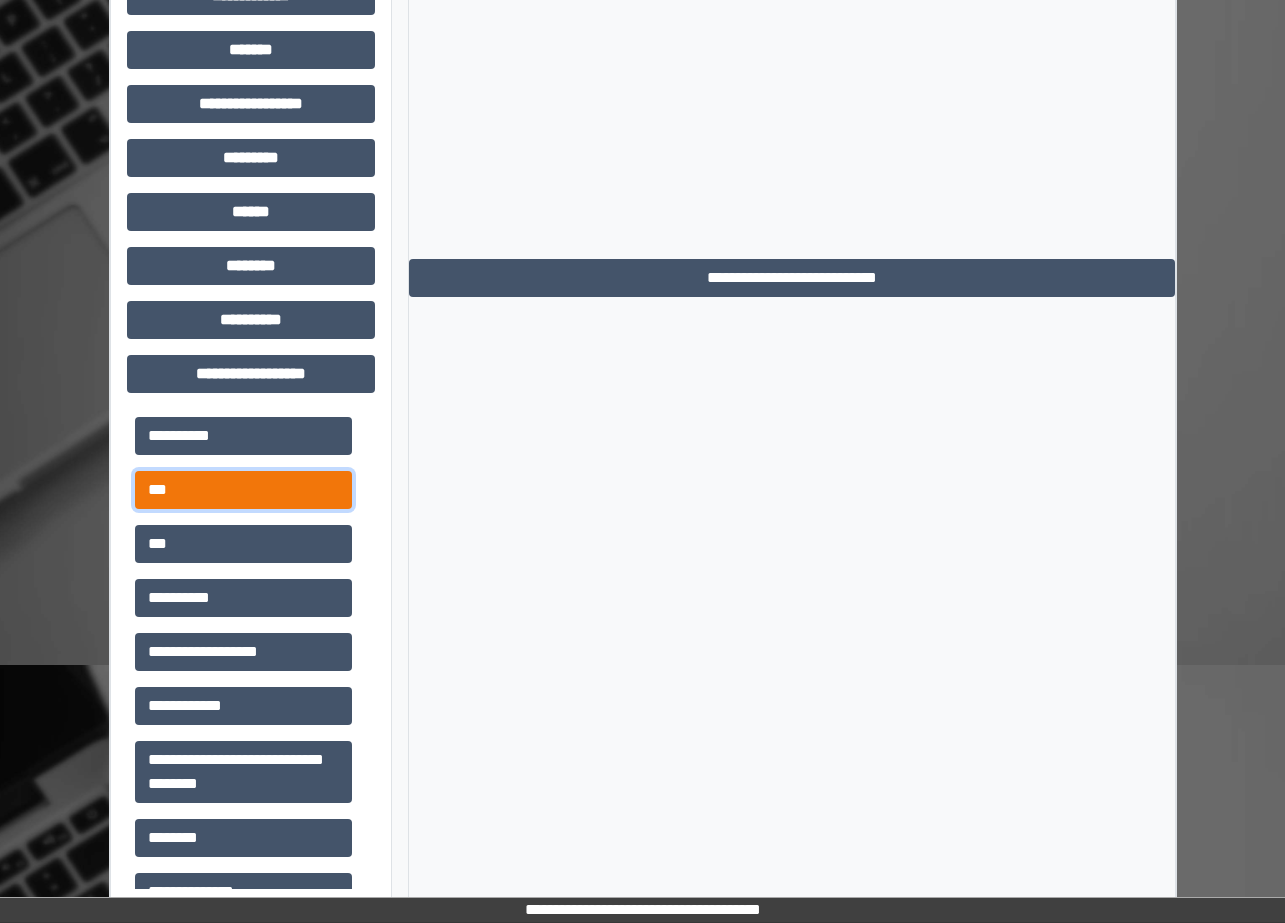 click on "***" at bounding box center [243, 490] 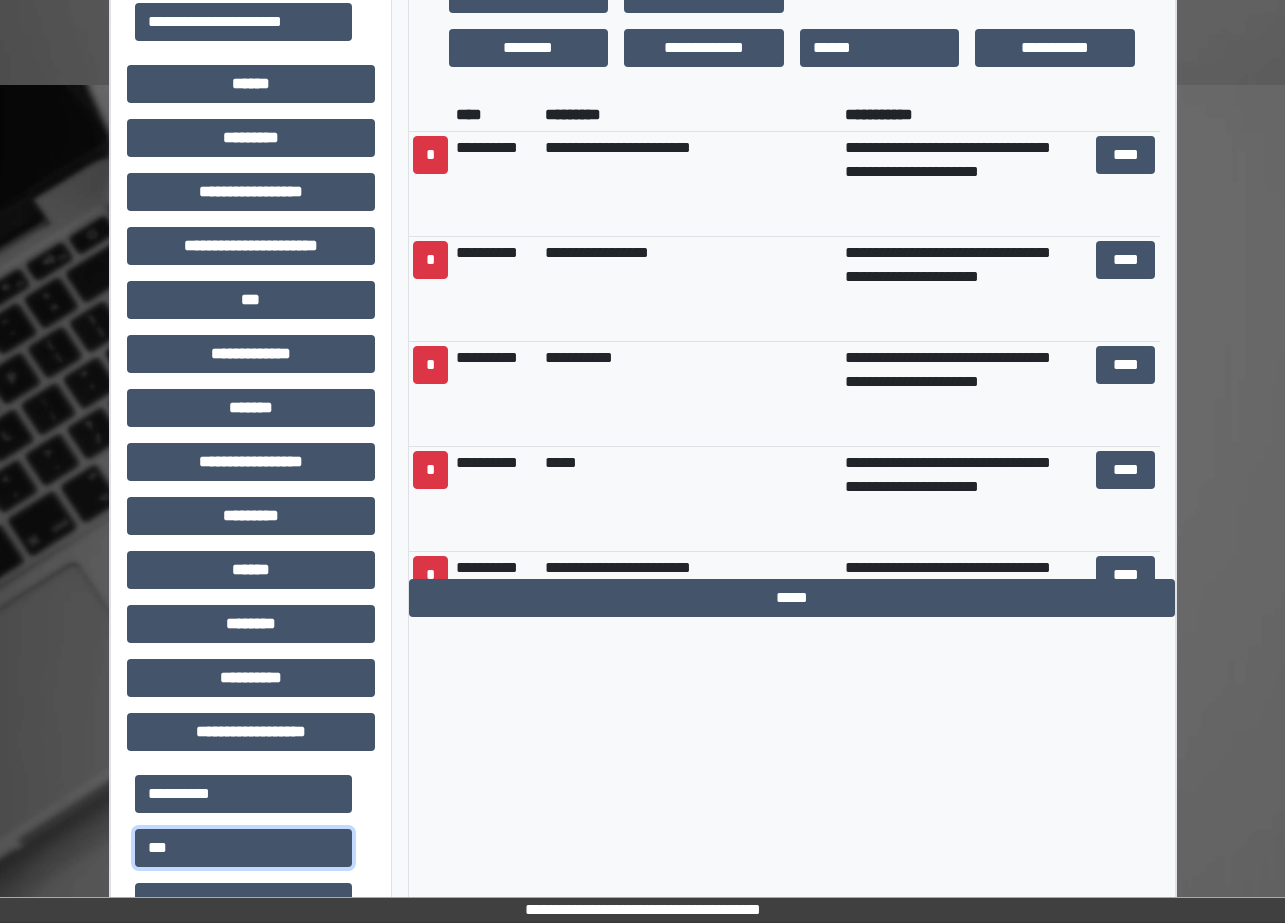 scroll, scrollTop: 811, scrollLeft: 0, axis: vertical 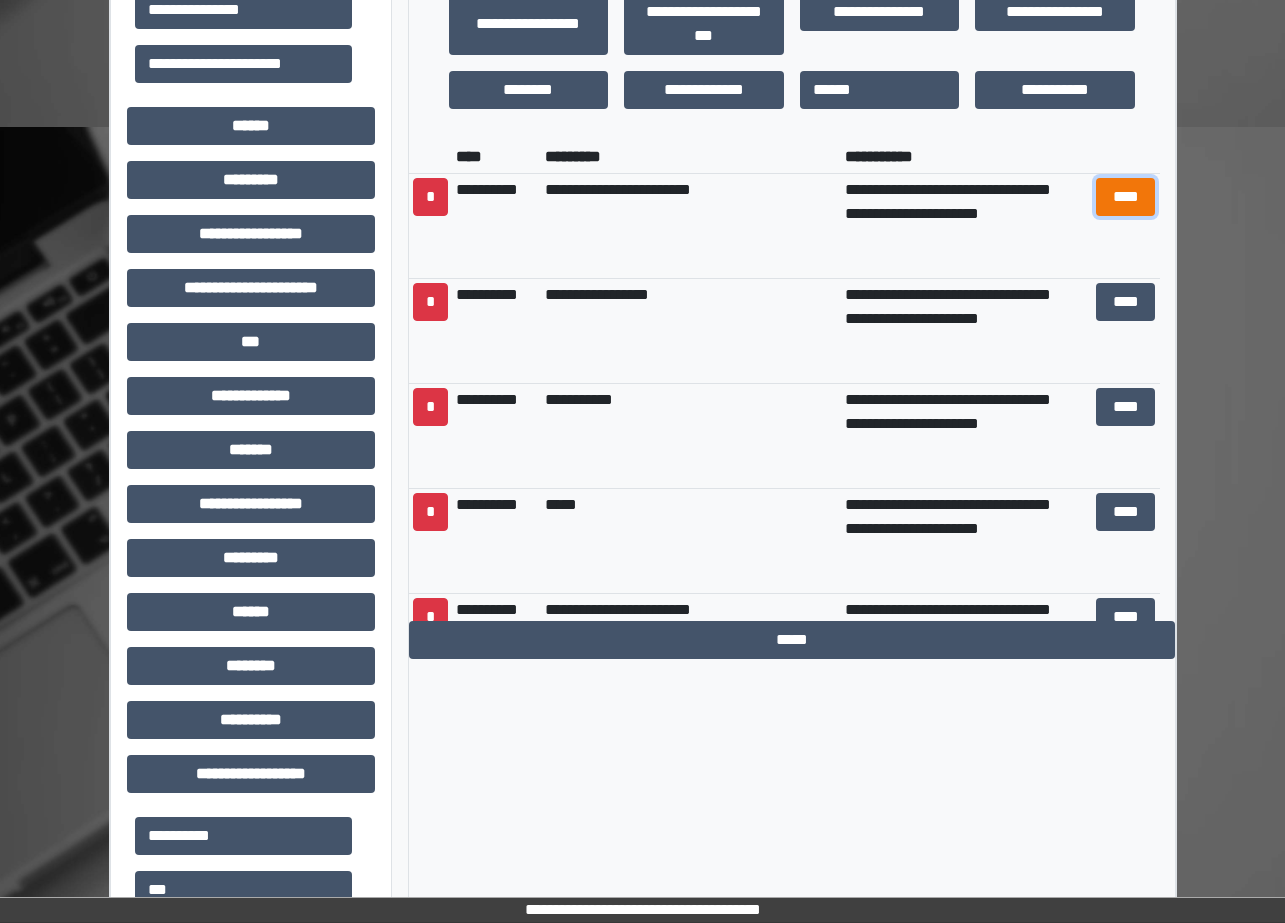 click on "****" at bounding box center (1126, 197) 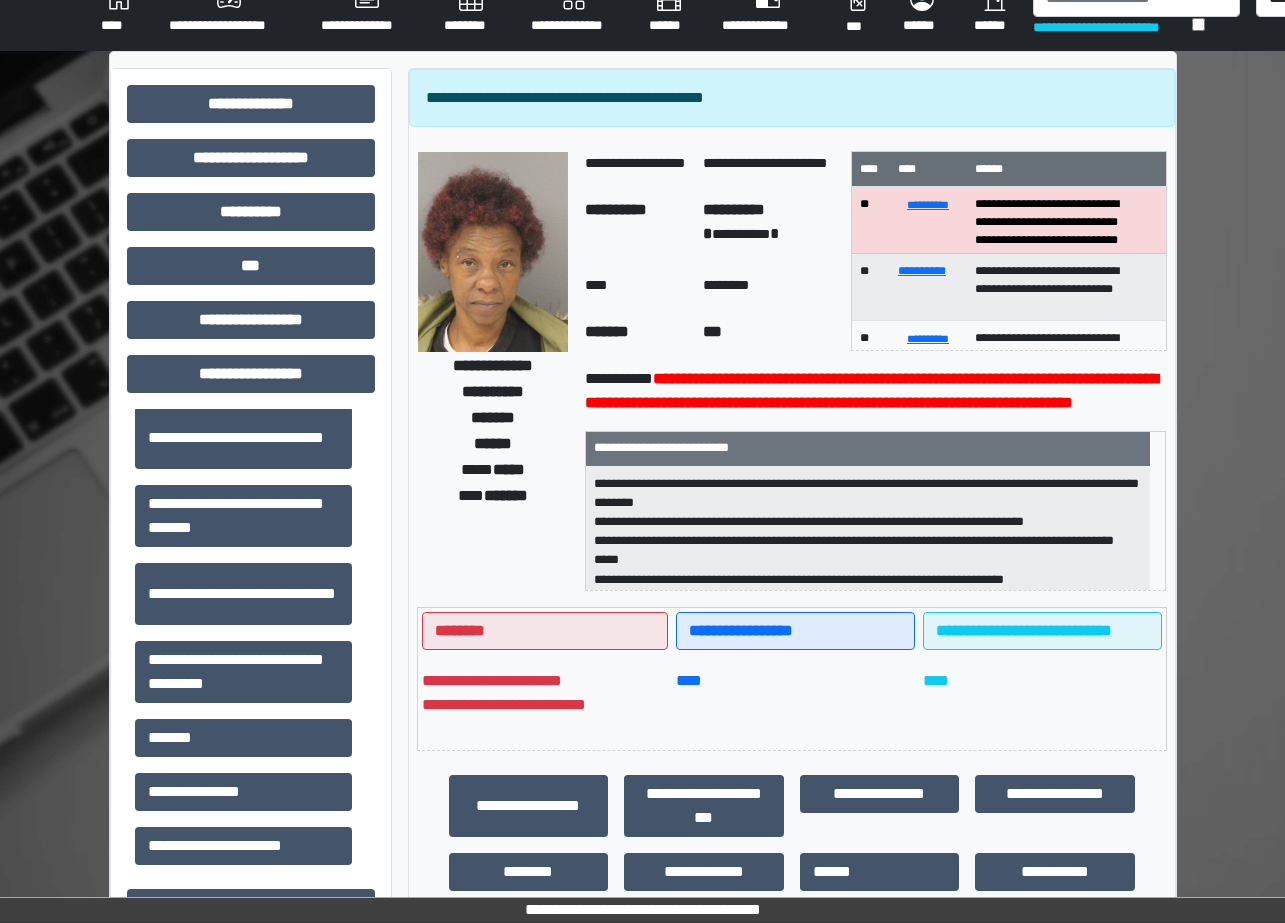 scroll, scrollTop: 0, scrollLeft: 0, axis: both 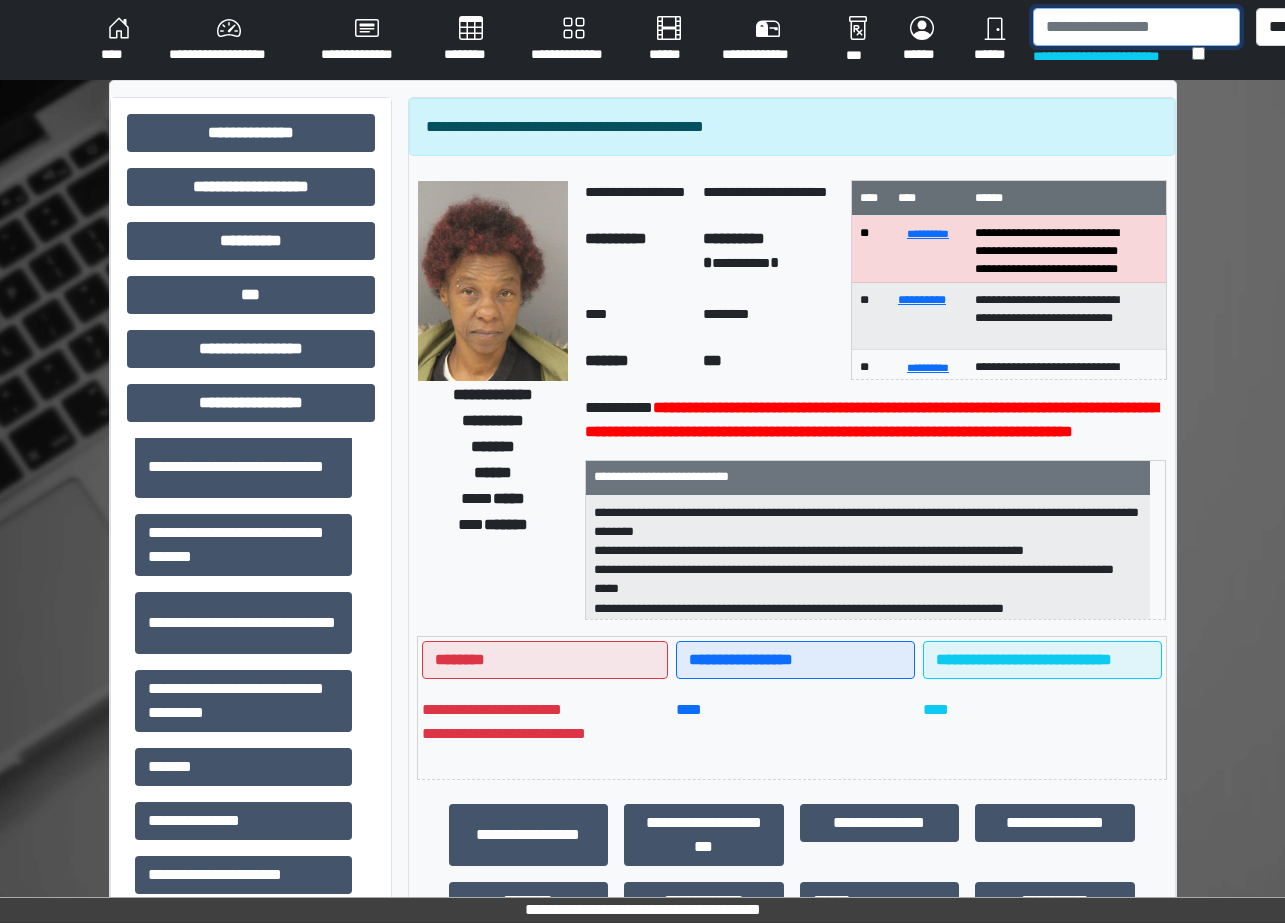 click at bounding box center (1136, 27) 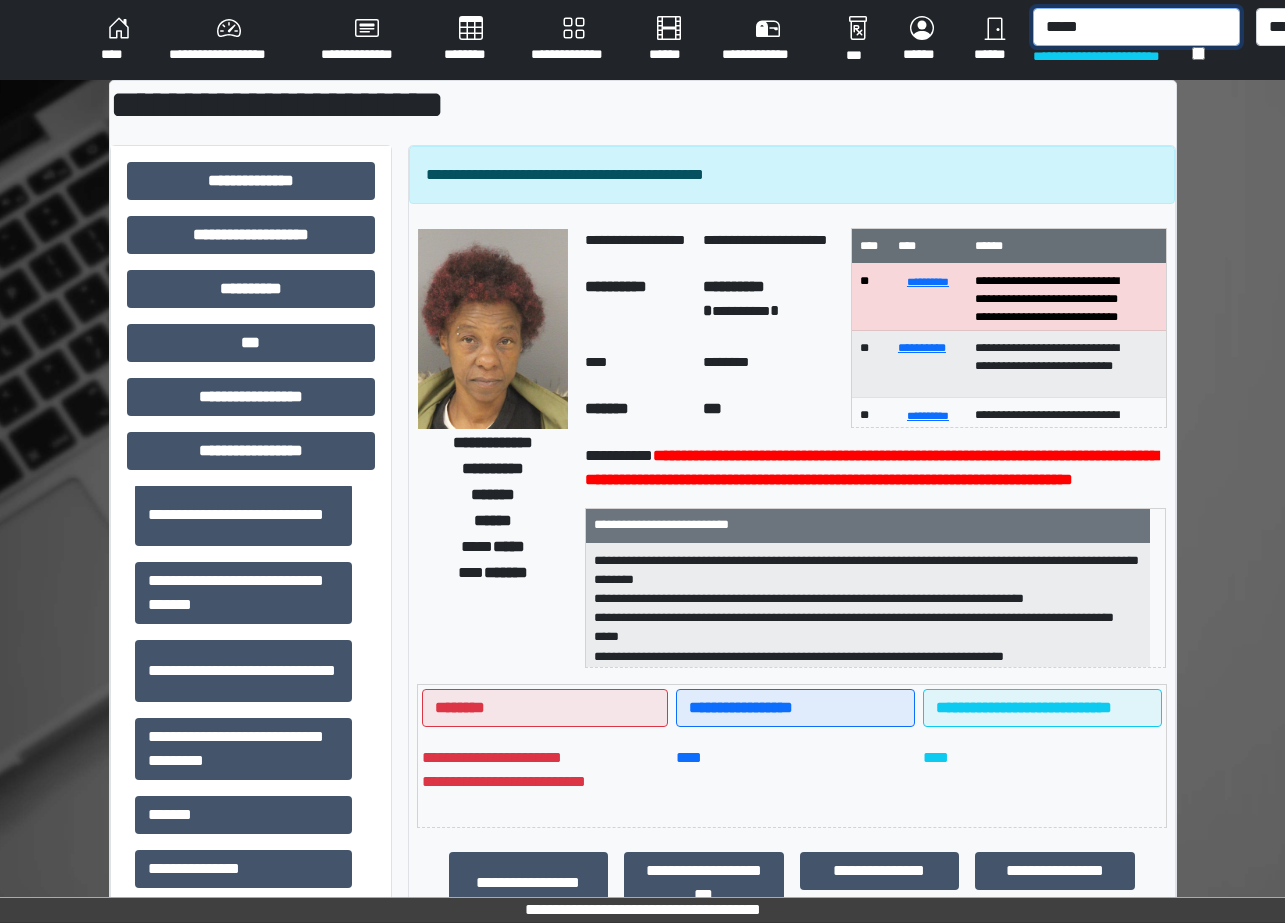 type on "*****" 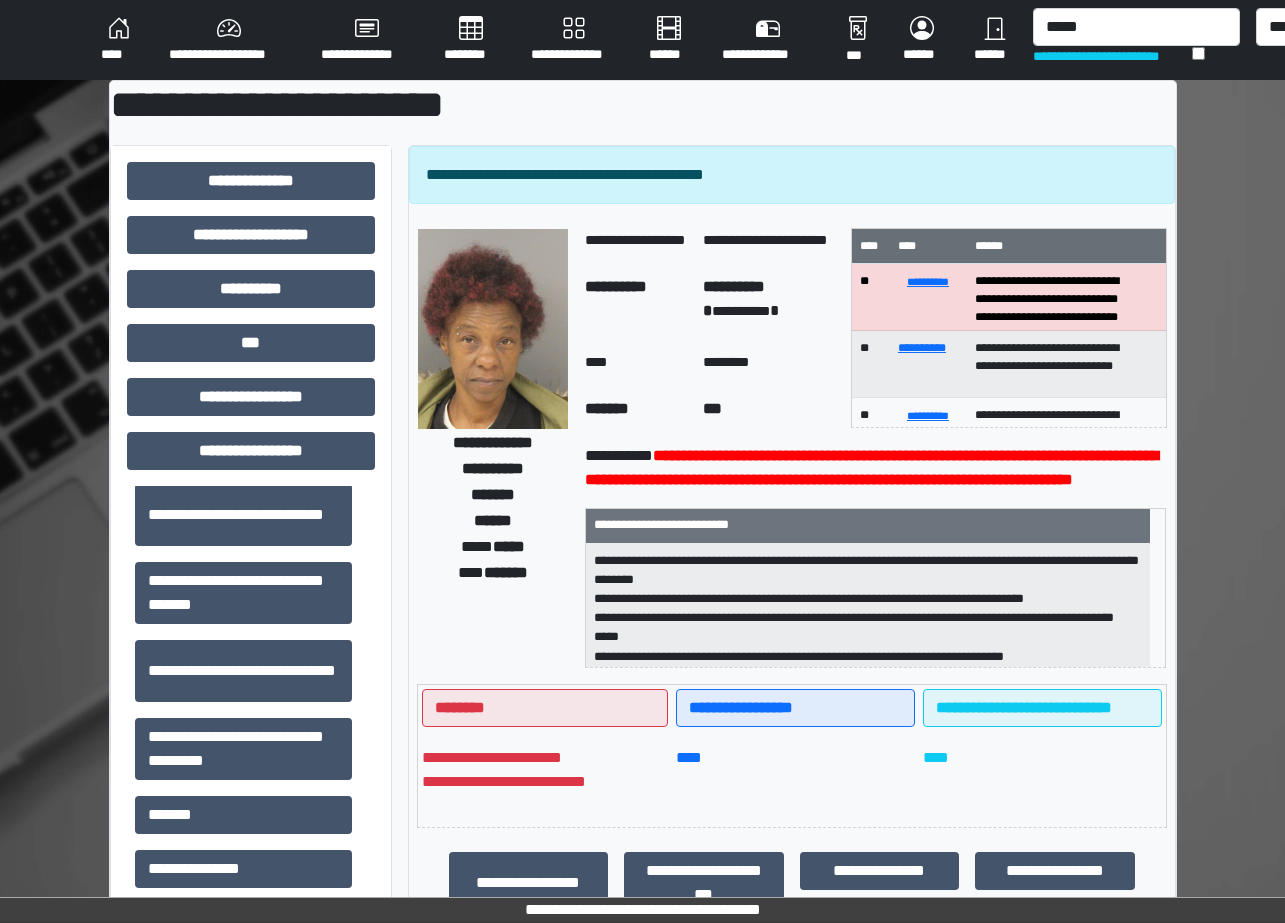 click on "**********" at bounding box center [574, 40] 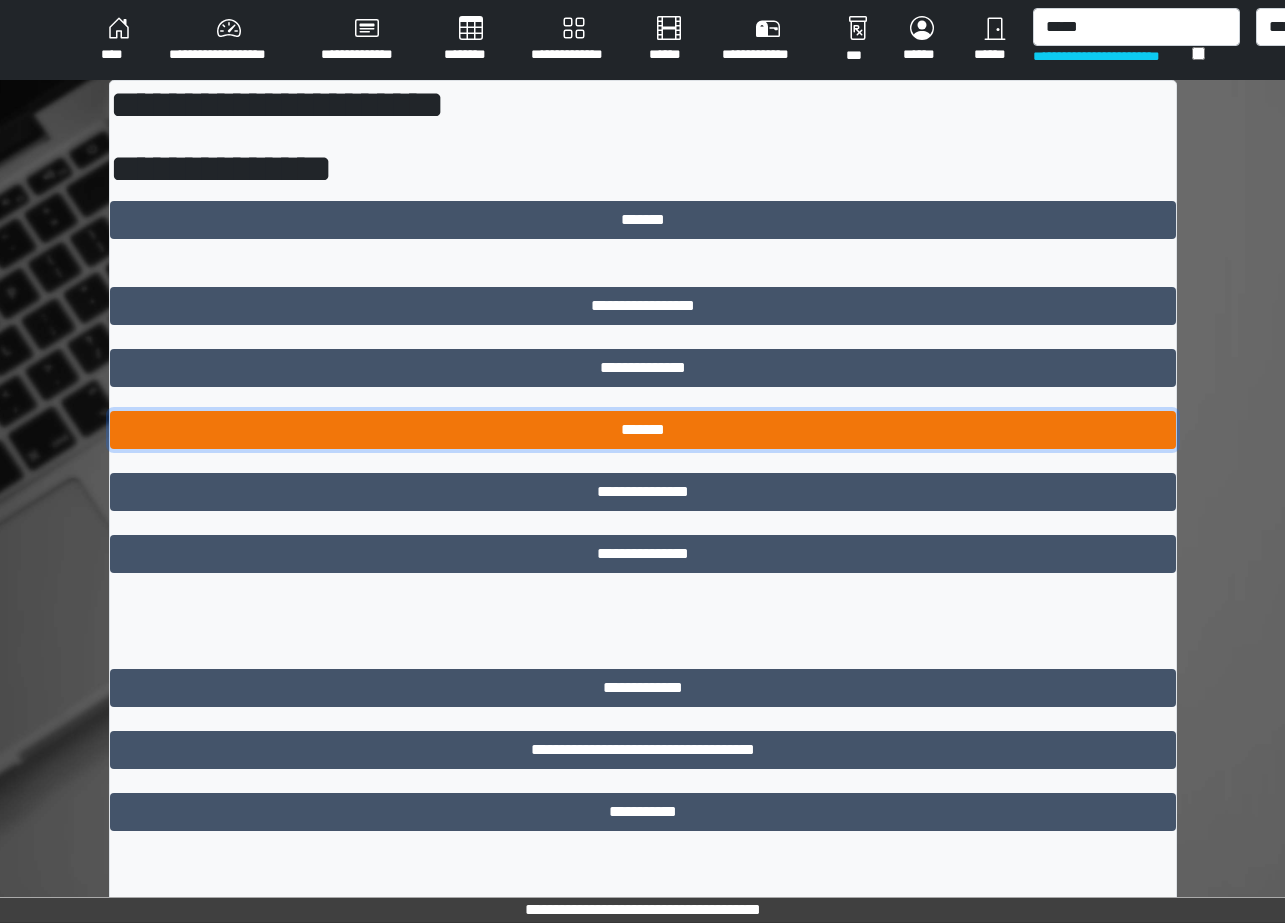 click on "*******" at bounding box center (643, 430) 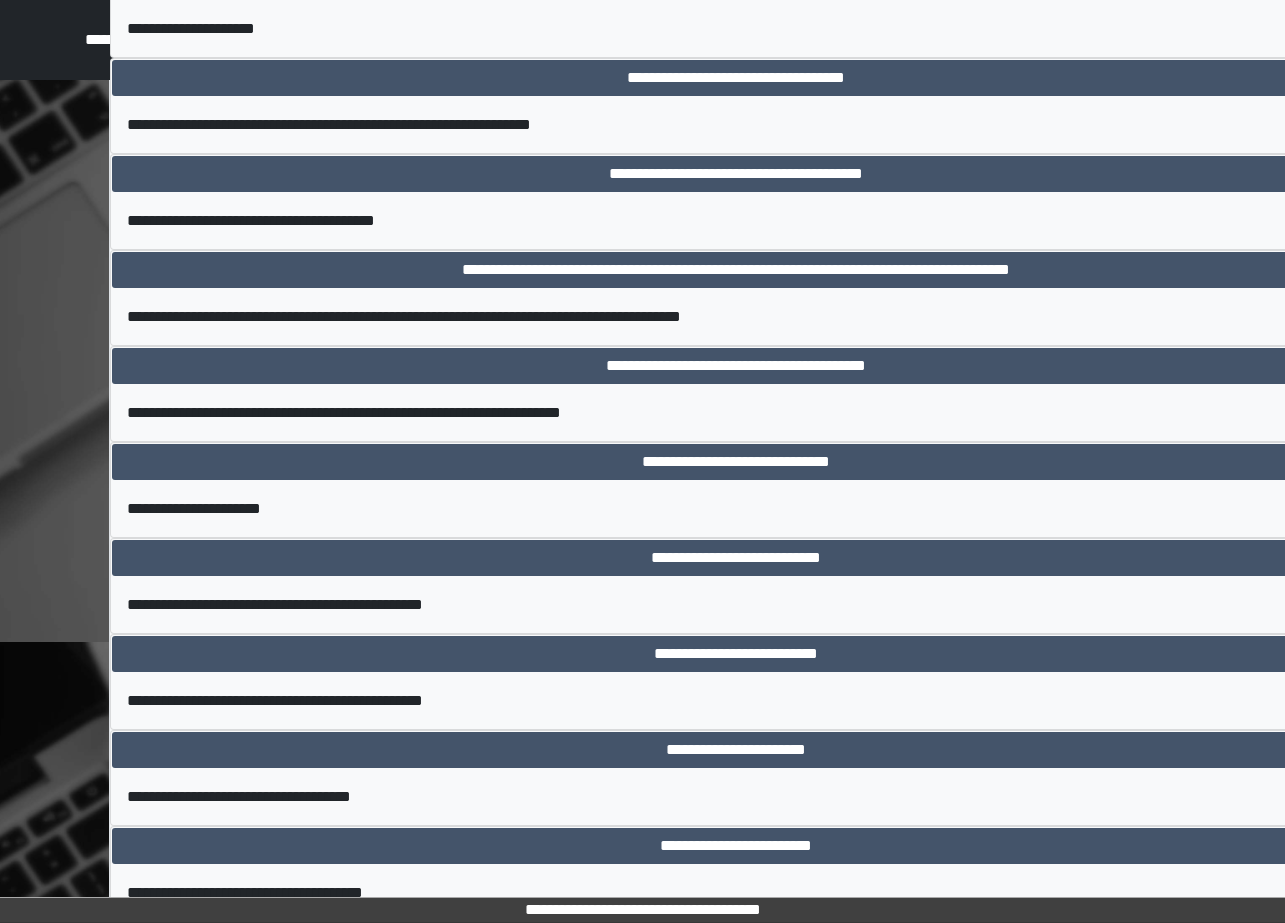 scroll, scrollTop: 8104, scrollLeft: 0, axis: vertical 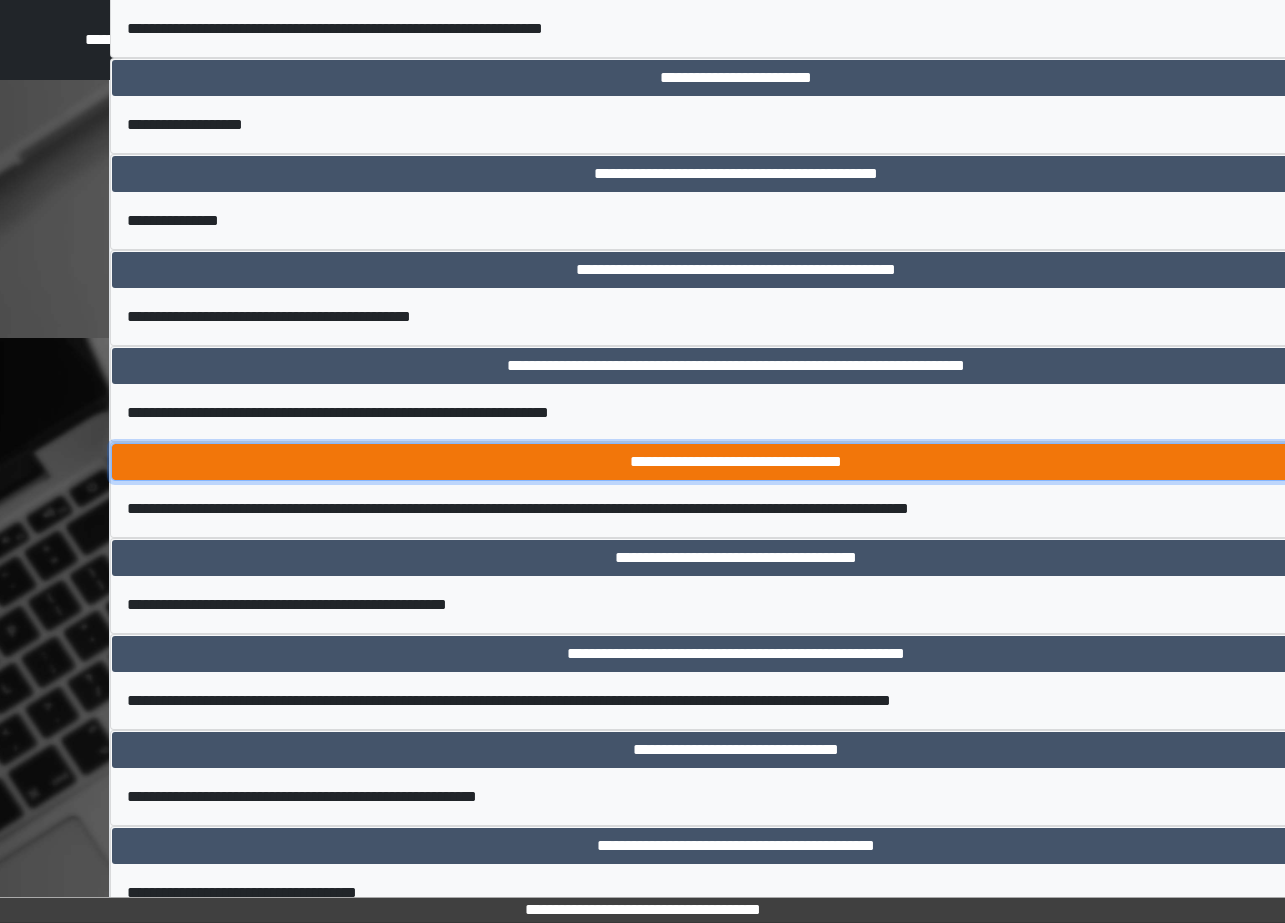 click on "**********" at bounding box center (736, 462) 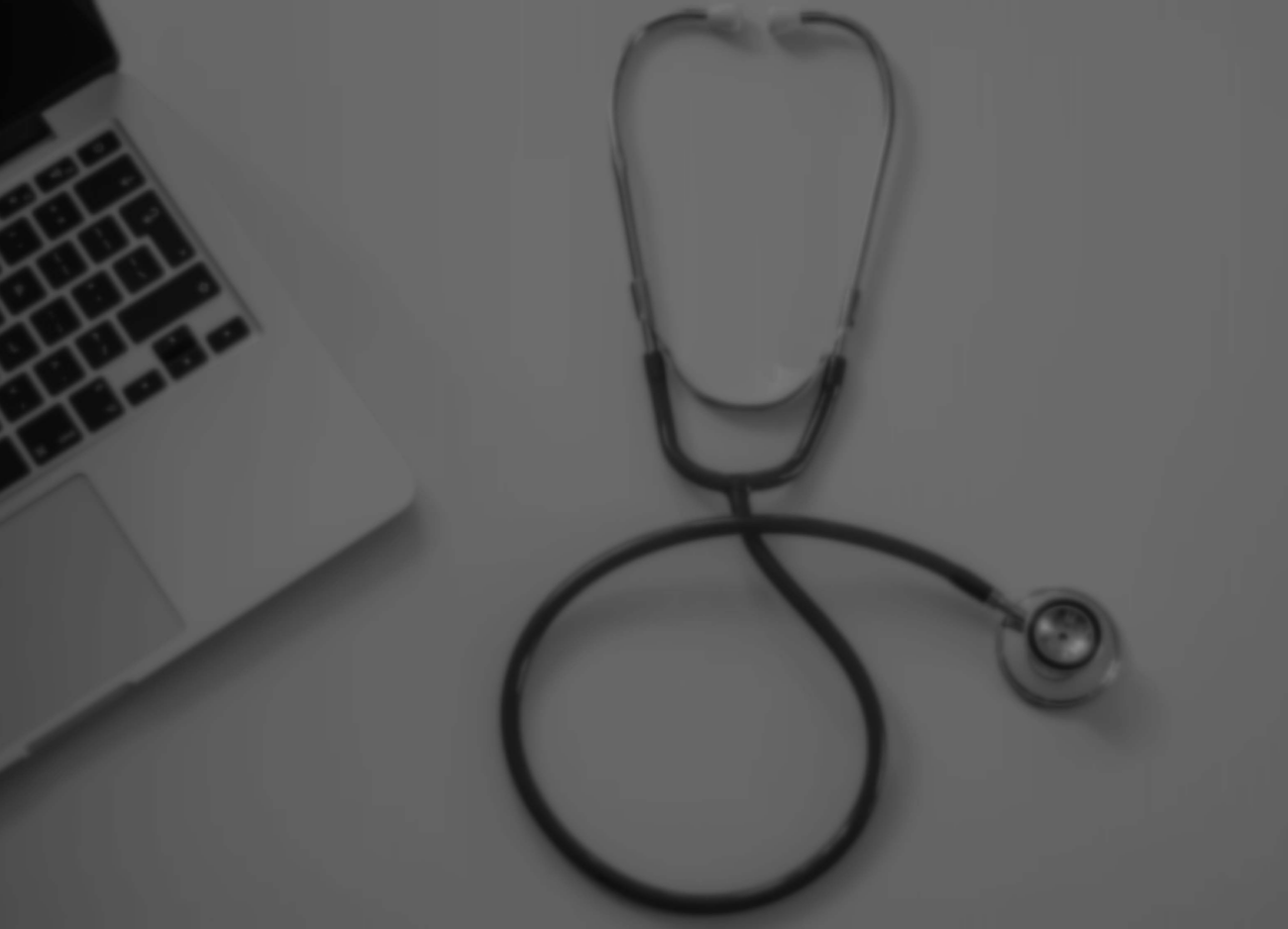 scroll, scrollTop: 0, scrollLeft: 0, axis: both 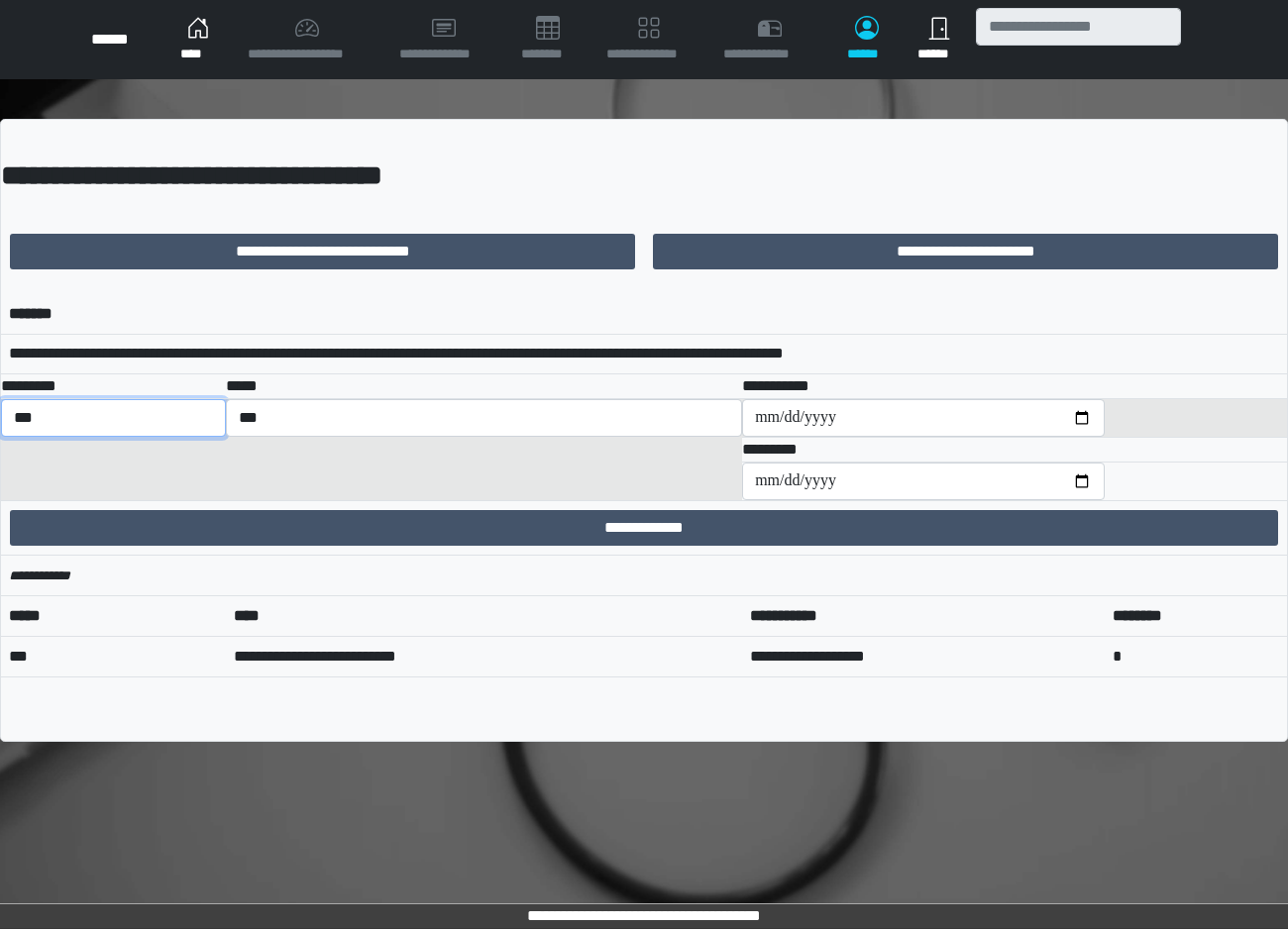 click on "*** *** ******** *** ******** ***** ***" at bounding box center (113, 418) 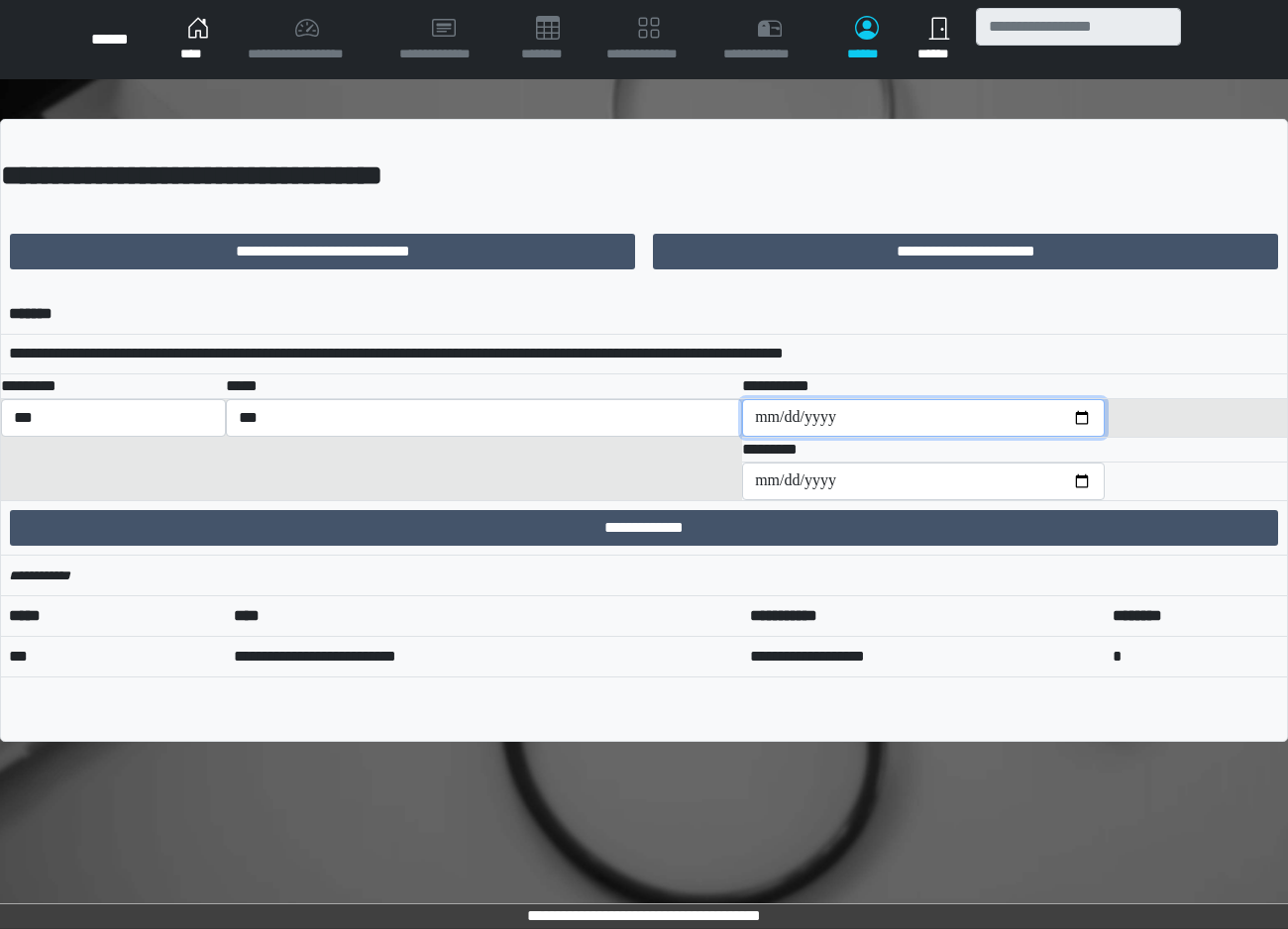 click at bounding box center (923, 418) 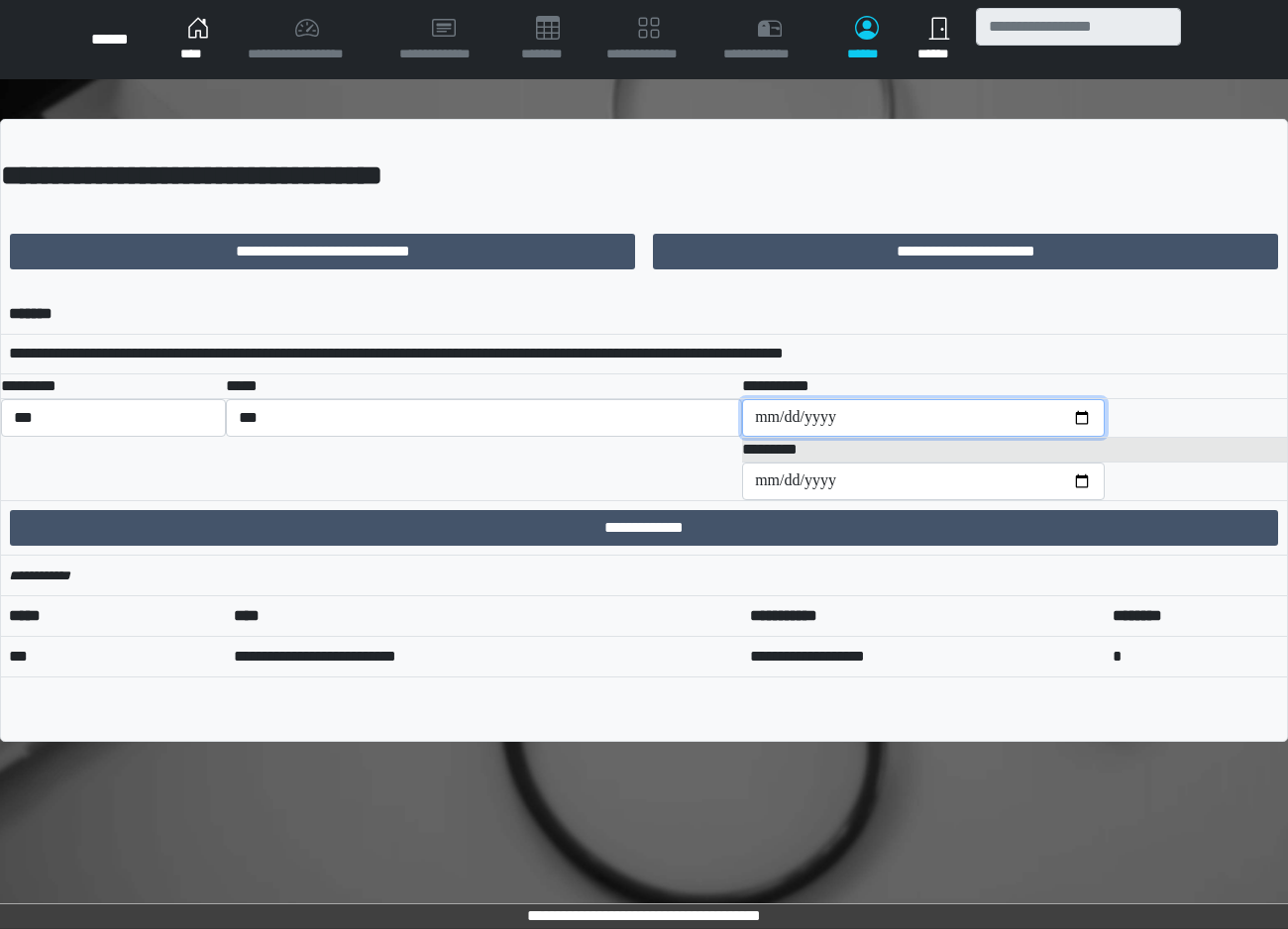 type on "**********" 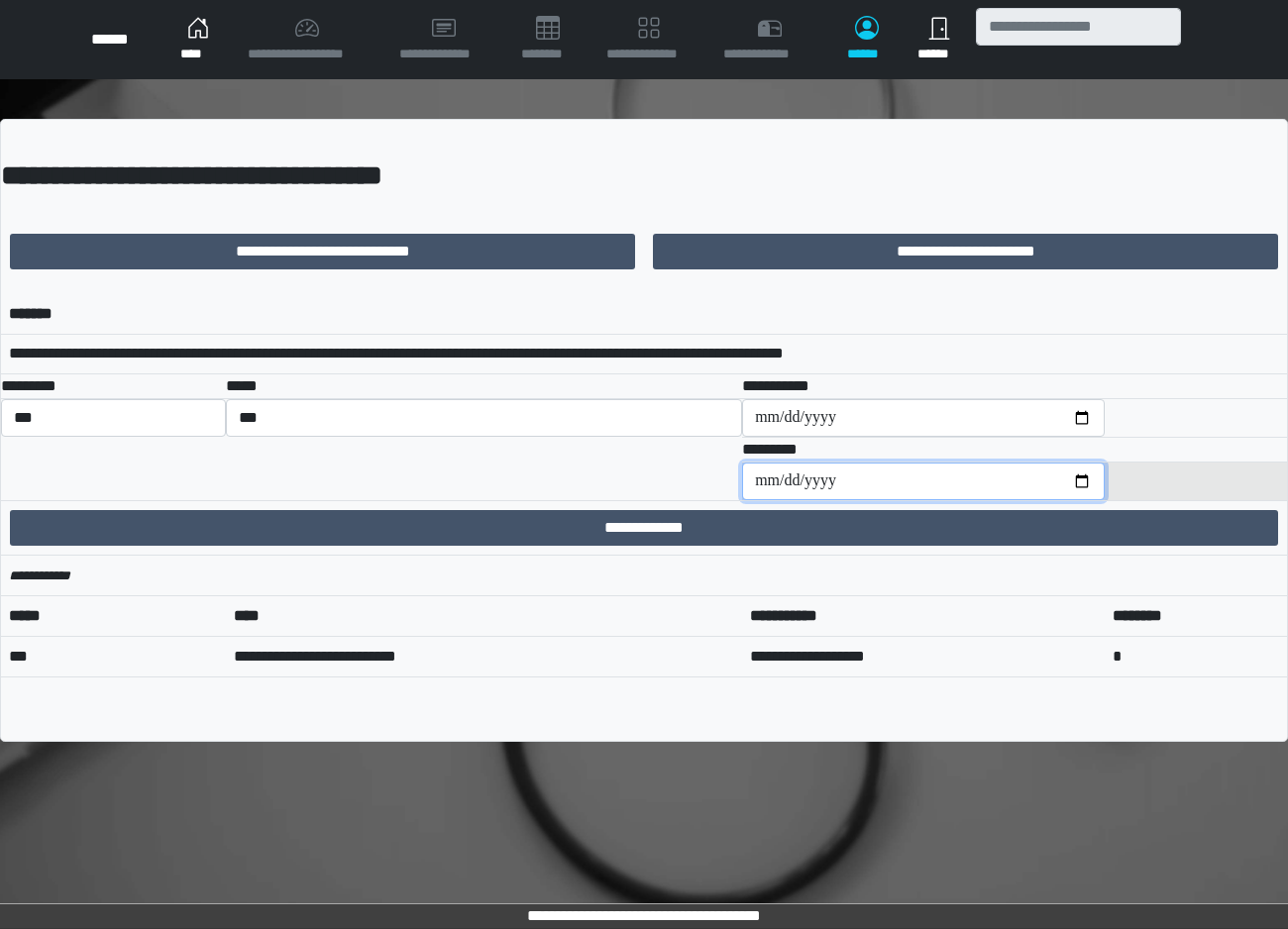 click at bounding box center (923, 481) 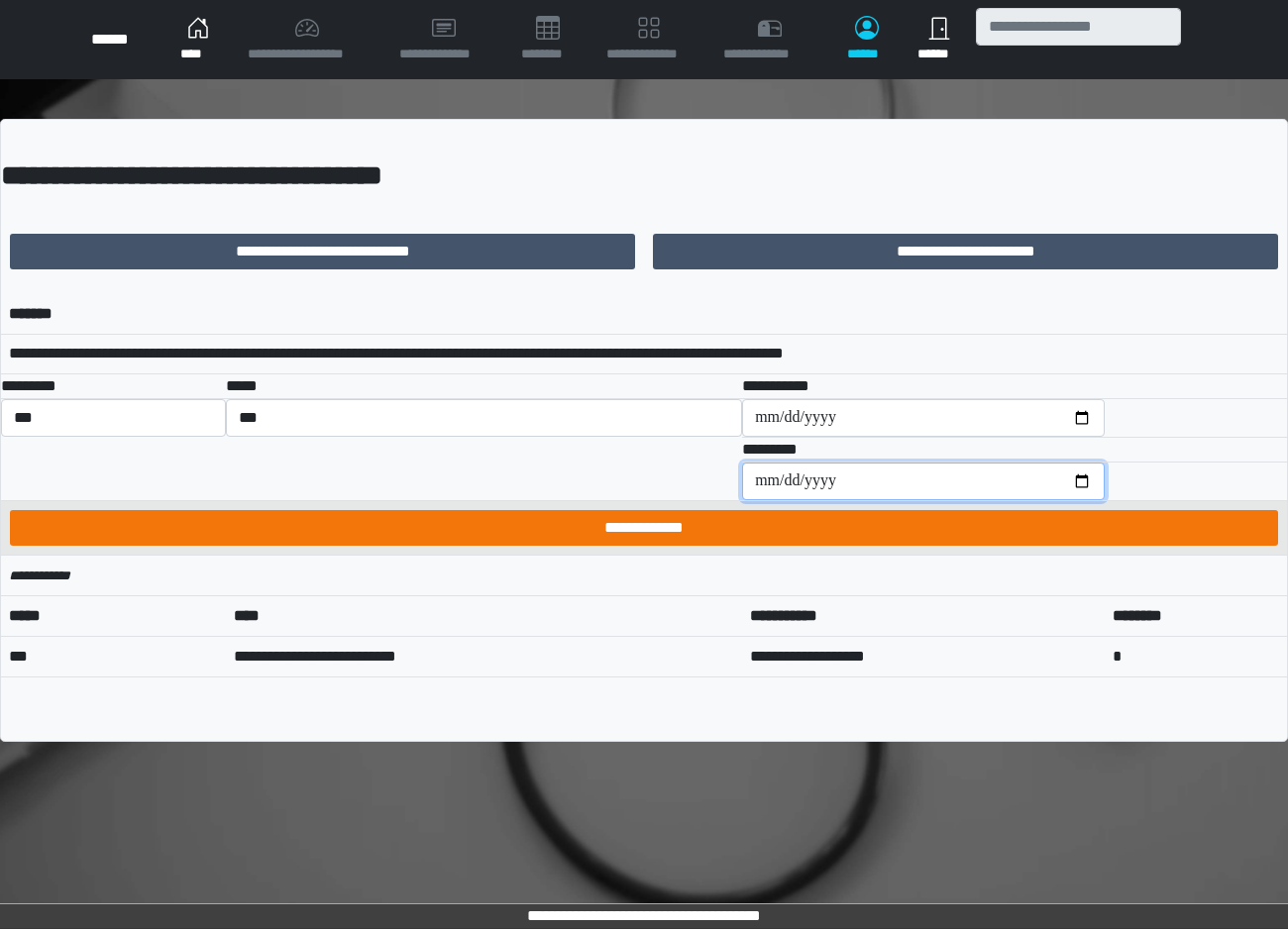 type on "**********" 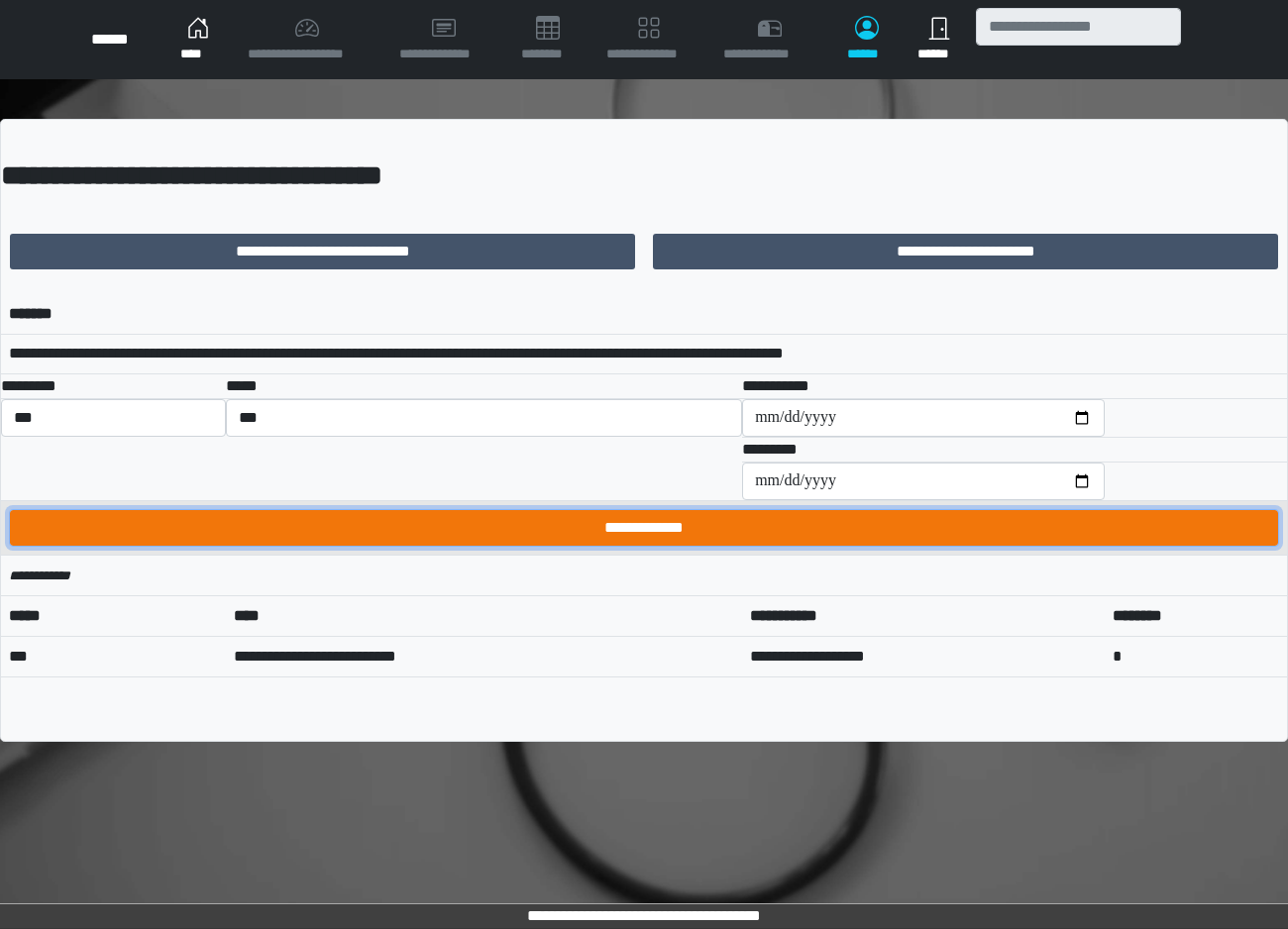 click on "**********" at bounding box center (644, 528) 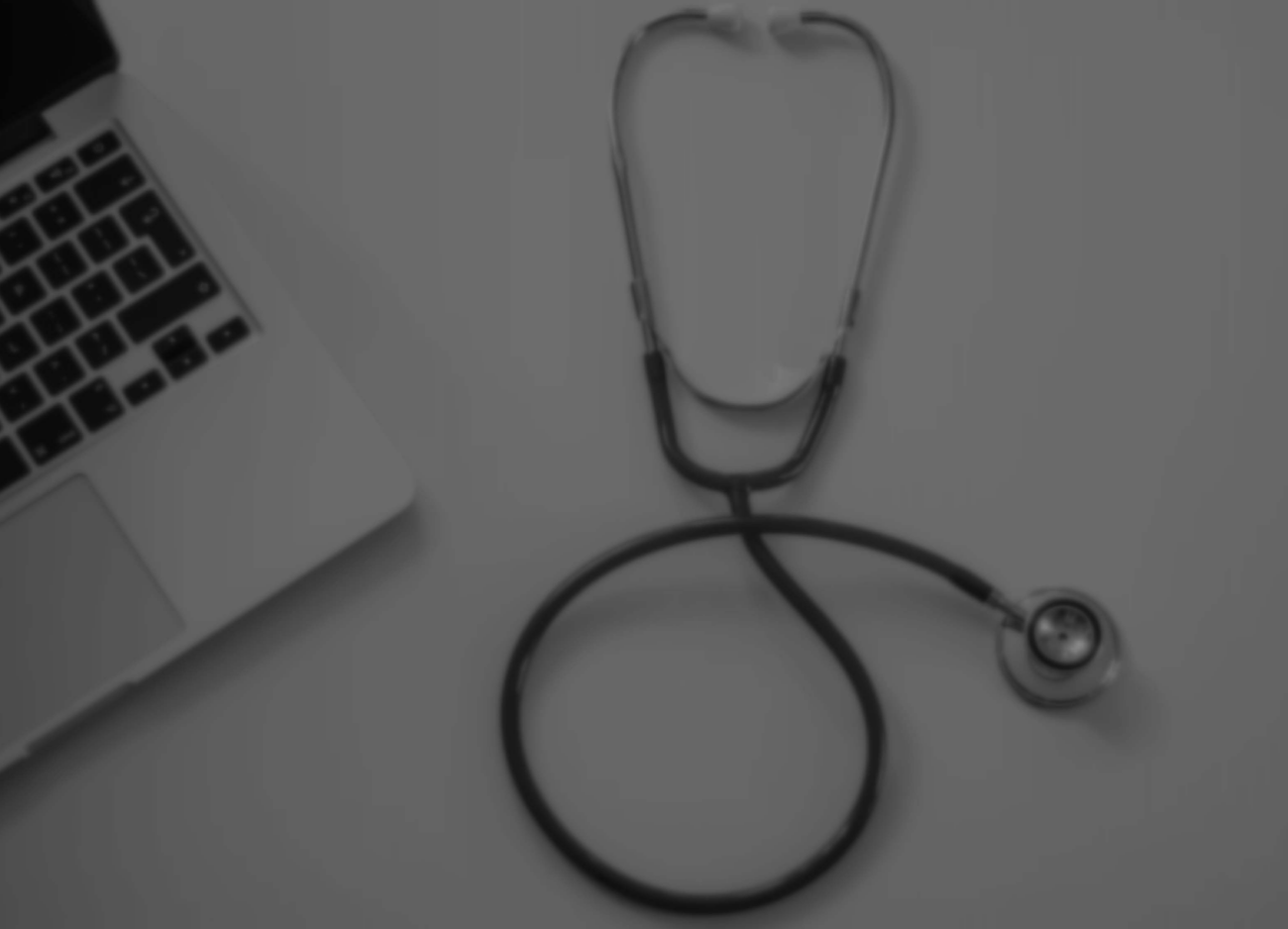 scroll, scrollTop: 0, scrollLeft: 0, axis: both 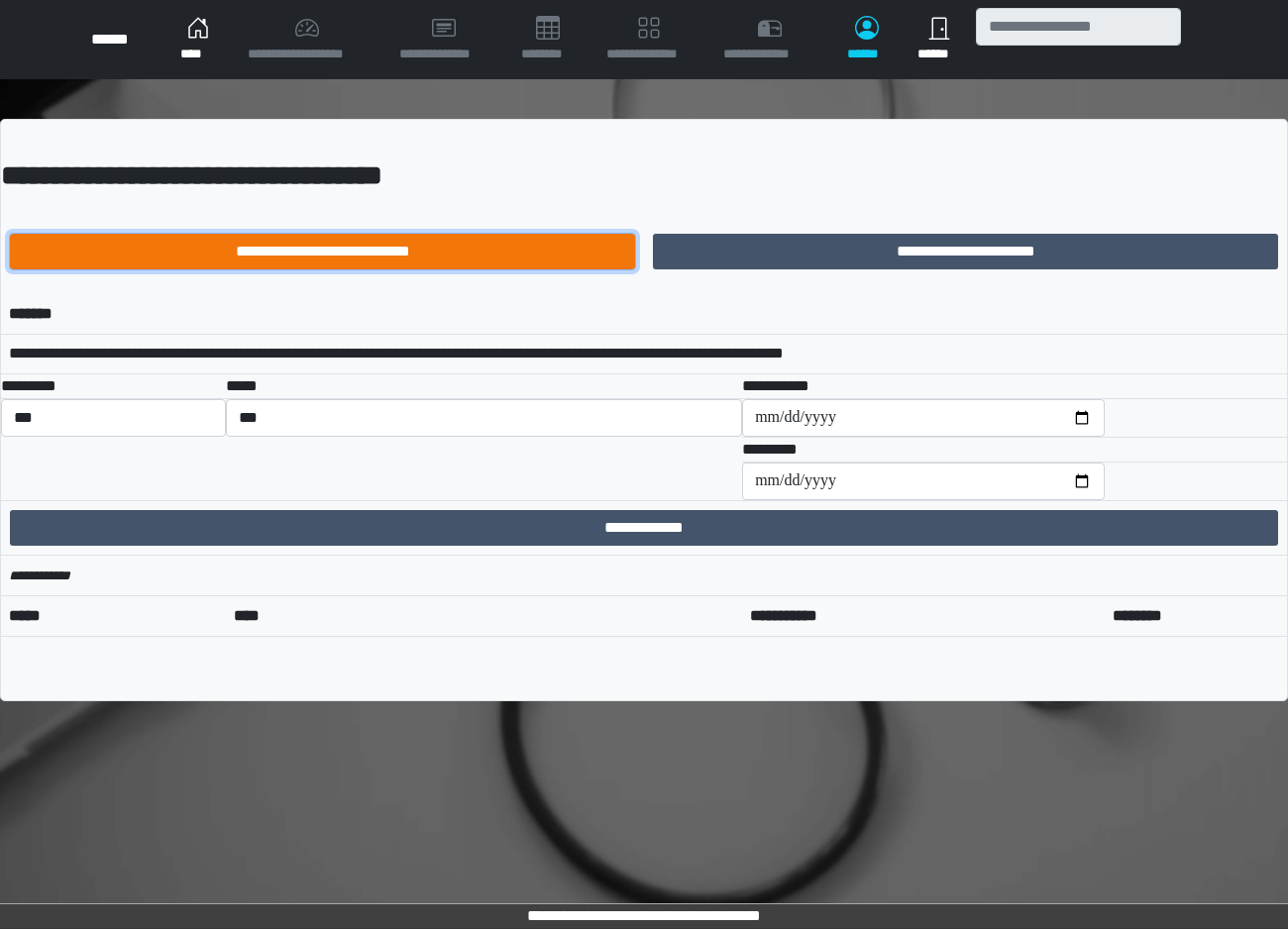 click on "**********" at bounding box center (322, 252) 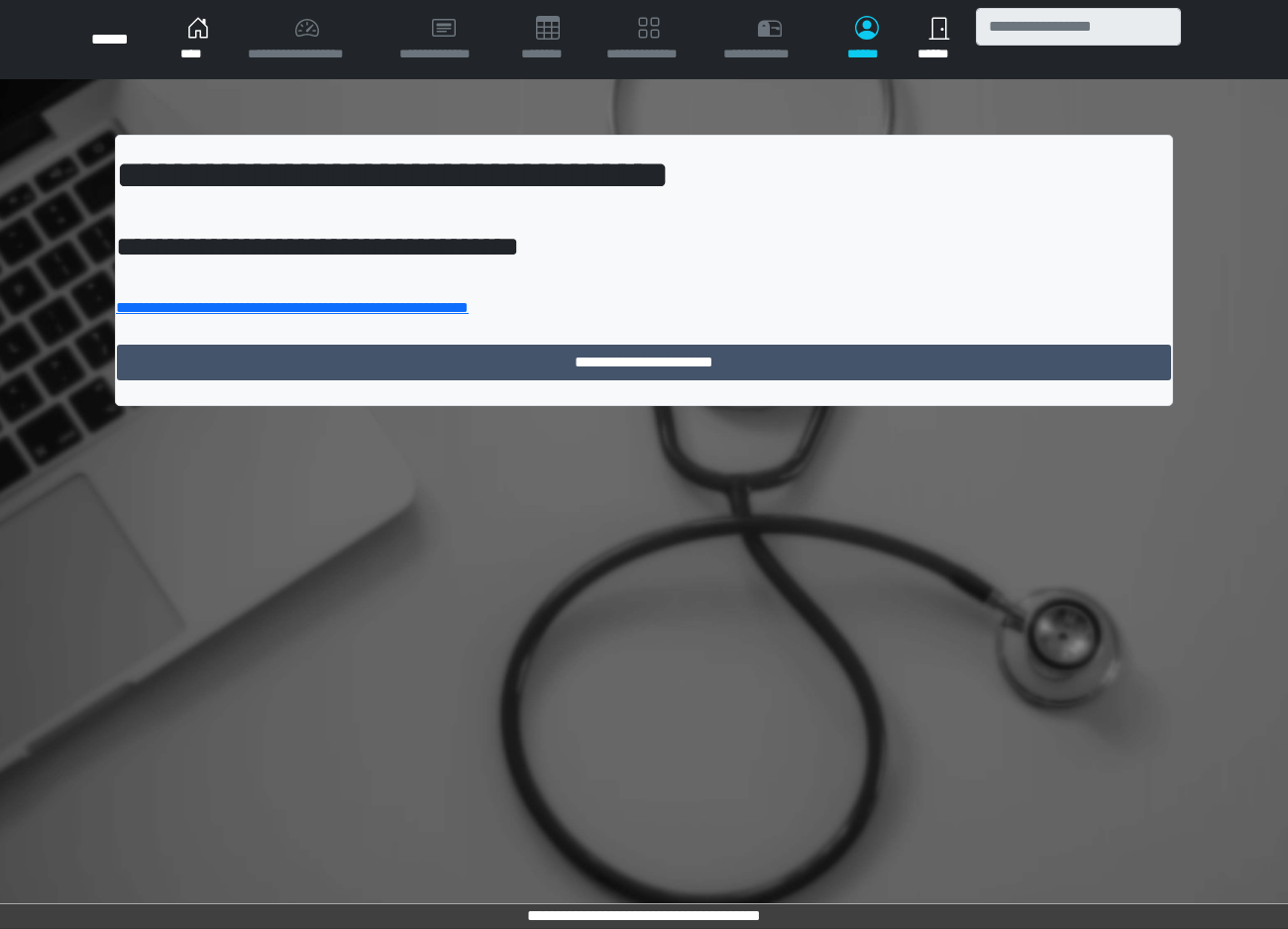 scroll, scrollTop: 0, scrollLeft: 0, axis: both 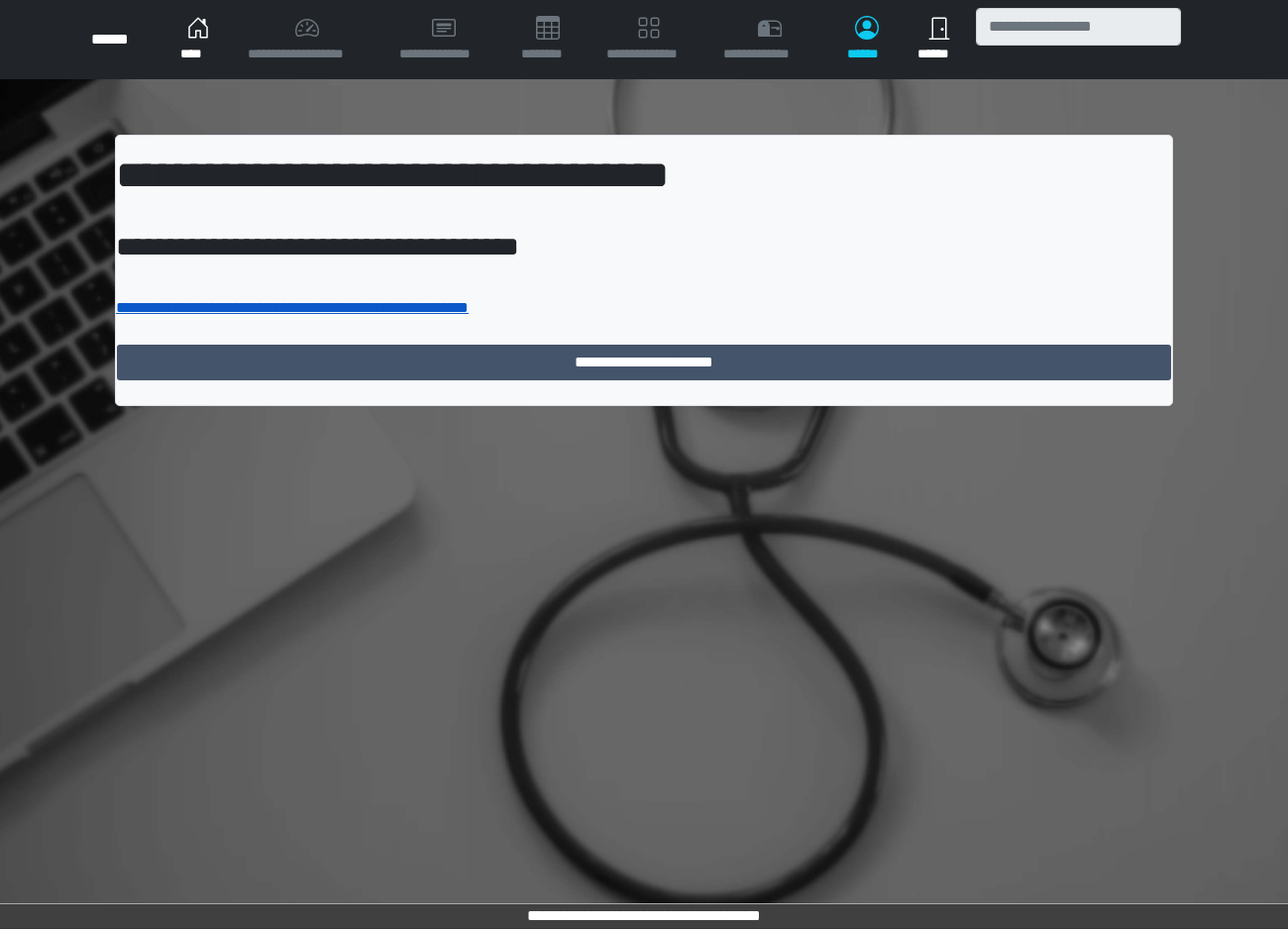 click on "**********" at bounding box center (292, 307) 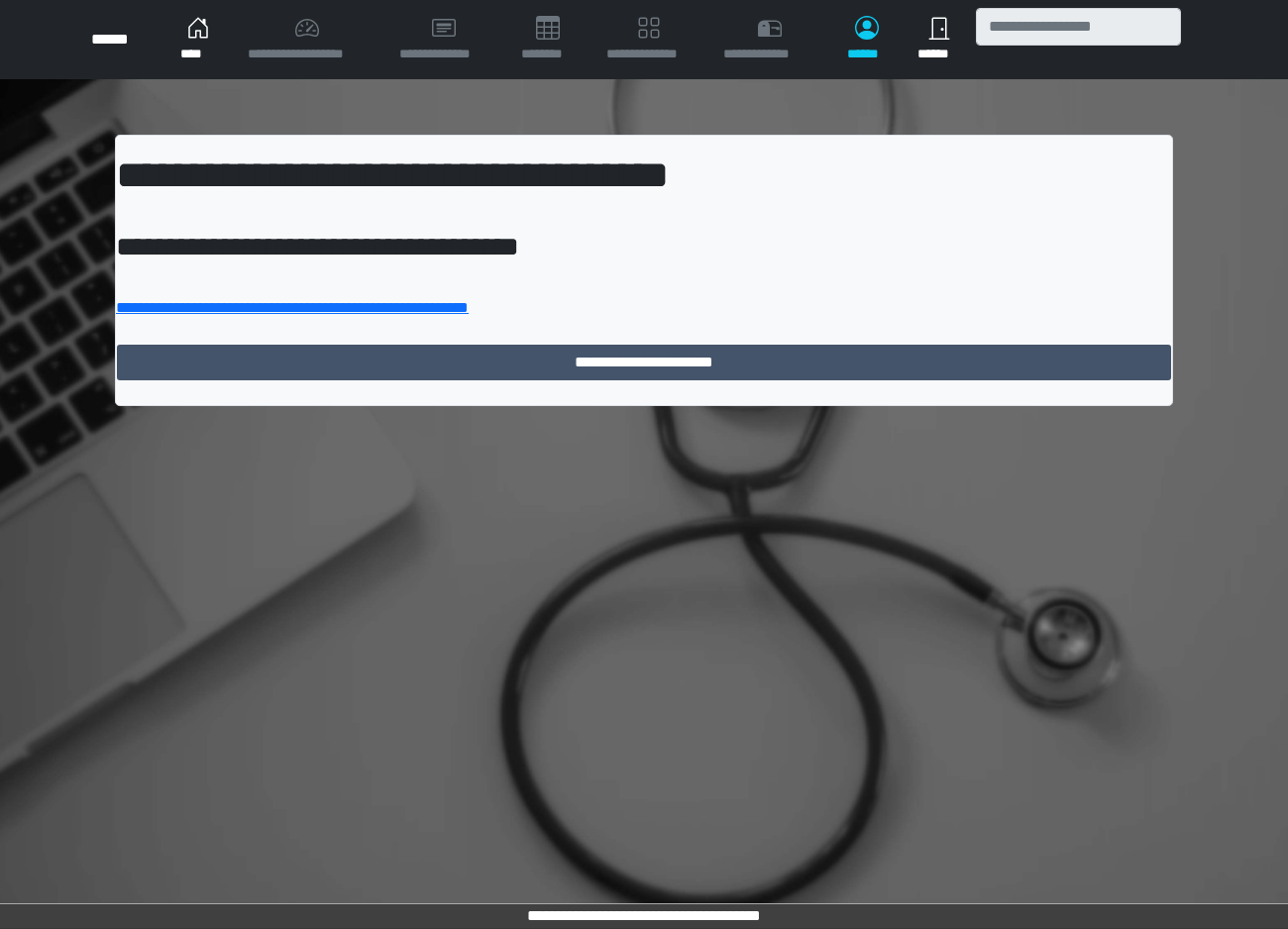 click on "**********" at bounding box center (644, 464) 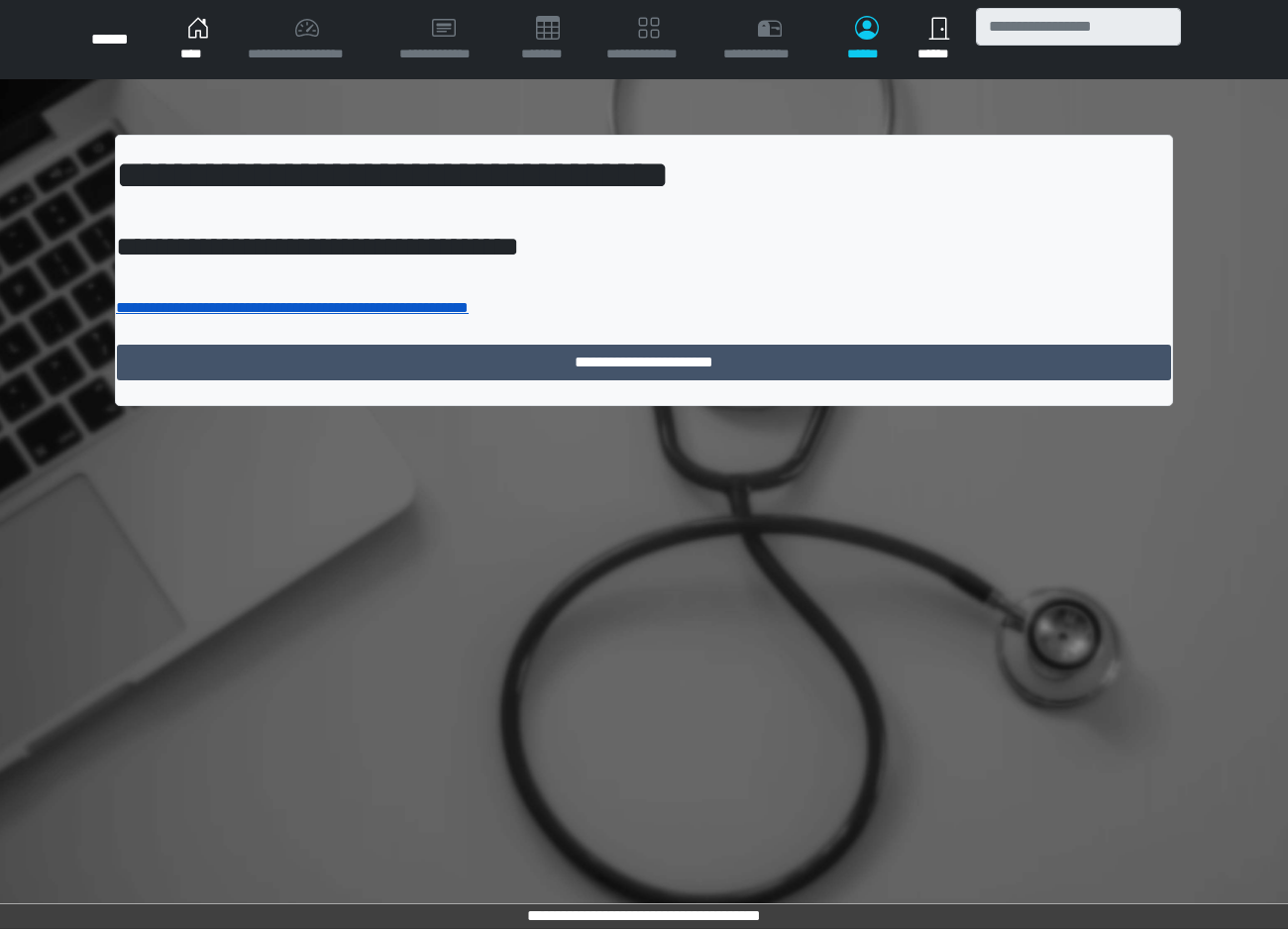 click on "**********" at bounding box center [292, 307] 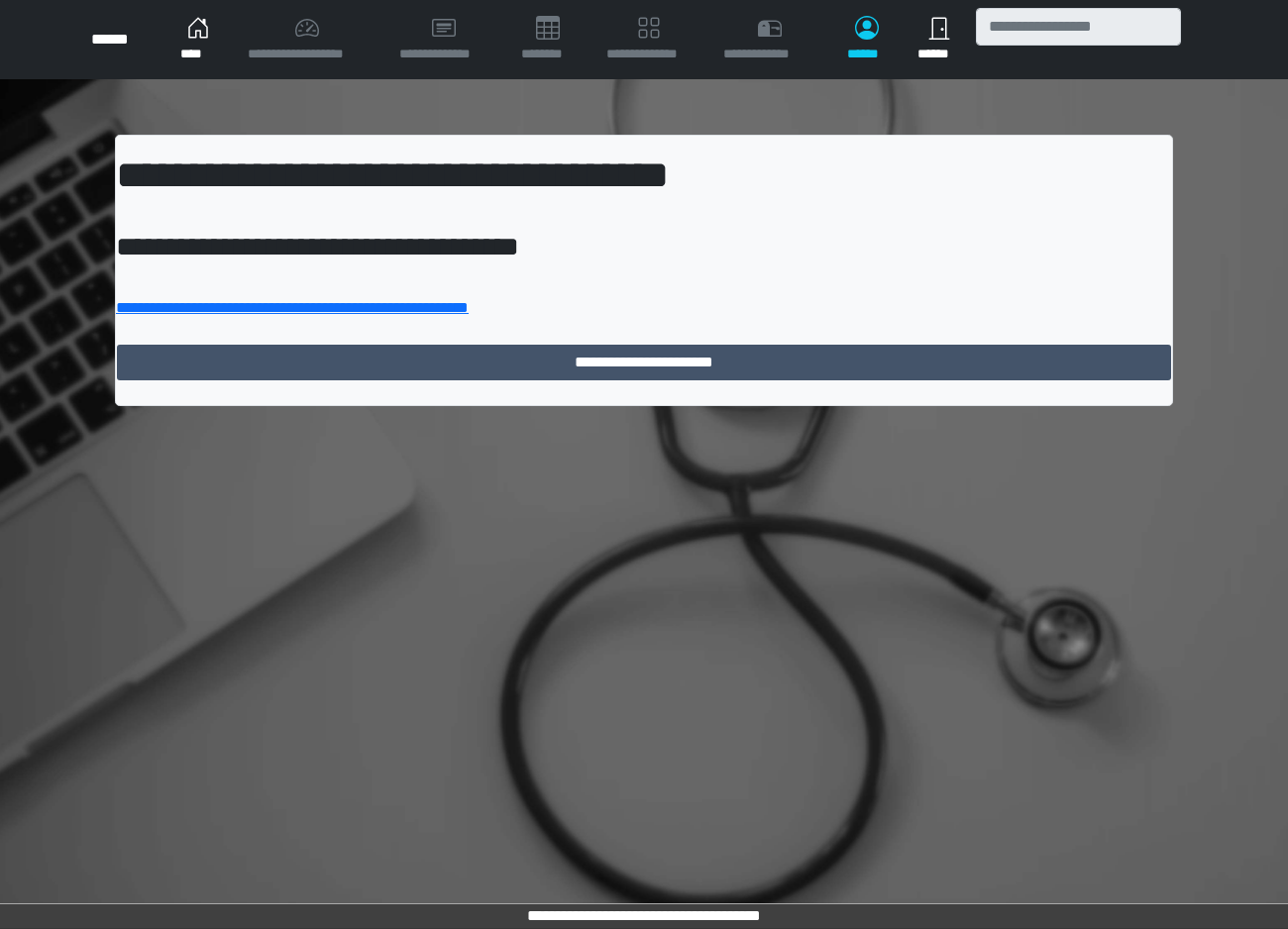 click on "****" at bounding box center [198, 40] 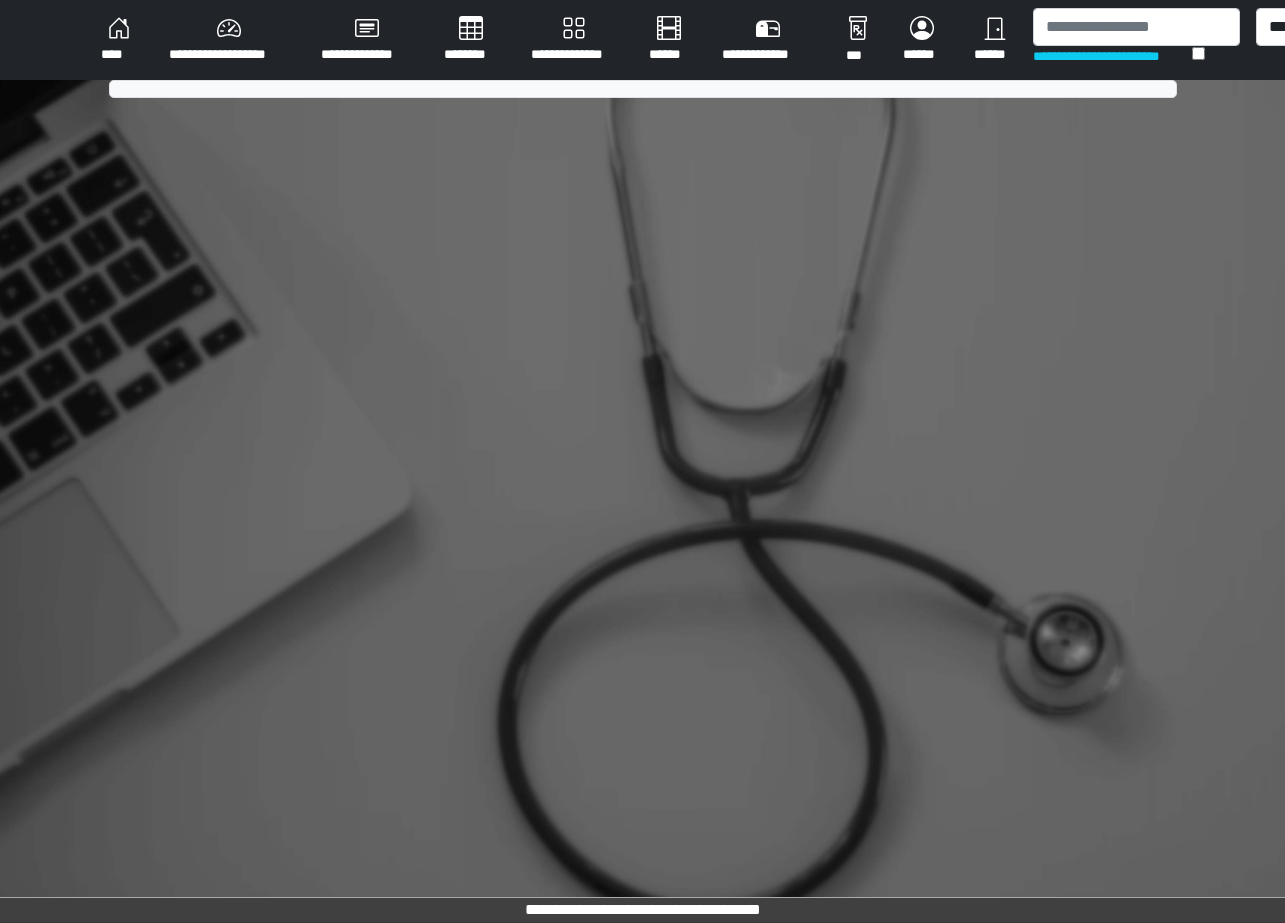 scroll, scrollTop: 0, scrollLeft: 0, axis: both 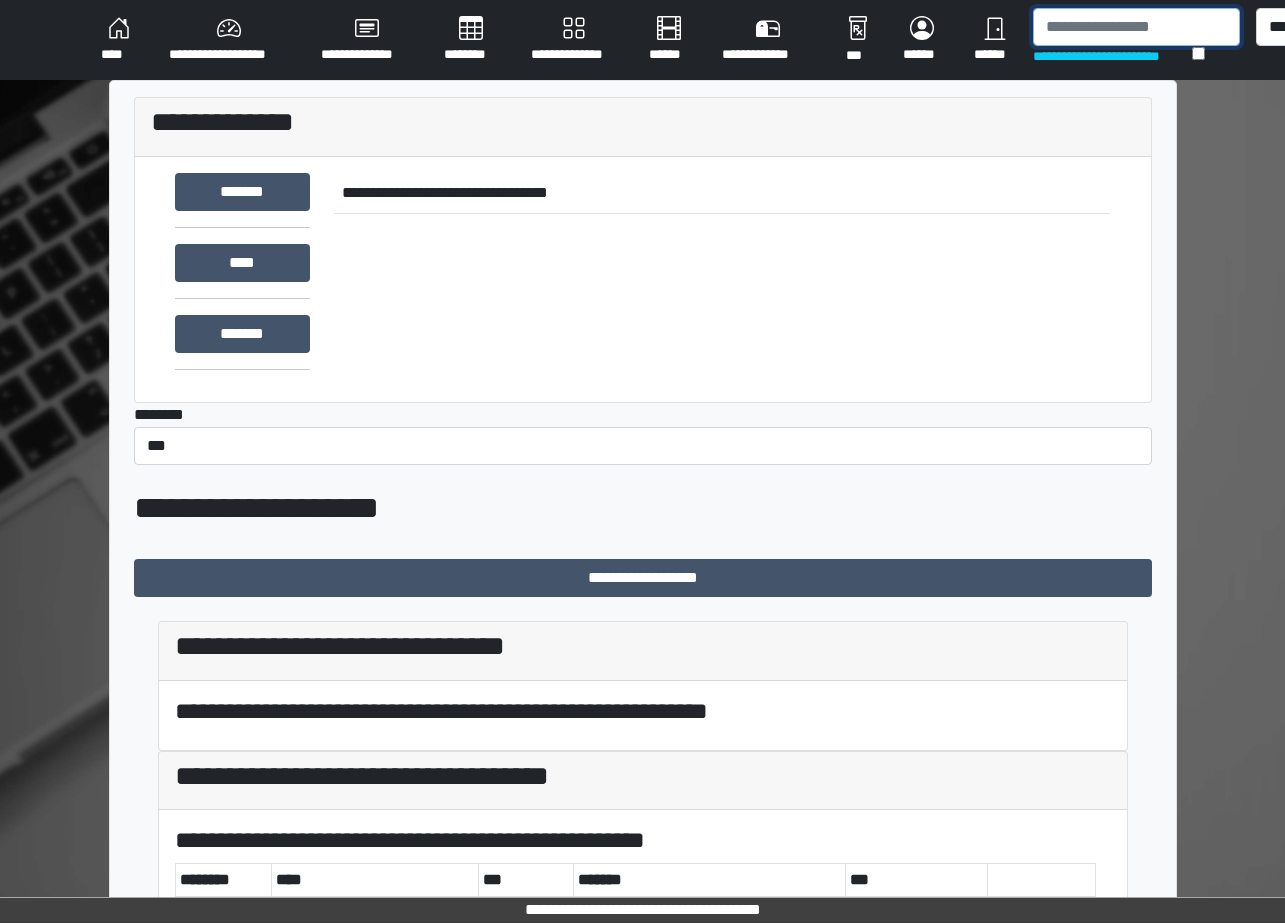 click at bounding box center [1136, 27] 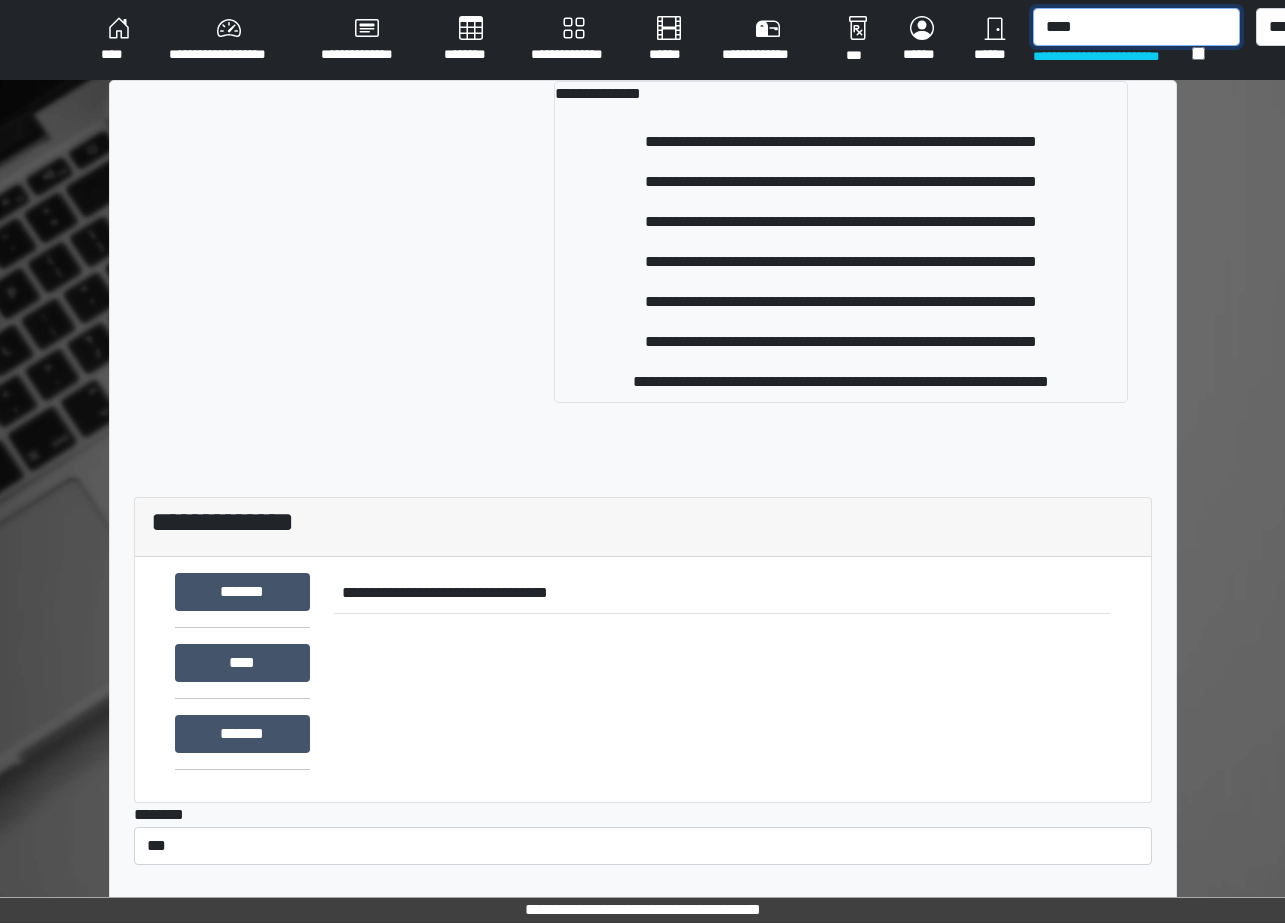 type on "****" 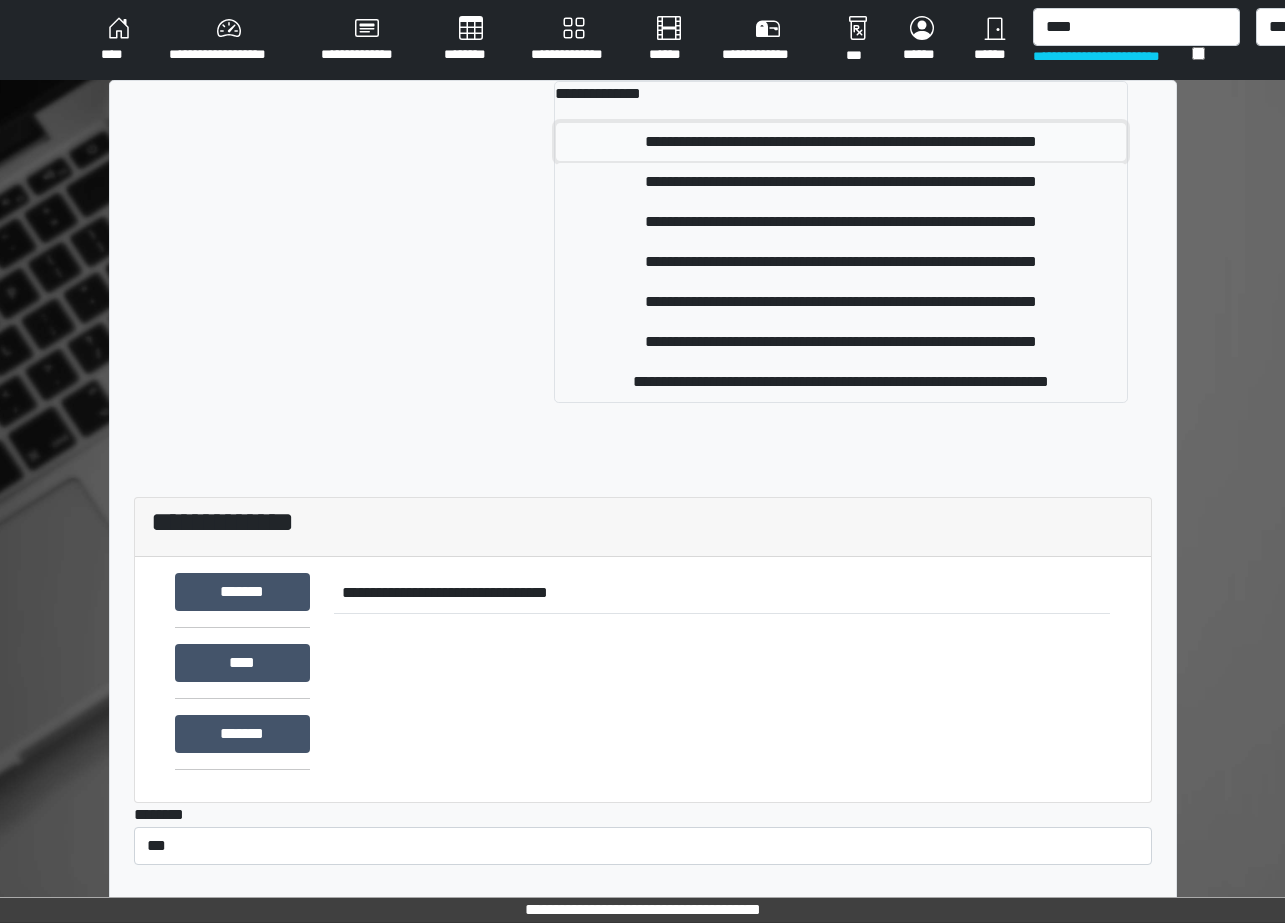 click on "**********" at bounding box center [840, 142] 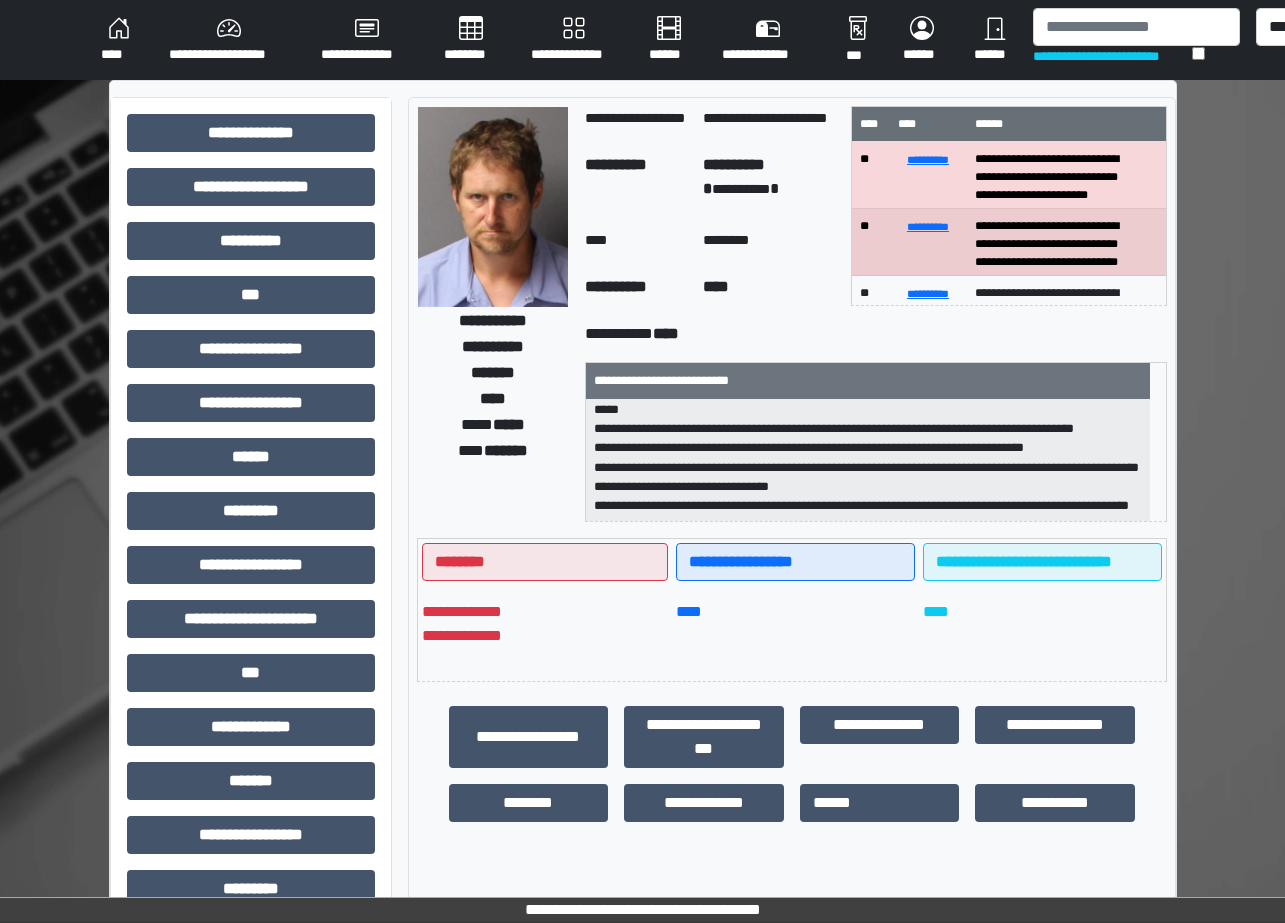 scroll, scrollTop: 102, scrollLeft: 0, axis: vertical 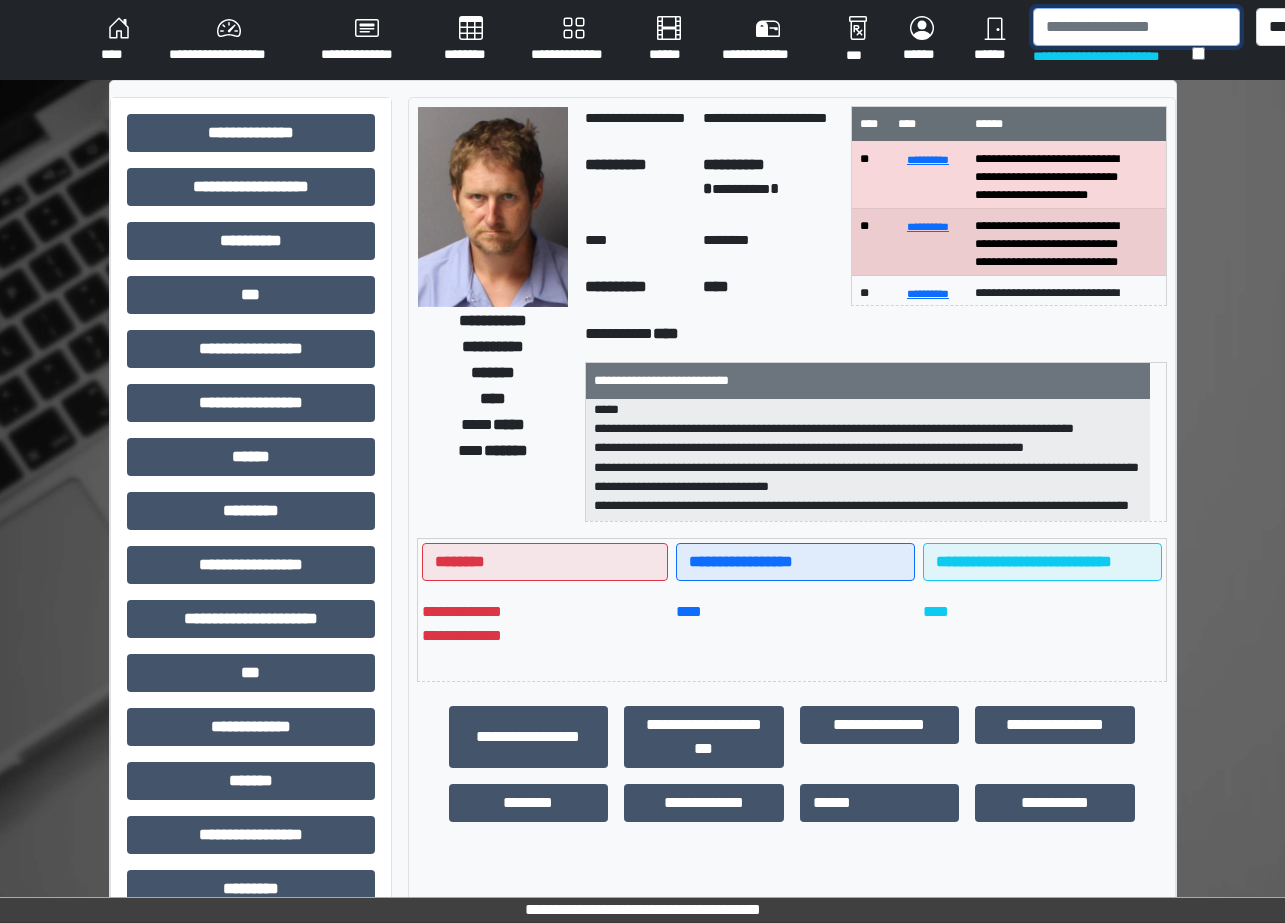 click at bounding box center (1136, 27) 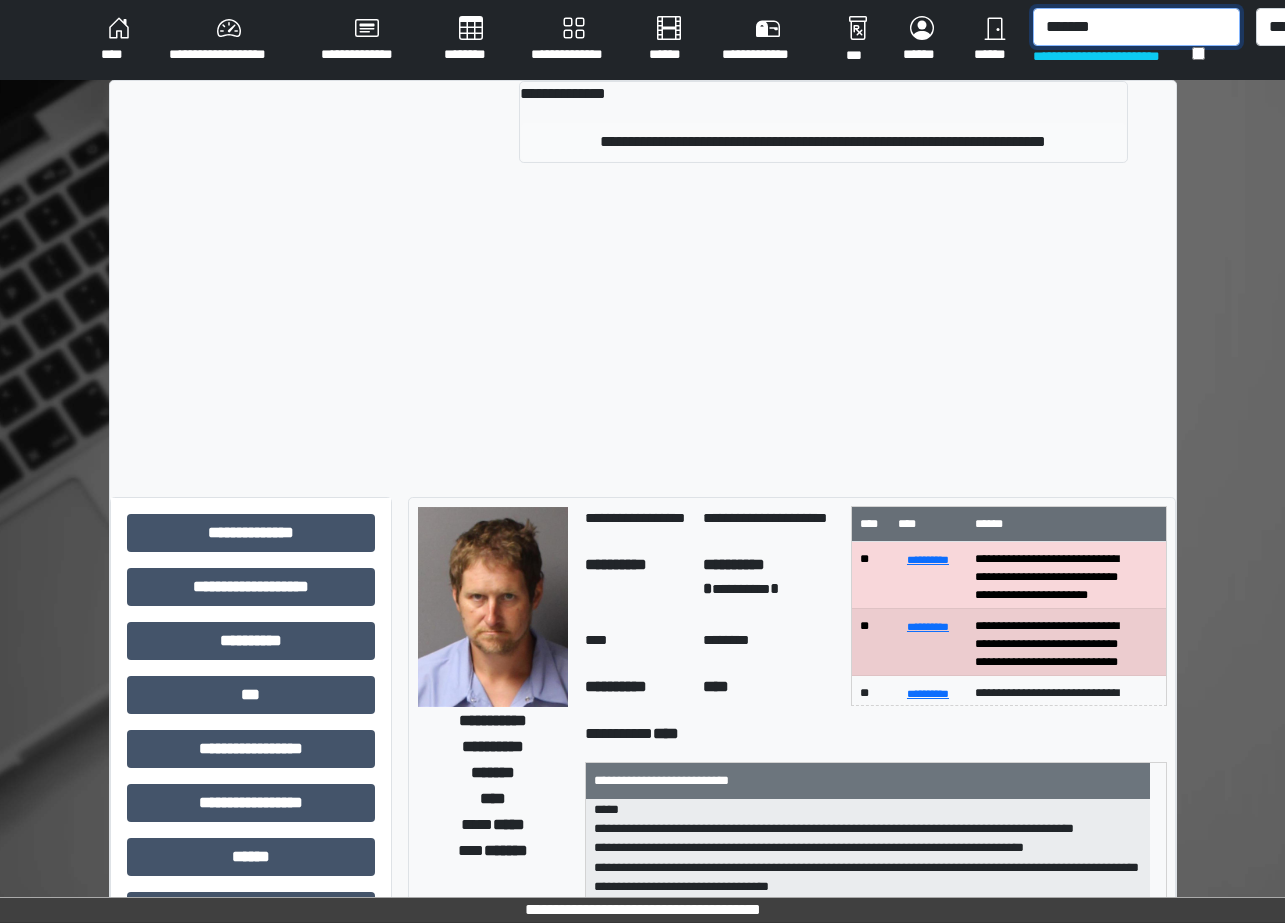 type on "*******" 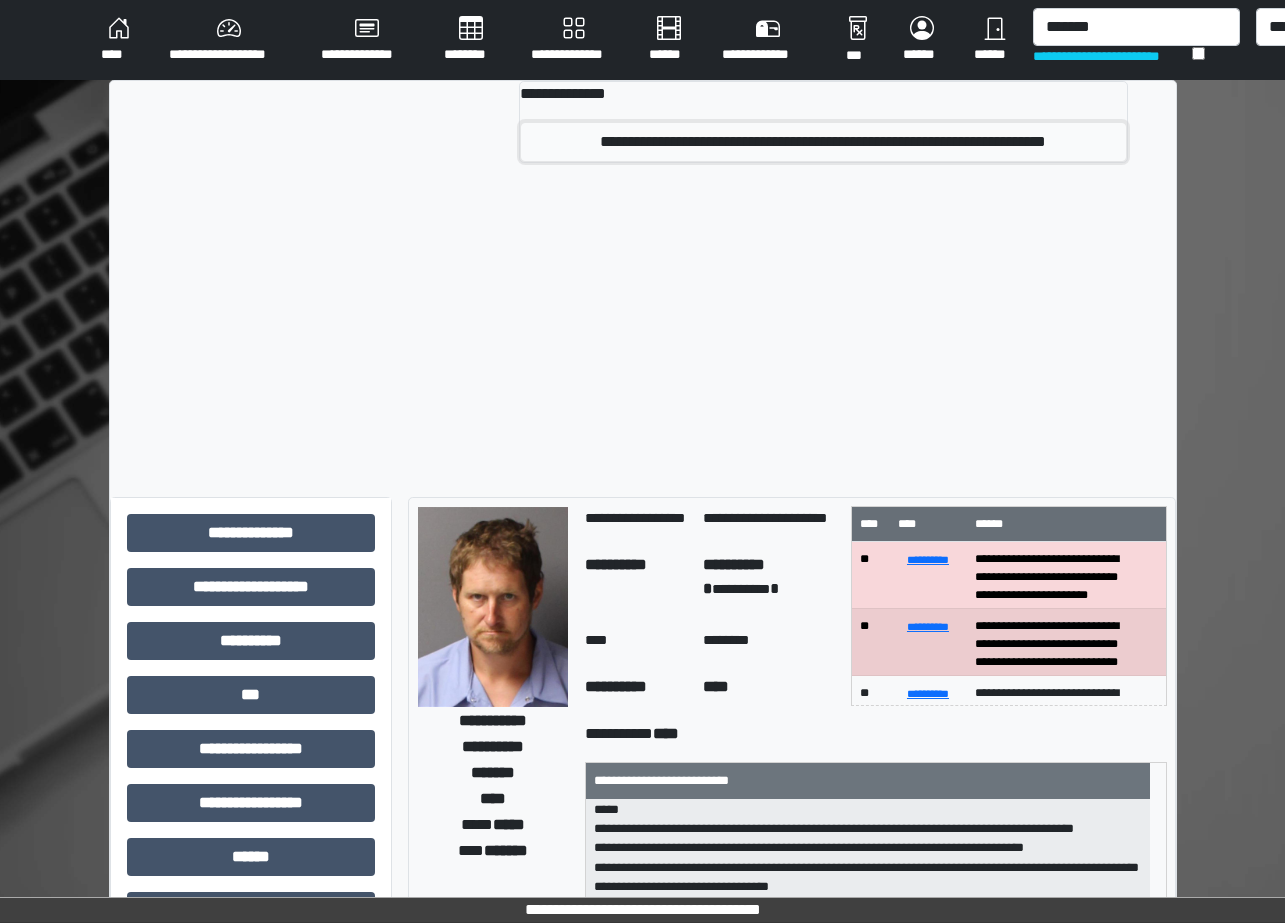 click on "**********" at bounding box center (823, 142) 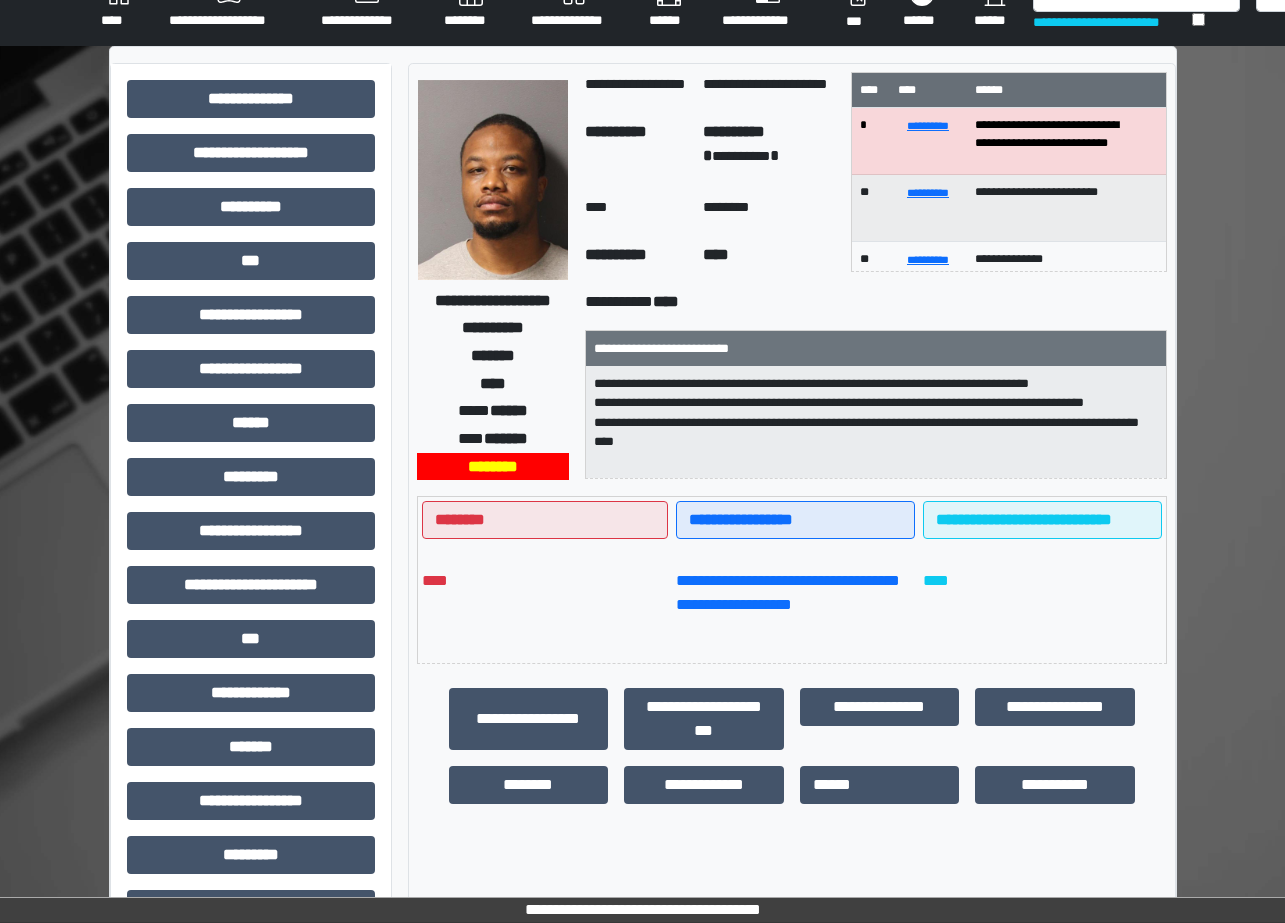 scroll, scrollTop: 0, scrollLeft: 0, axis: both 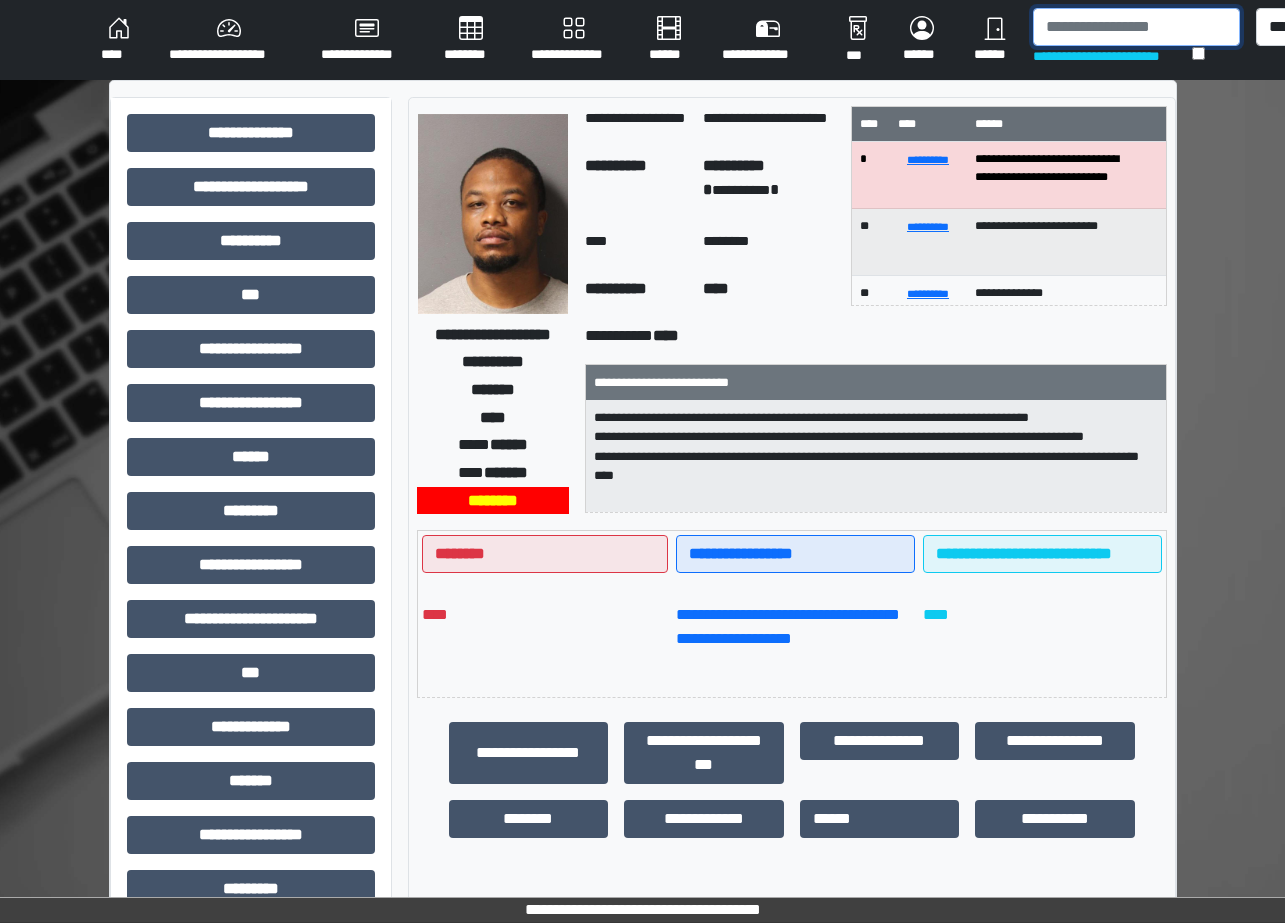 click at bounding box center (1136, 27) 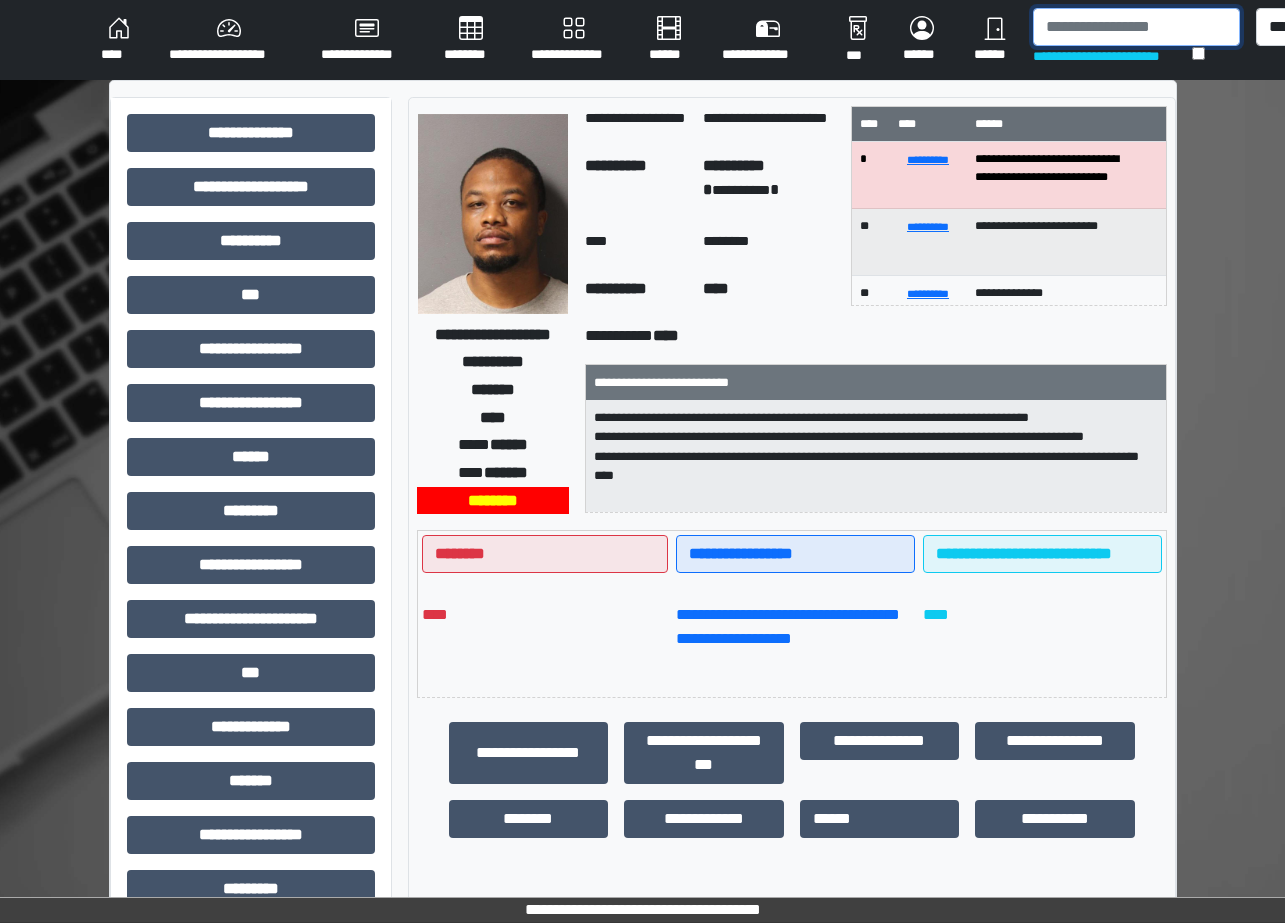 click at bounding box center [1136, 27] 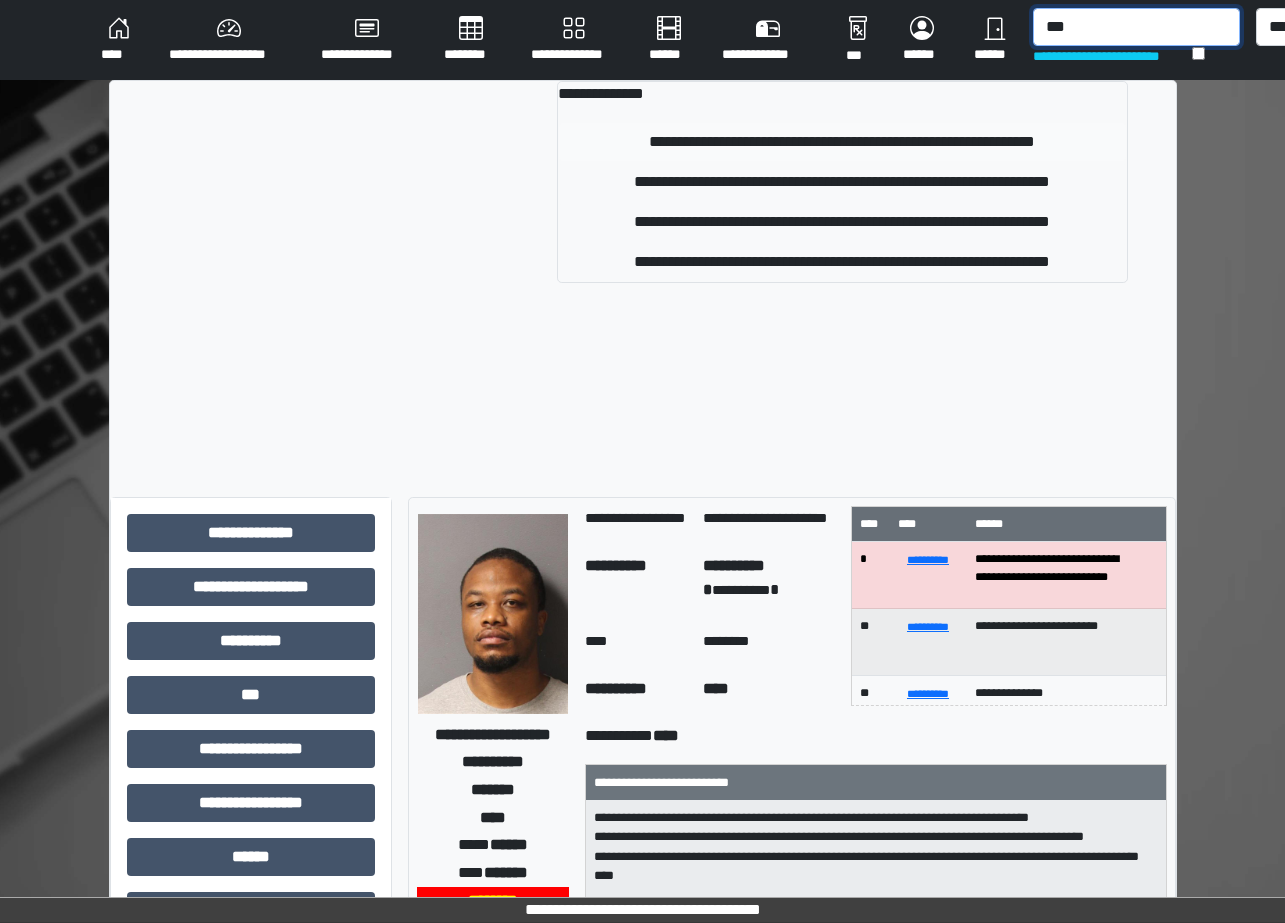 type on "***" 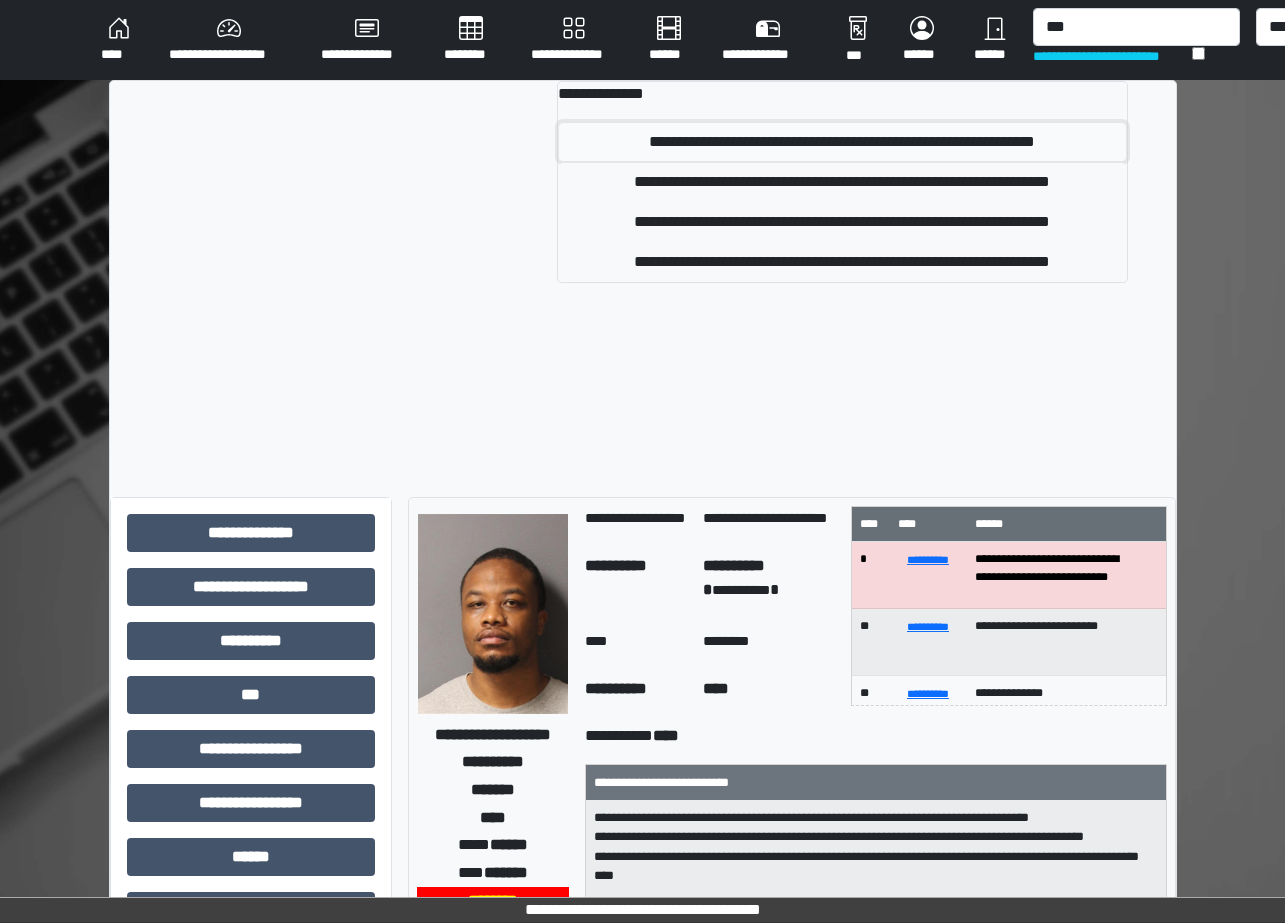 click on "**********" at bounding box center (842, 142) 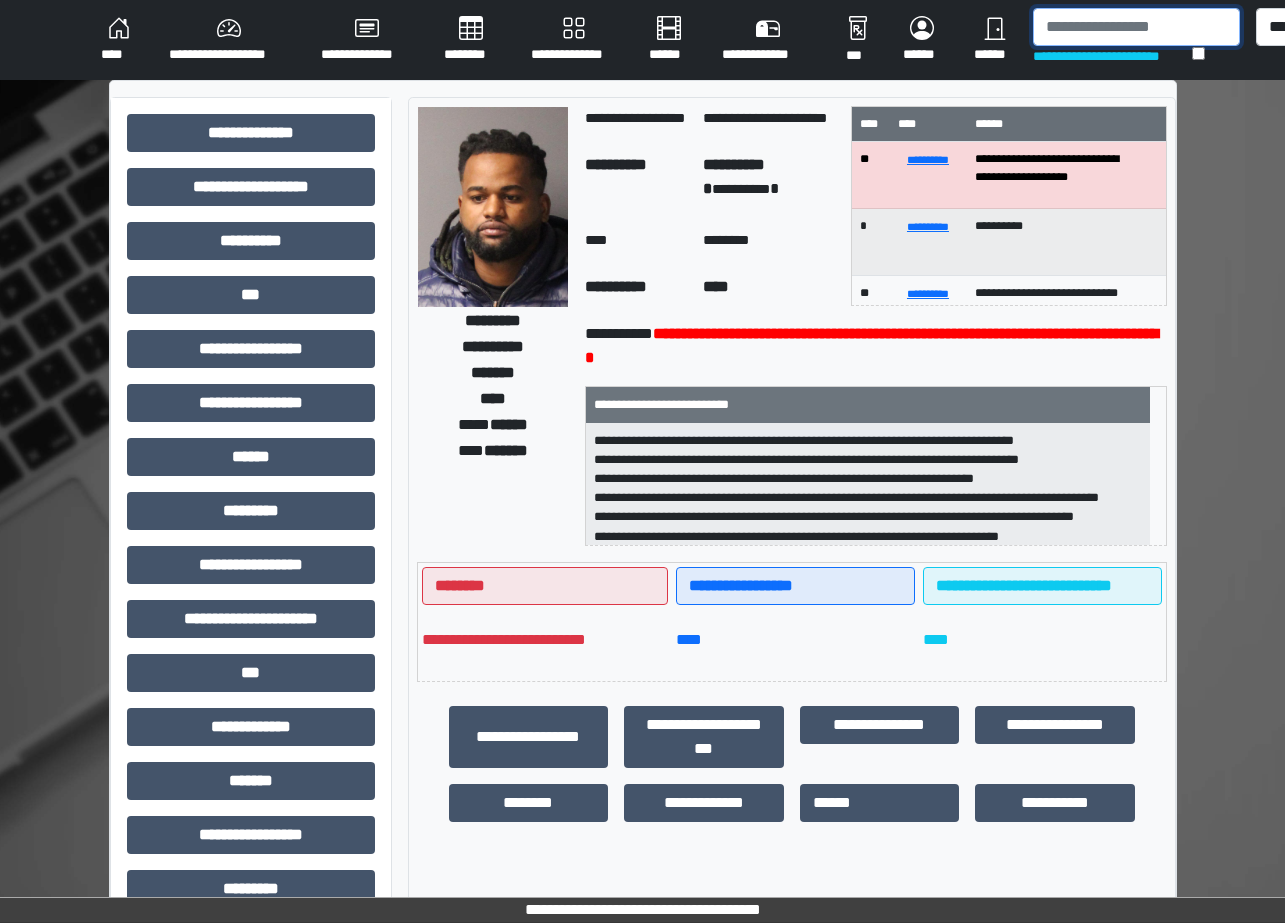 click at bounding box center (1136, 27) 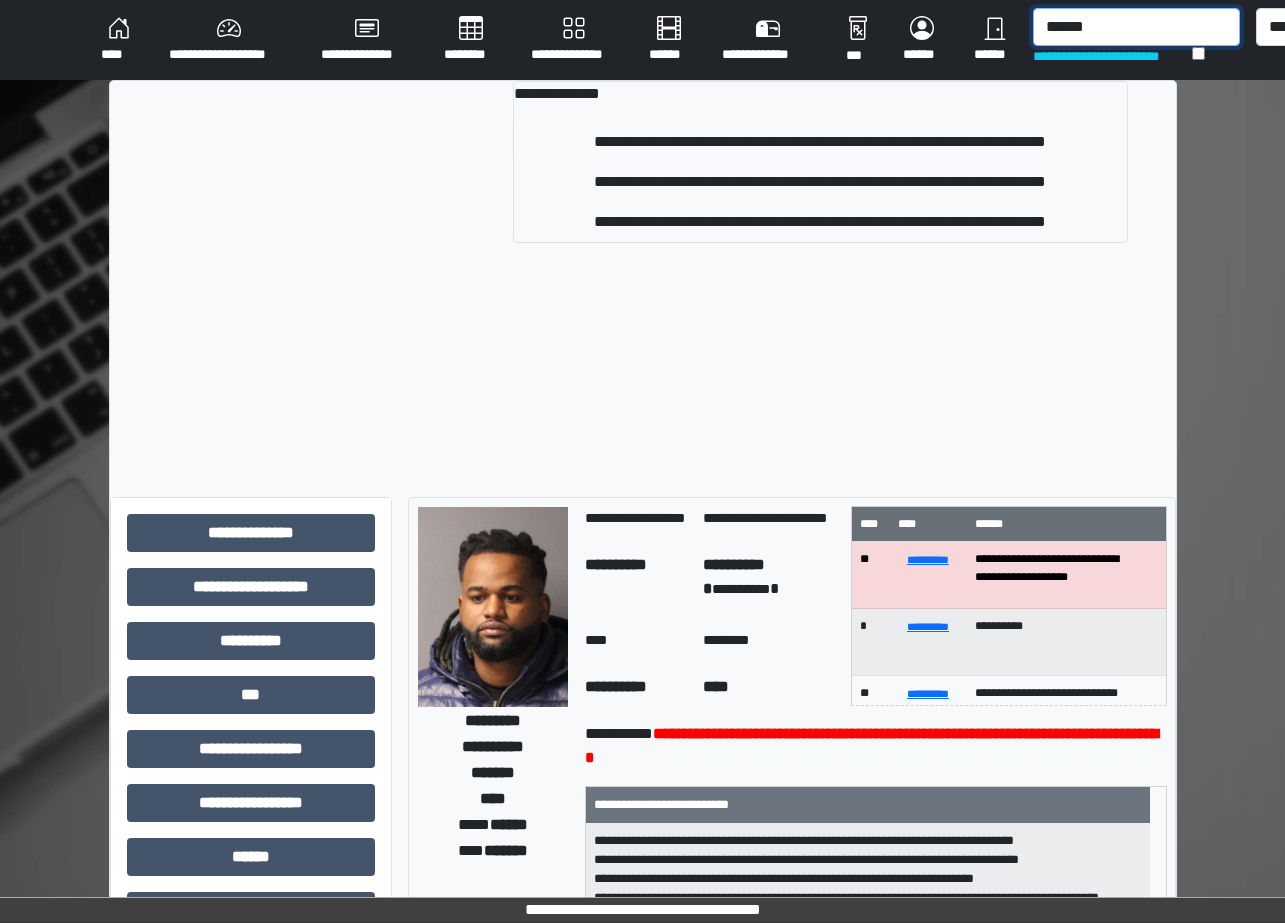 type on "******" 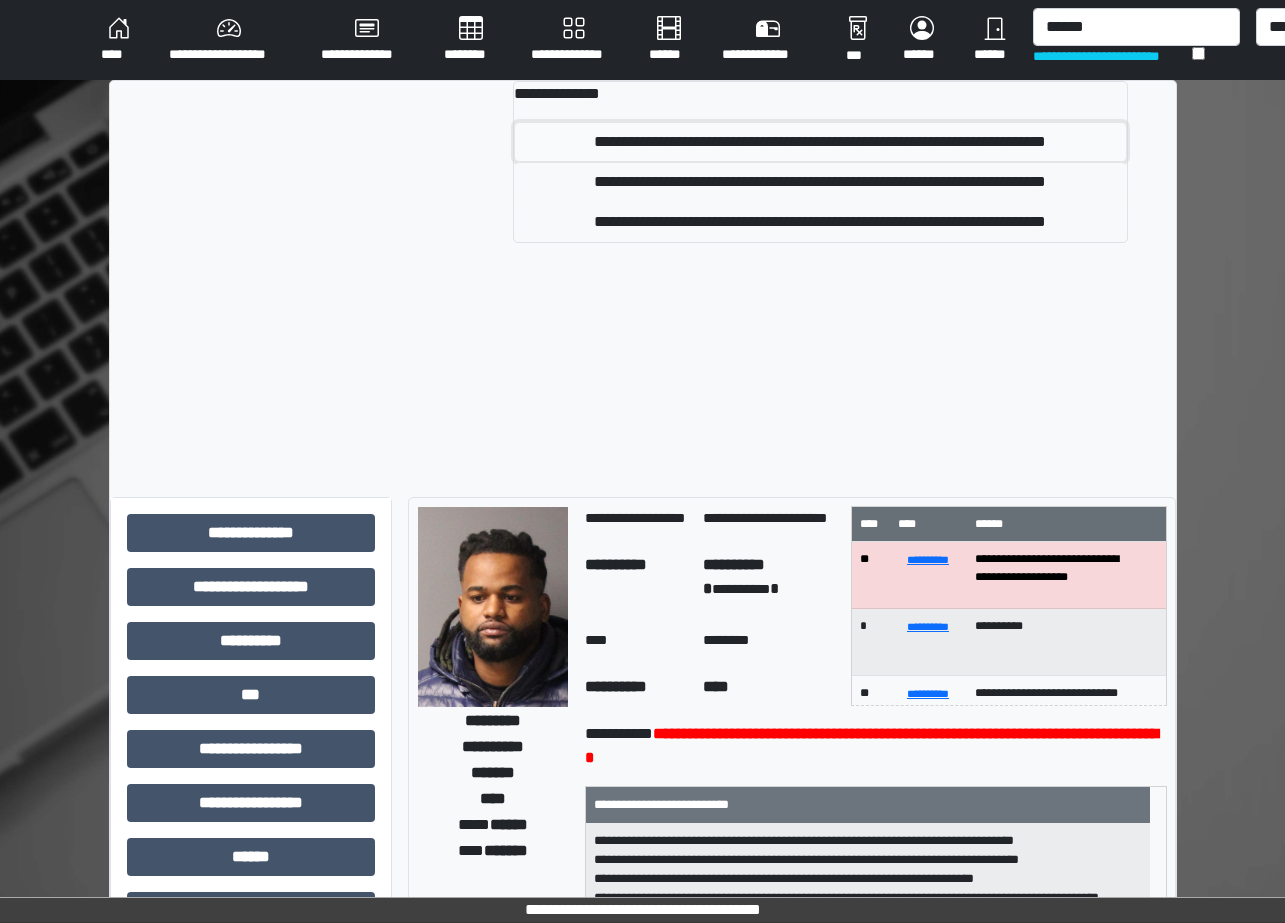 click on "**********" at bounding box center (820, 142) 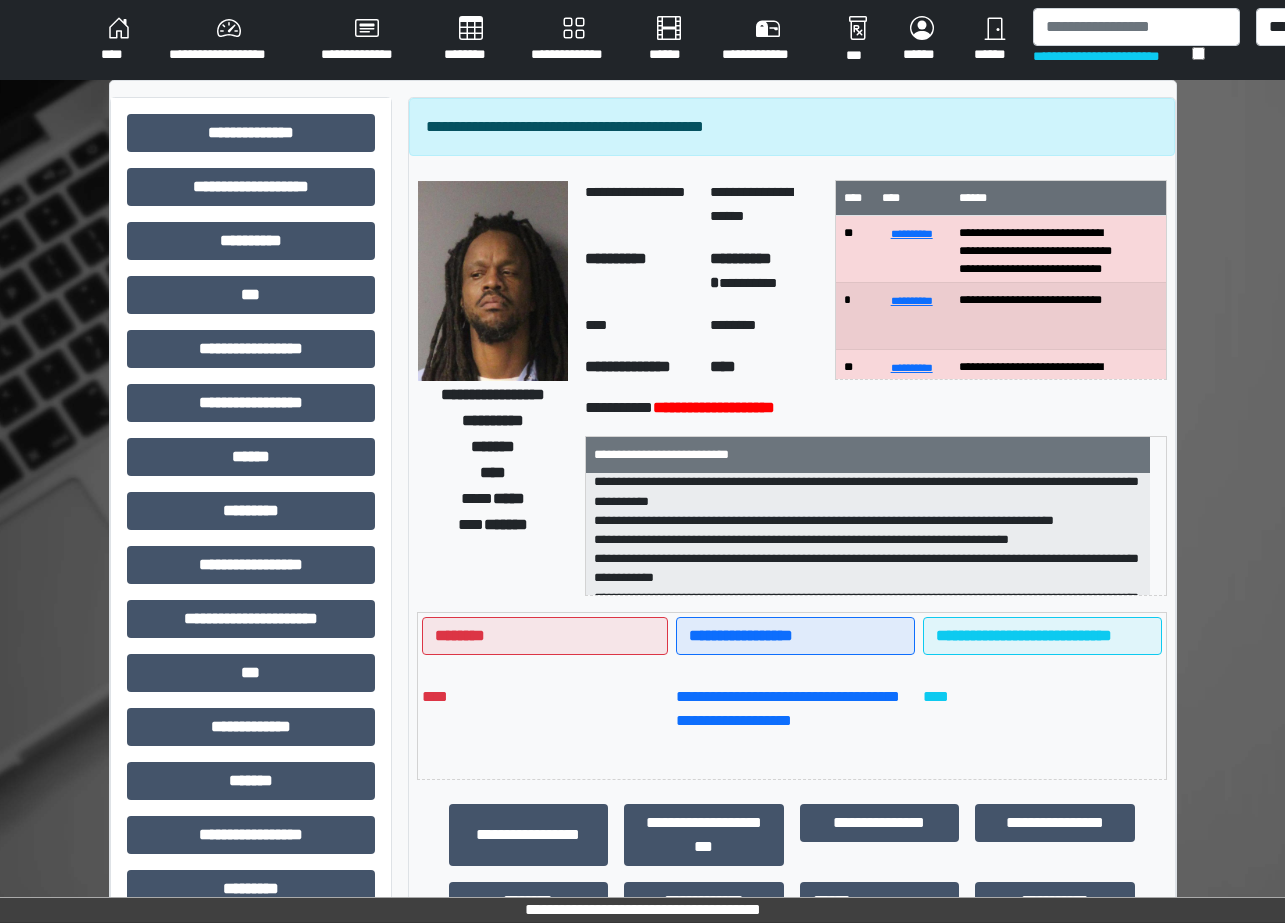 scroll, scrollTop: 274, scrollLeft: 0, axis: vertical 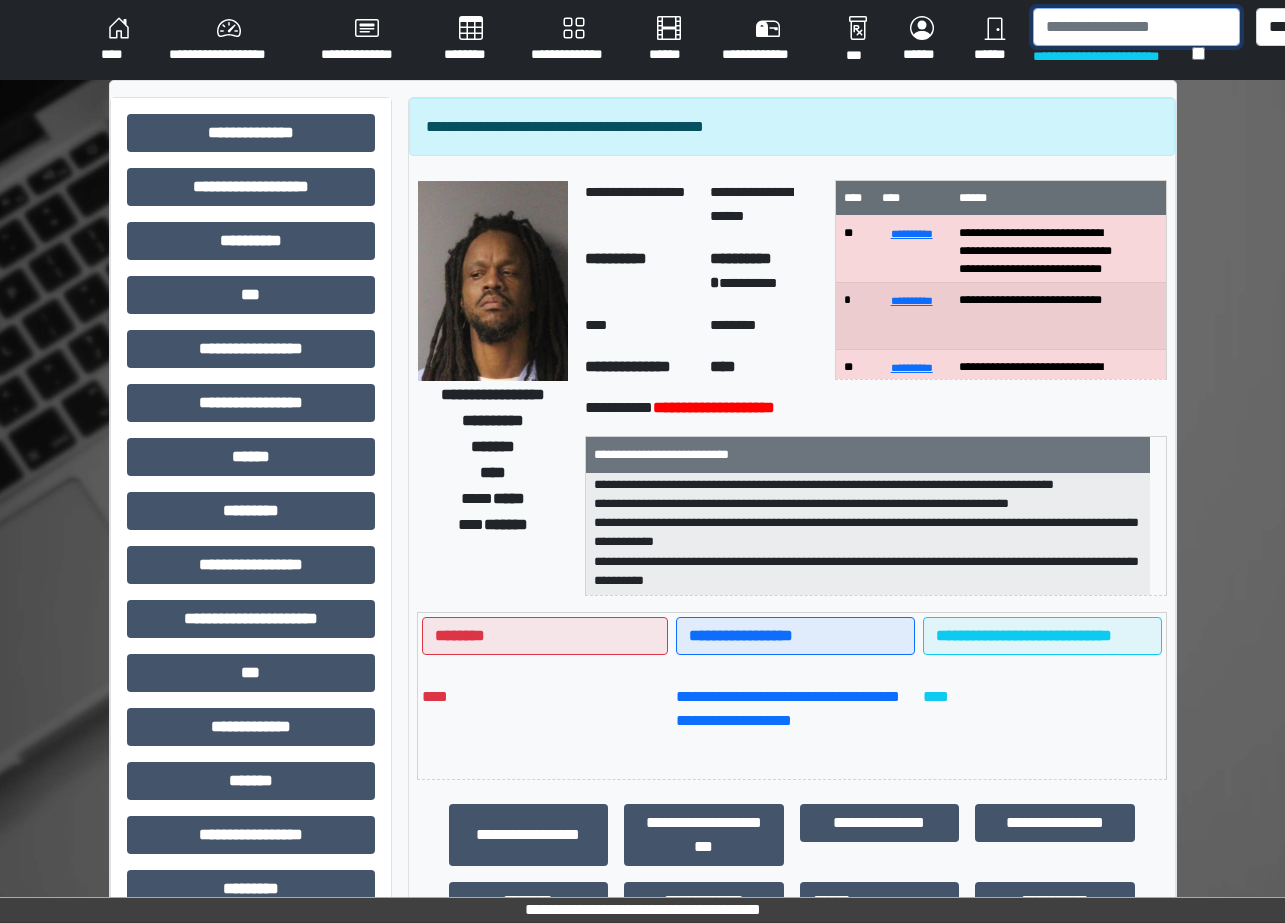 click at bounding box center (1136, 27) 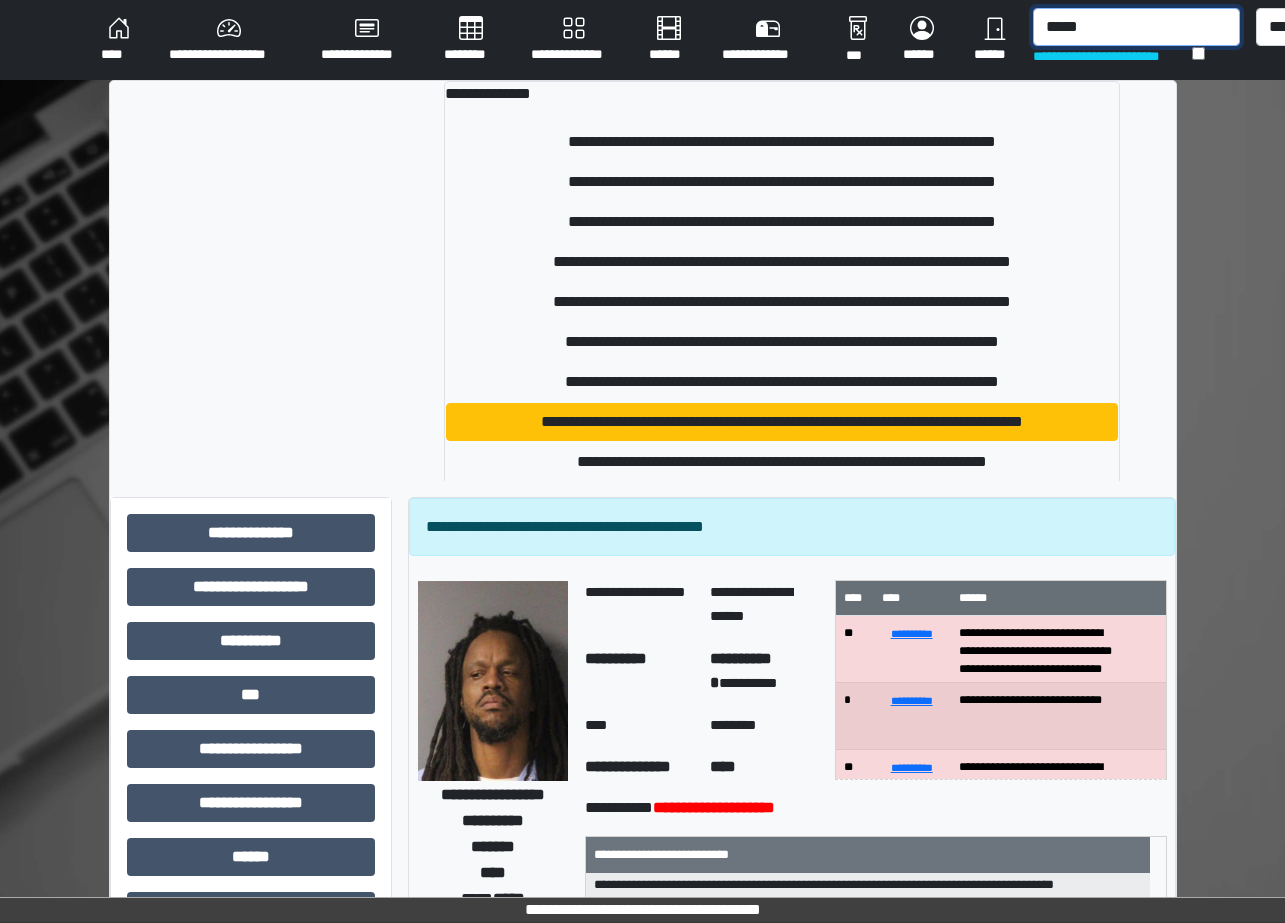 type on "*****" 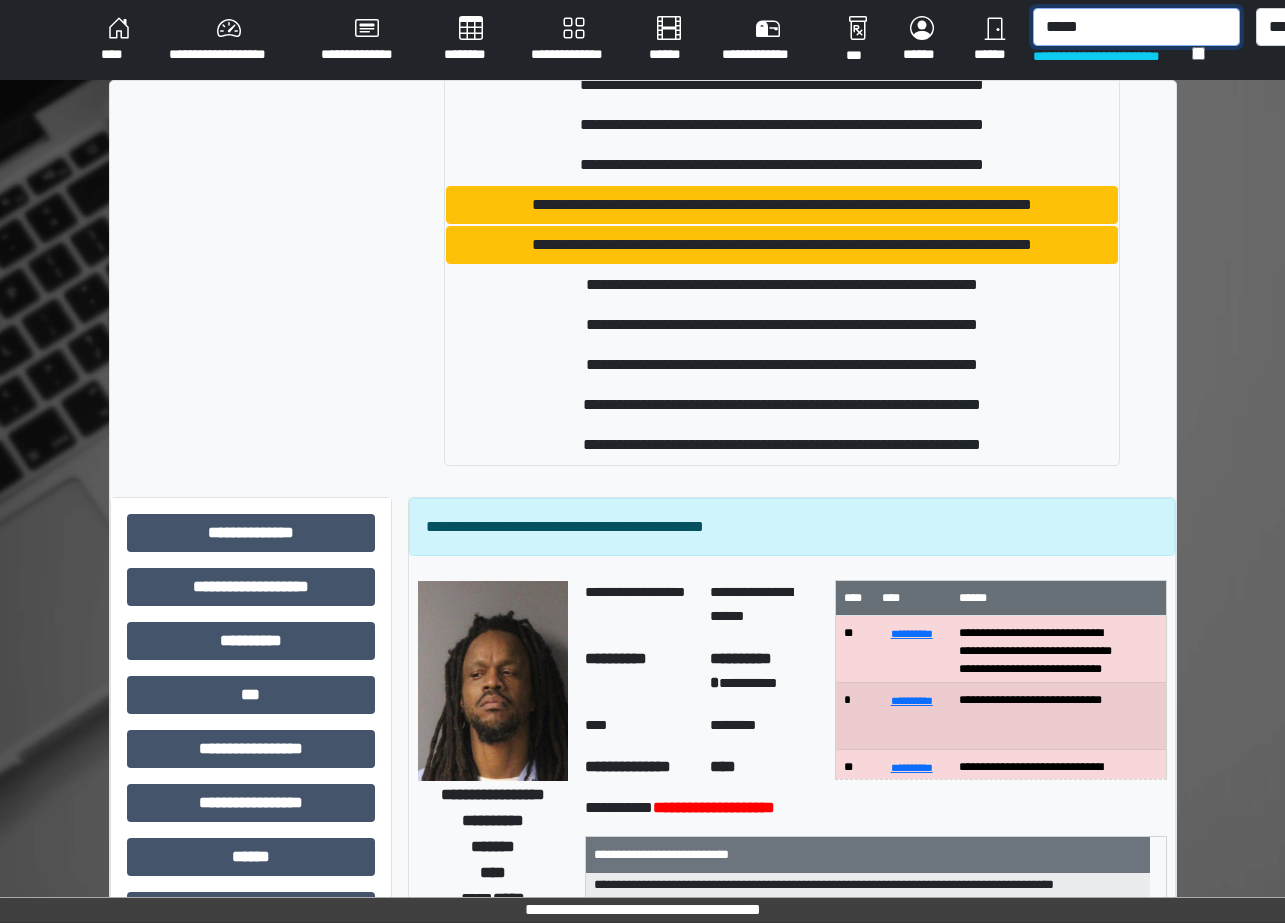 scroll, scrollTop: 618, scrollLeft: 0, axis: vertical 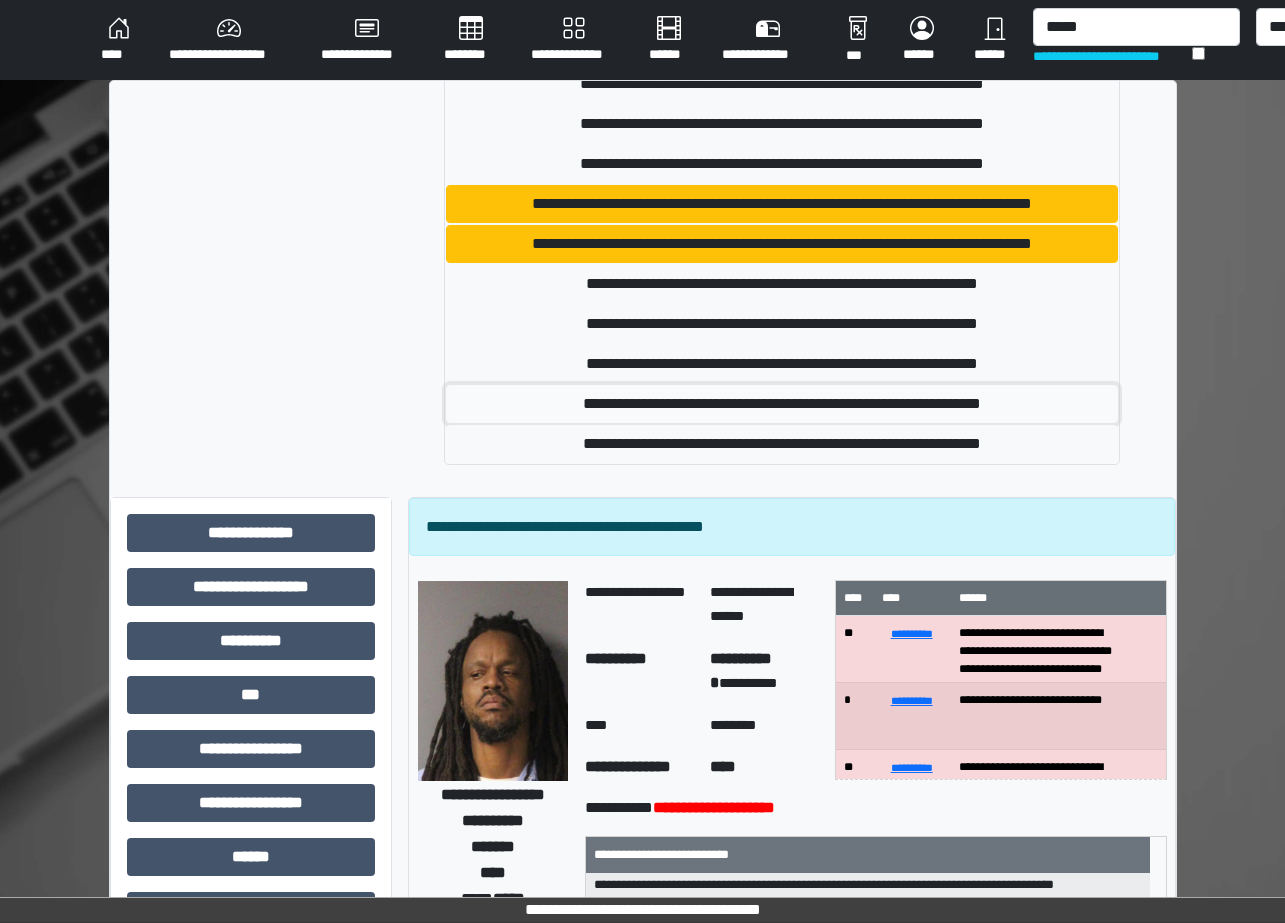 click on "**********" at bounding box center (782, 404) 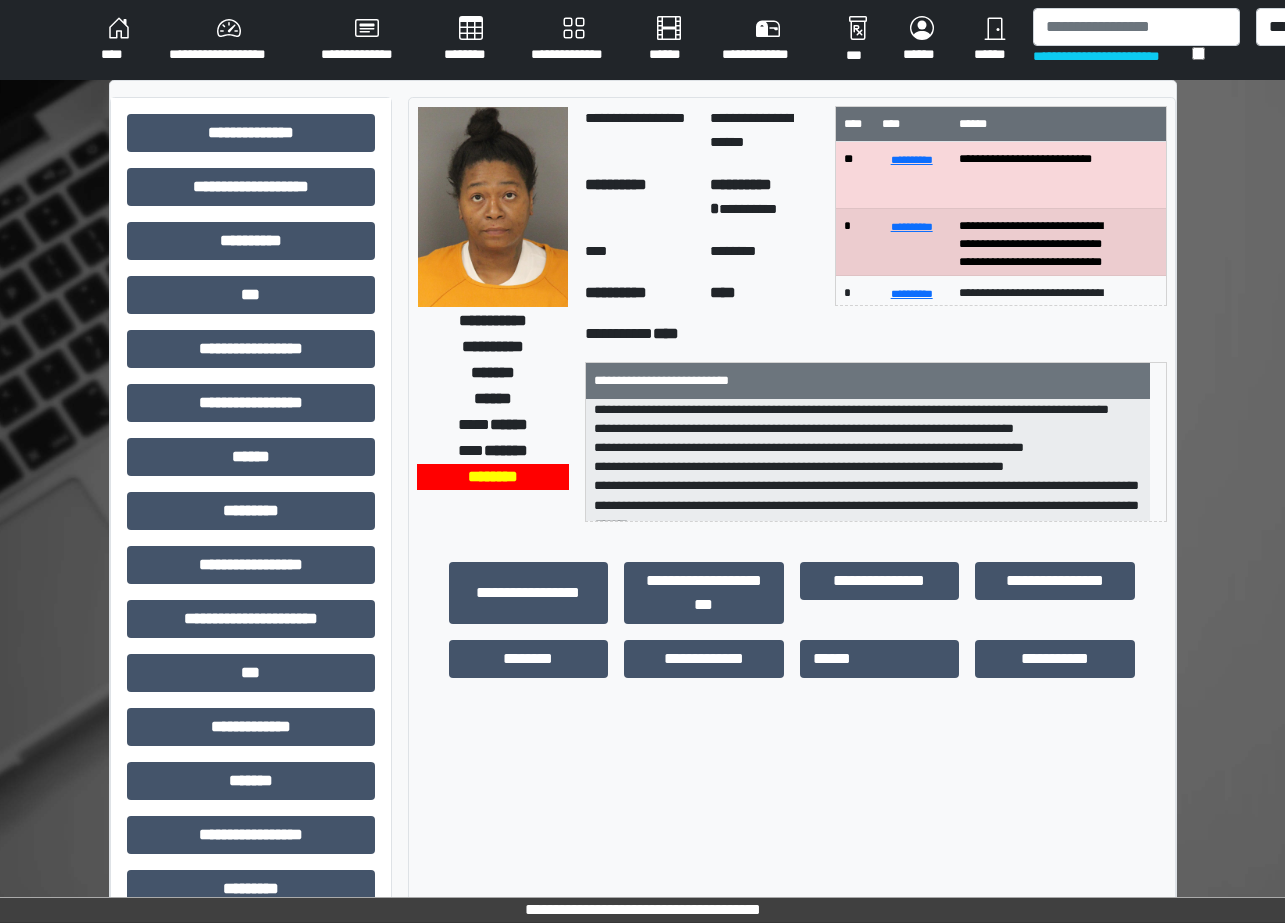 scroll, scrollTop: 0, scrollLeft: 0, axis: both 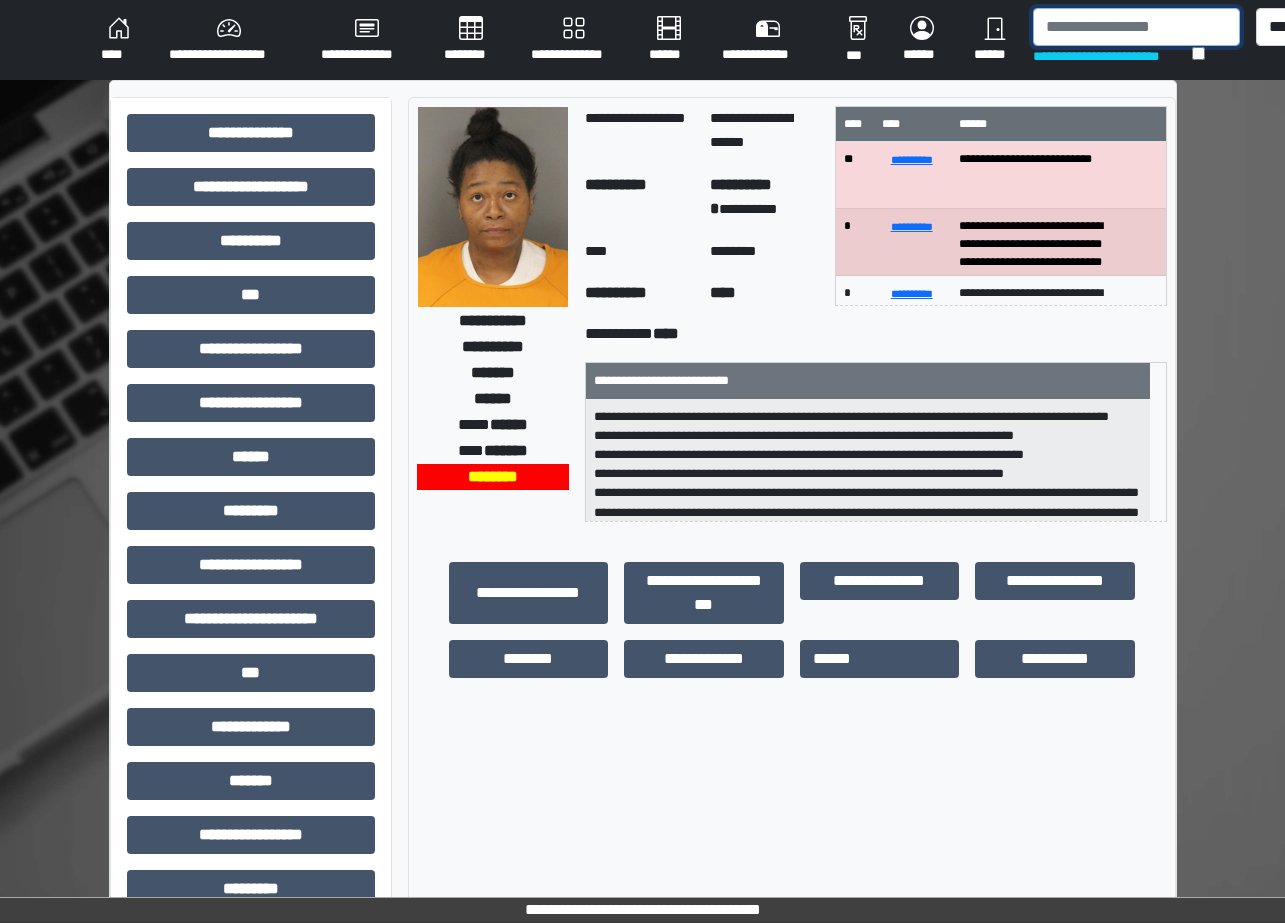 click at bounding box center [1136, 27] 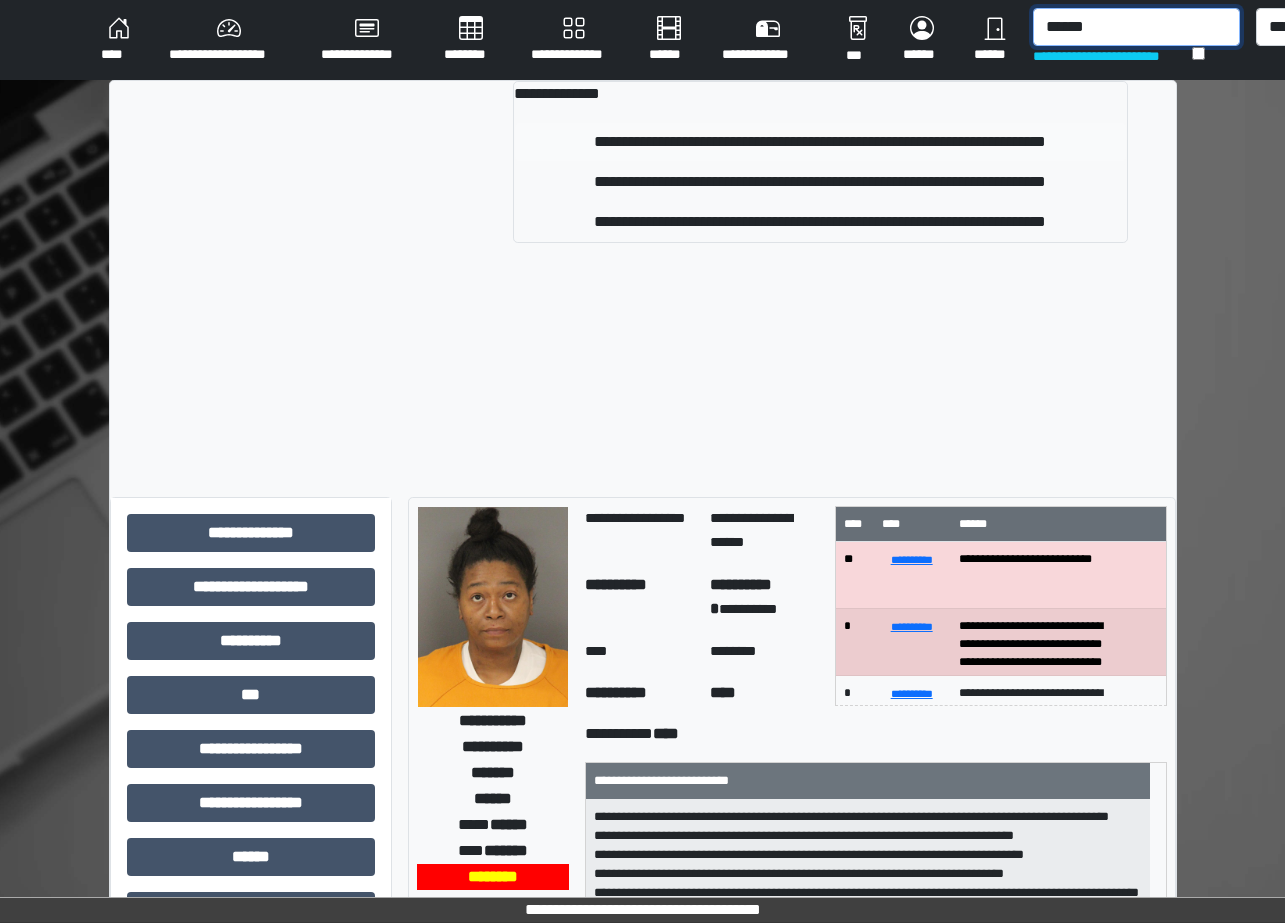 type on "******" 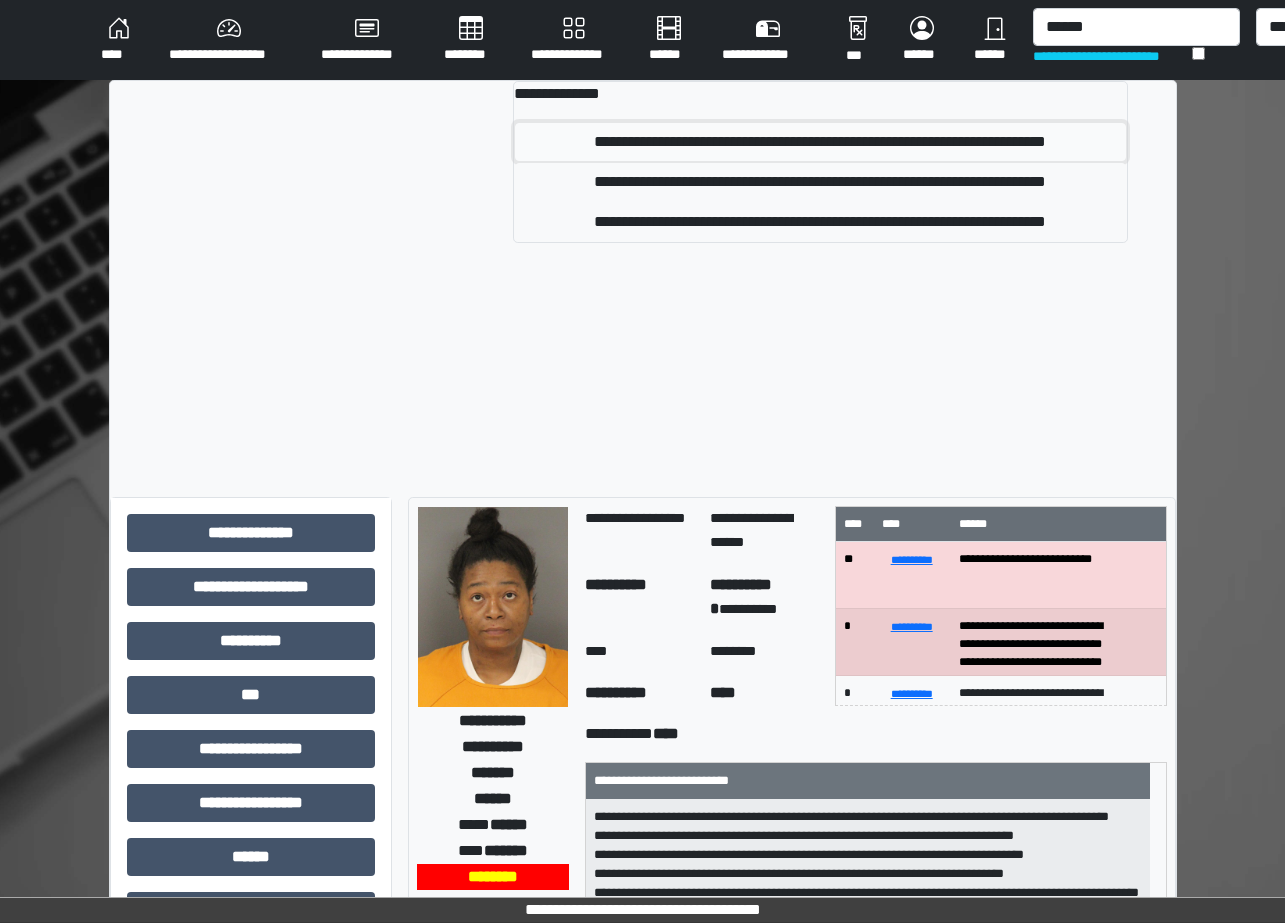click on "**********" at bounding box center (820, 142) 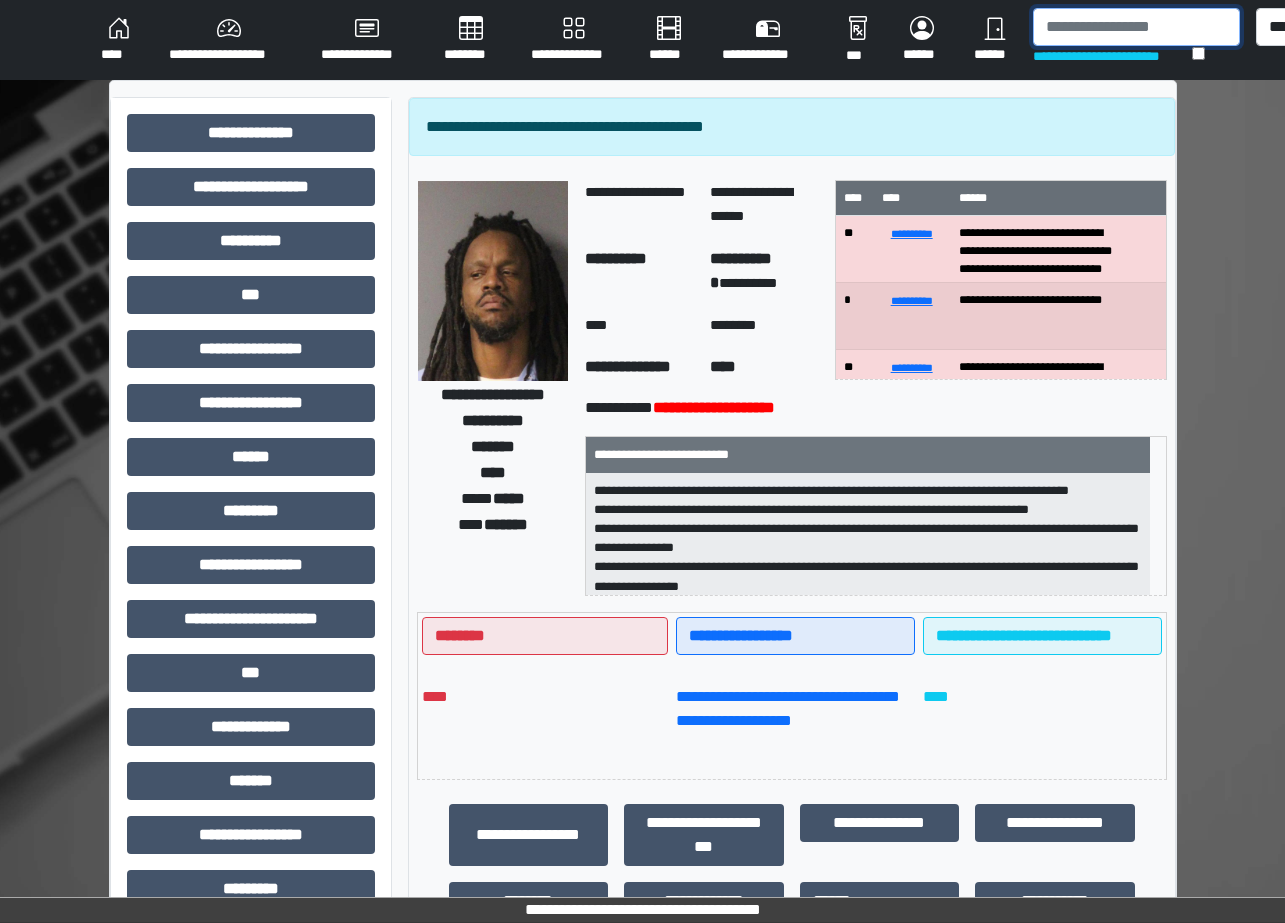 click at bounding box center [1136, 27] 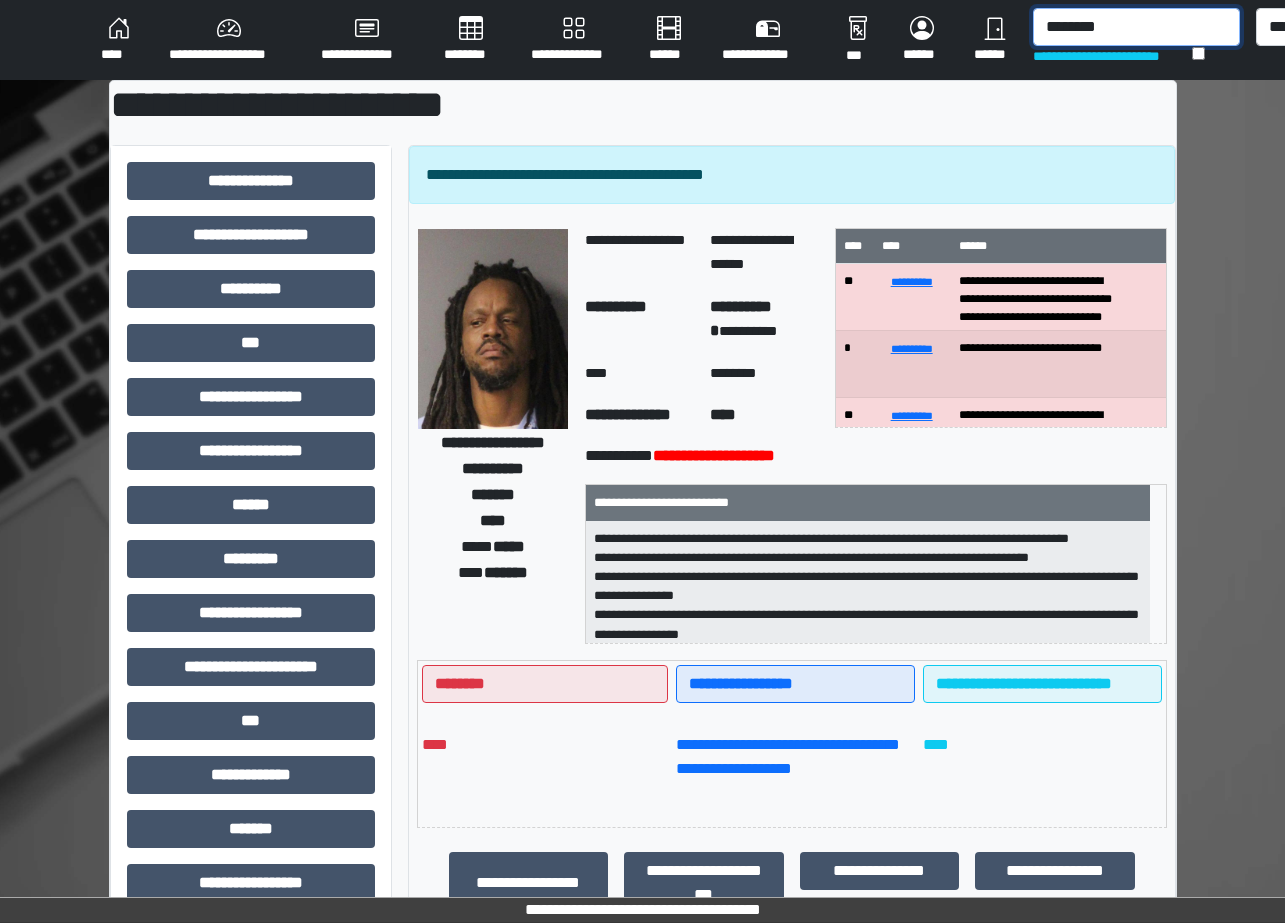 type on "********" 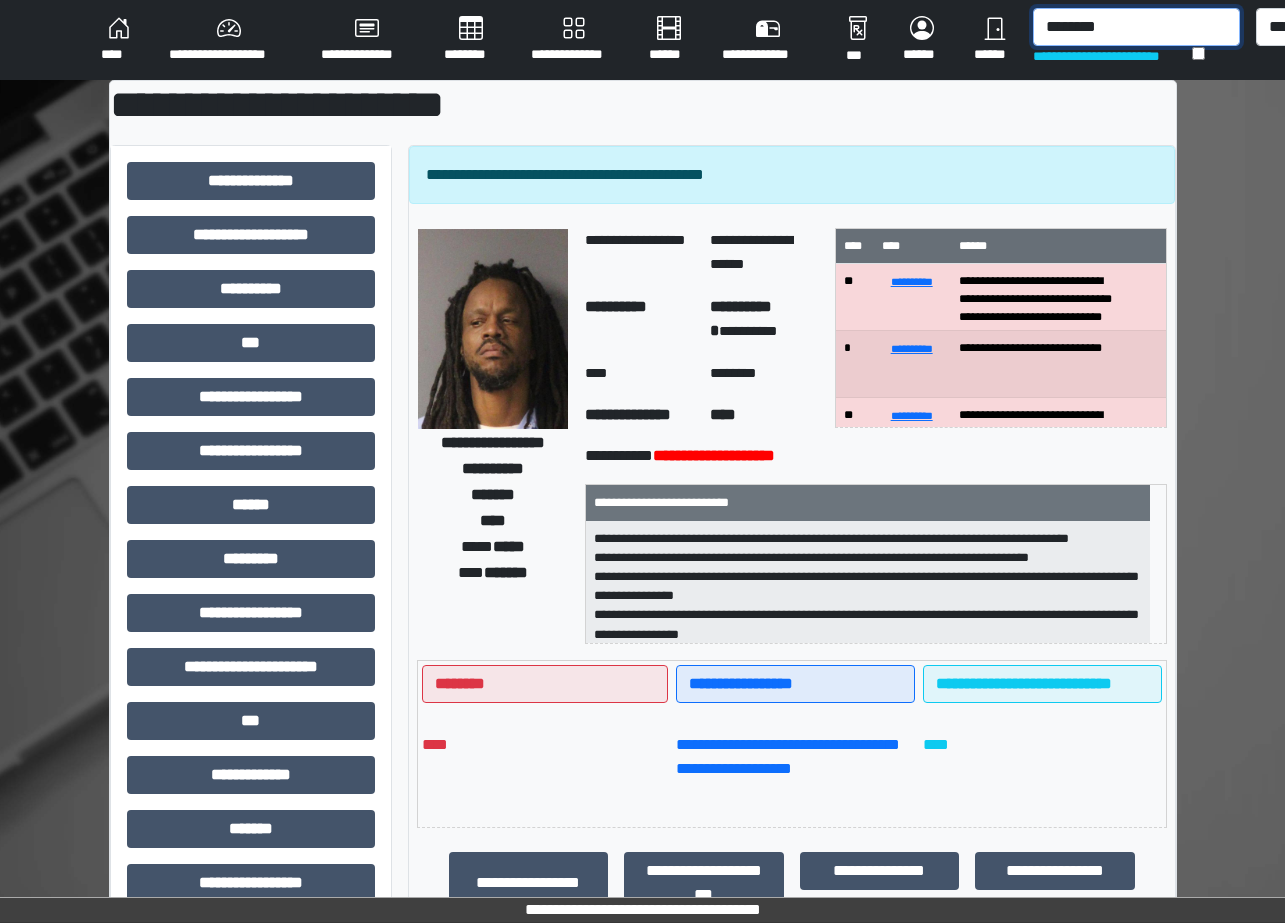 click on "********" at bounding box center [1136, 27] 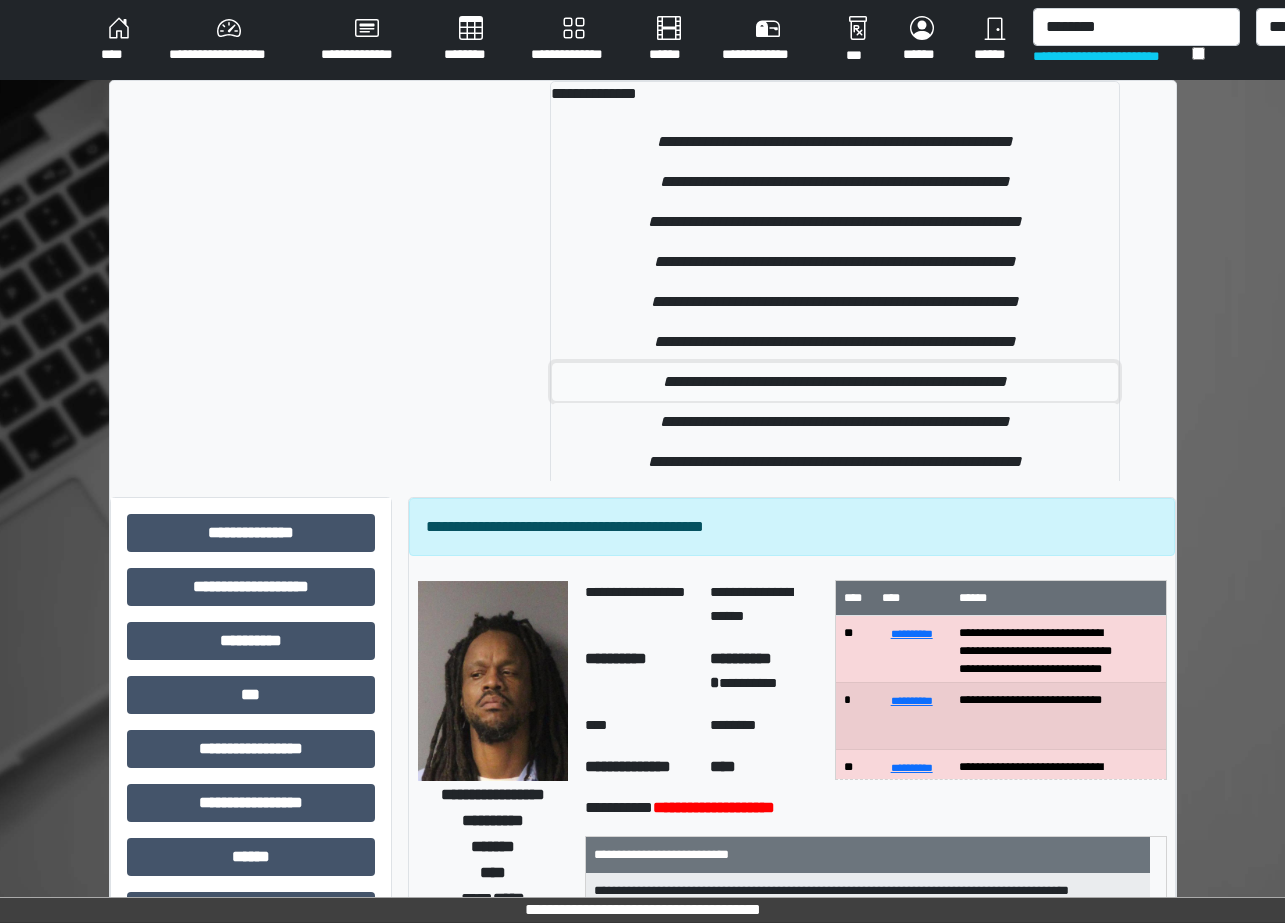 click on "**********" at bounding box center [835, 382] 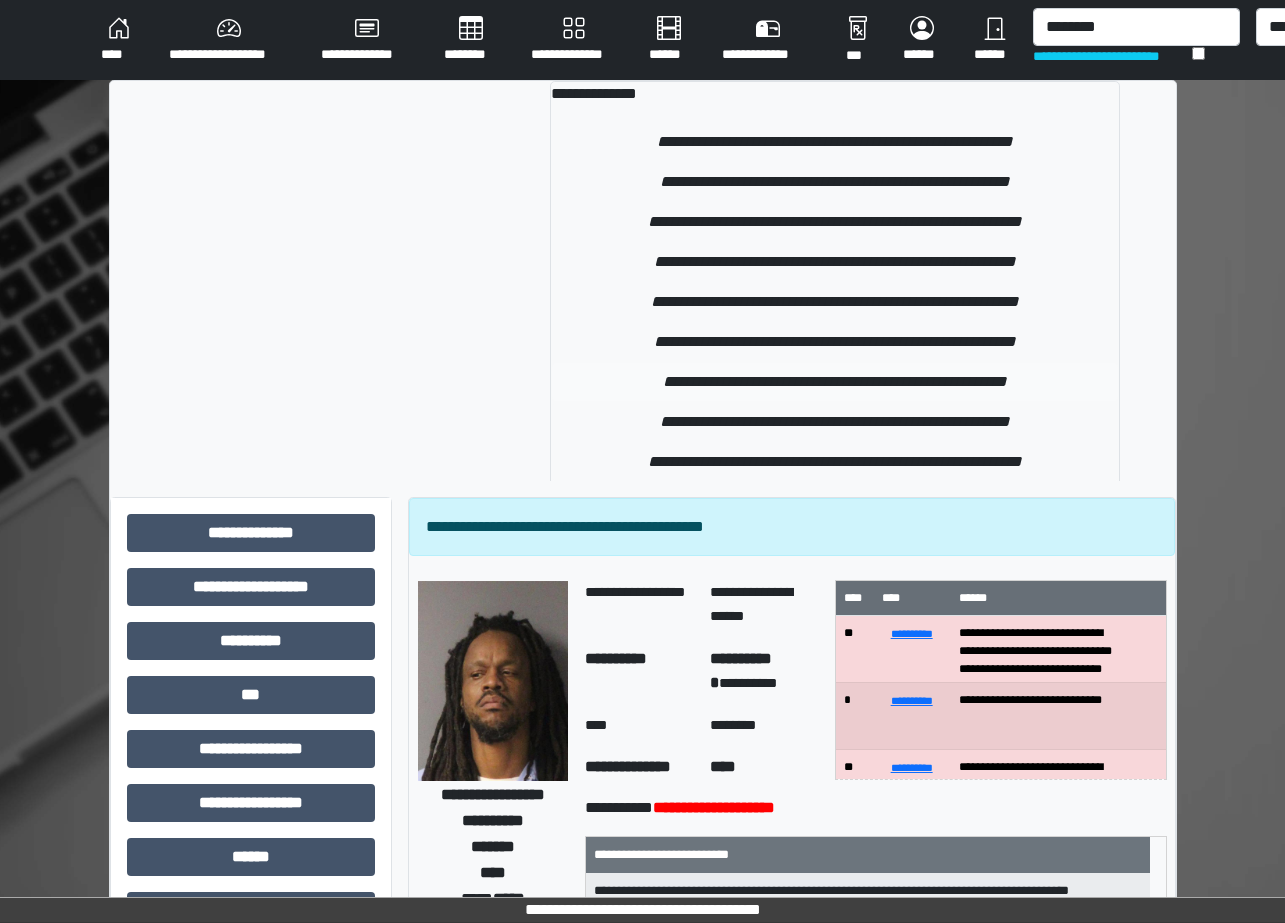 type 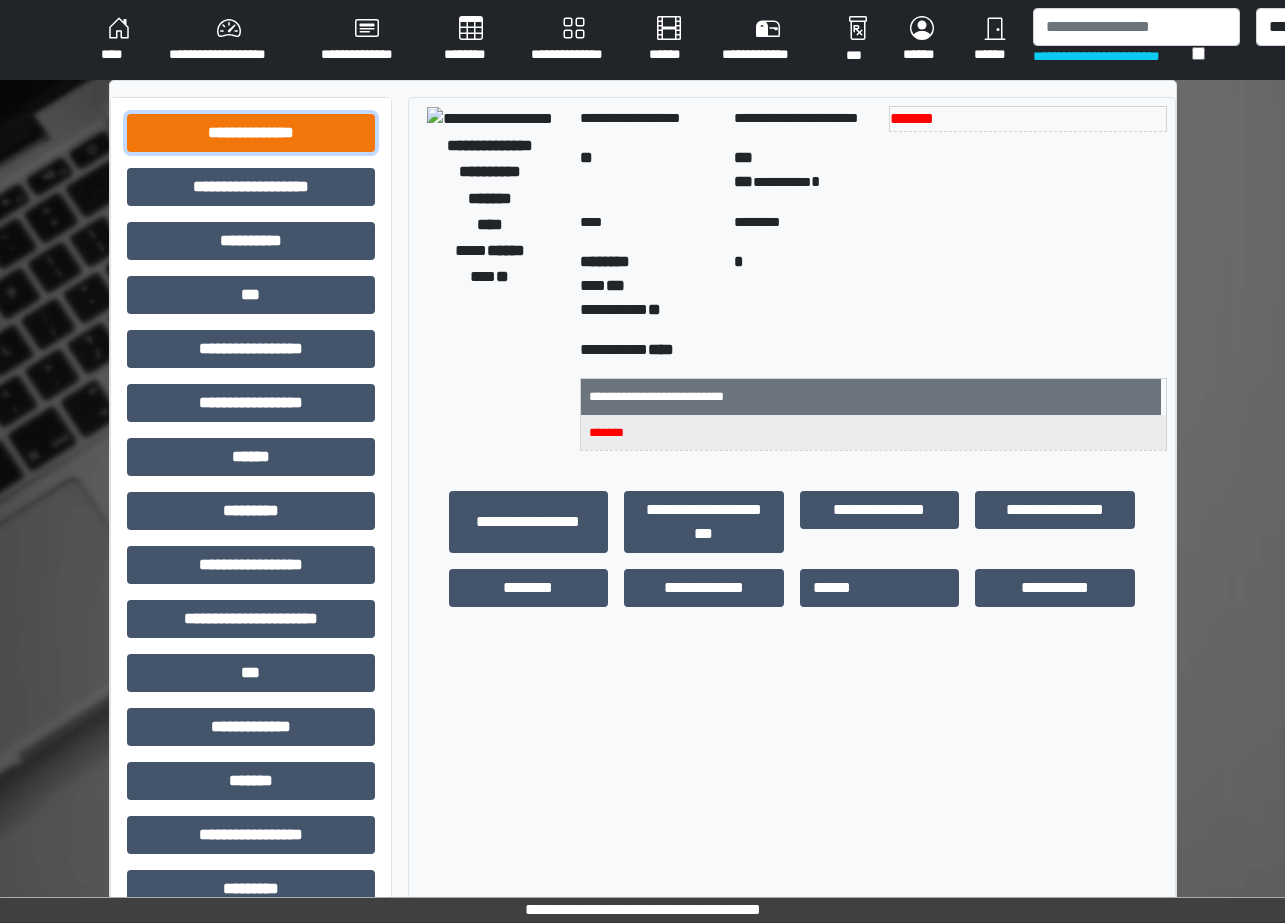 click on "**********" at bounding box center [251, 133] 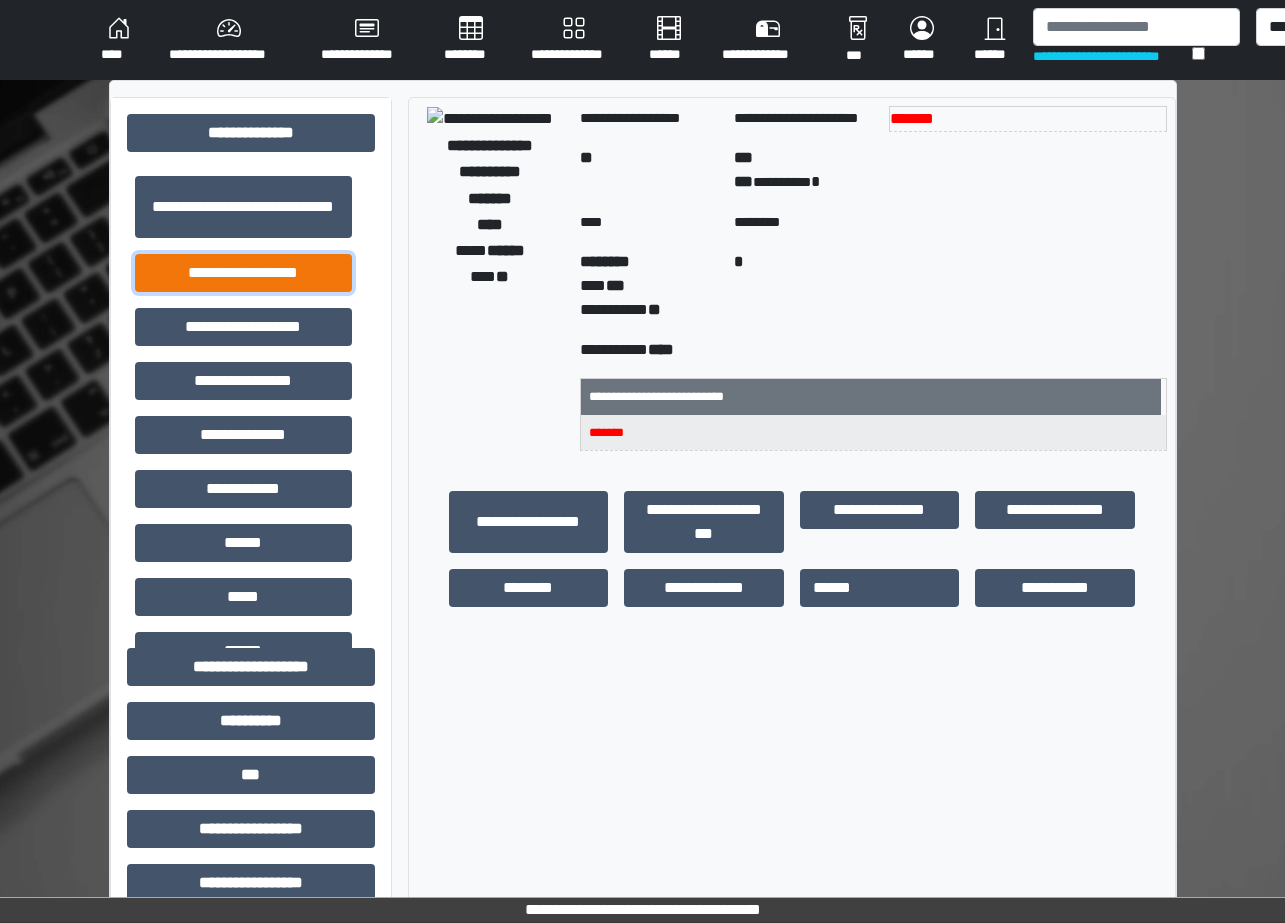 click on "**********" at bounding box center [243, 273] 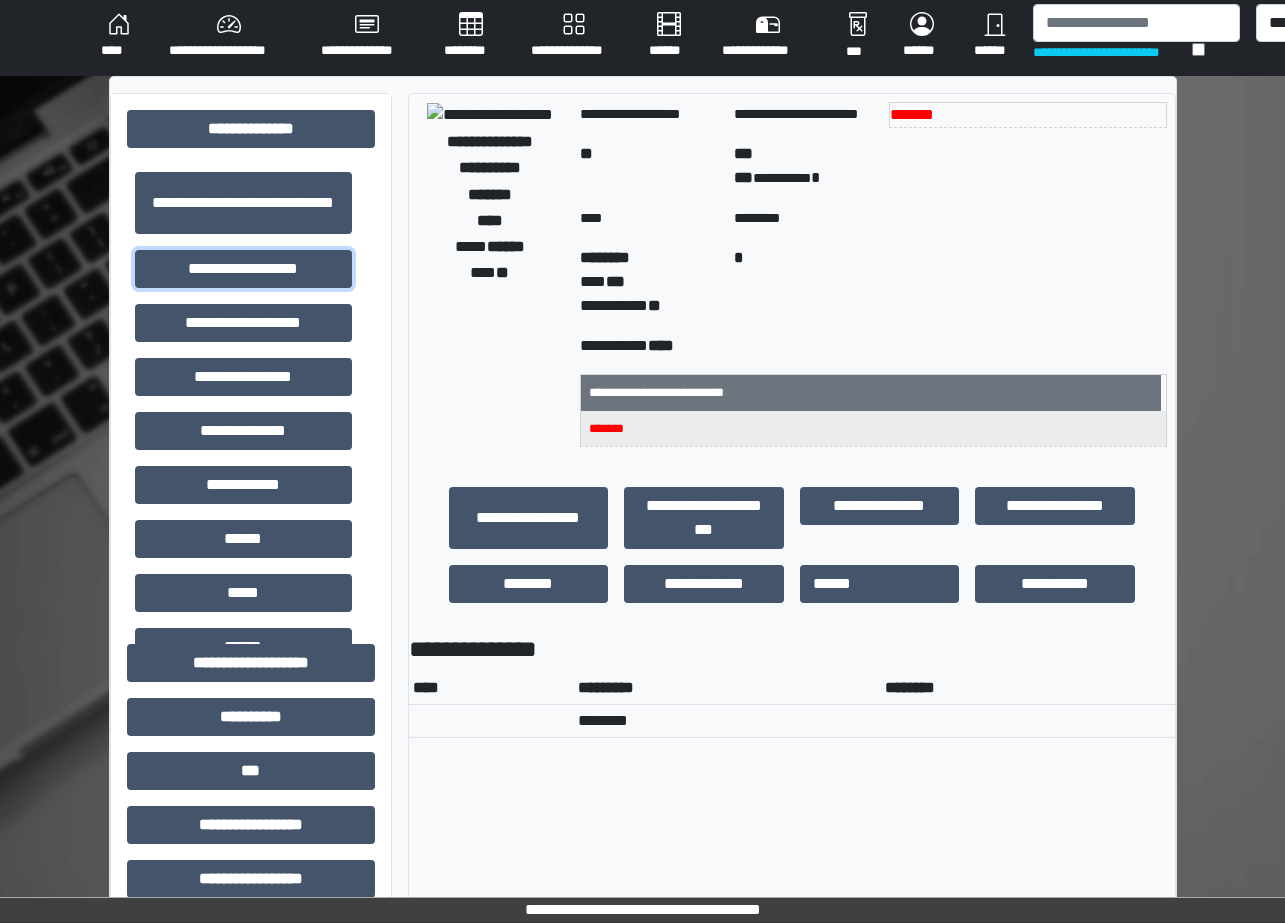 scroll, scrollTop: 0, scrollLeft: 0, axis: both 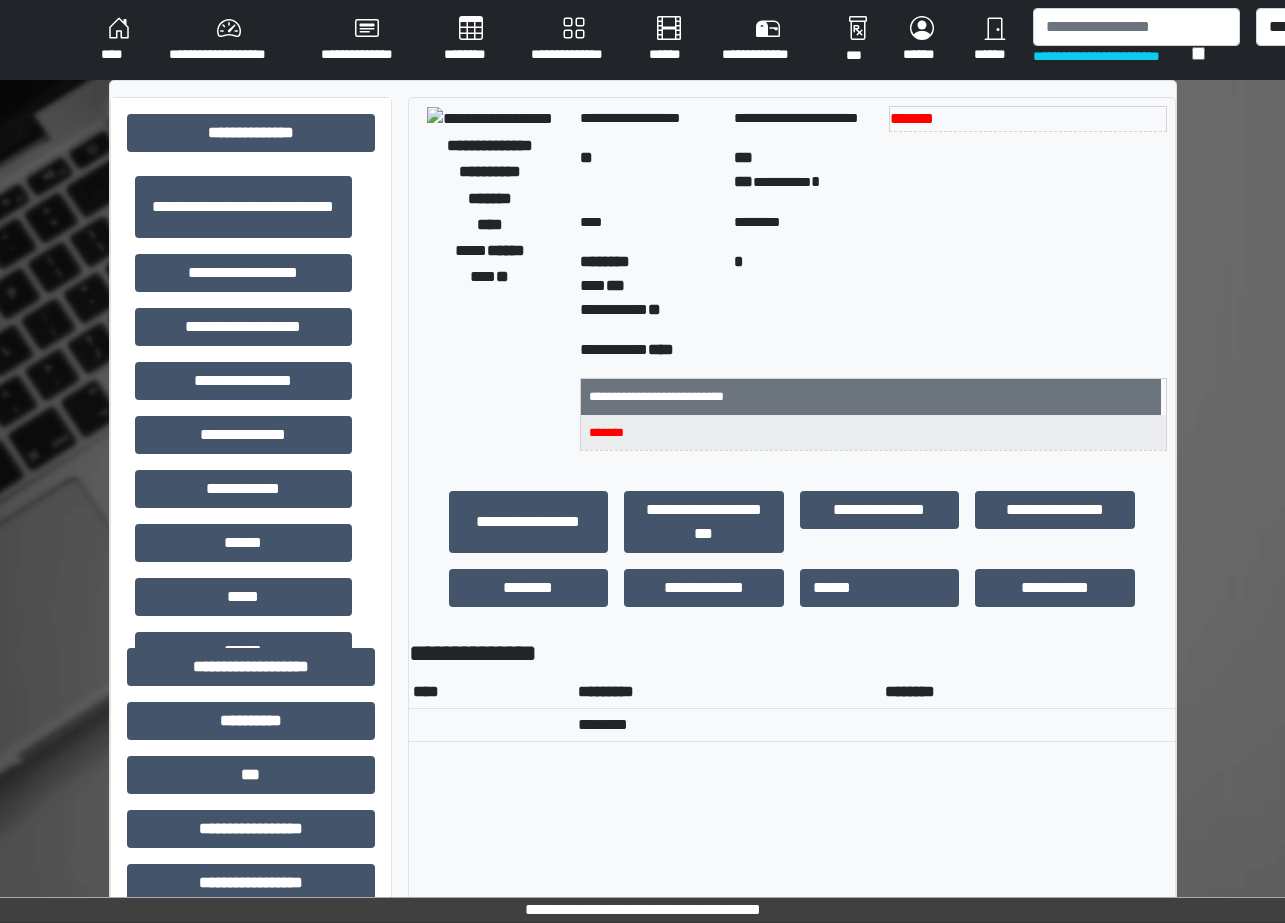 click on "****" at bounding box center [119, 40] 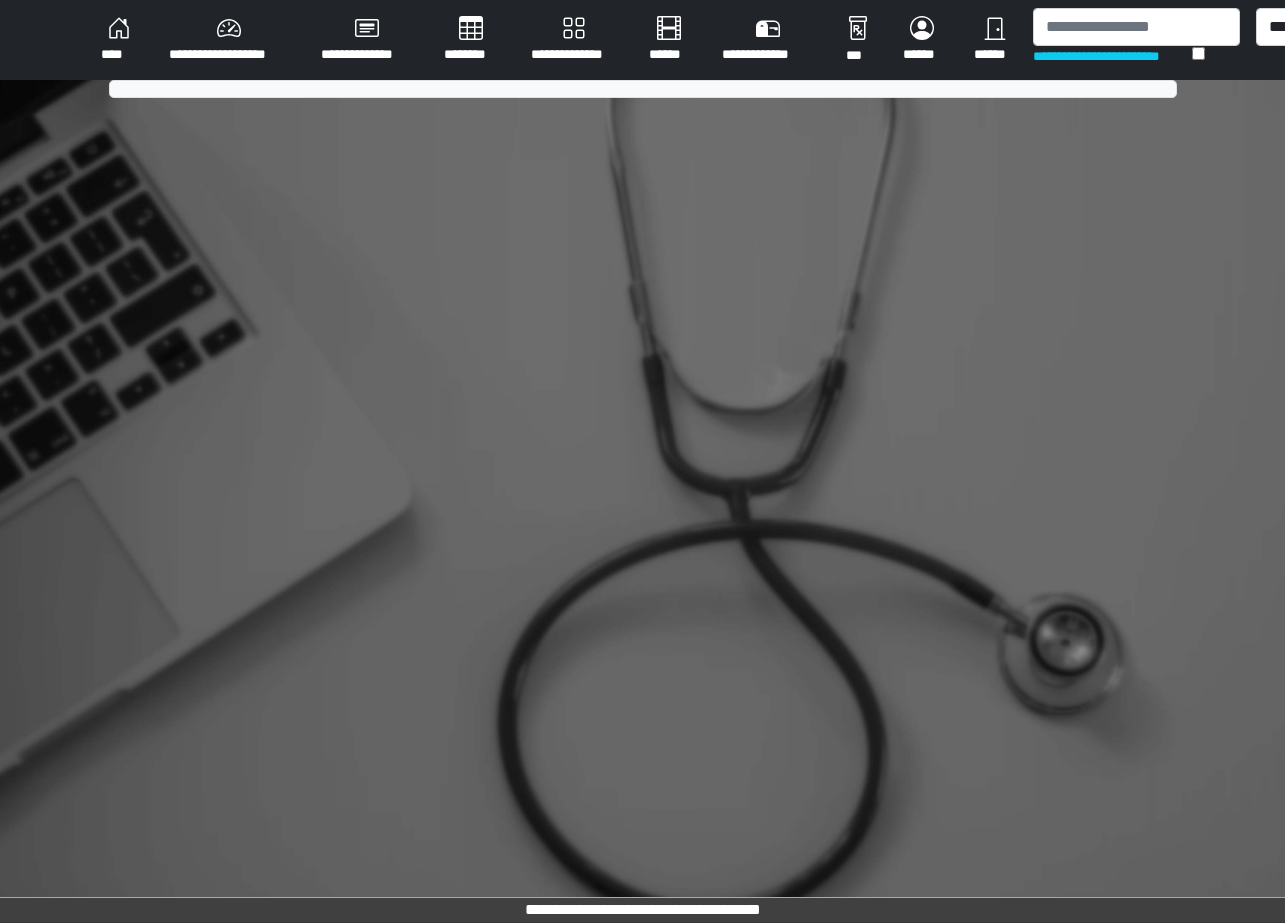 scroll, scrollTop: 0, scrollLeft: 0, axis: both 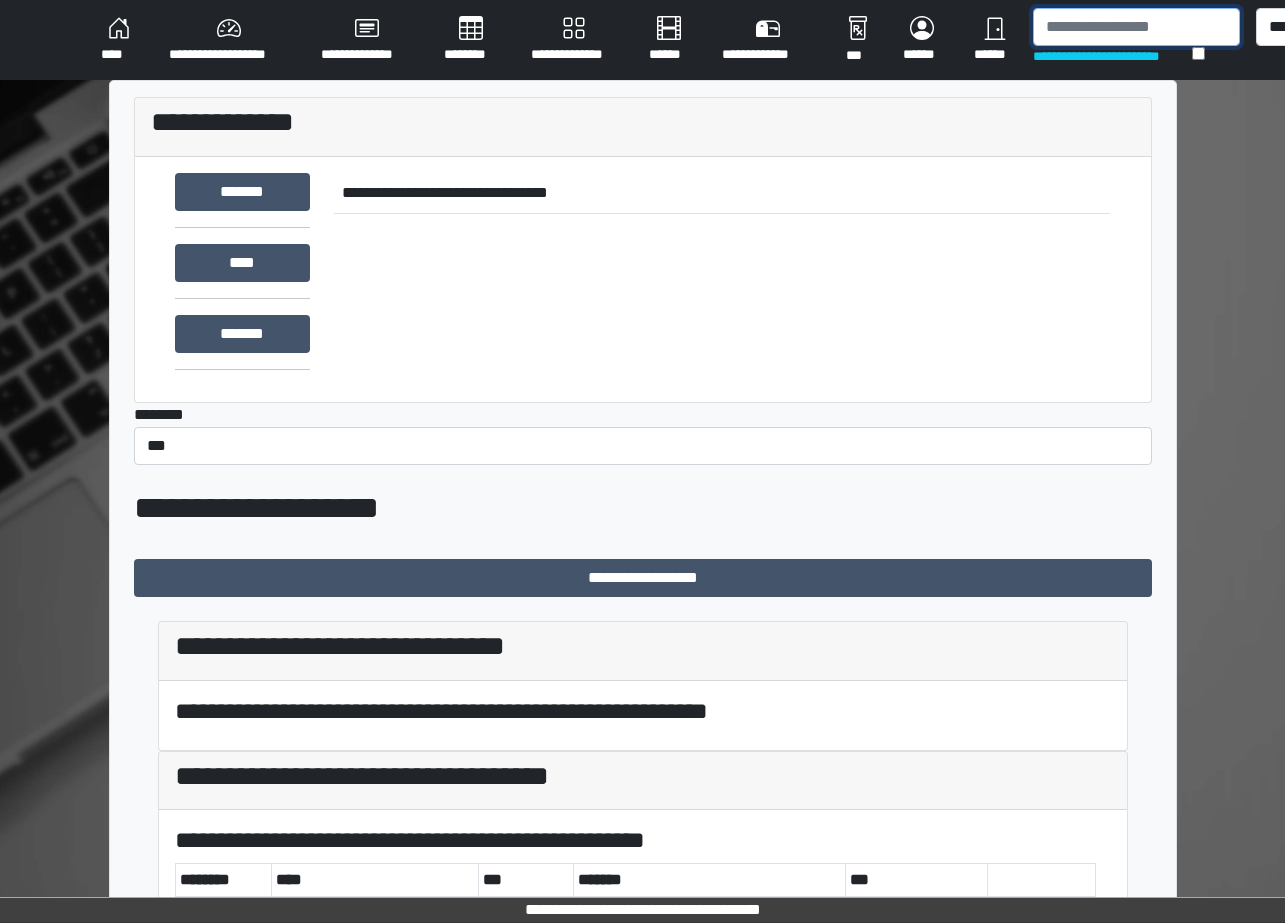 click at bounding box center [1136, 27] 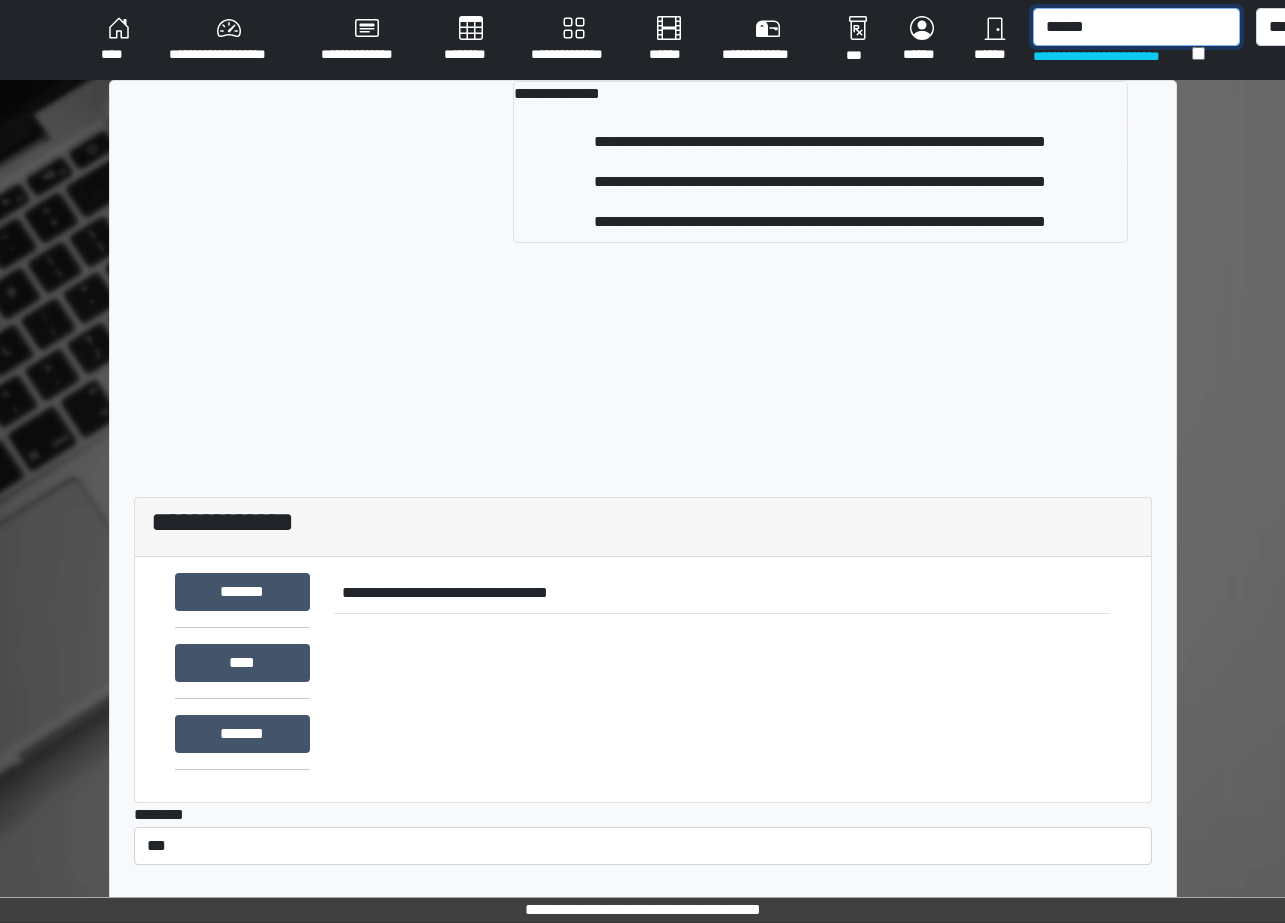 type on "******" 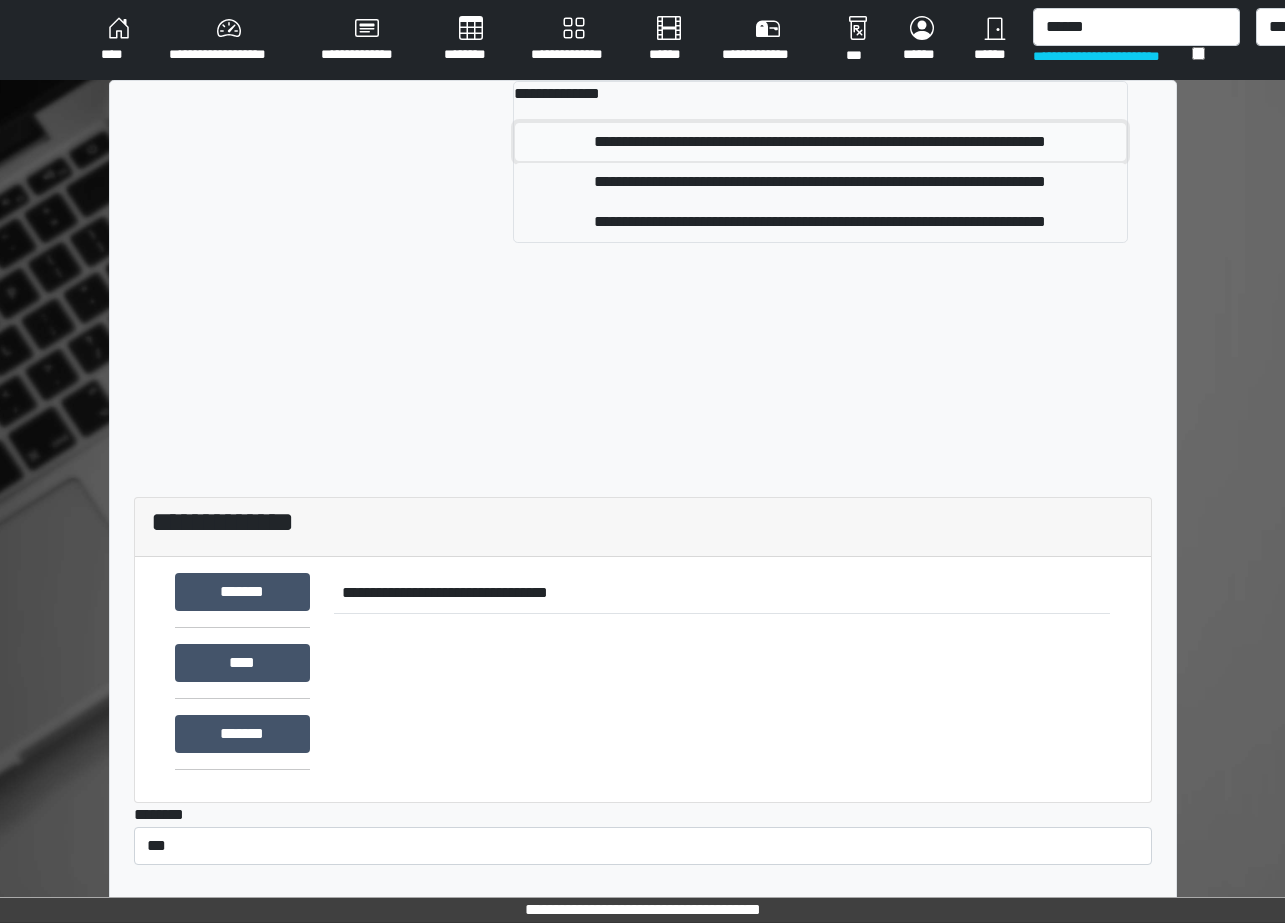 click on "**********" at bounding box center (820, 142) 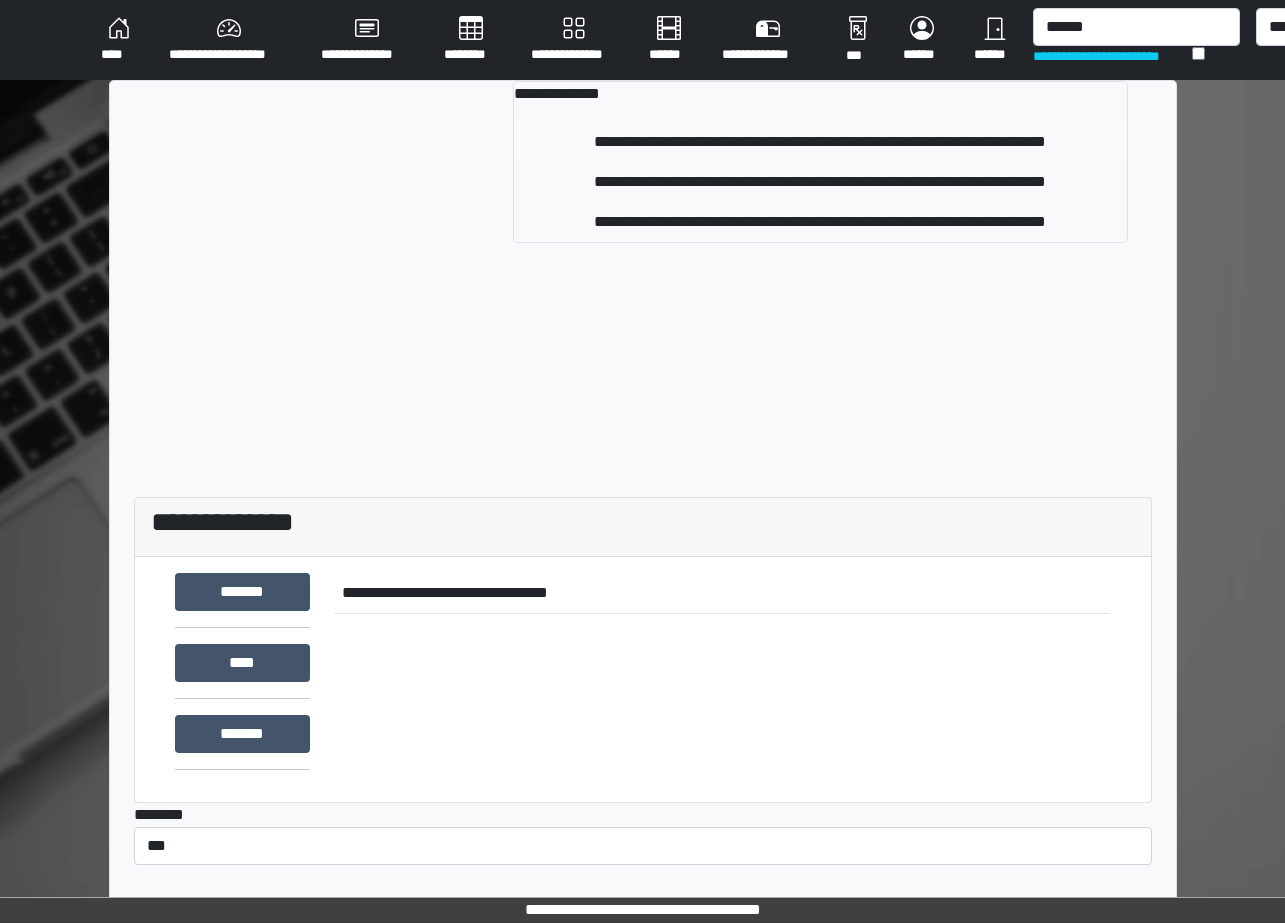 type 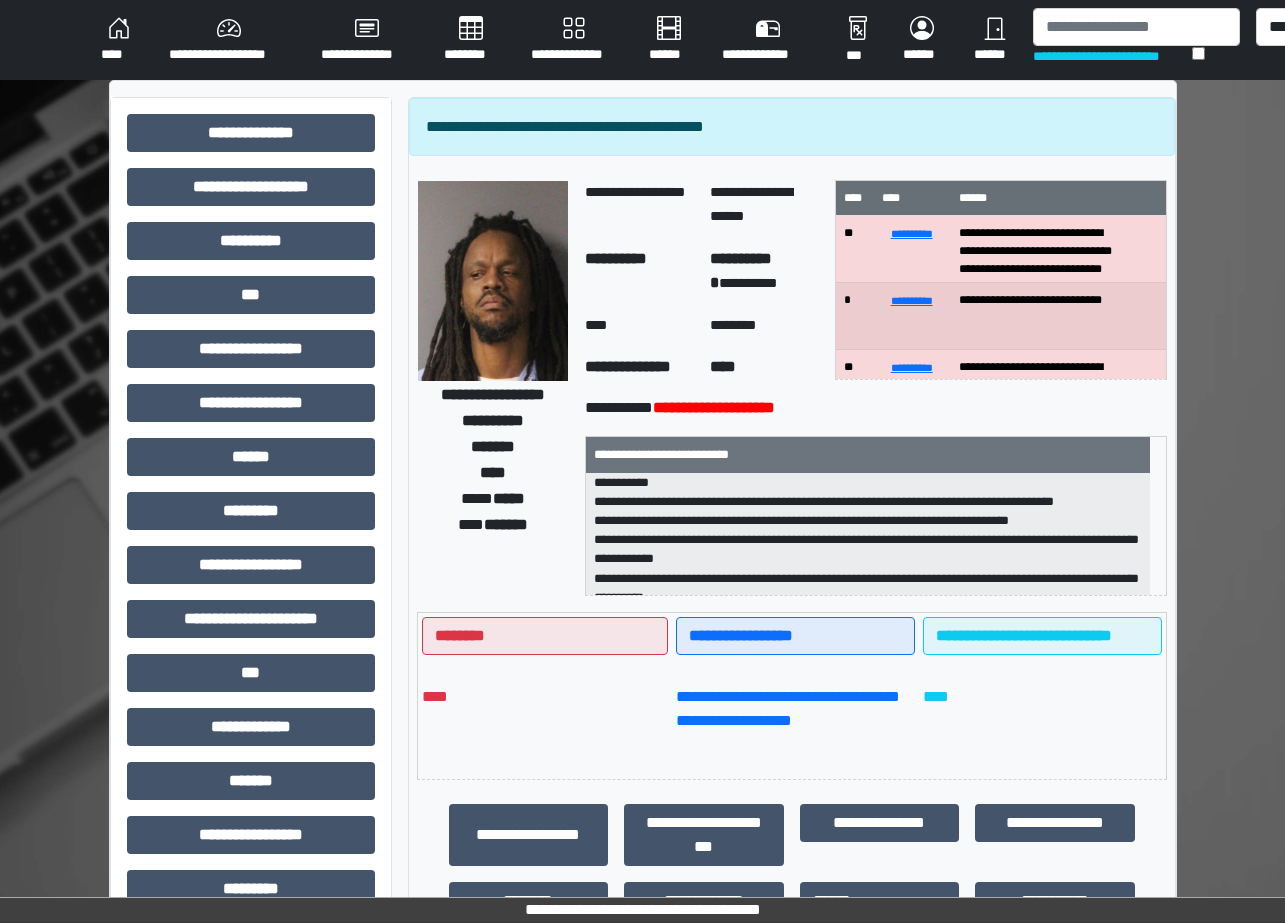 scroll, scrollTop: 274, scrollLeft: 0, axis: vertical 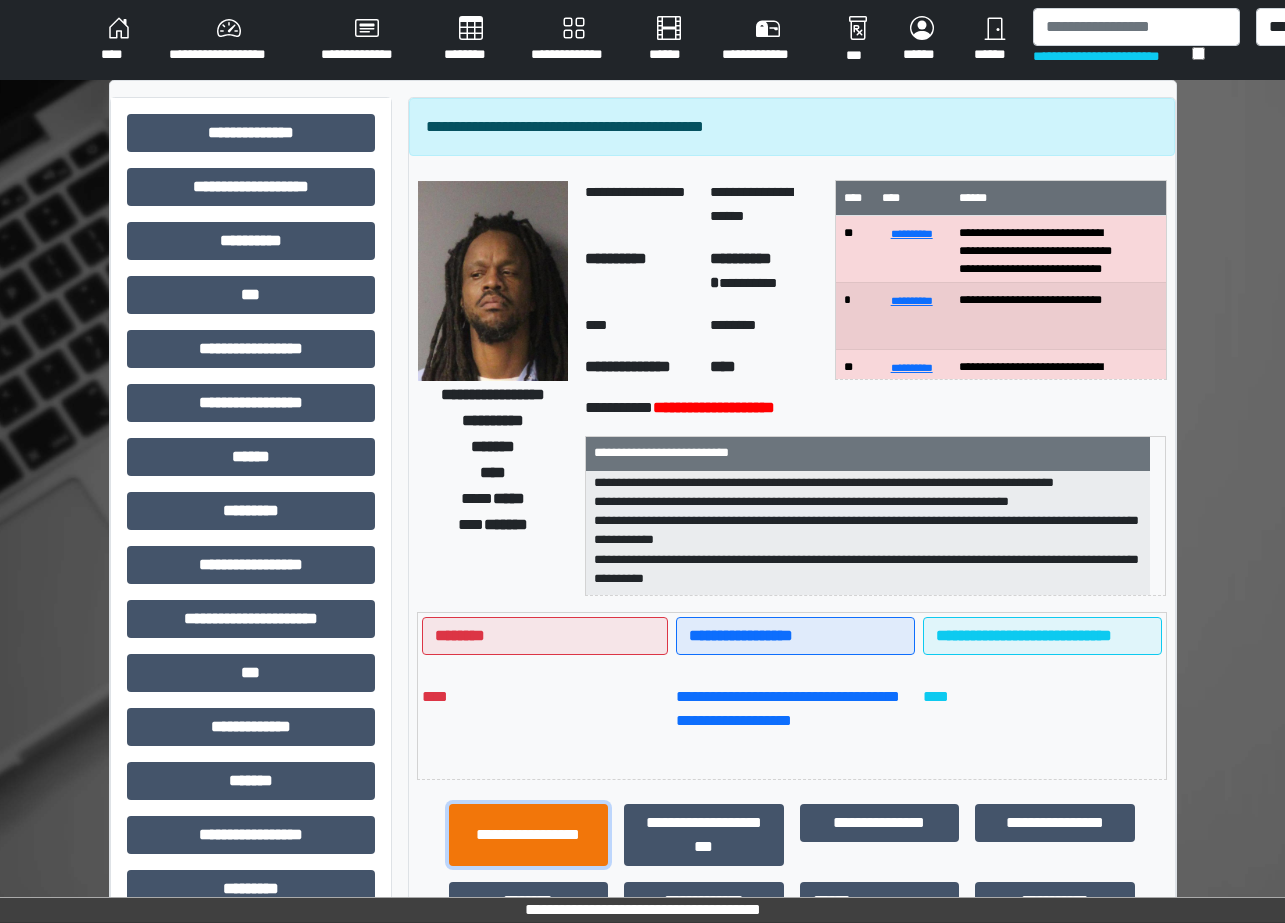 click on "**********" at bounding box center [529, 835] 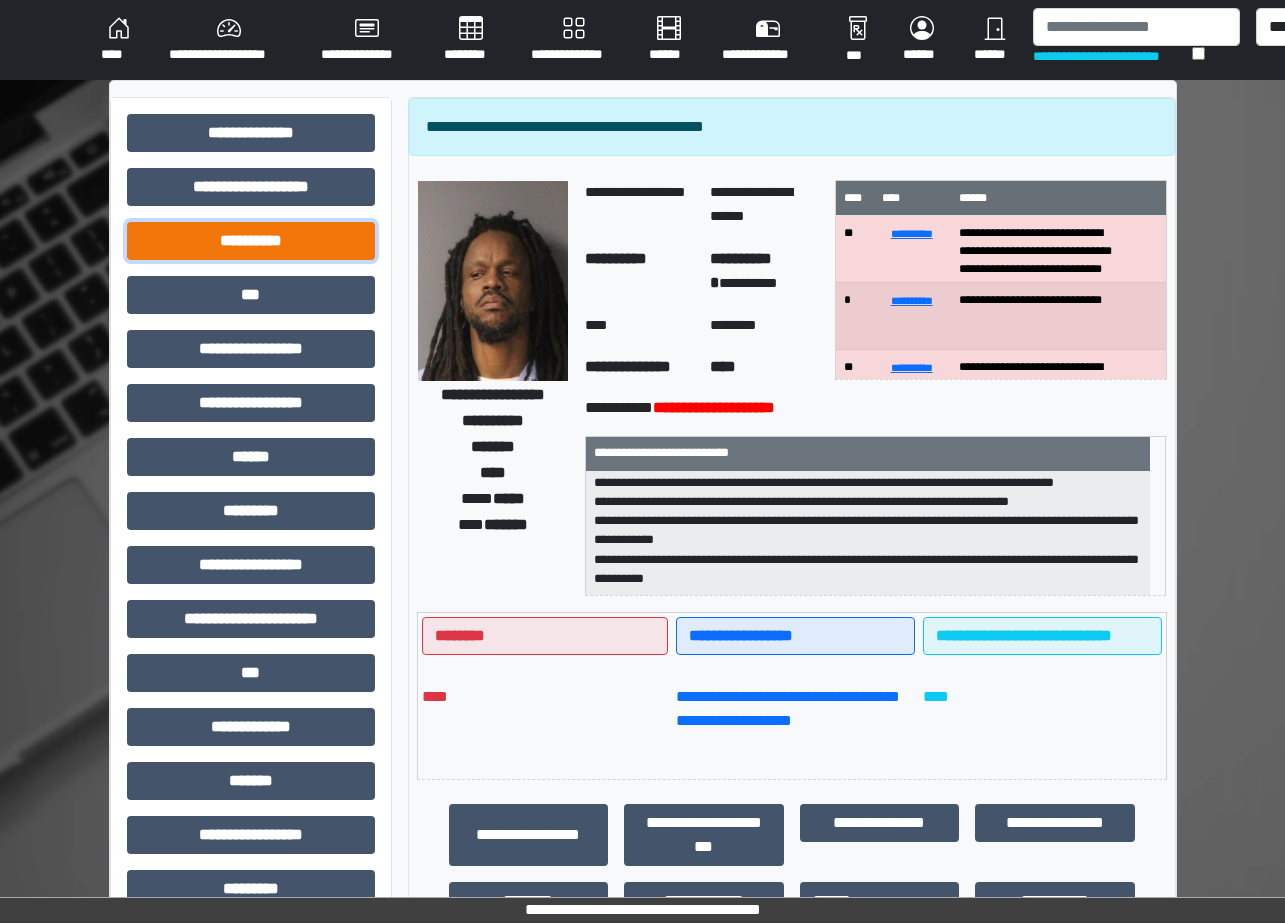 click on "**********" at bounding box center [251, 241] 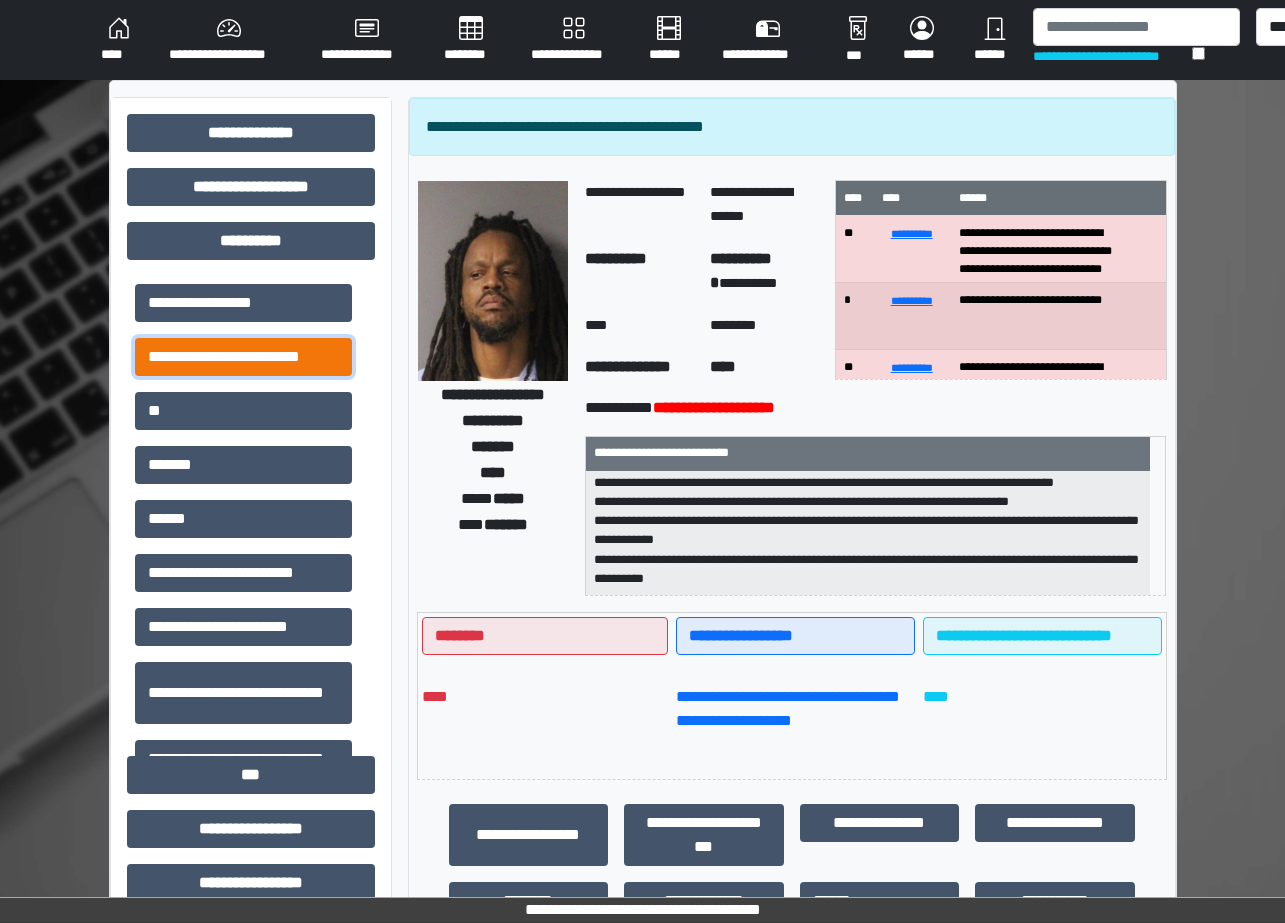 click on "**********" at bounding box center [243, 357] 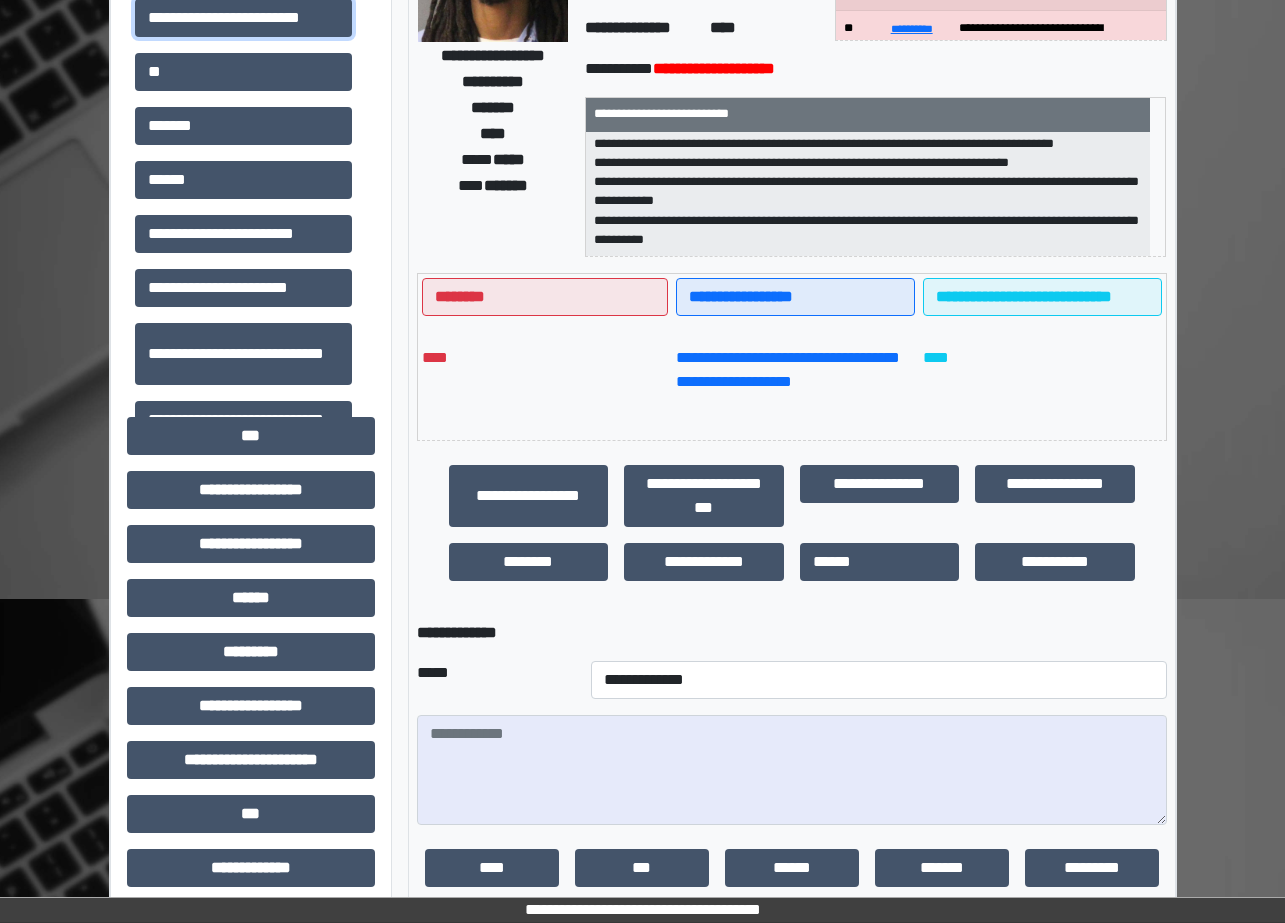 scroll, scrollTop: 400, scrollLeft: 0, axis: vertical 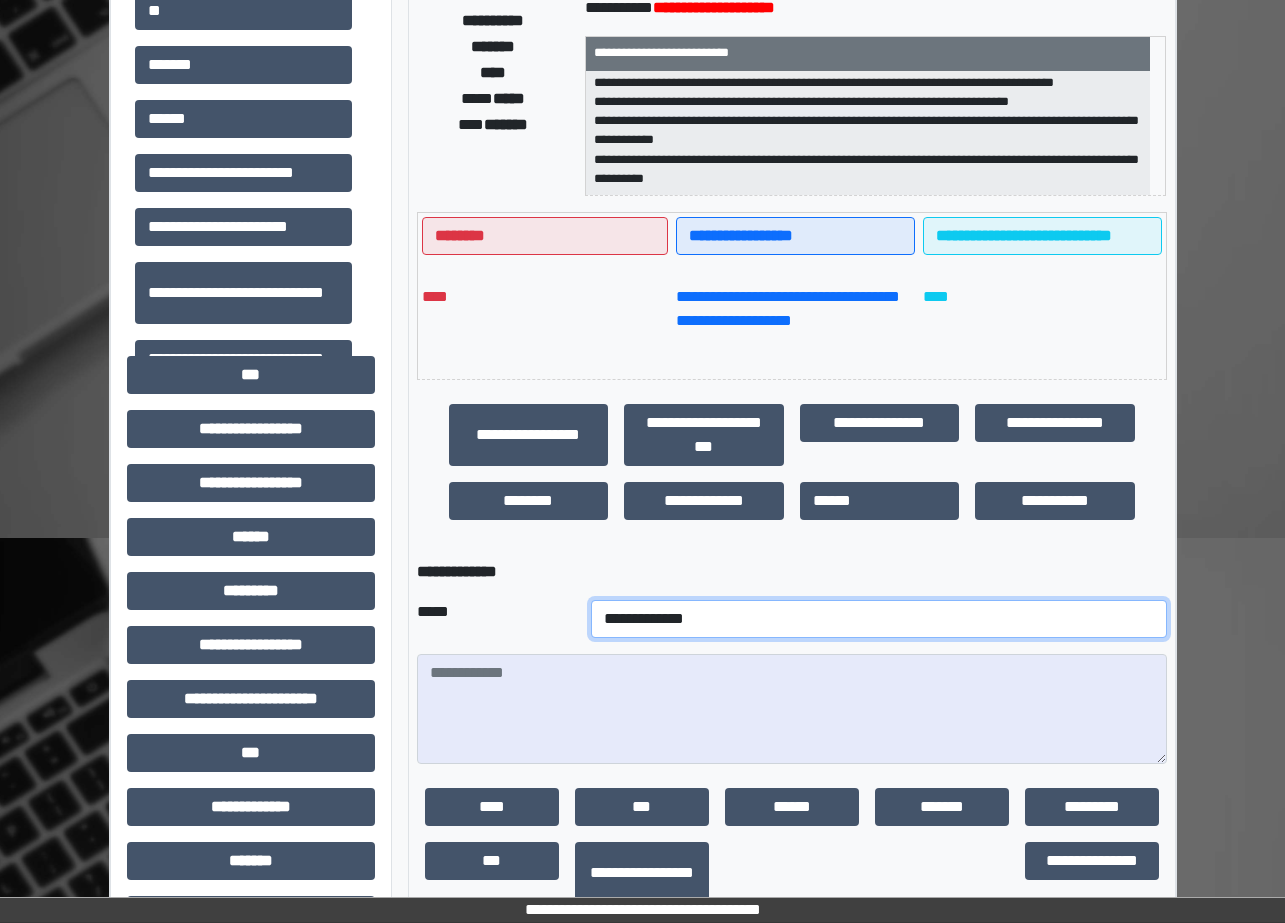 click on "**********" at bounding box center (879, 619) 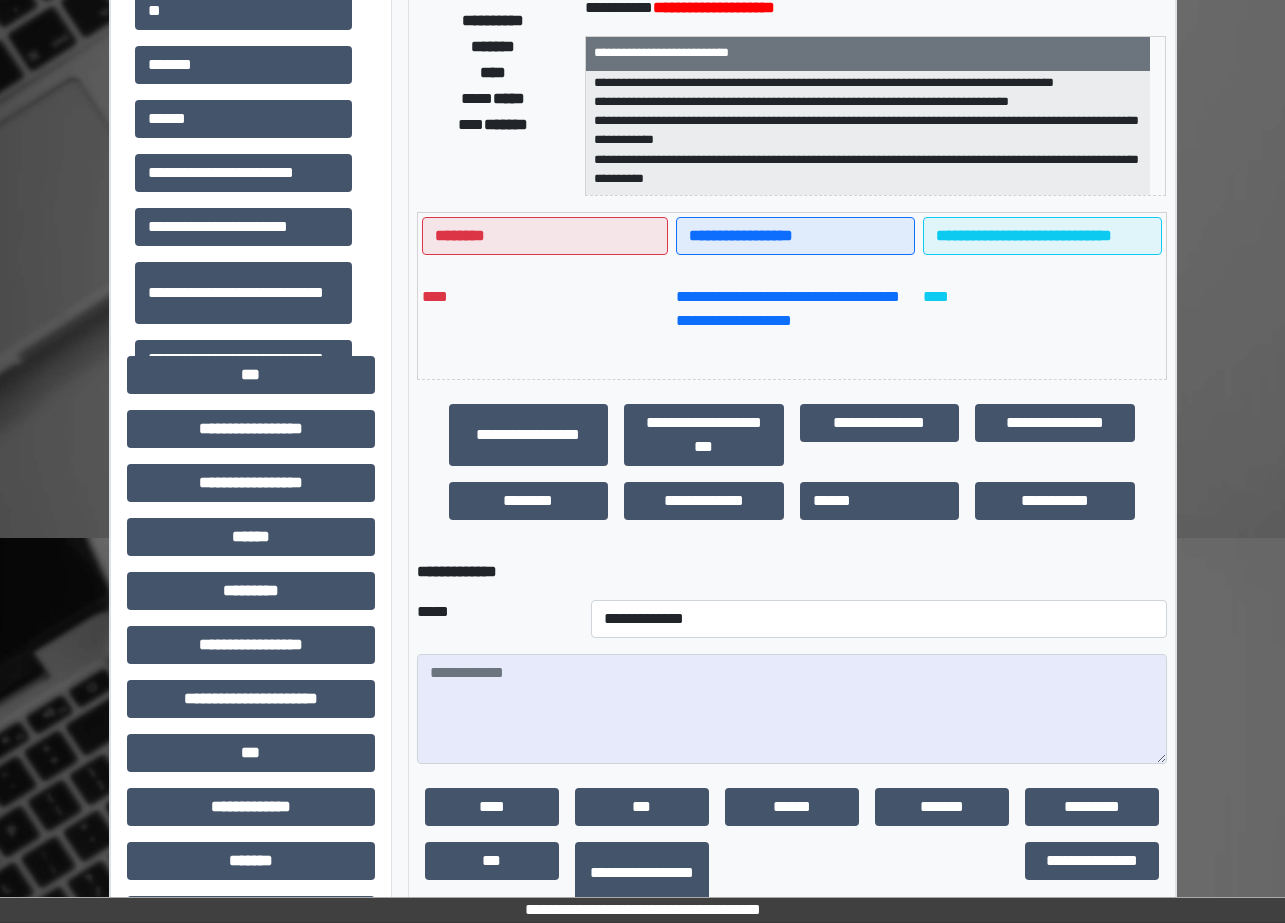 click on "**********" at bounding box center [457, 571] 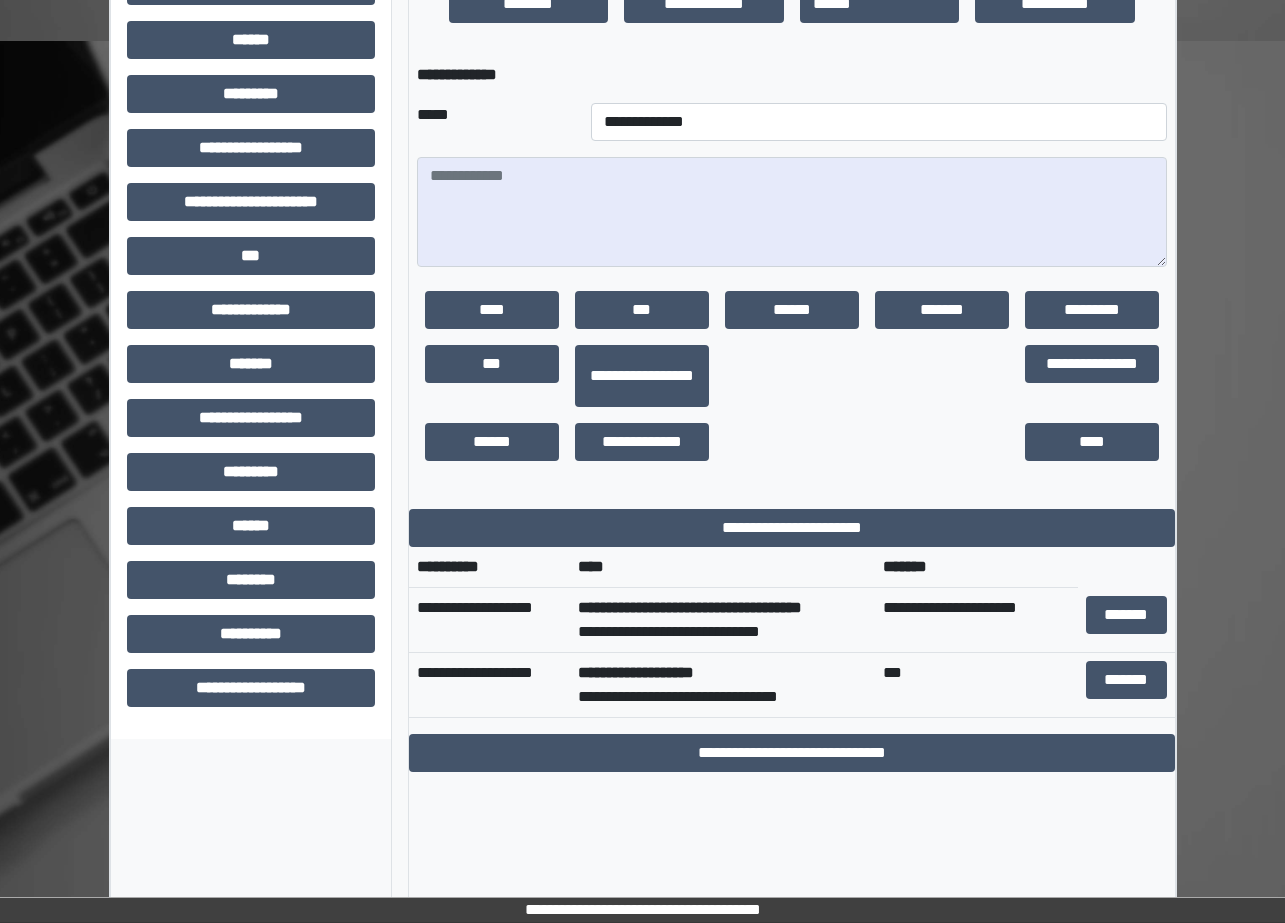 scroll, scrollTop: 900, scrollLeft: 0, axis: vertical 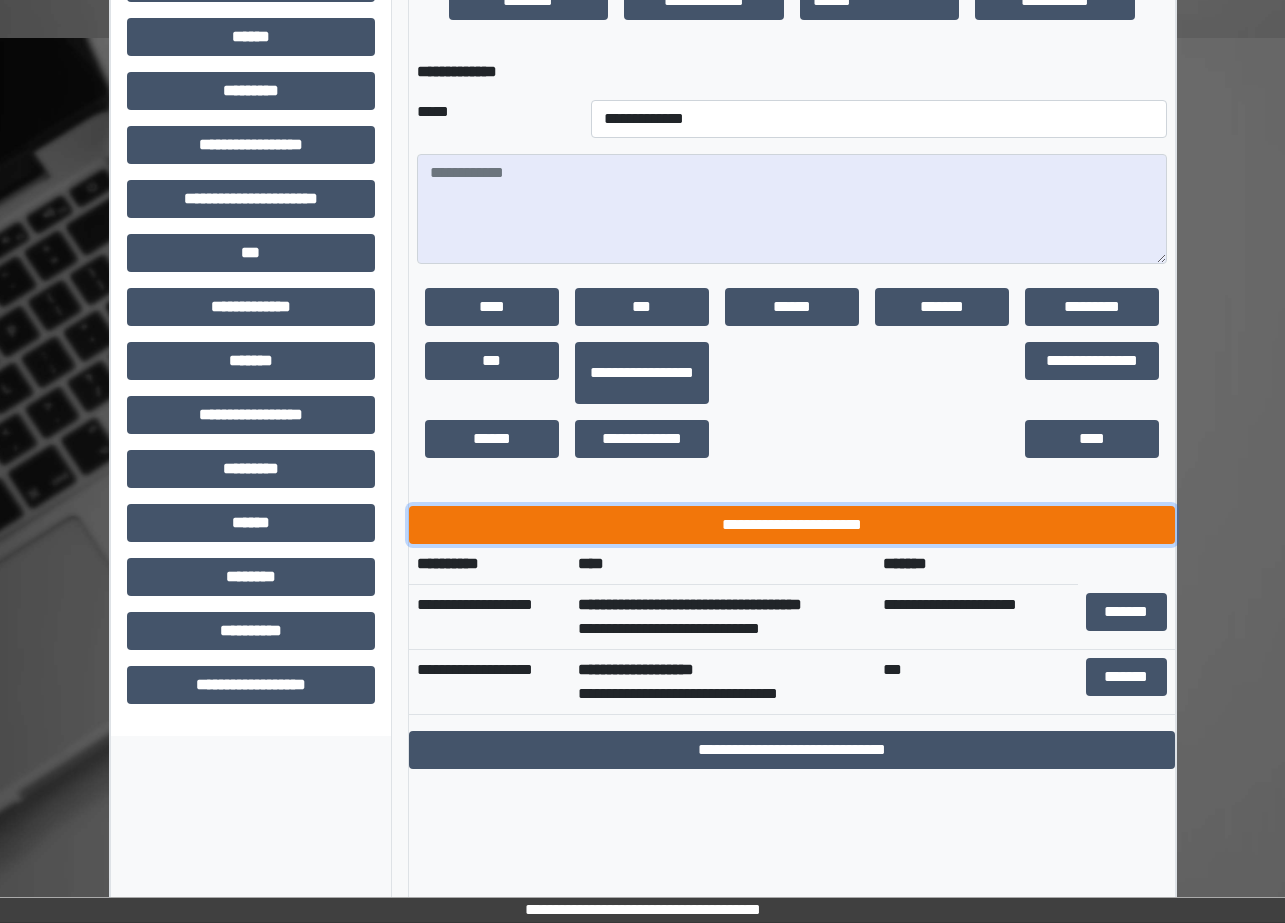 click on "**********" at bounding box center (792, 525) 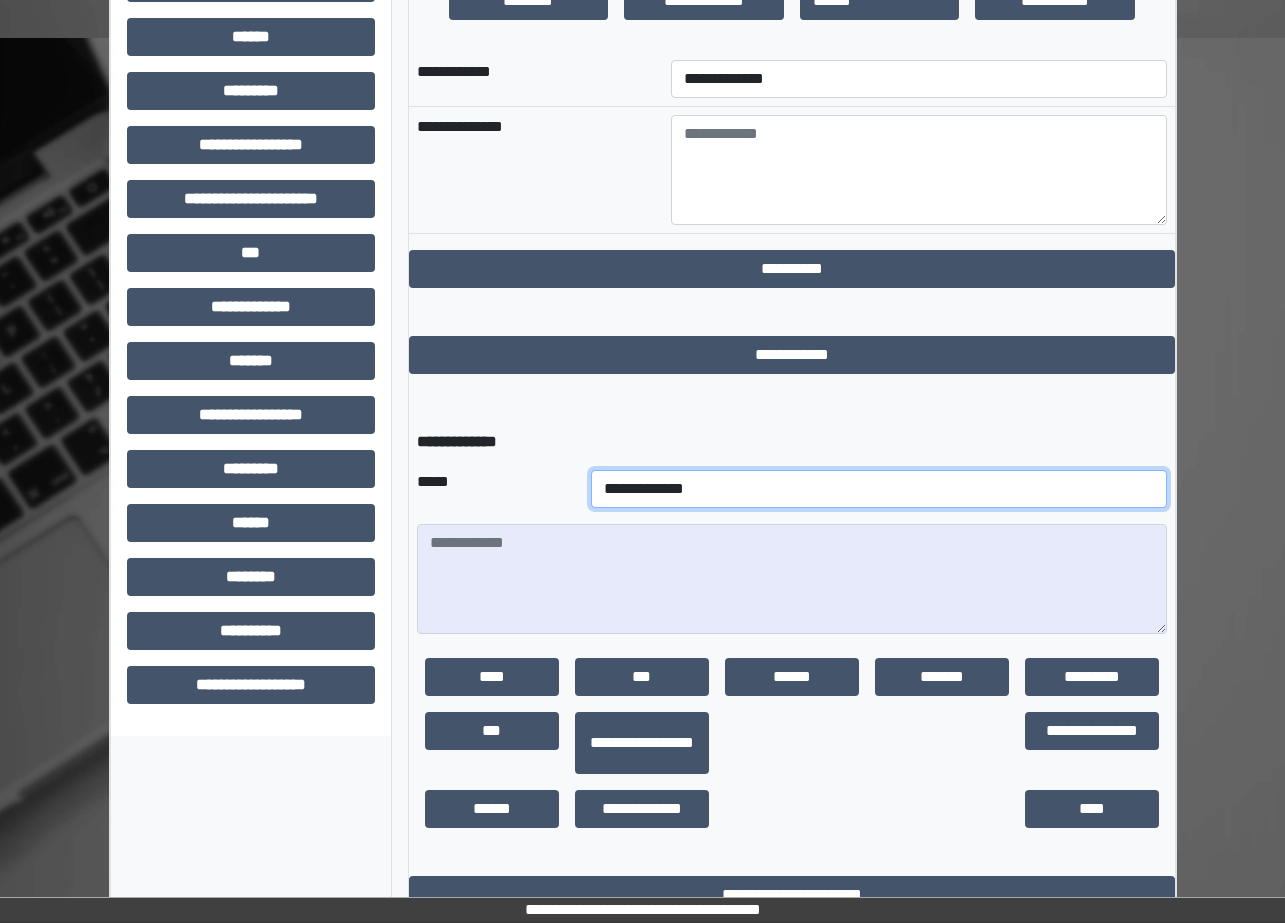 click on "**********" at bounding box center (879, 489) 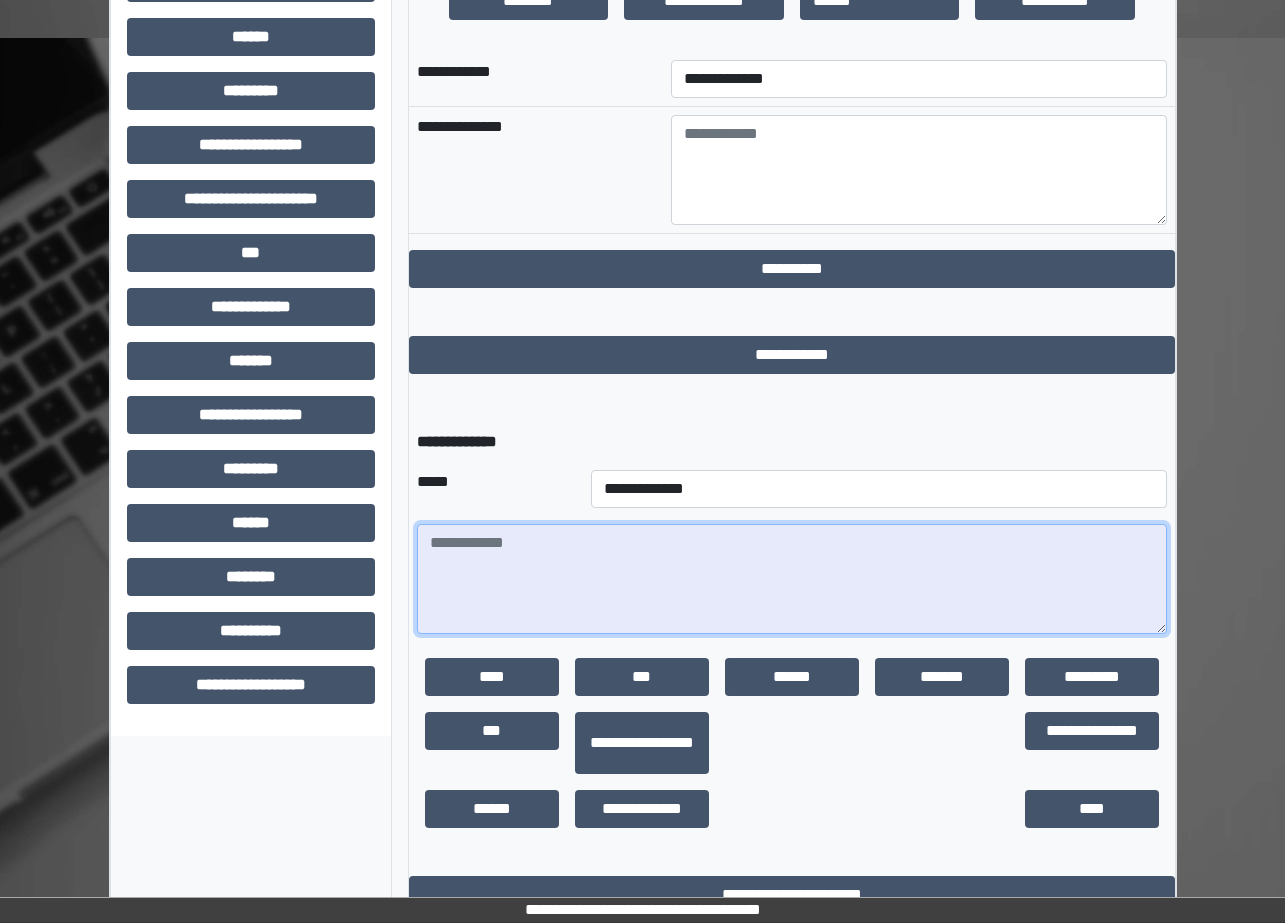 click at bounding box center (792, 579) 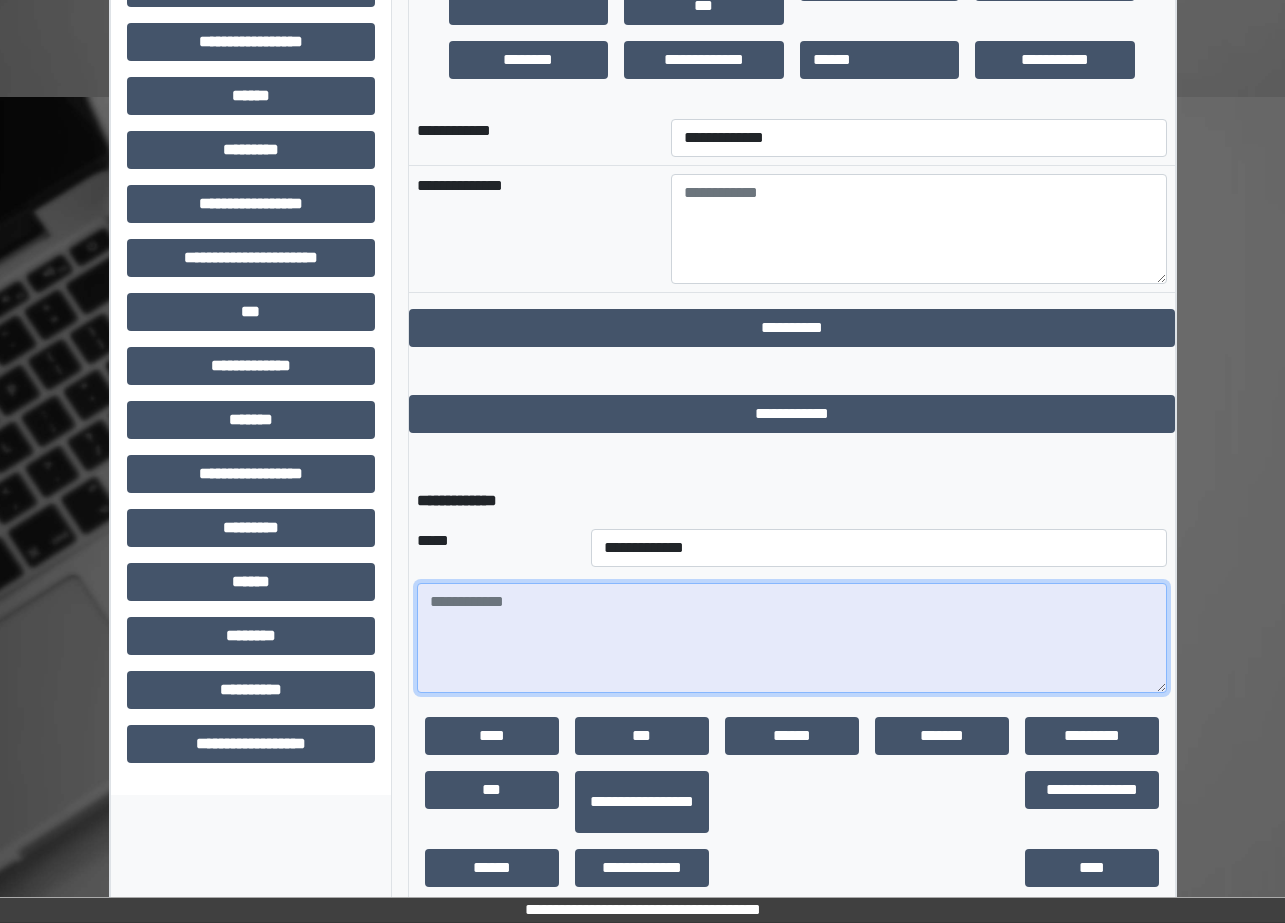 scroll, scrollTop: 800, scrollLeft: 0, axis: vertical 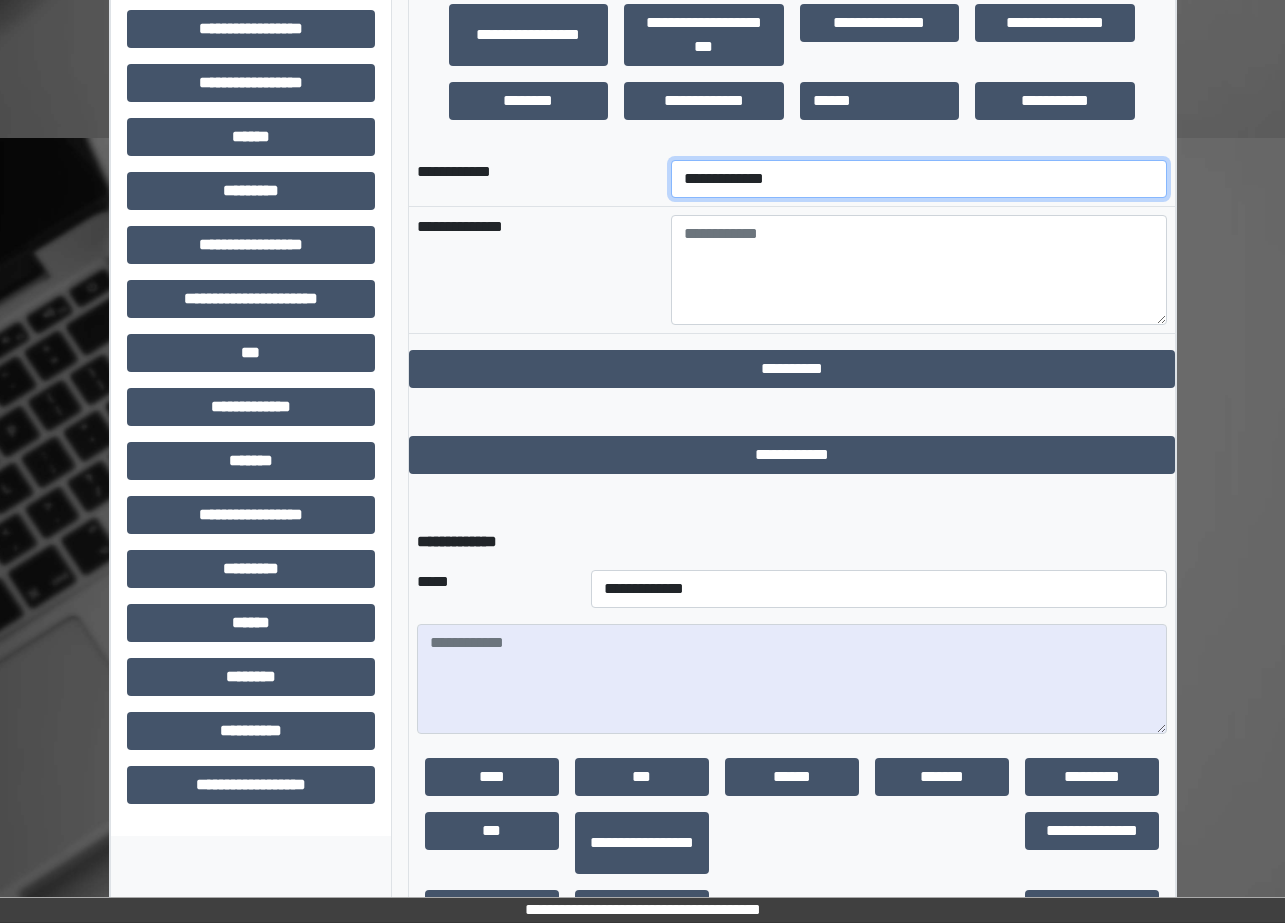 click on "**********" at bounding box center (919, 179) 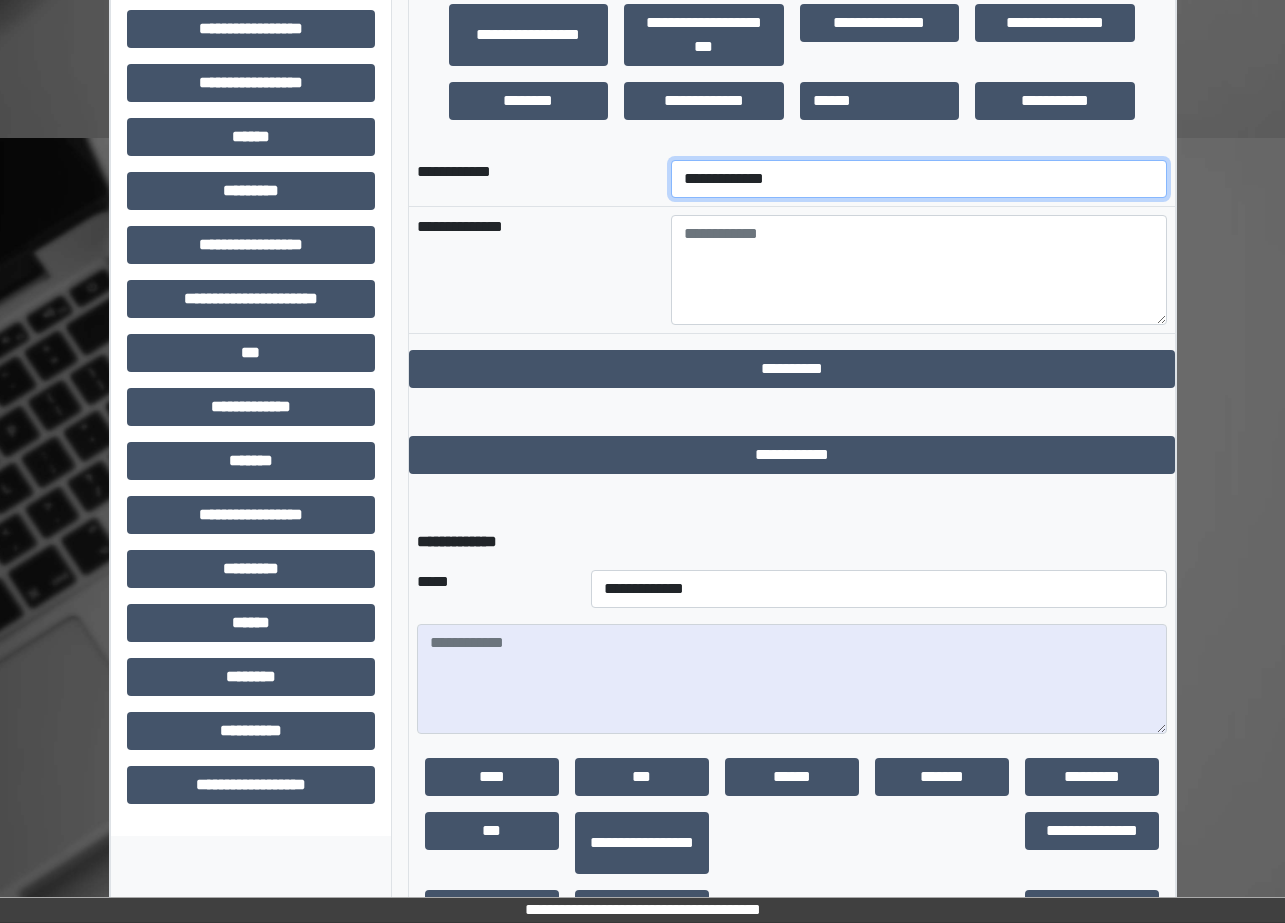 select on "**" 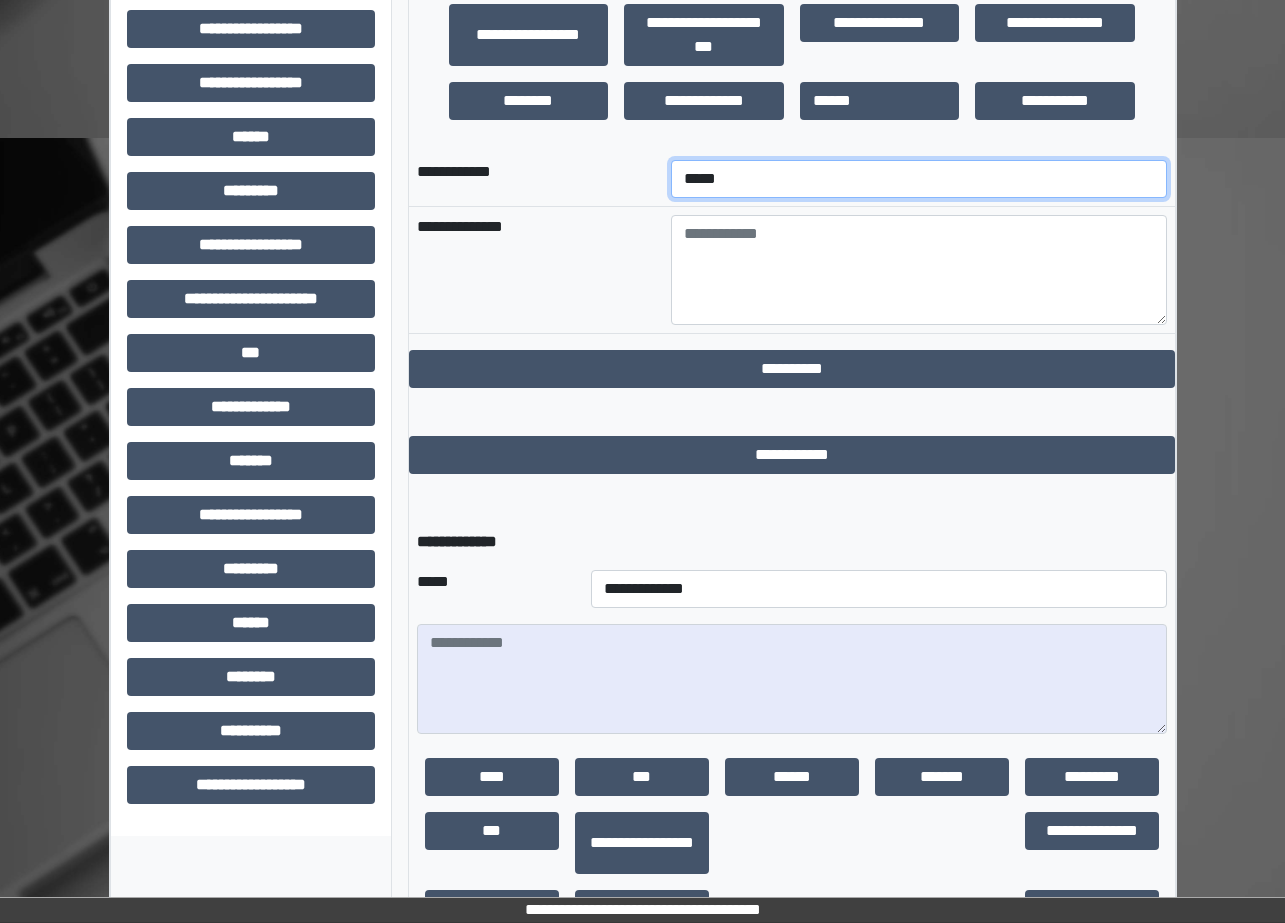 click on "**********" at bounding box center (919, 179) 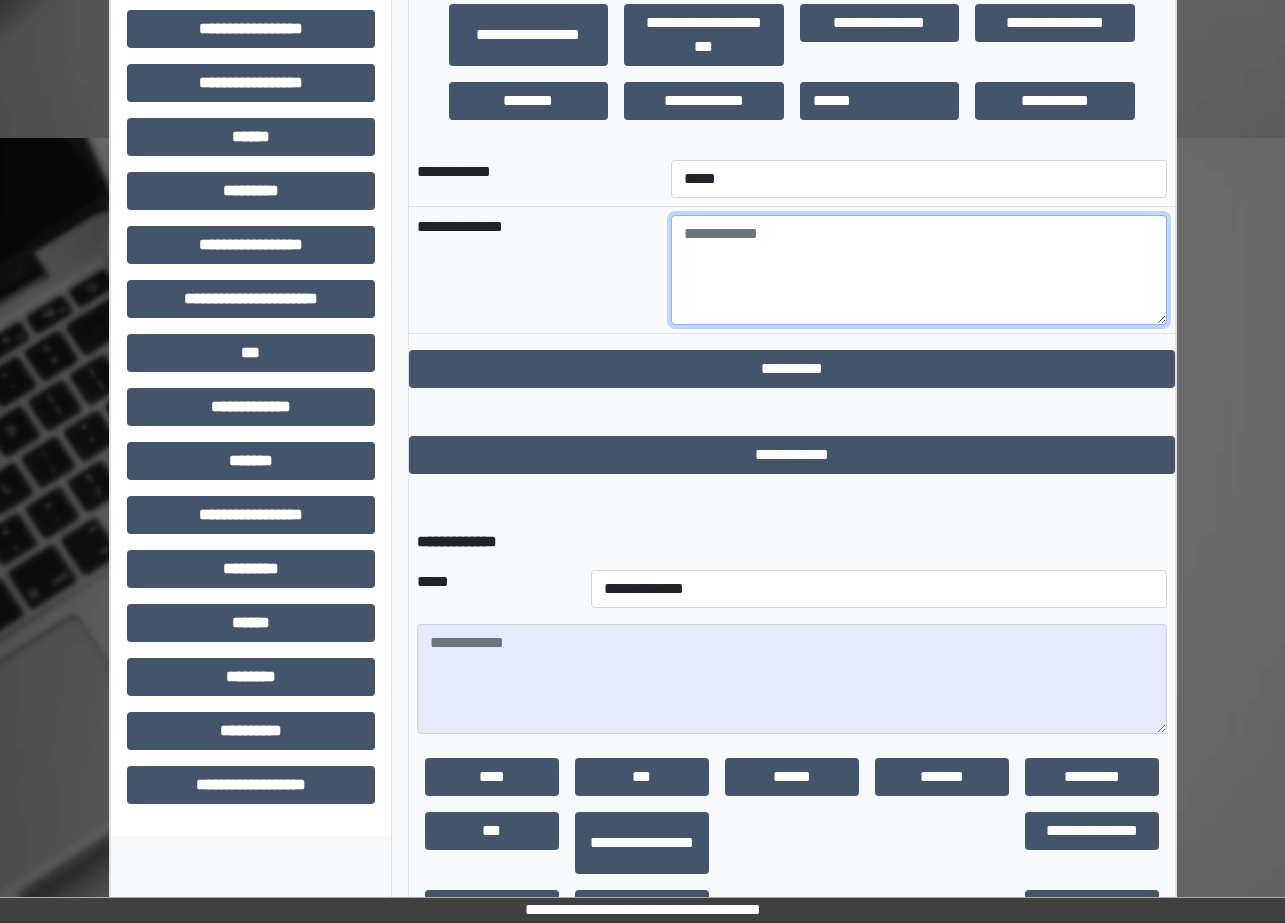 click at bounding box center (919, 270) 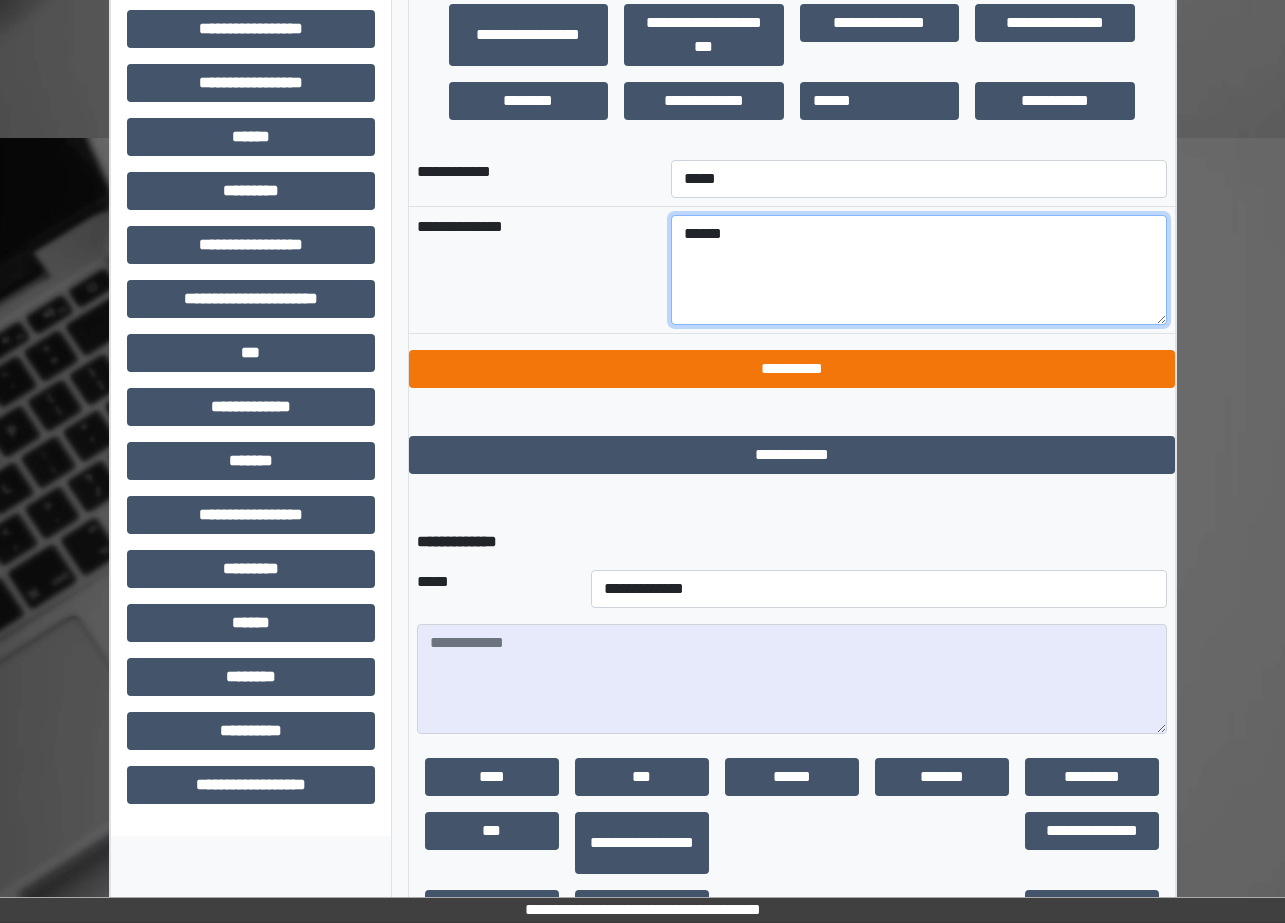 type on "******" 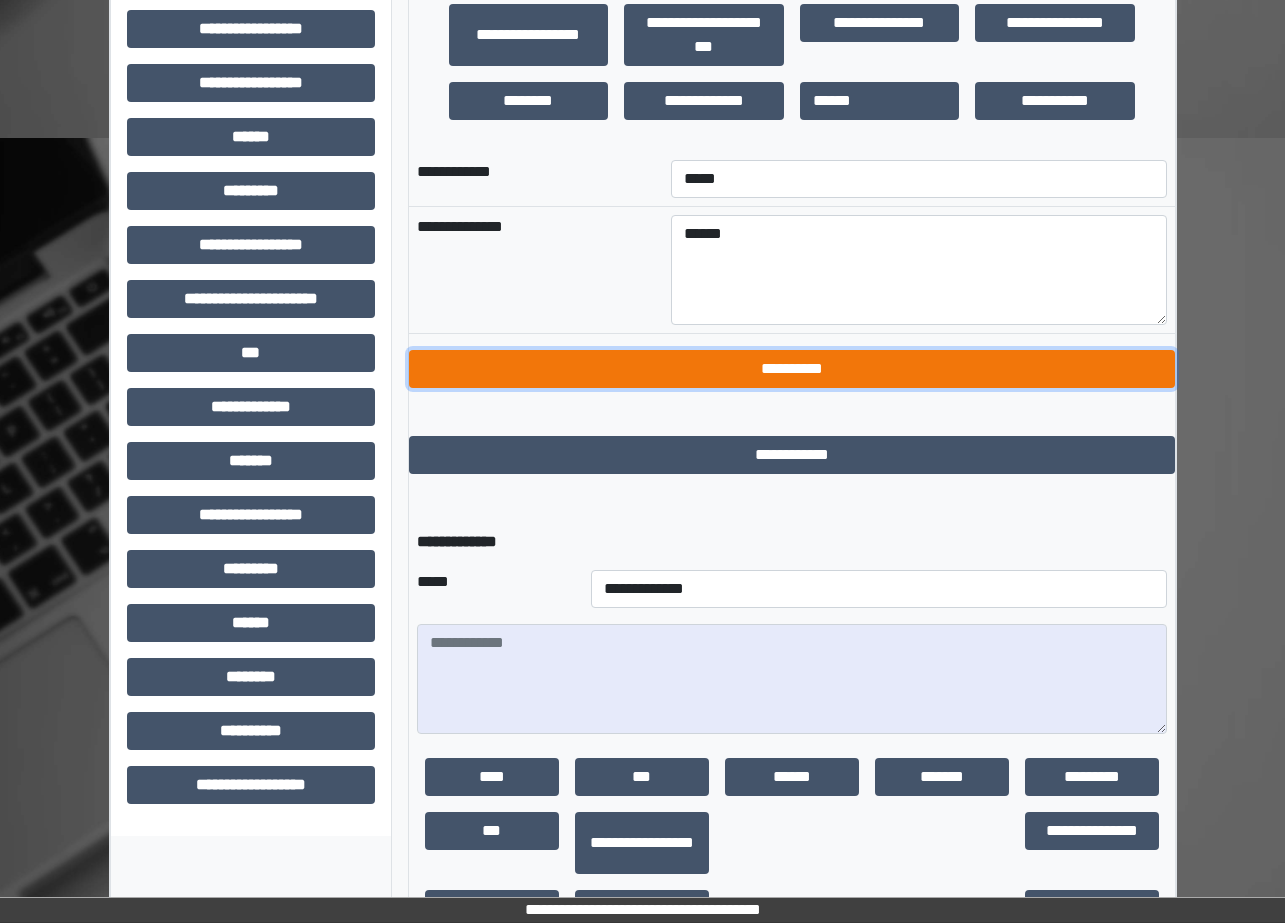 click on "**********" at bounding box center [792, 369] 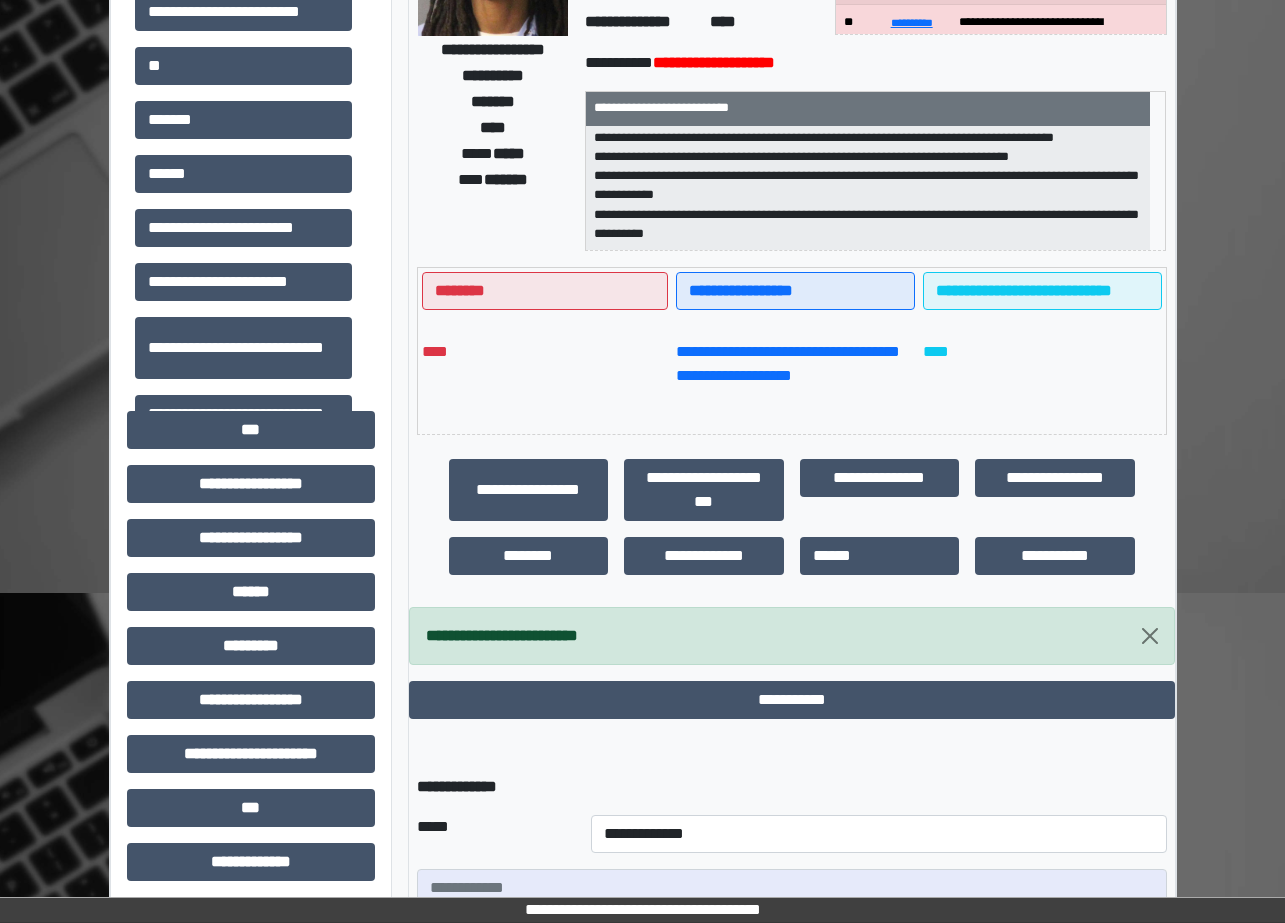 scroll, scrollTop: 300, scrollLeft: 0, axis: vertical 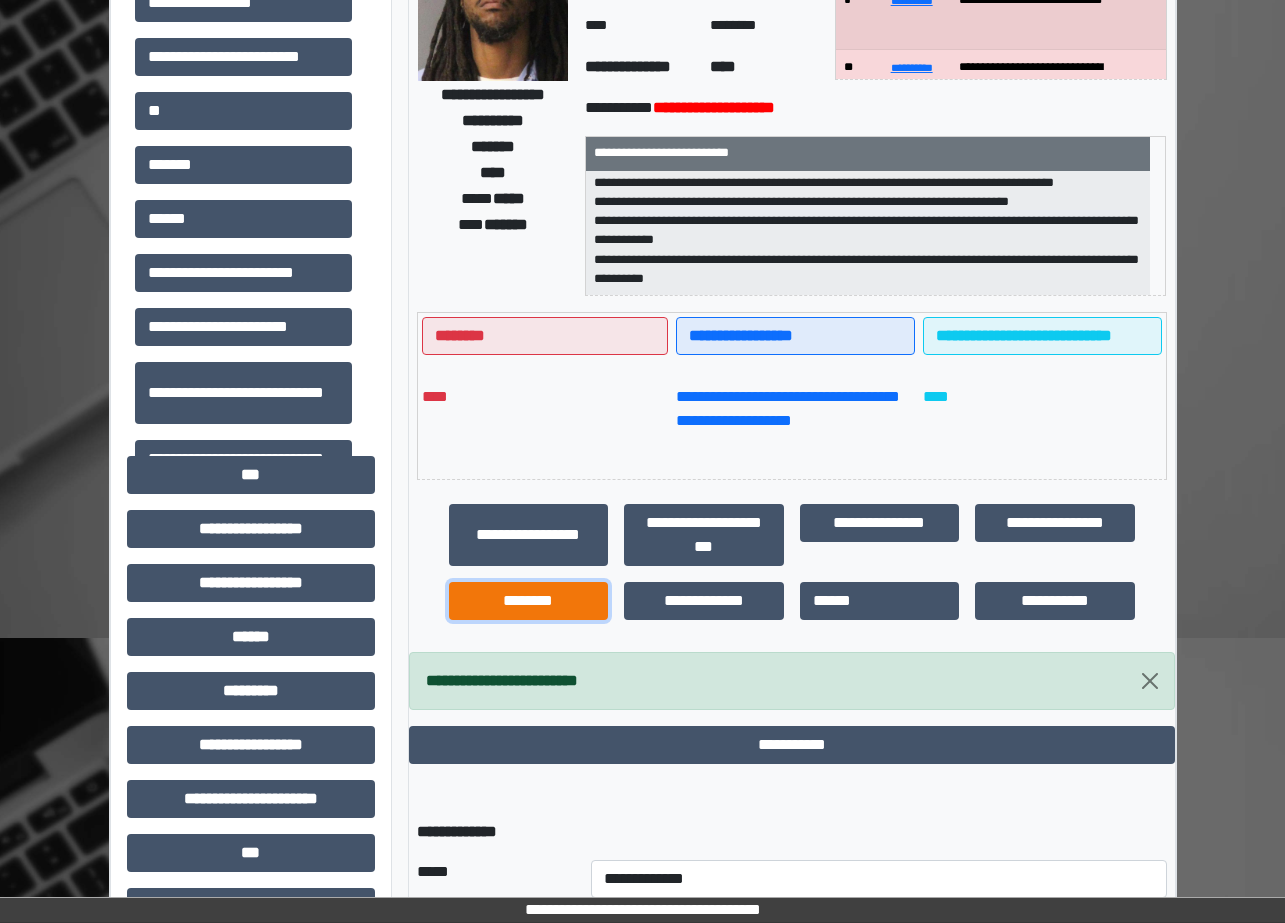 click on "********" at bounding box center (529, 601) 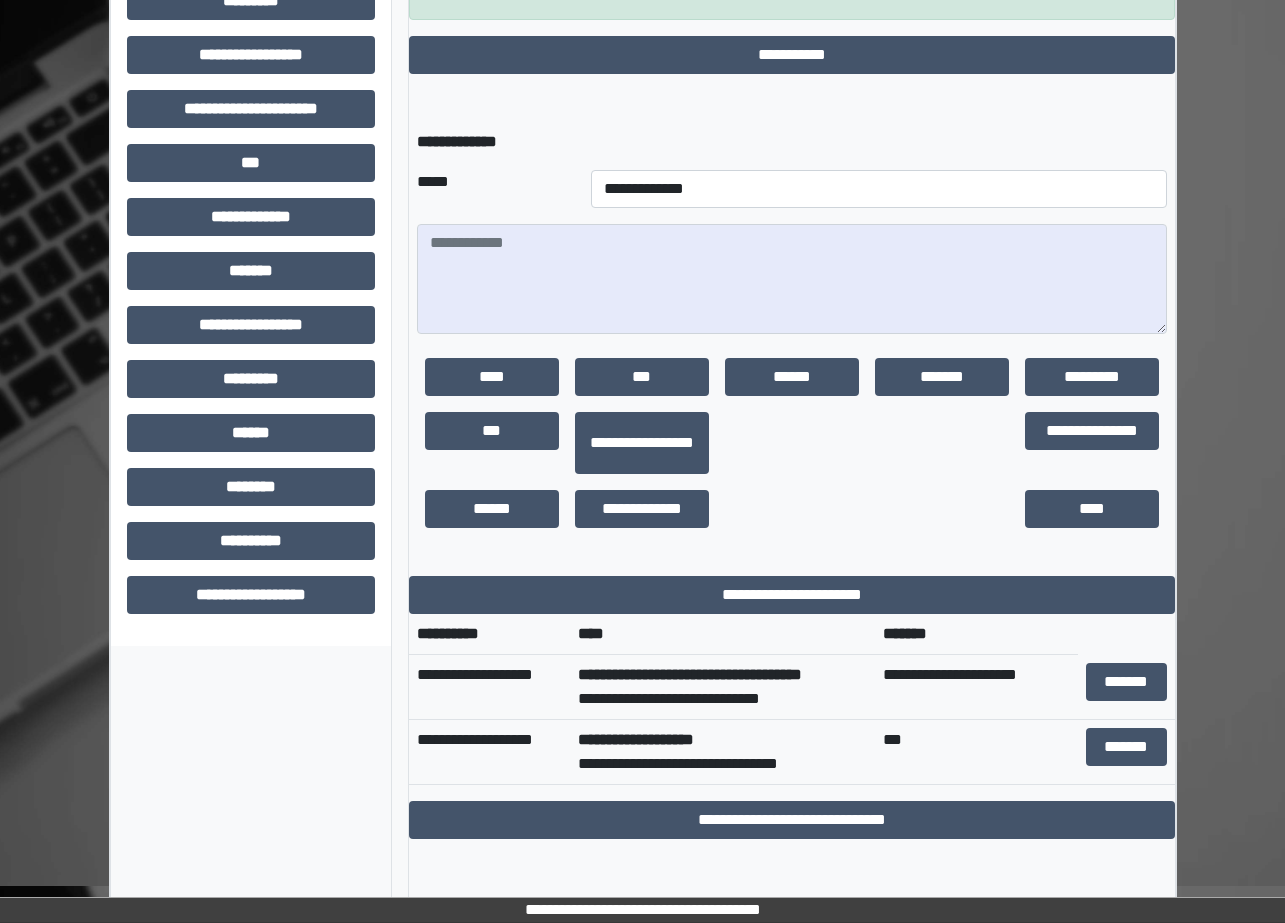 scroll, scrollTop: 1000, scrollLeft: 0, axis: vertical 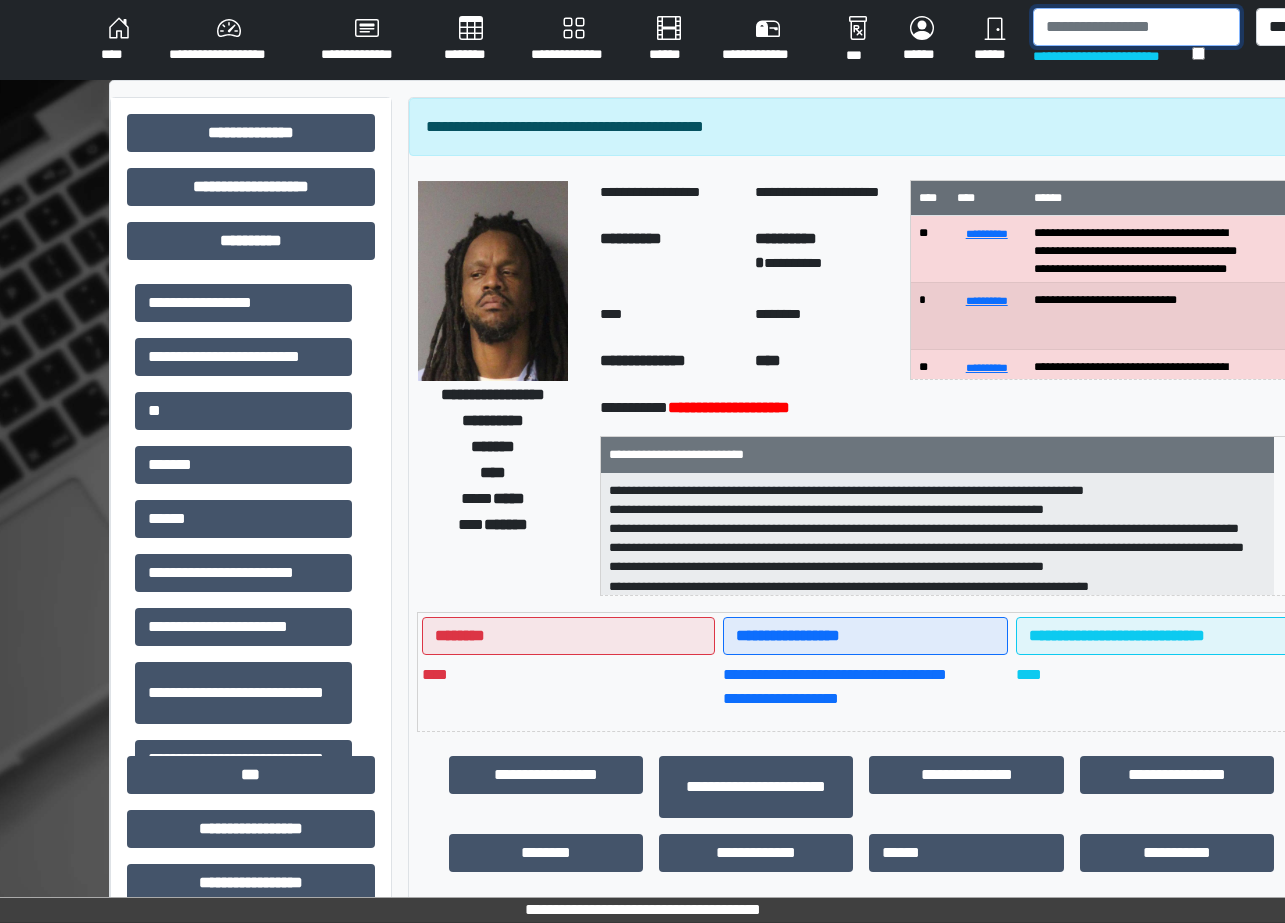 click at bounding box center (1136, 27) 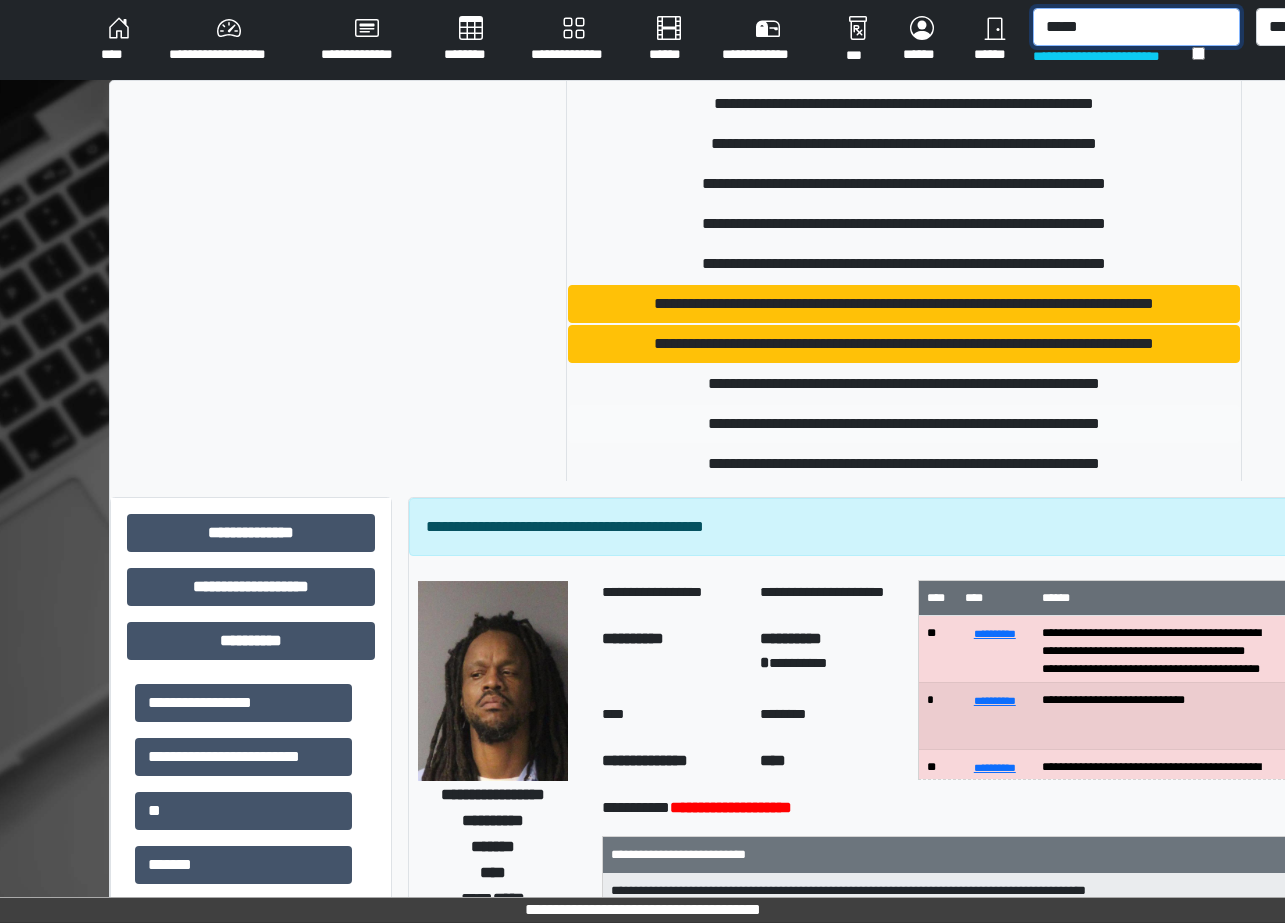scroll, scrollTop: 618, scrollLeft: 0, axis: vertical 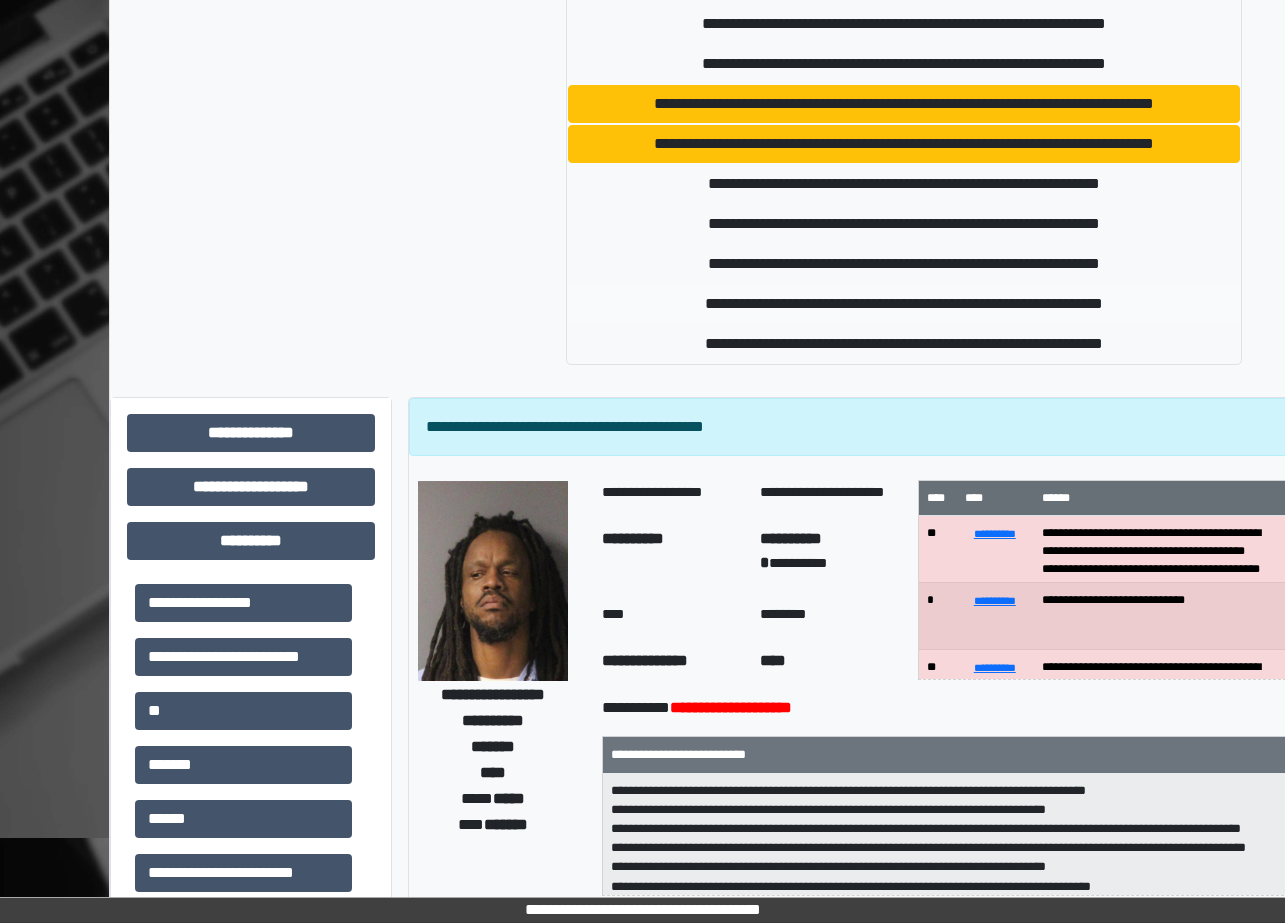 type on "*****" 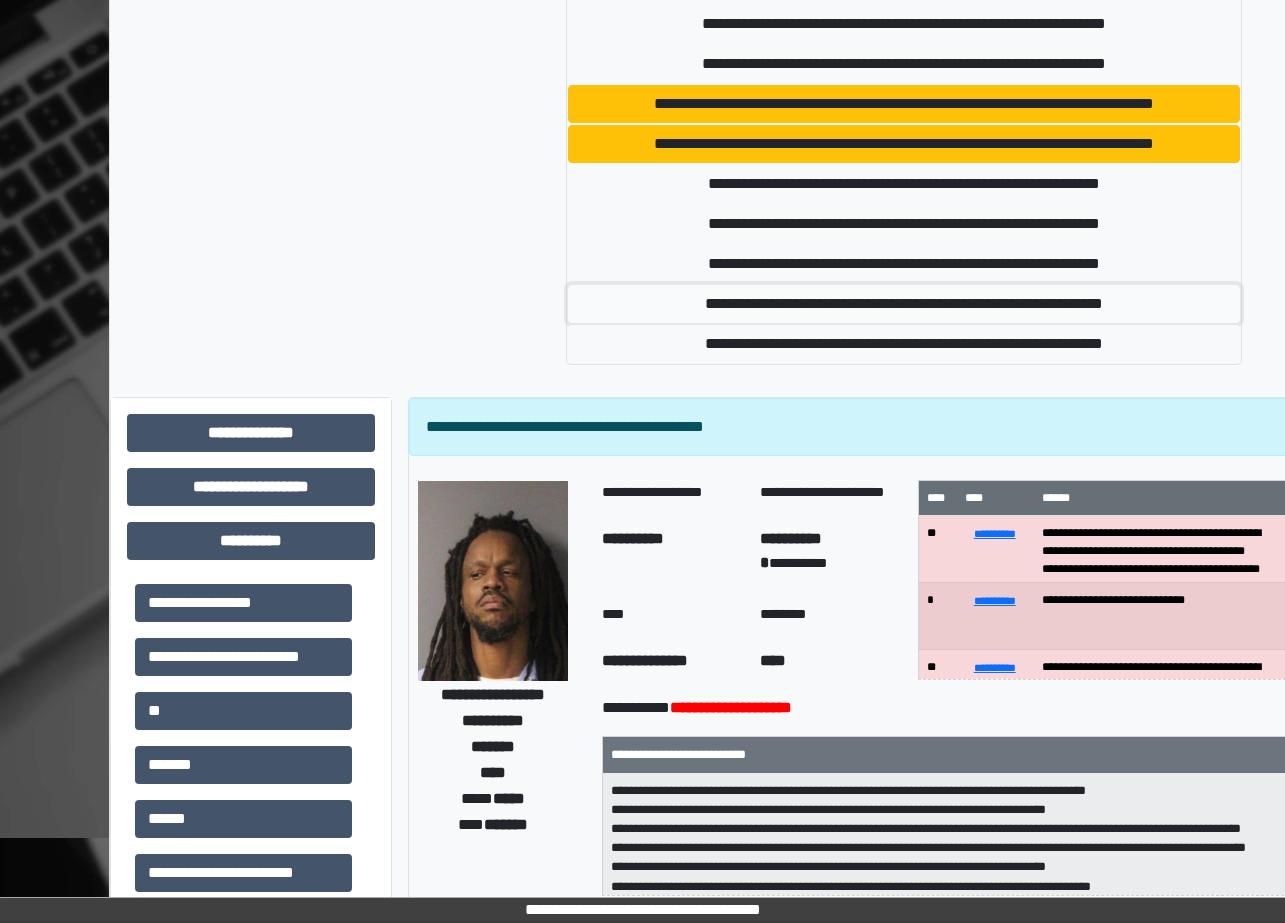 click on "**********" at bounding box center [904, 304] 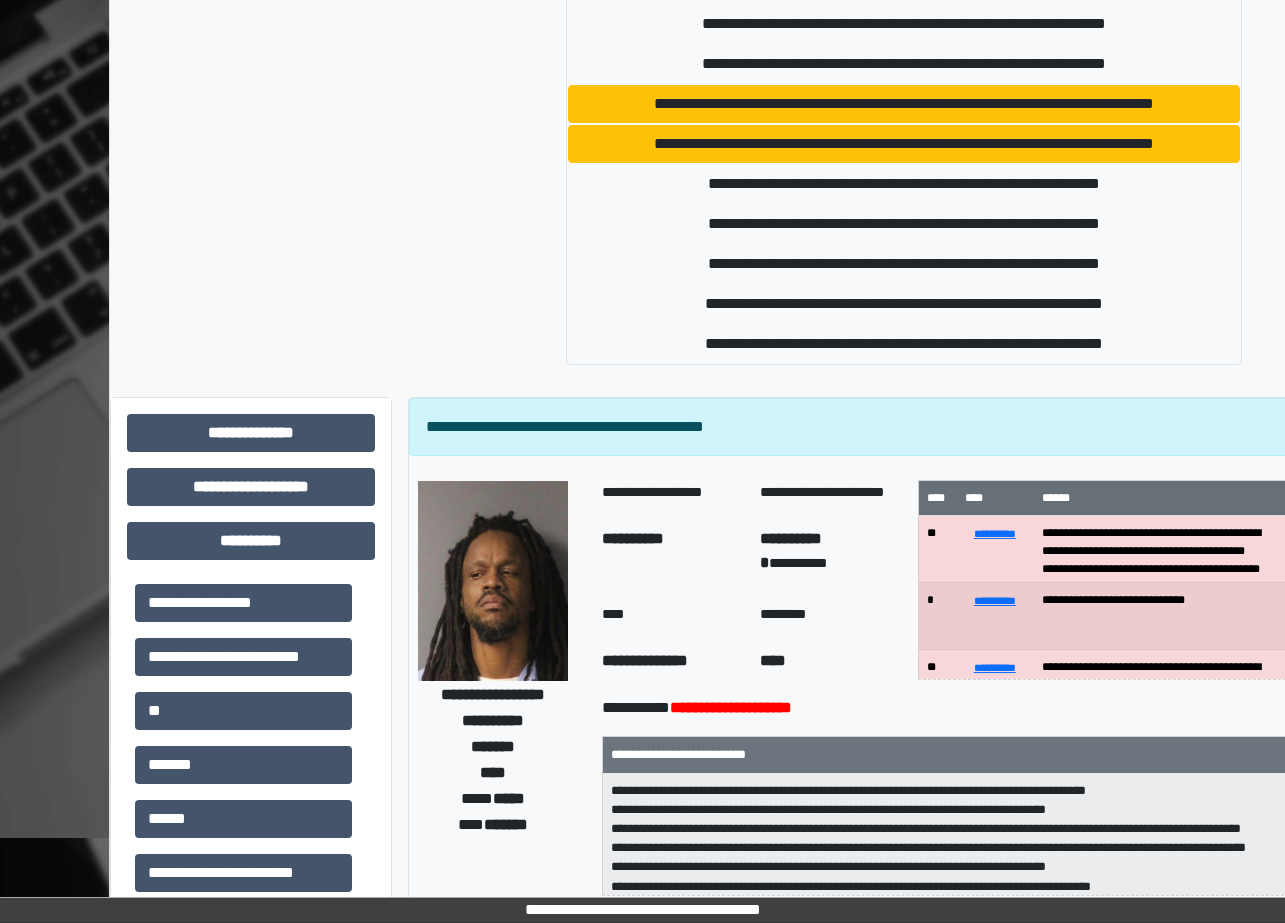 type 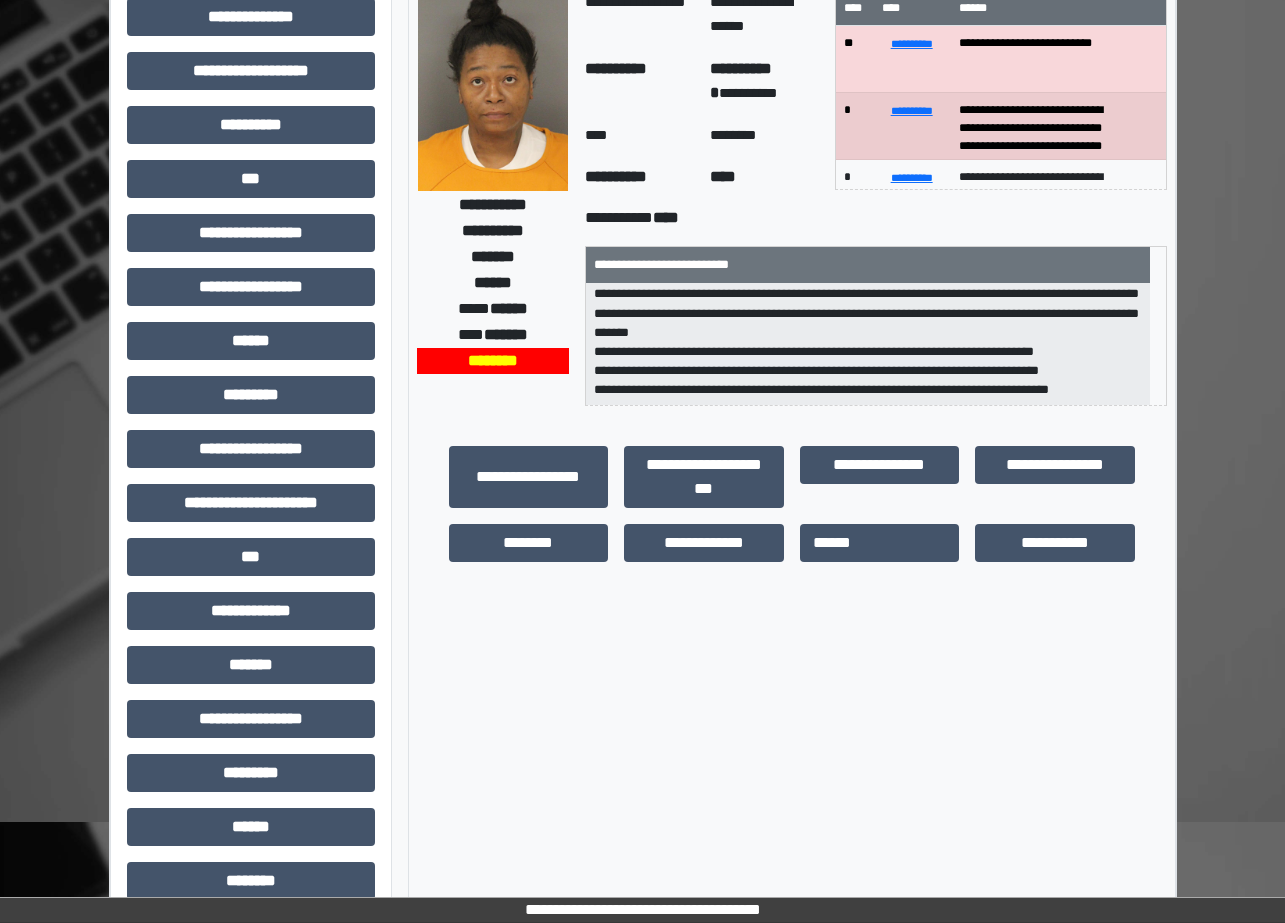scroll, scrollTop: 121, scrollLeft: 0, axis: vertical 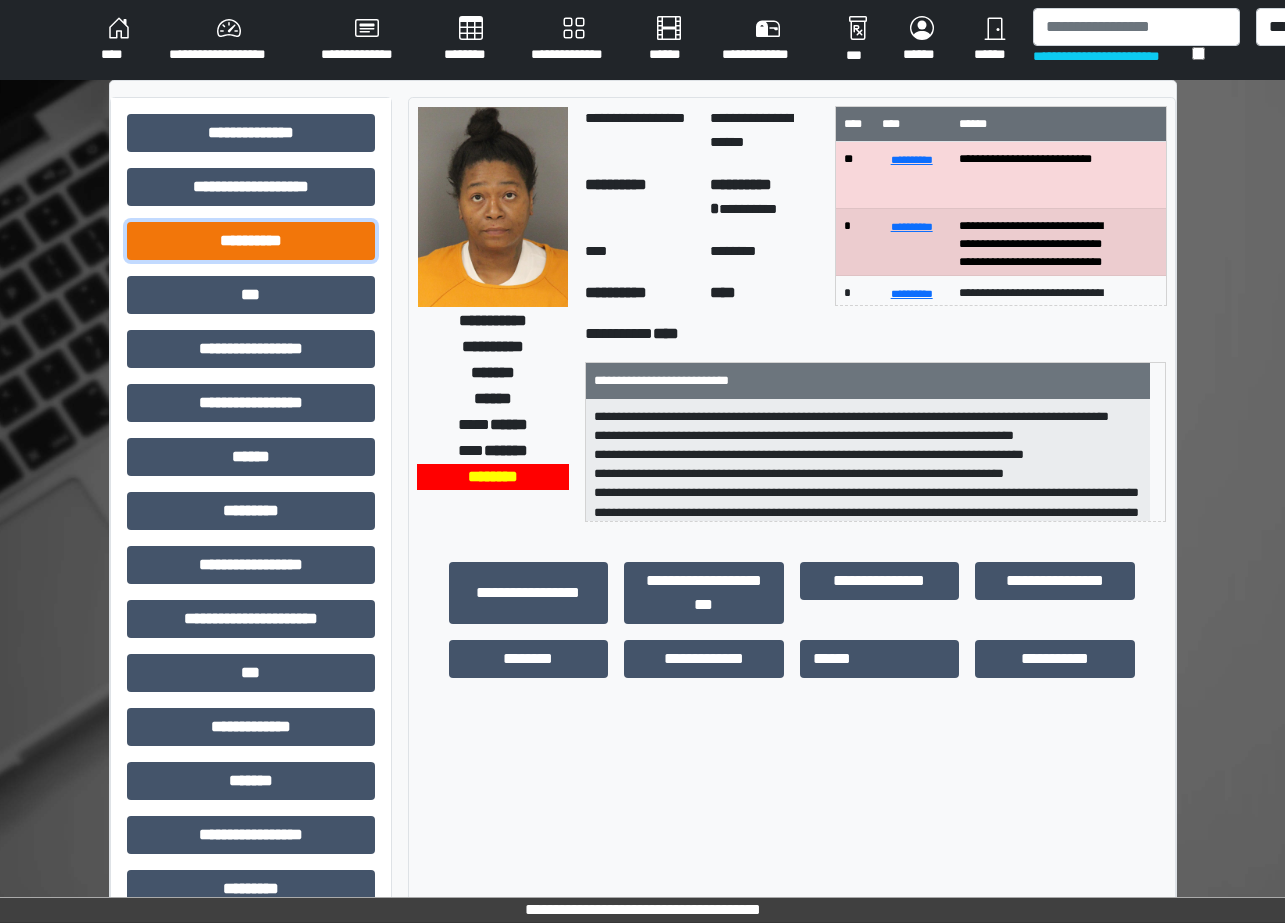 click on "**********" at bounding box center [251, 241] 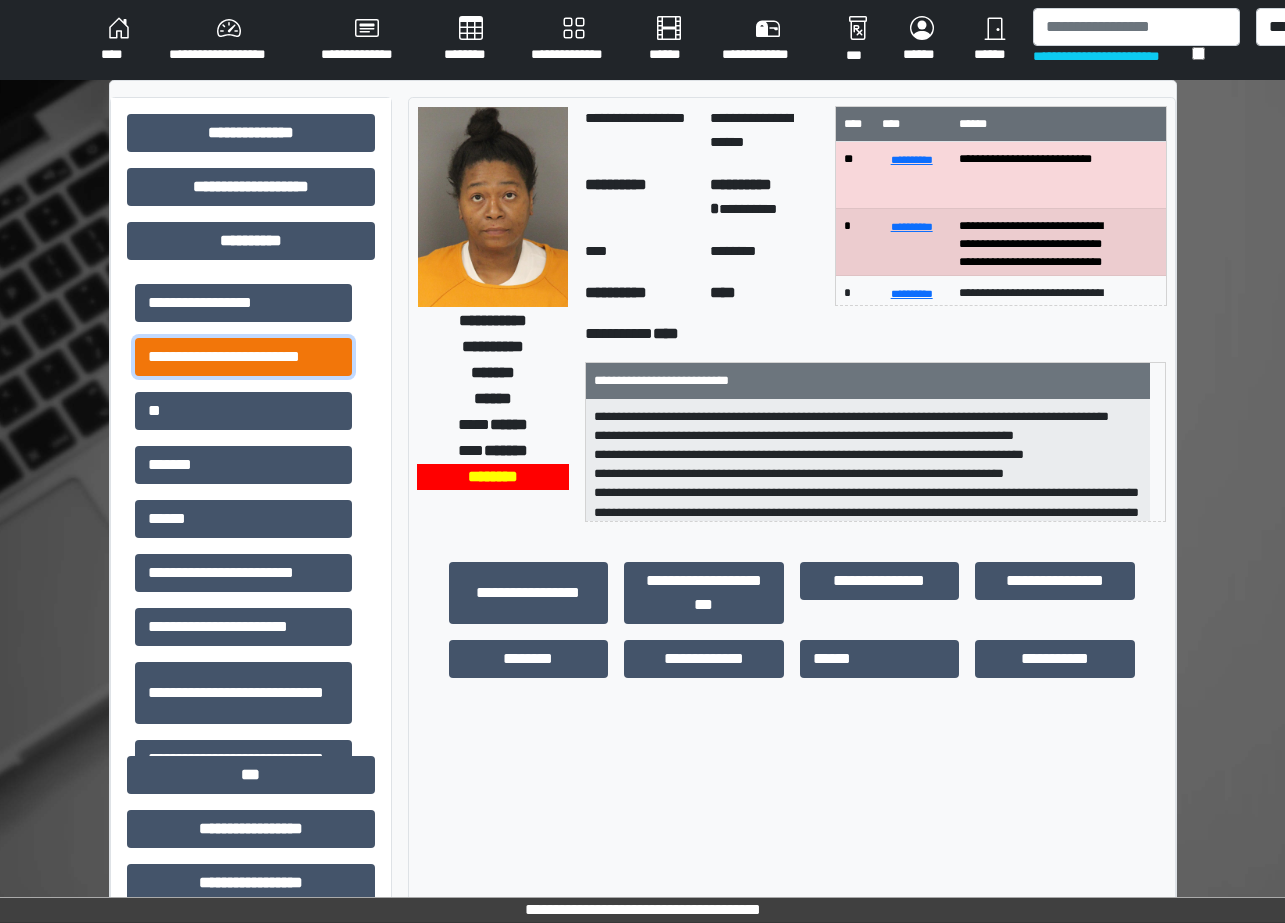 click on "**********" at bounding box center (243, 357) 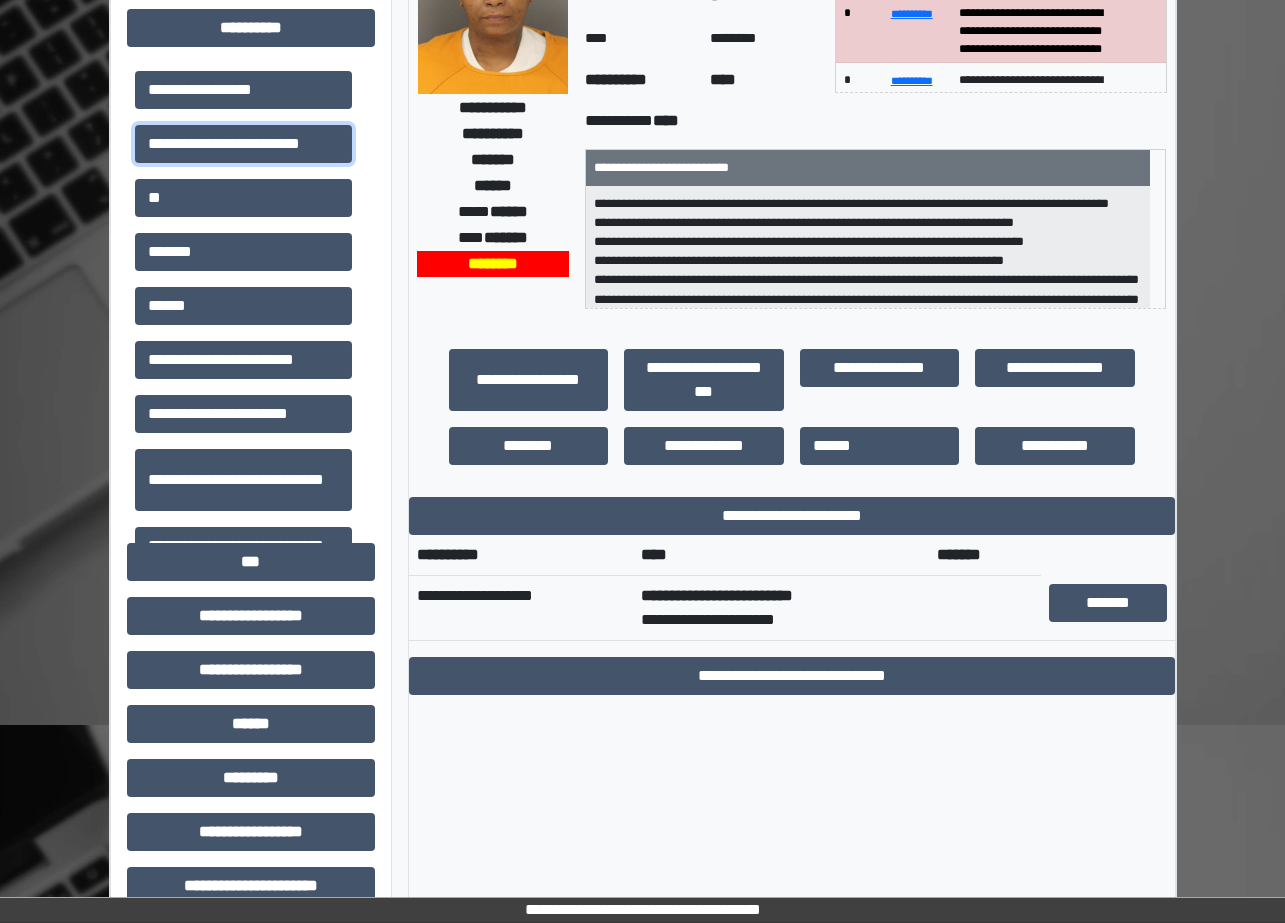 scroll, scrollTop: 300, scrollLeft: 0, axis: vertical 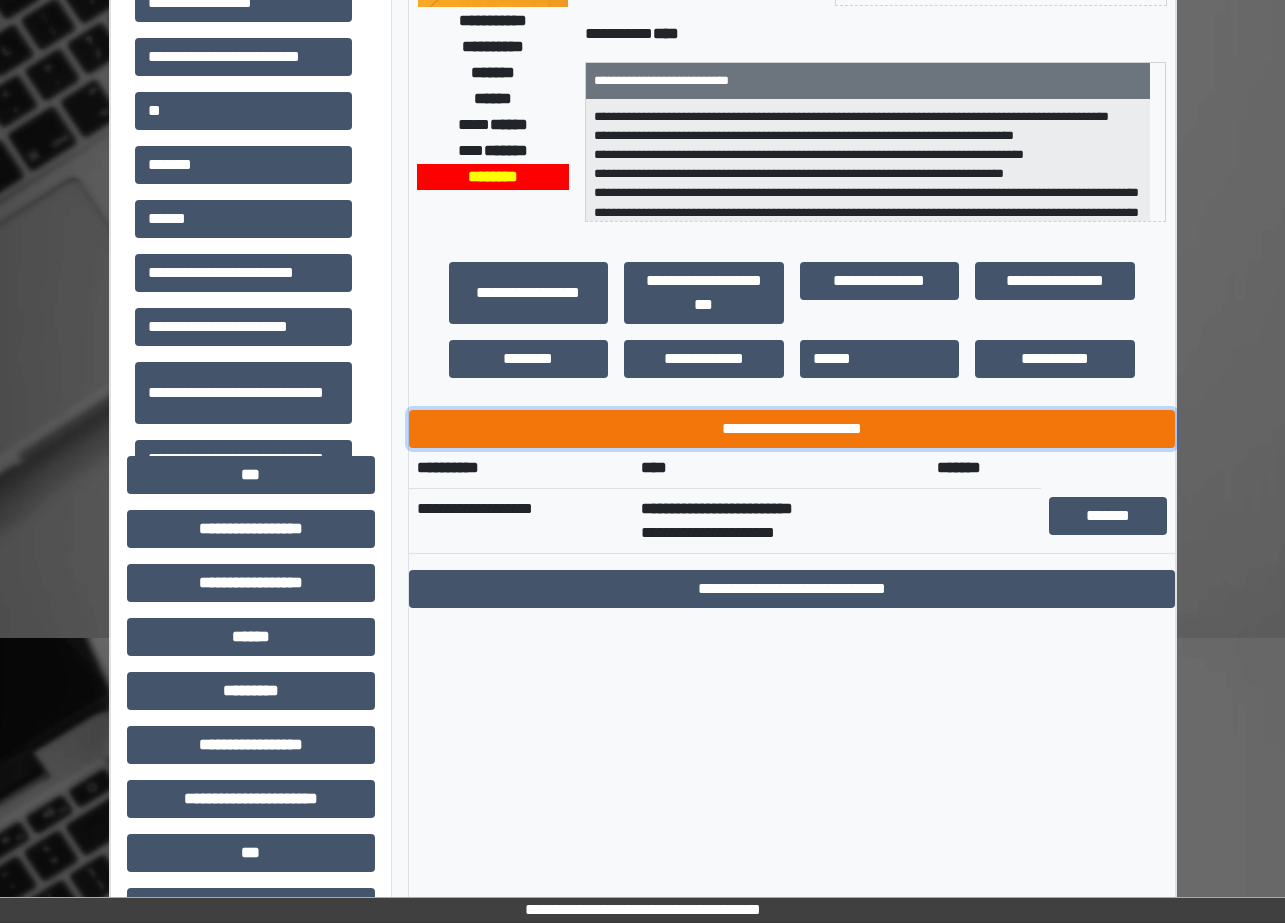 click on "**********" at bounding box center (792, 429) 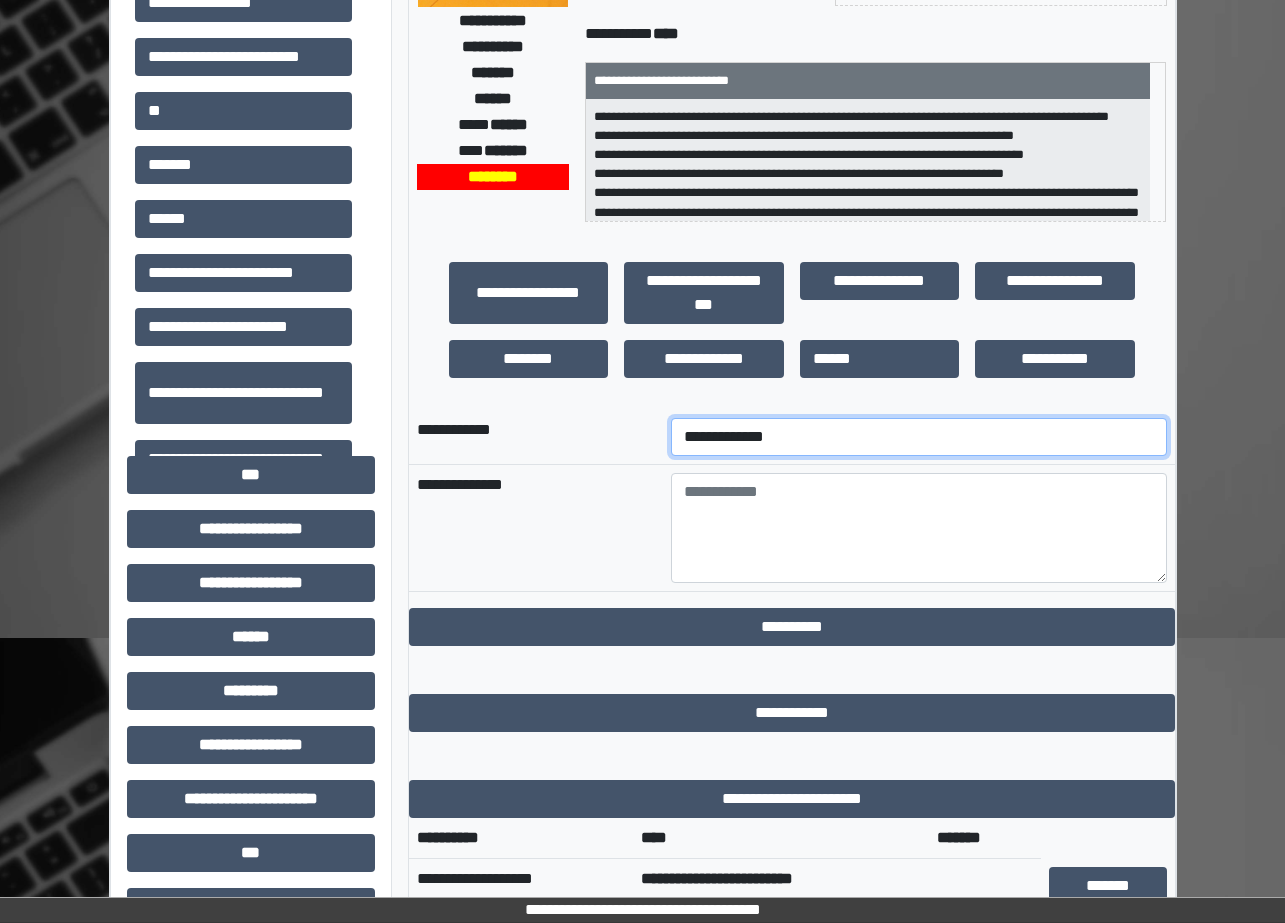 click on "**********" at bounding box center [919, 437] 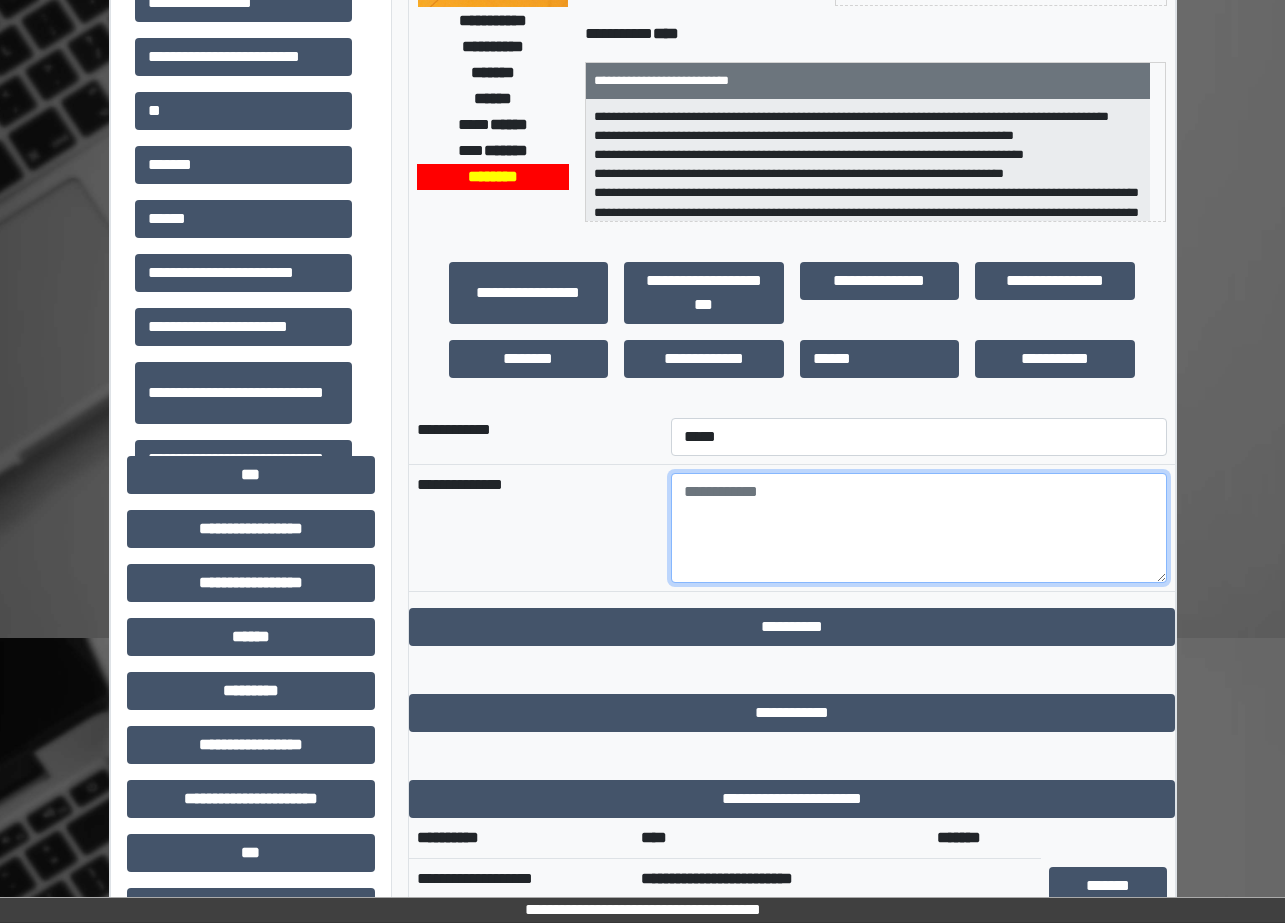 click at bounding box center (919, 528) 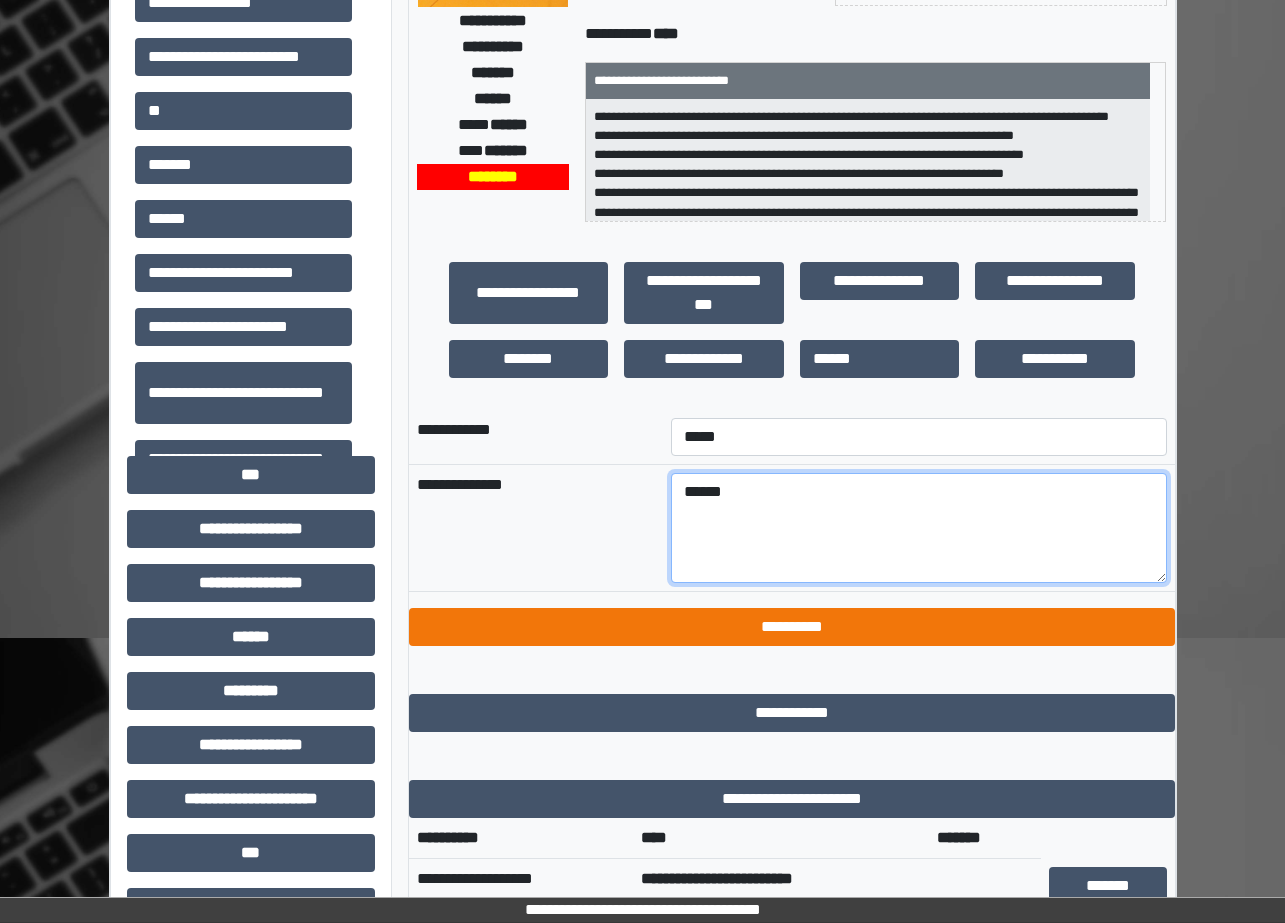 type on "******" 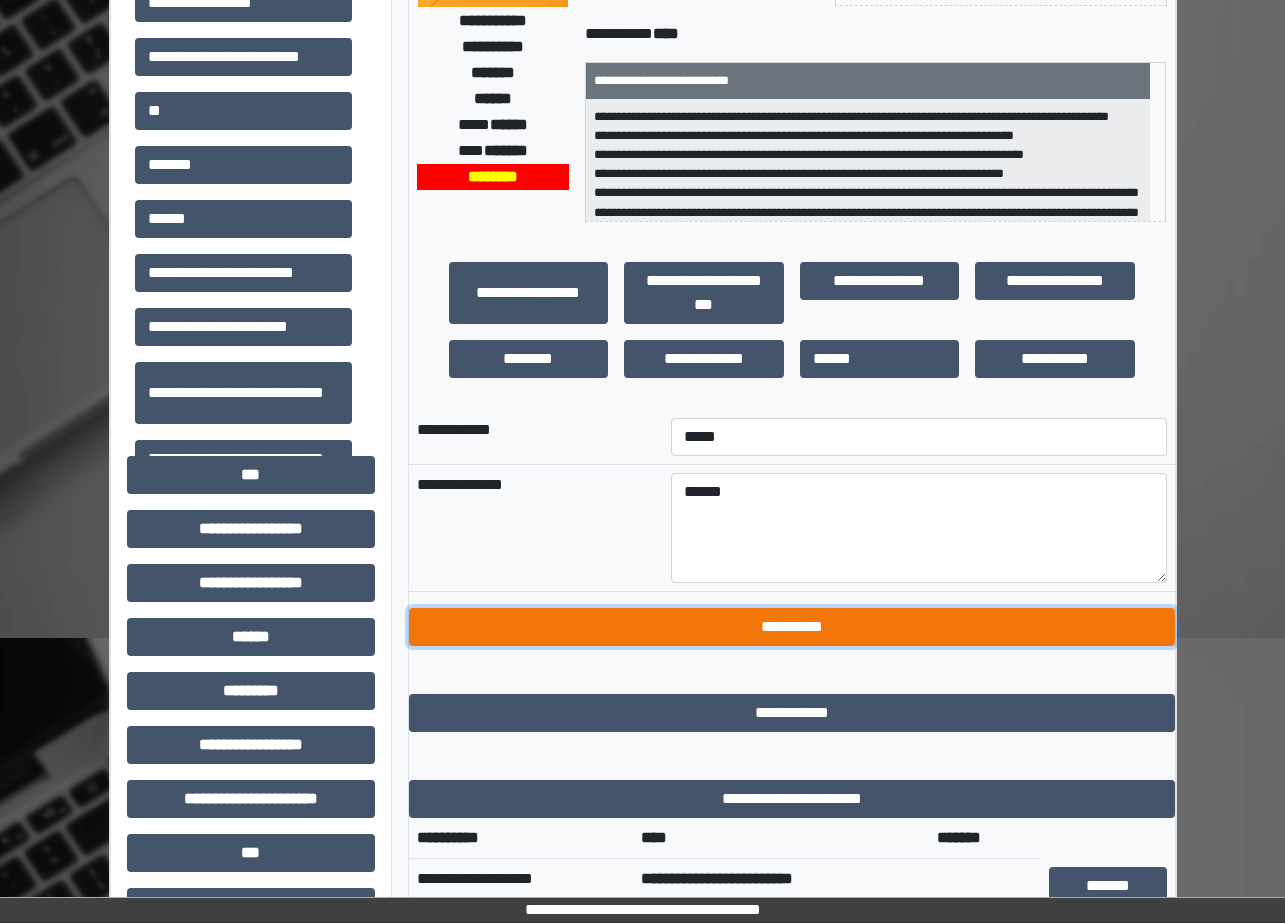 click on "**********" at bounding box center (792, 627) 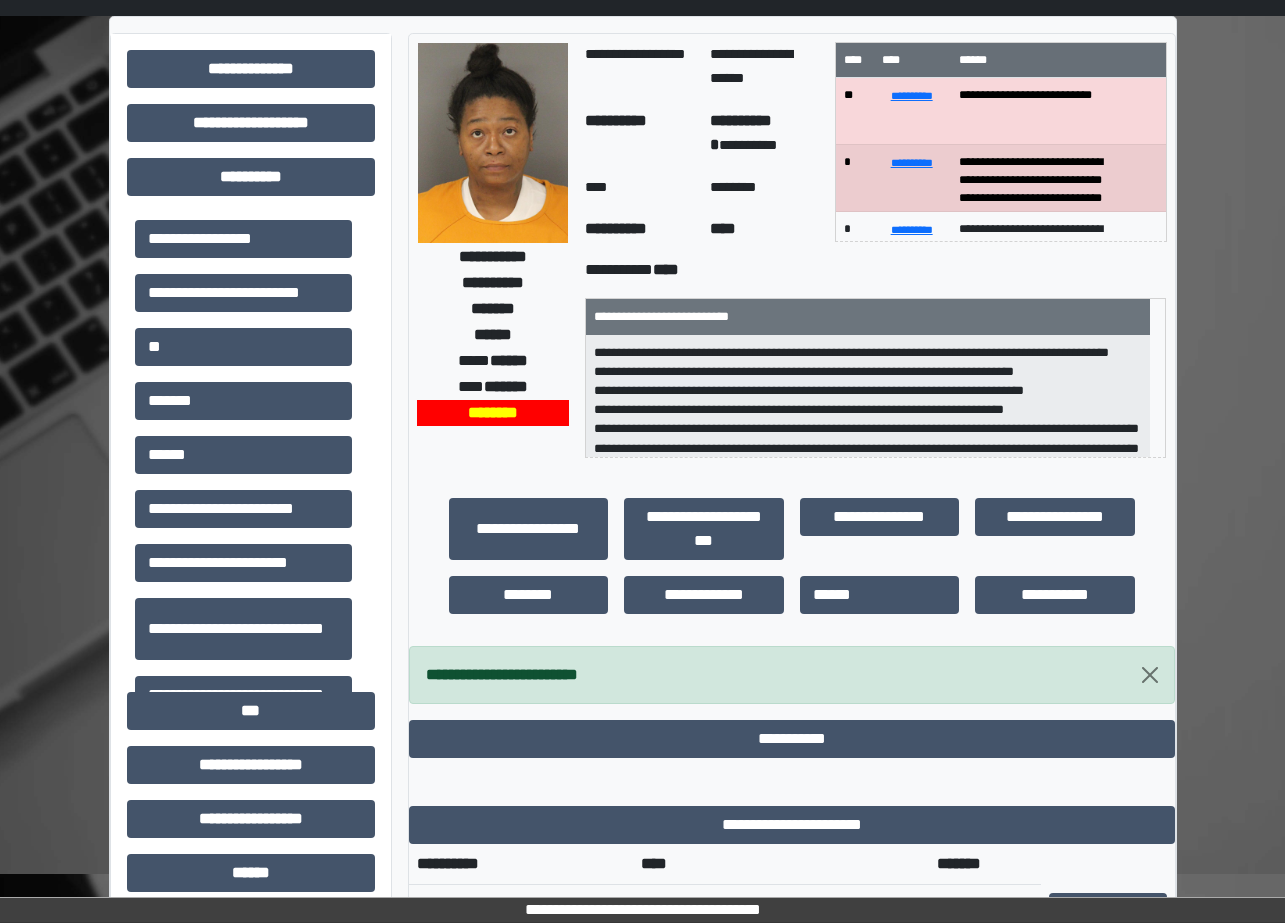 scroll, scrollTop: 0, scrollLeft: 0, axis: both 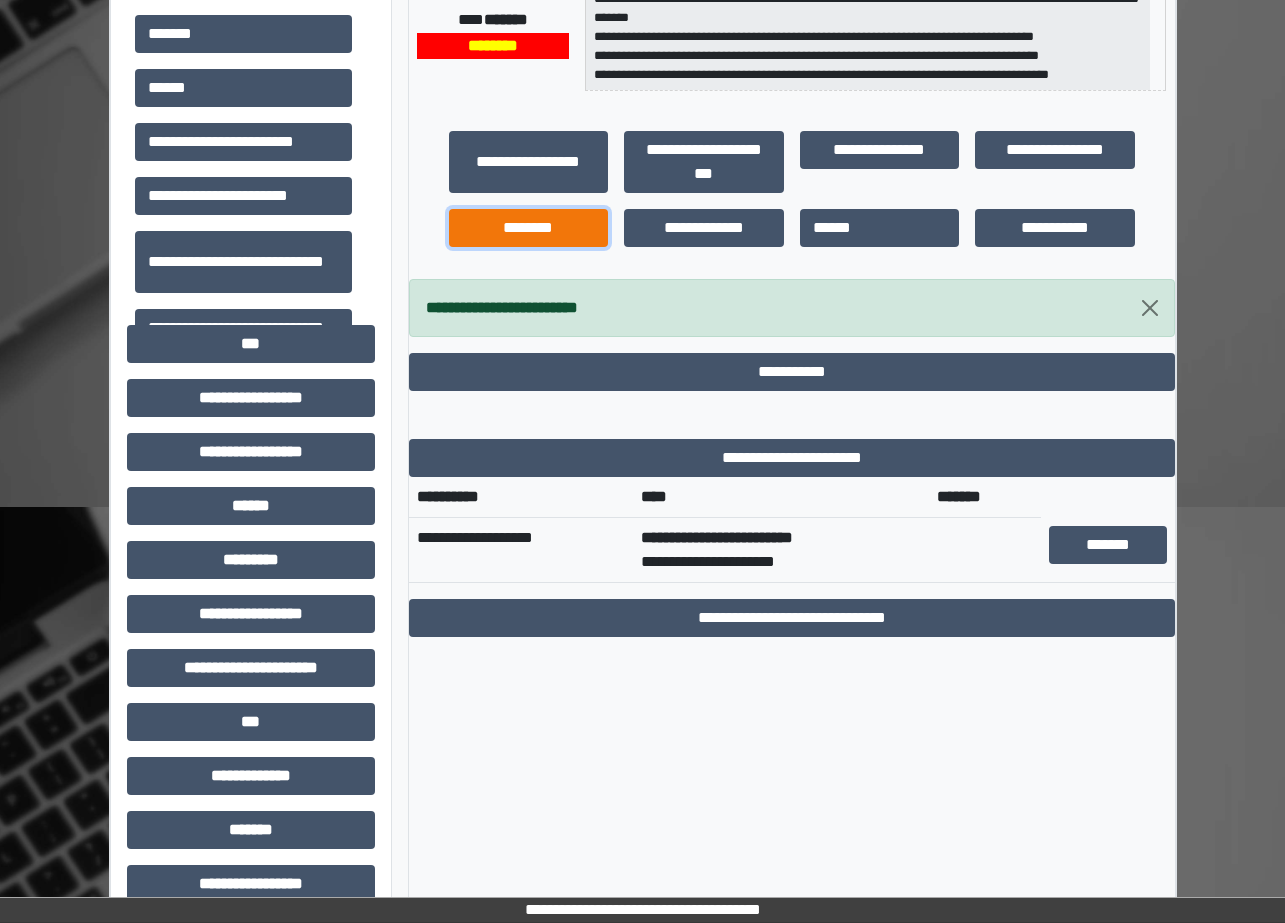 click on "********" at bounding box center [529, 228] 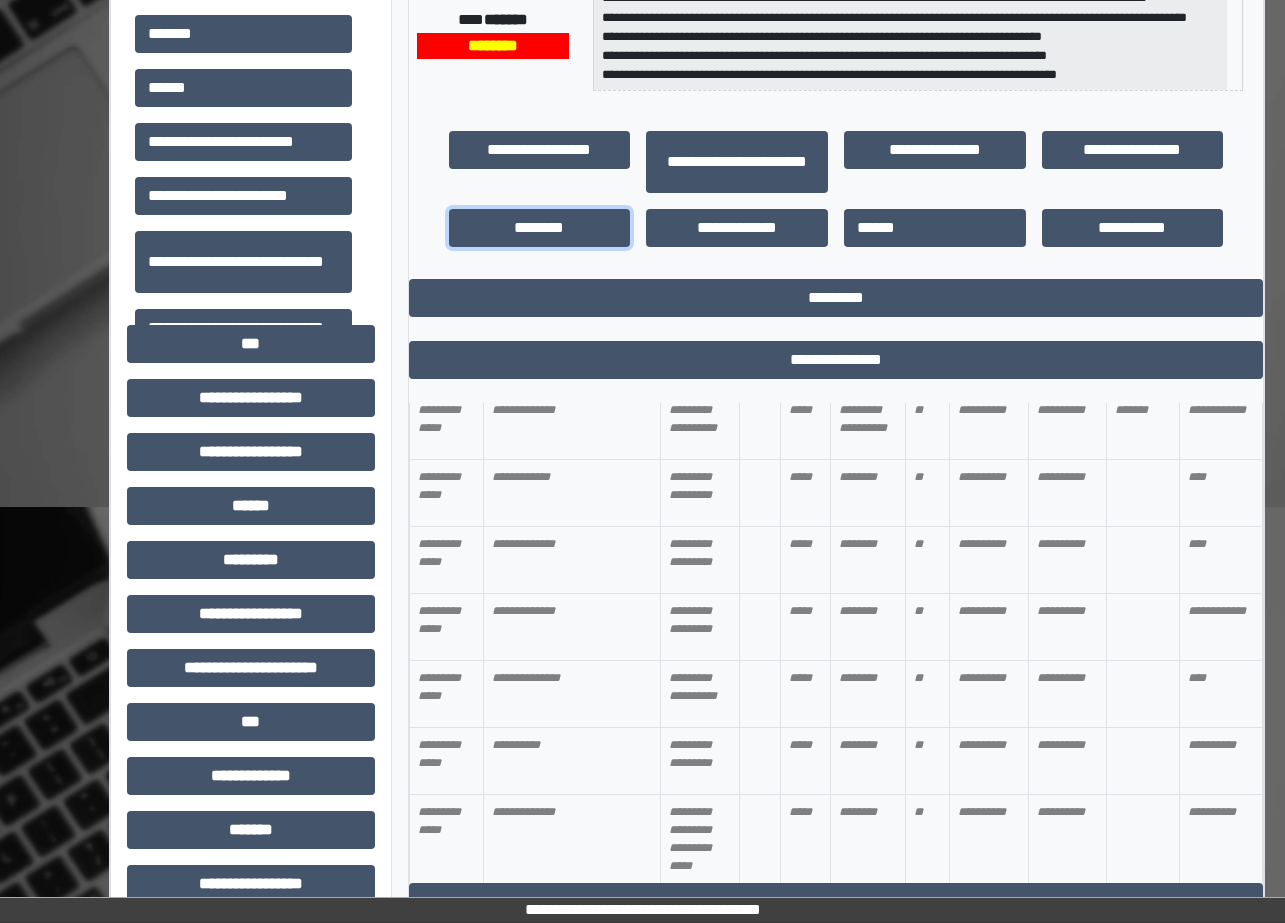 scroll, scrollTop: 1100, scrollLeft: 0, axis: vertical 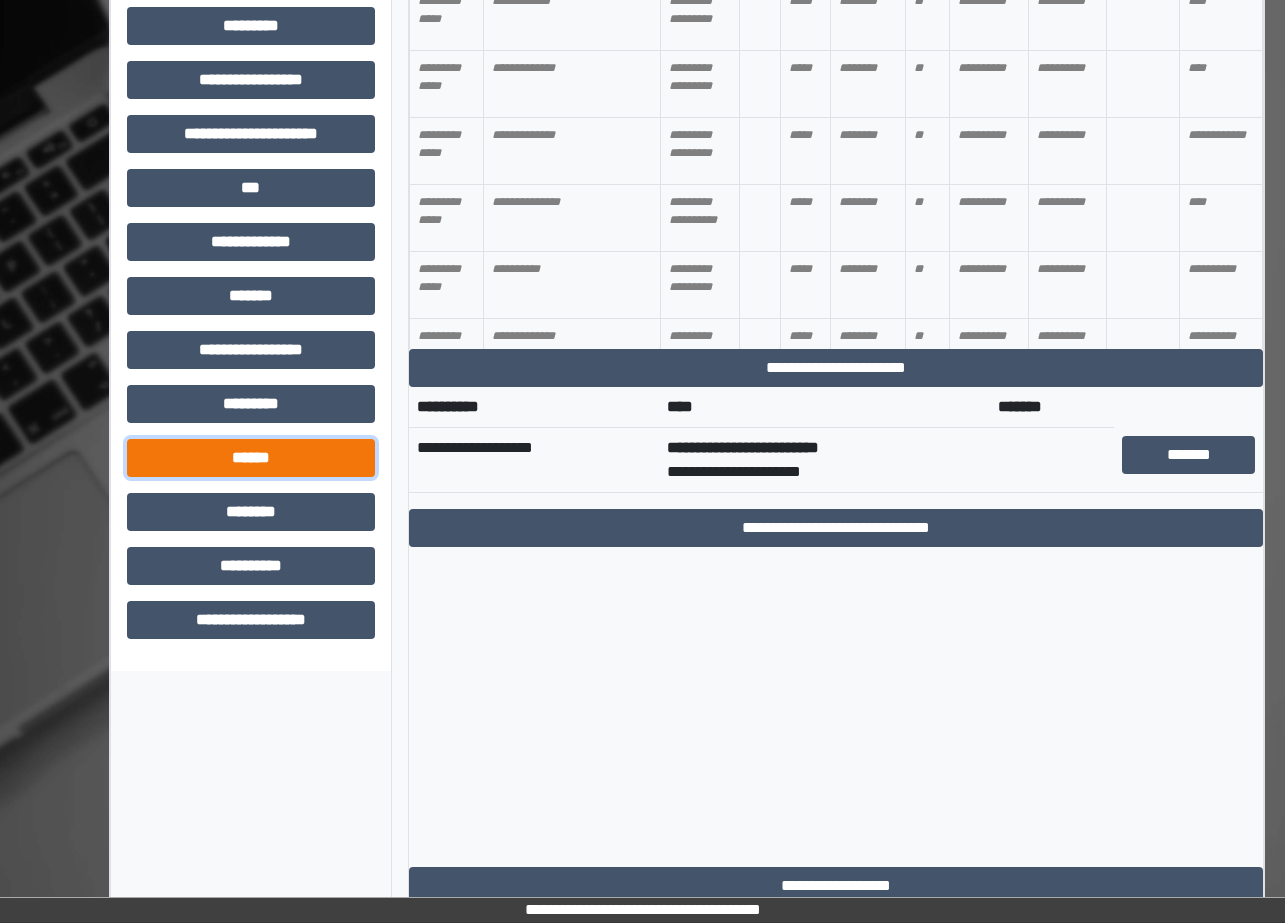 click on "******" at bounding box center (251, 458) 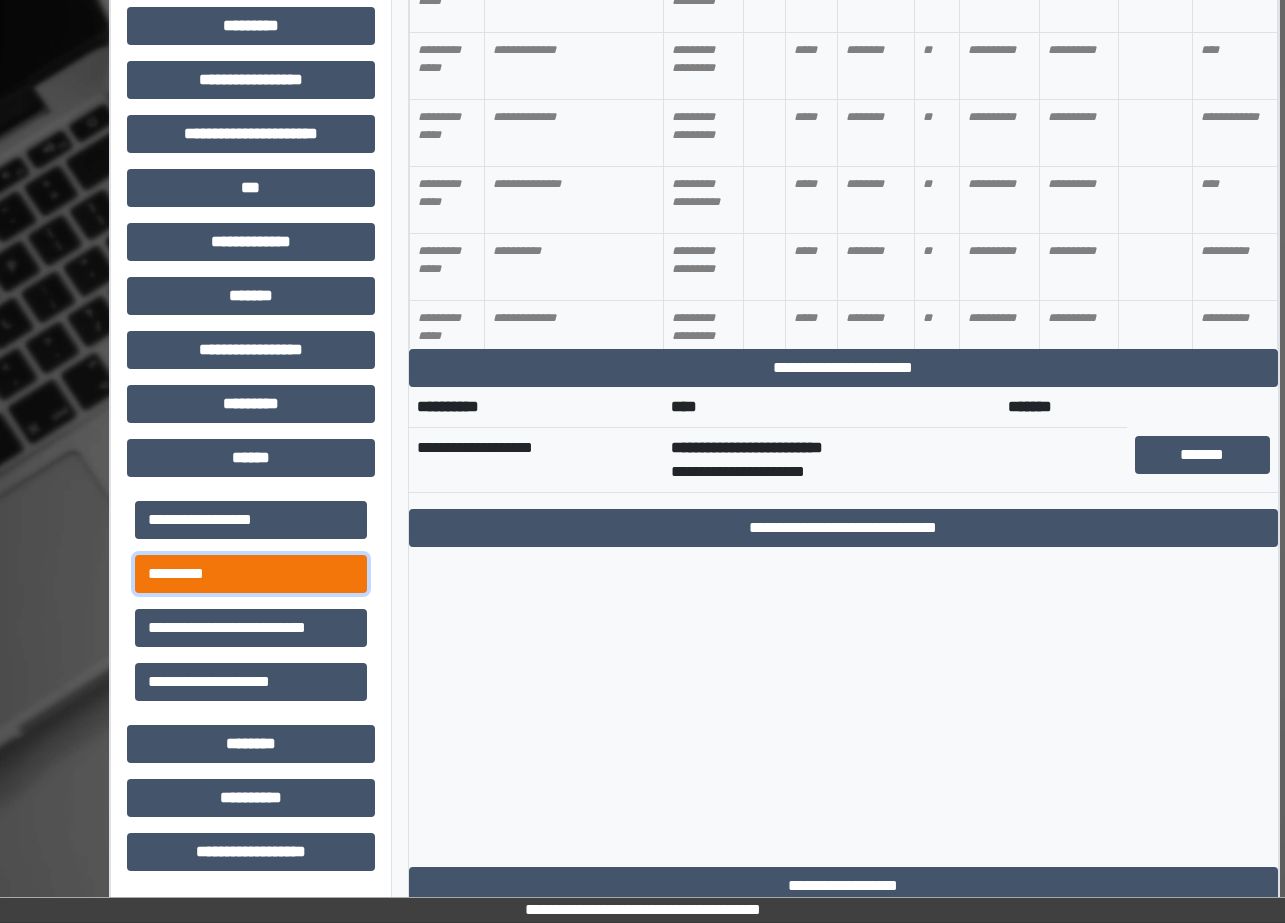 click on "*********" at bounding box center [251, 574] 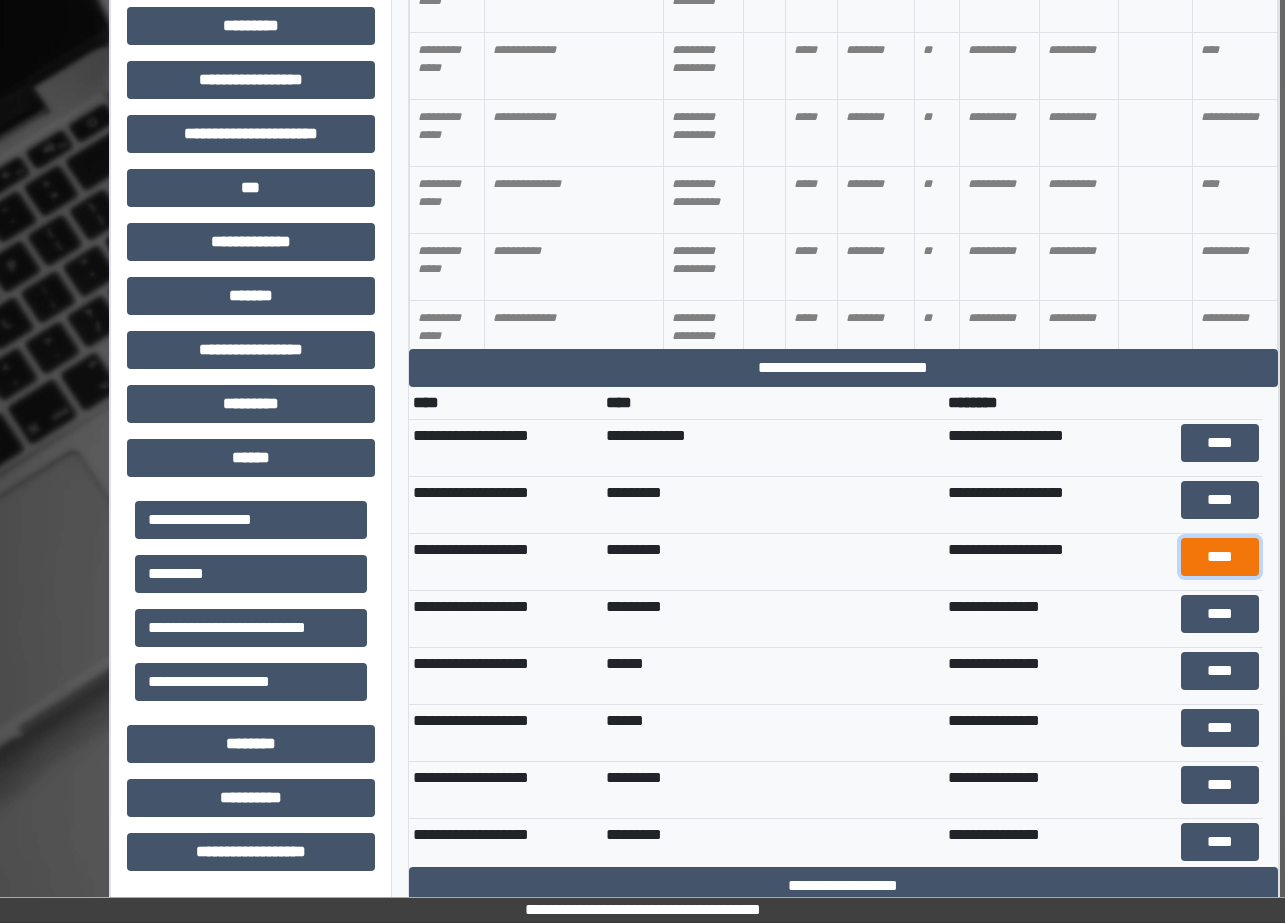 click on "****" at bounding box center [1220, 557] 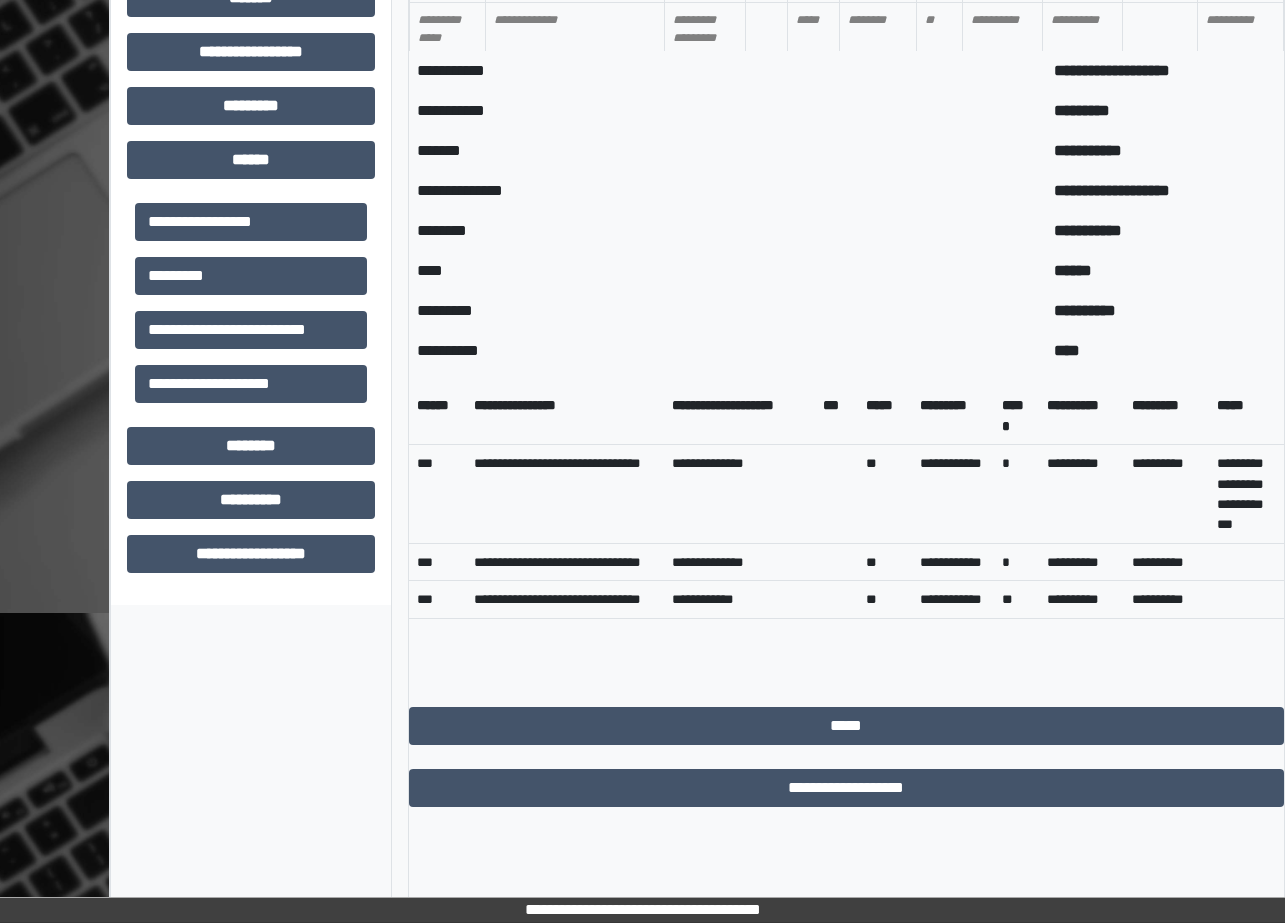 scroll, scrollTop: 1274, scrollLeft: 0, axis: vertical 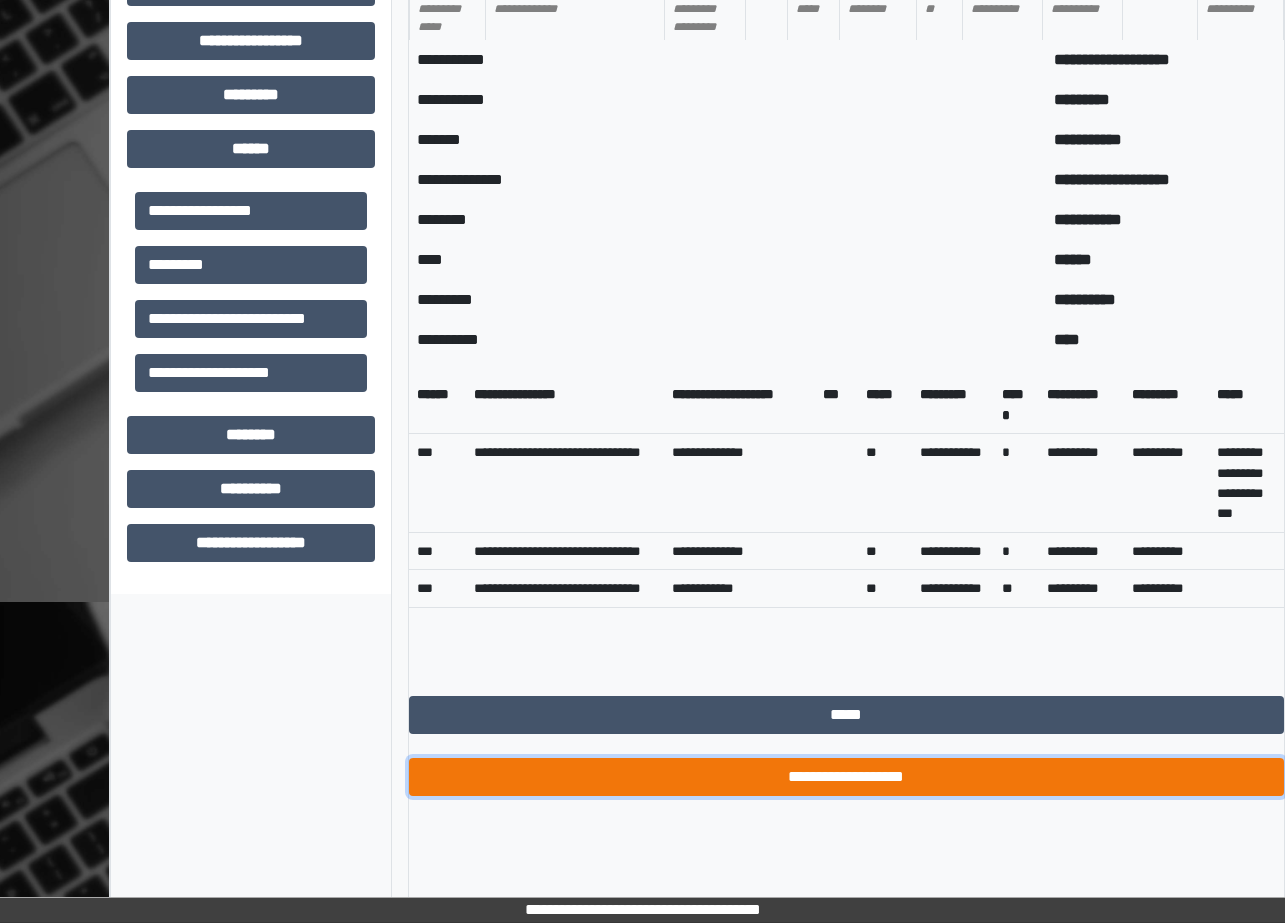 click on "**********" at bounding box center [846, 777] 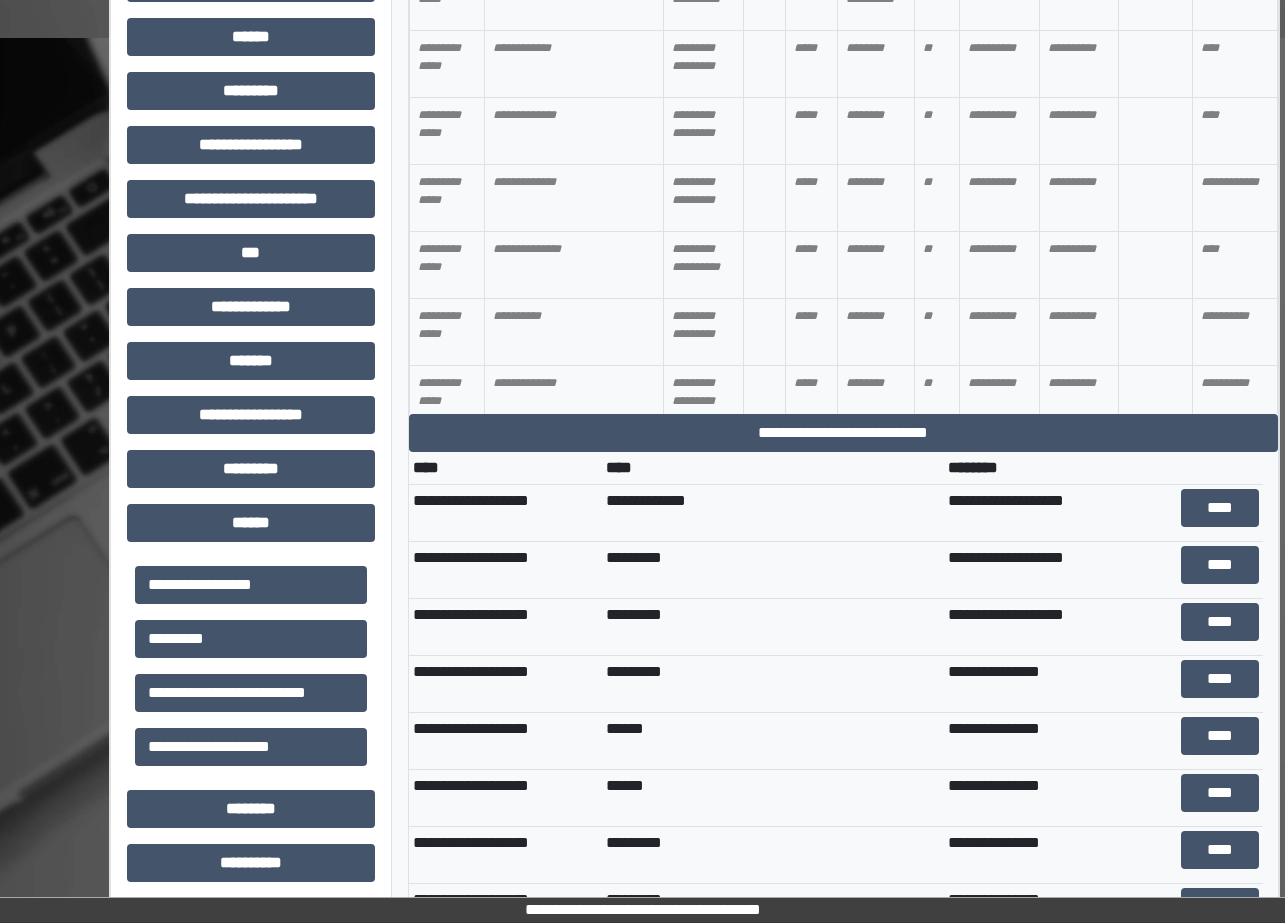 scroll, scrollTop: 865, scrollLeft: 0, axis: vertical 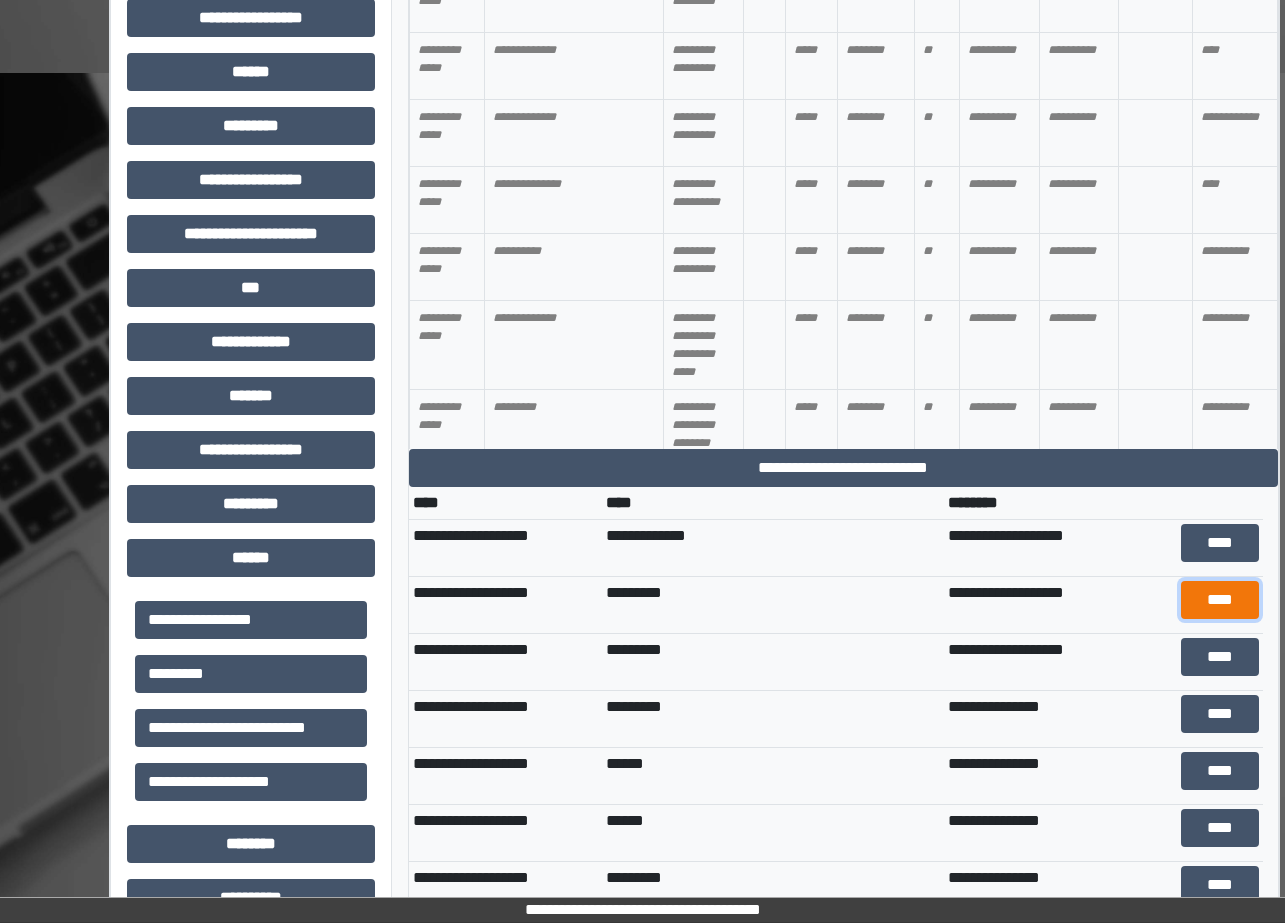 click on "****" at bounding box center [1220, 600] 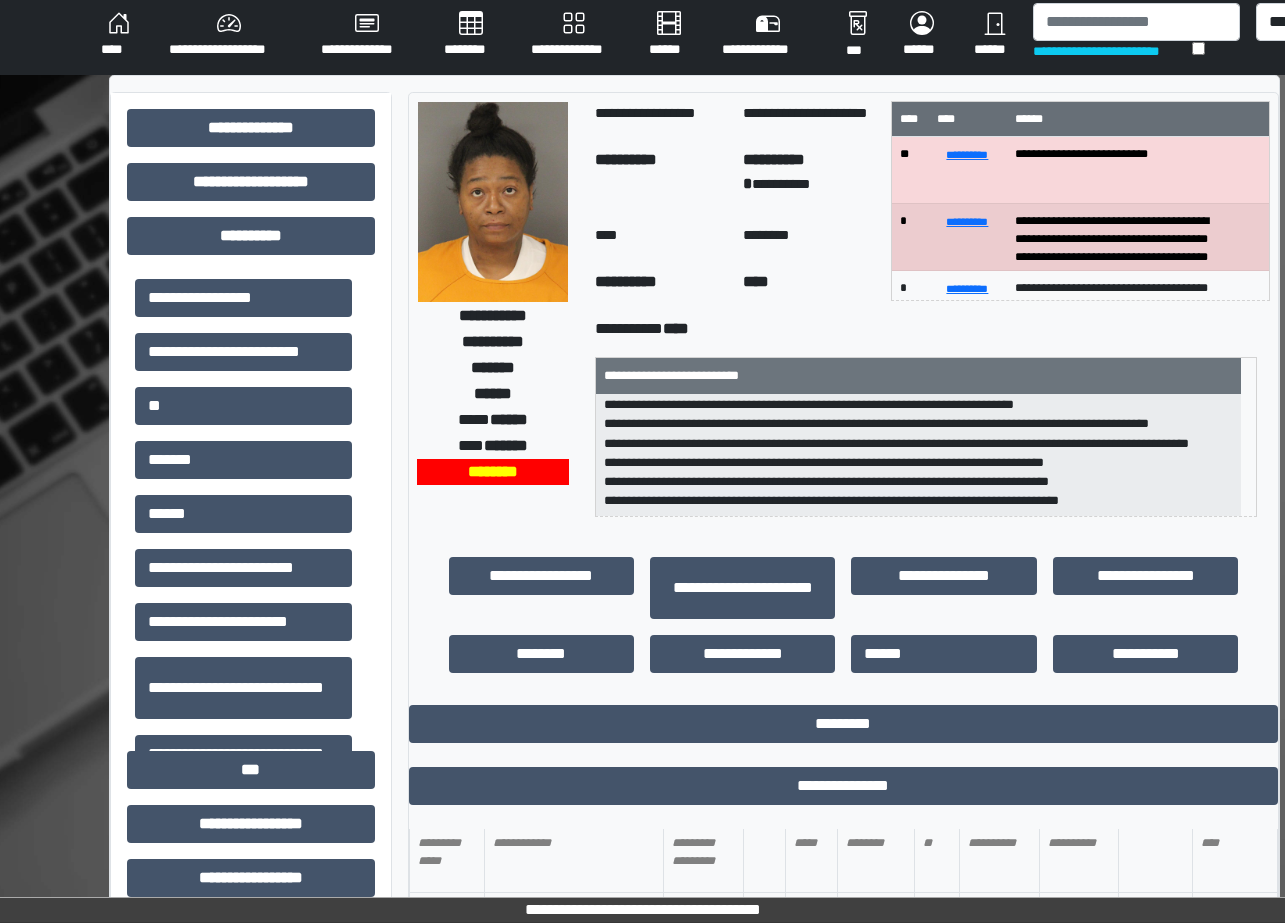 scroll, scrollTop: 0, scrollLeft: 0, axis: both 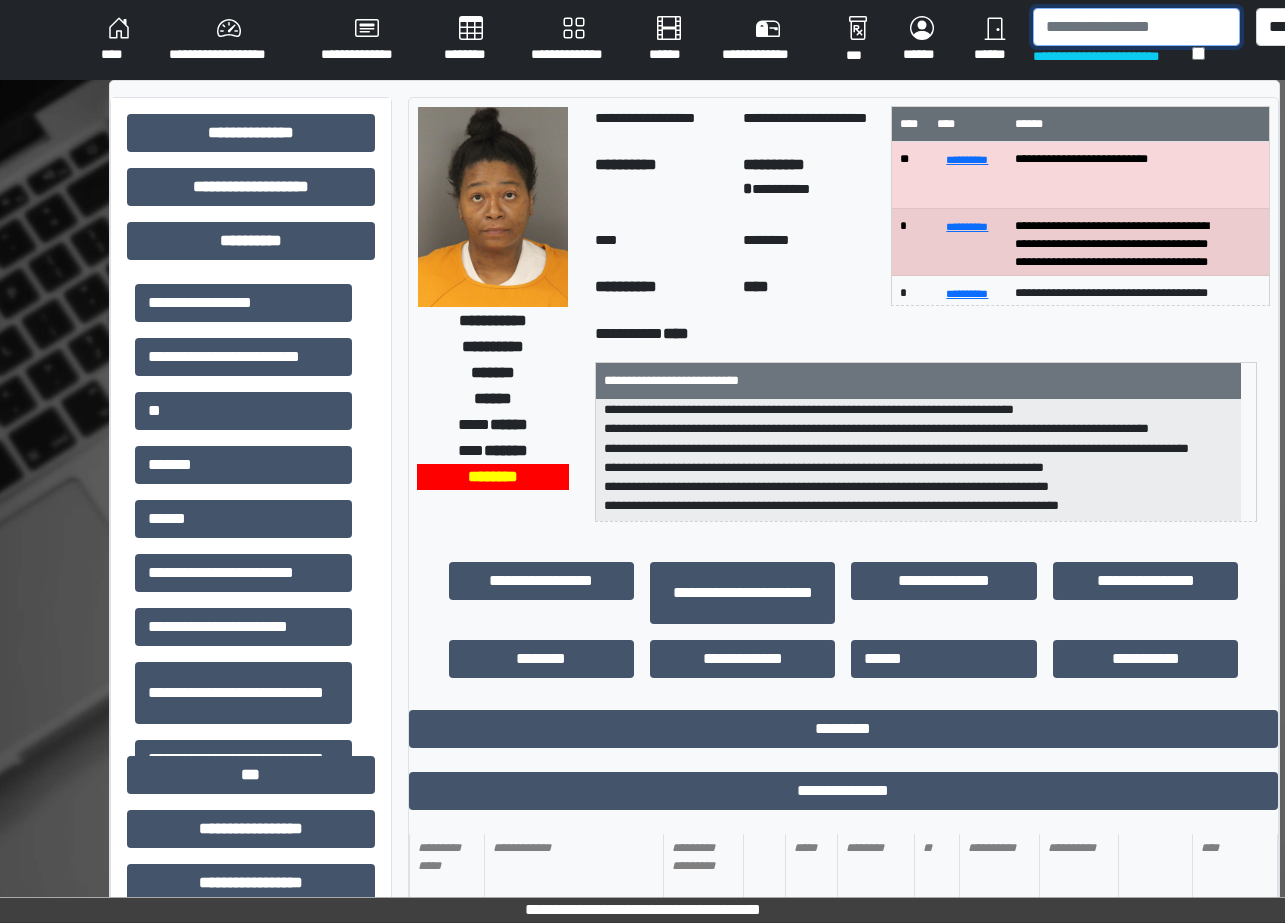 click at bounding box center (1136, 27) 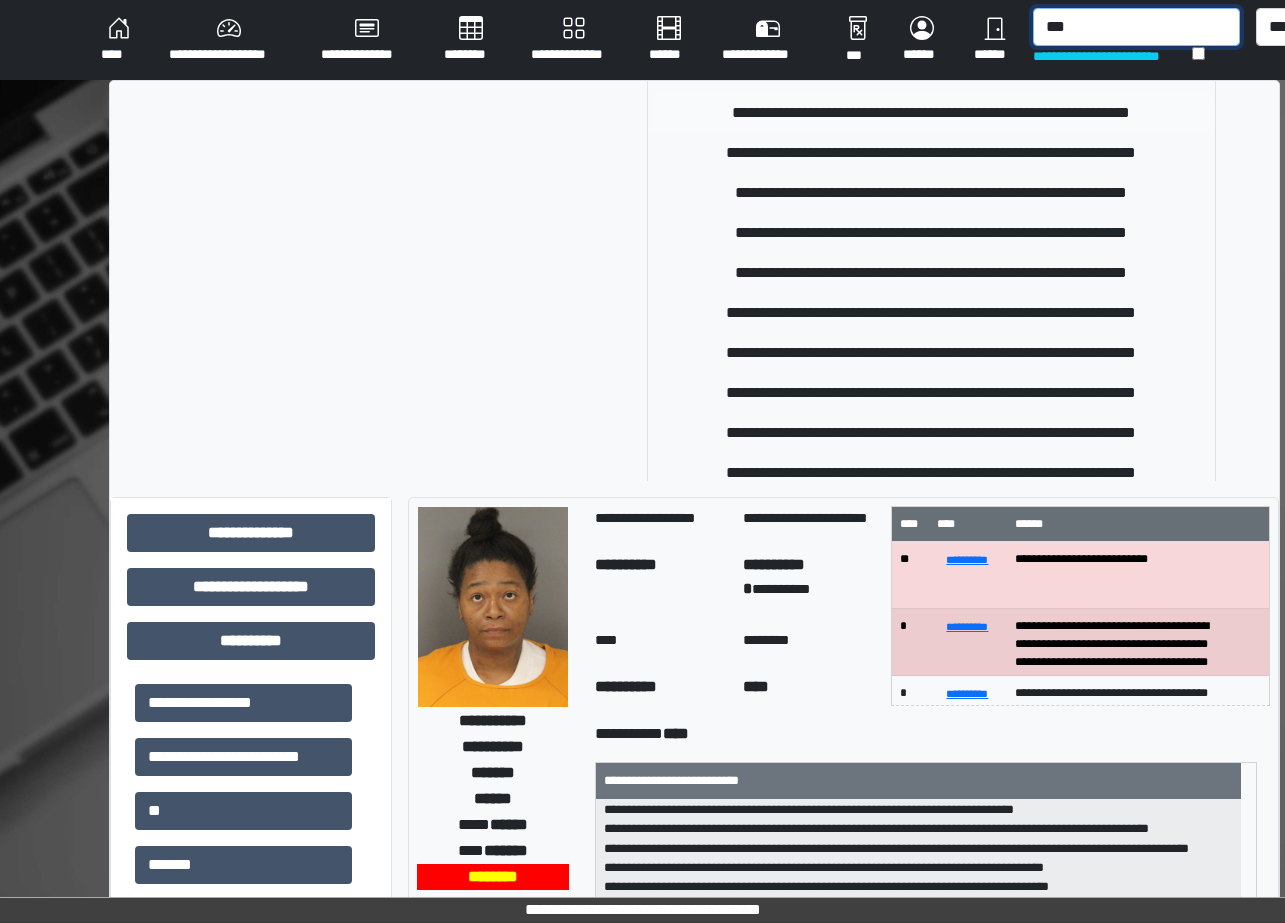 scroll, scrollTop: 218, scrollLeft: 0, axis: vertical 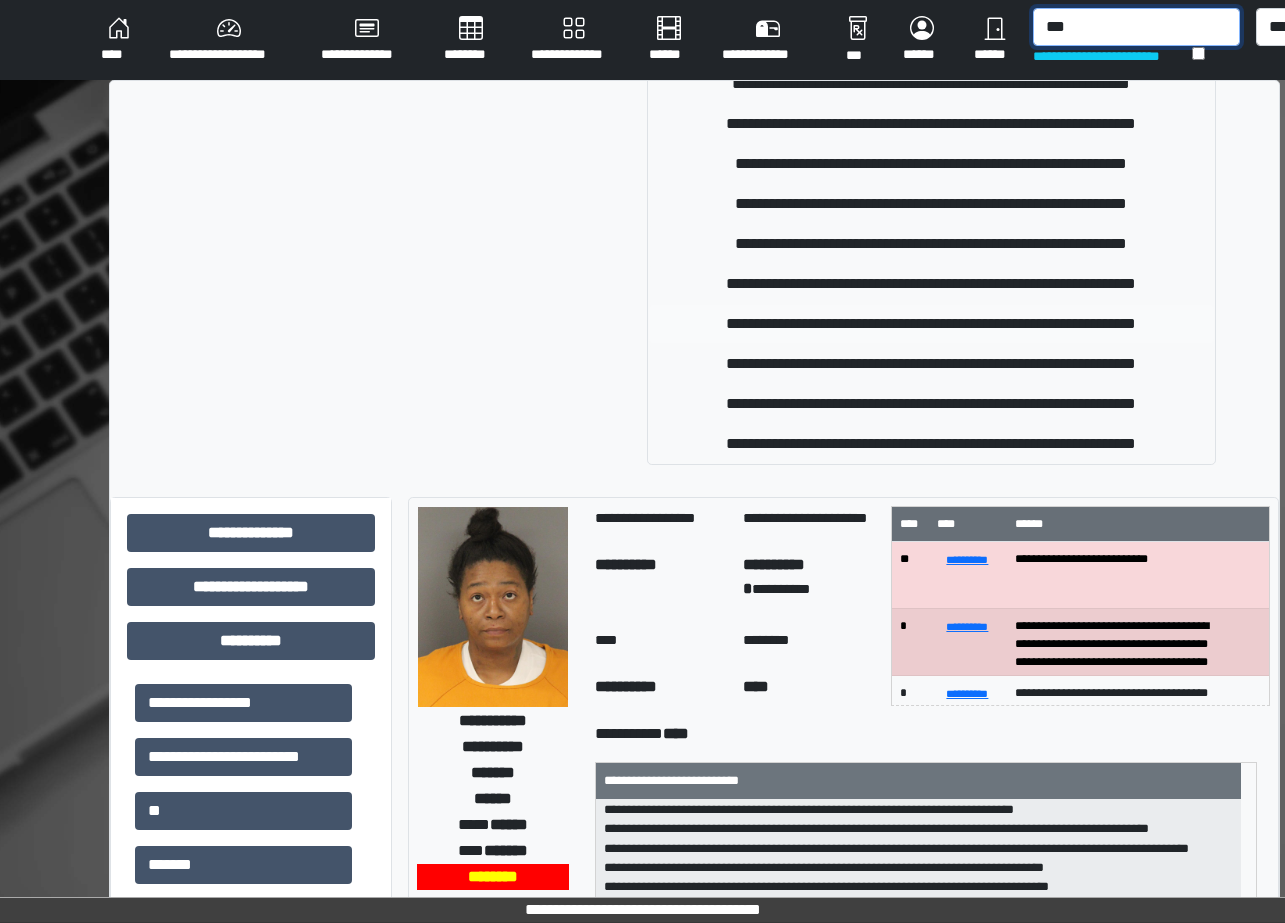 type on "***" 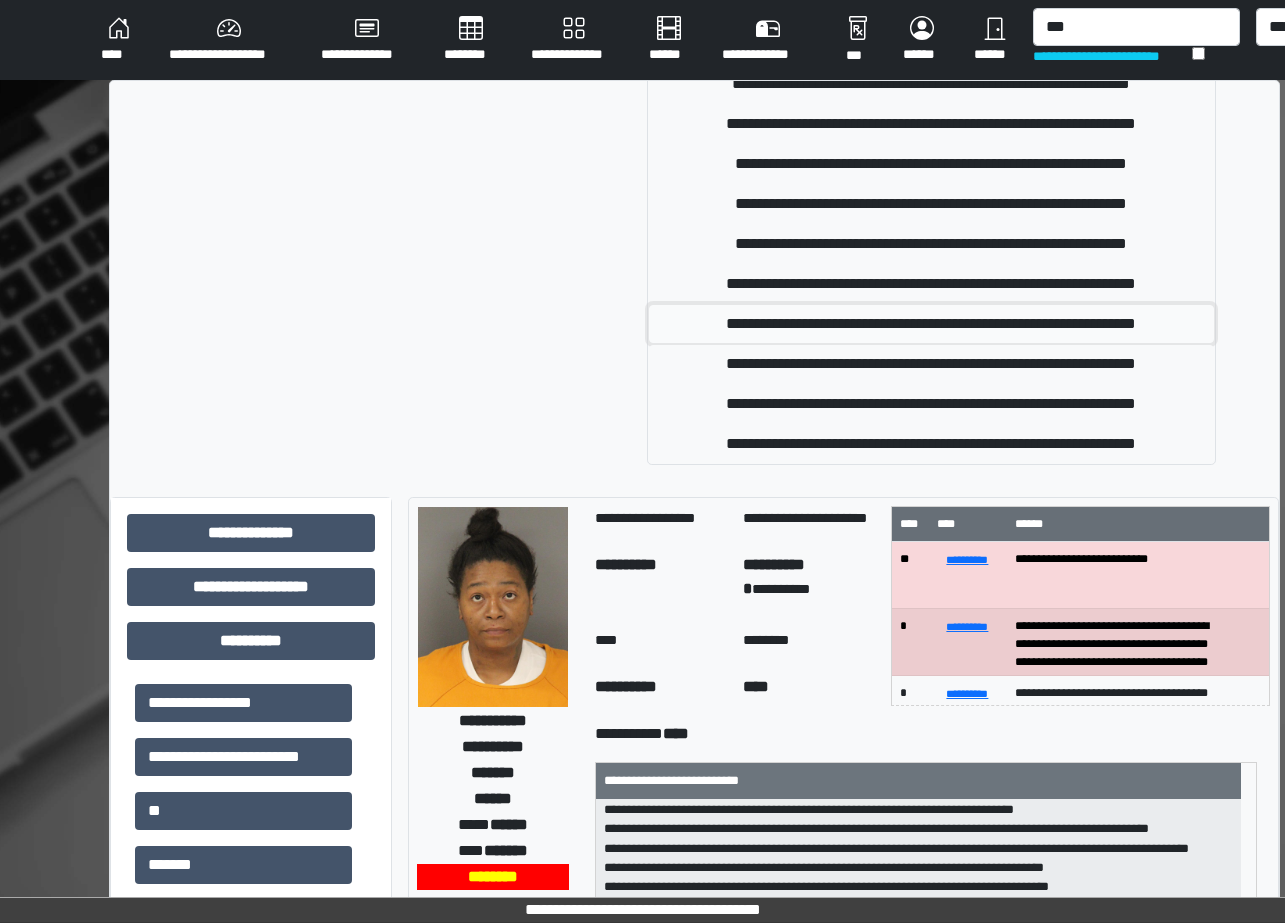 click on "**********" at bounding box center (932, 324) 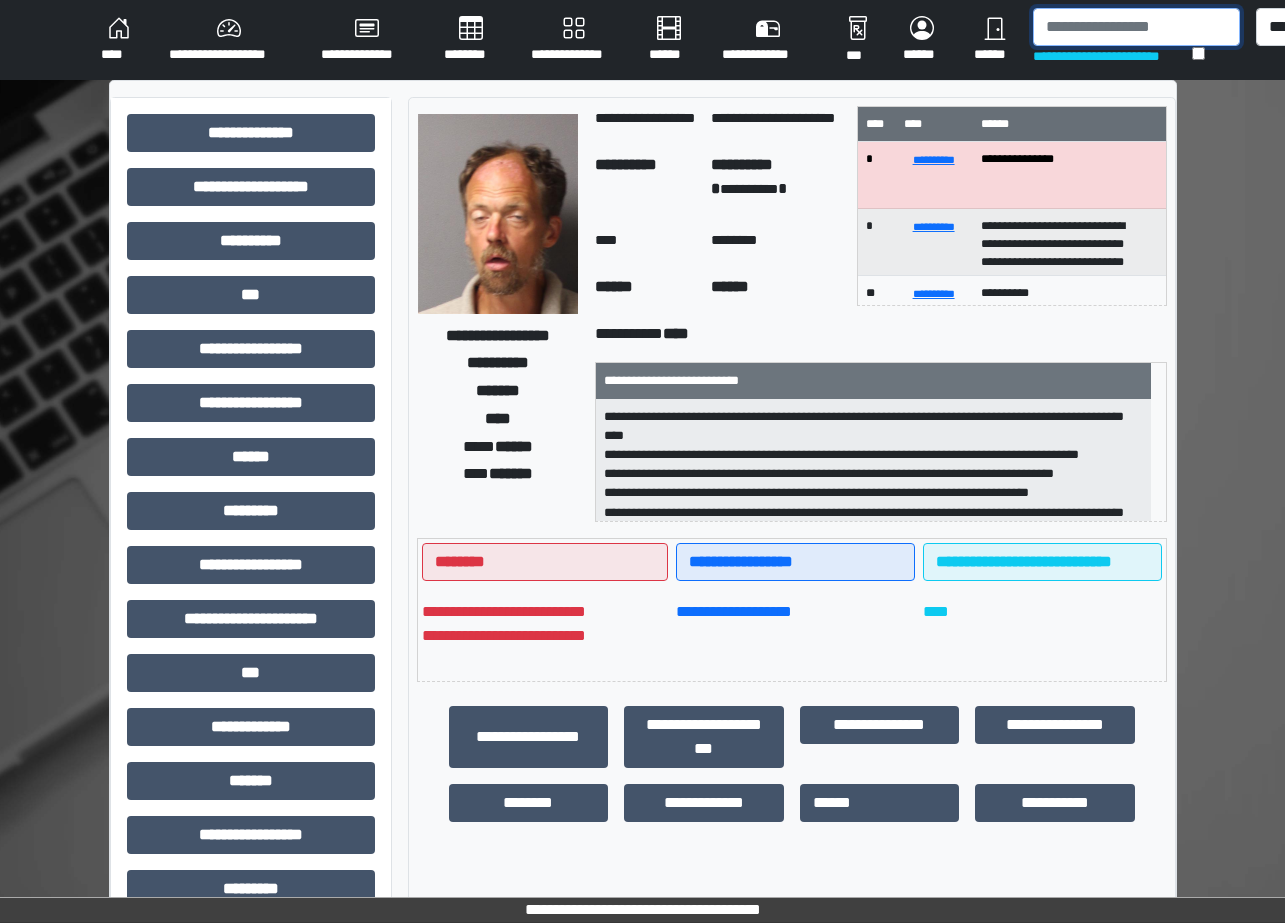 click at bounding box center [1136, 27] 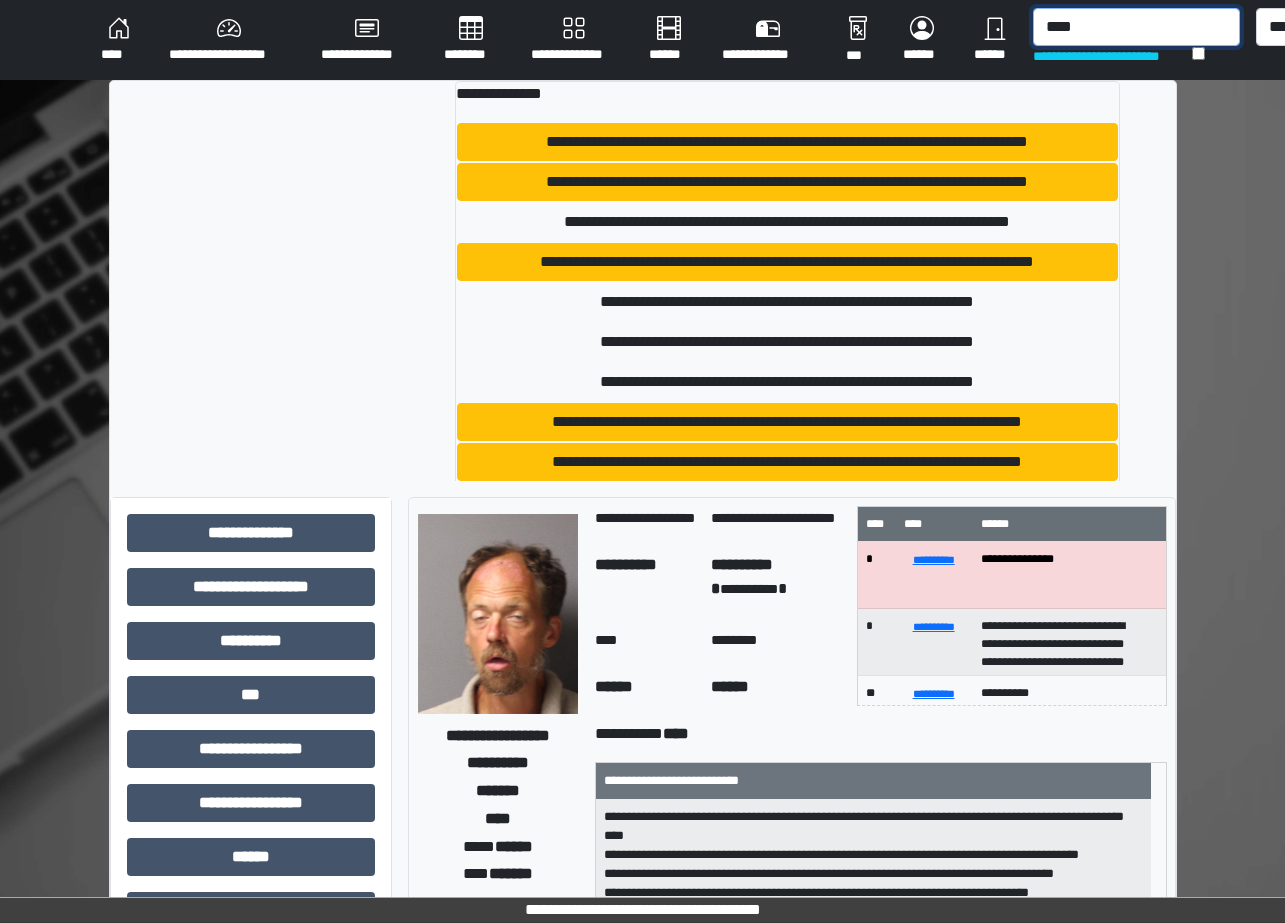 type on "****" 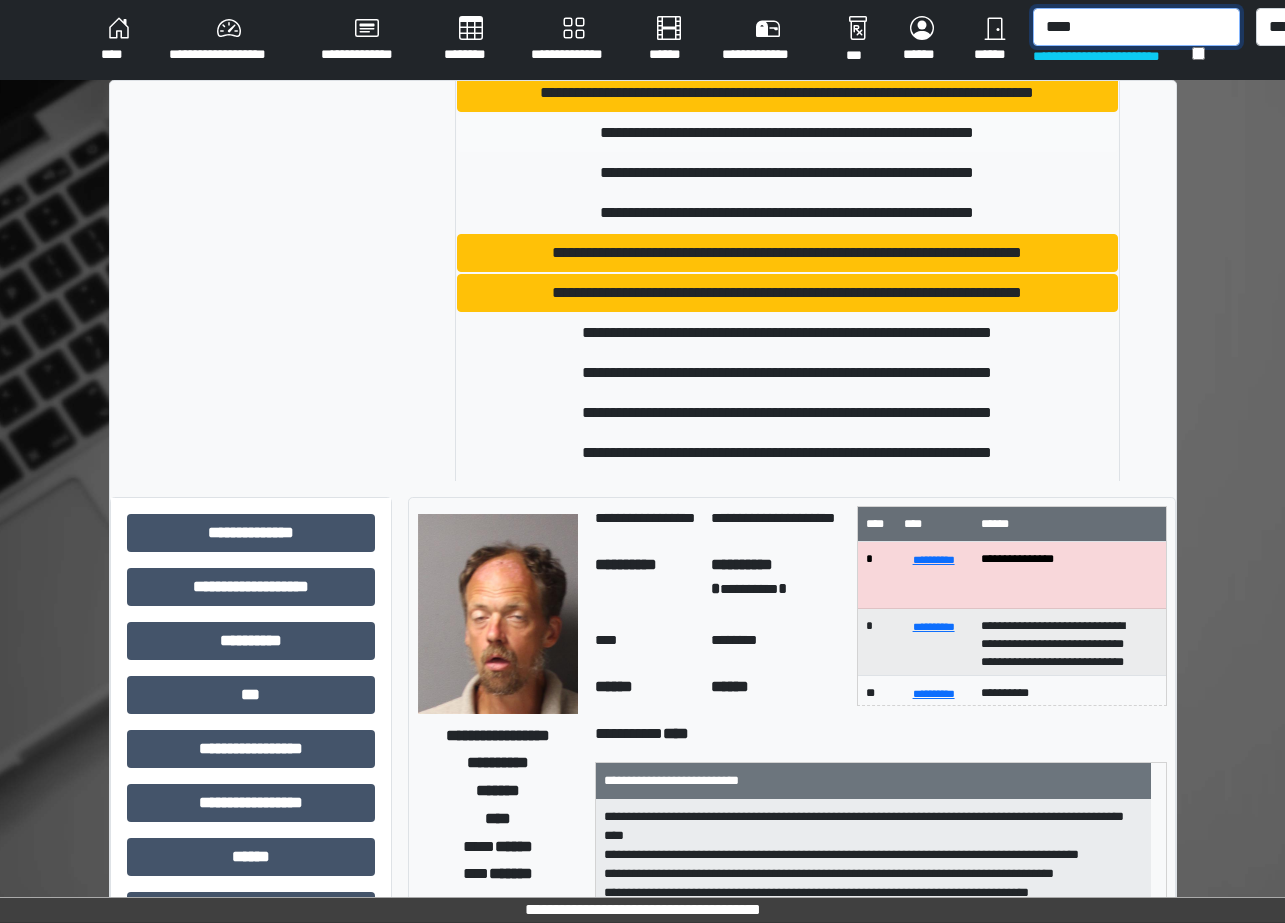 scroll, scrollTop: 200, scrollLeft: 0, axis: vertical 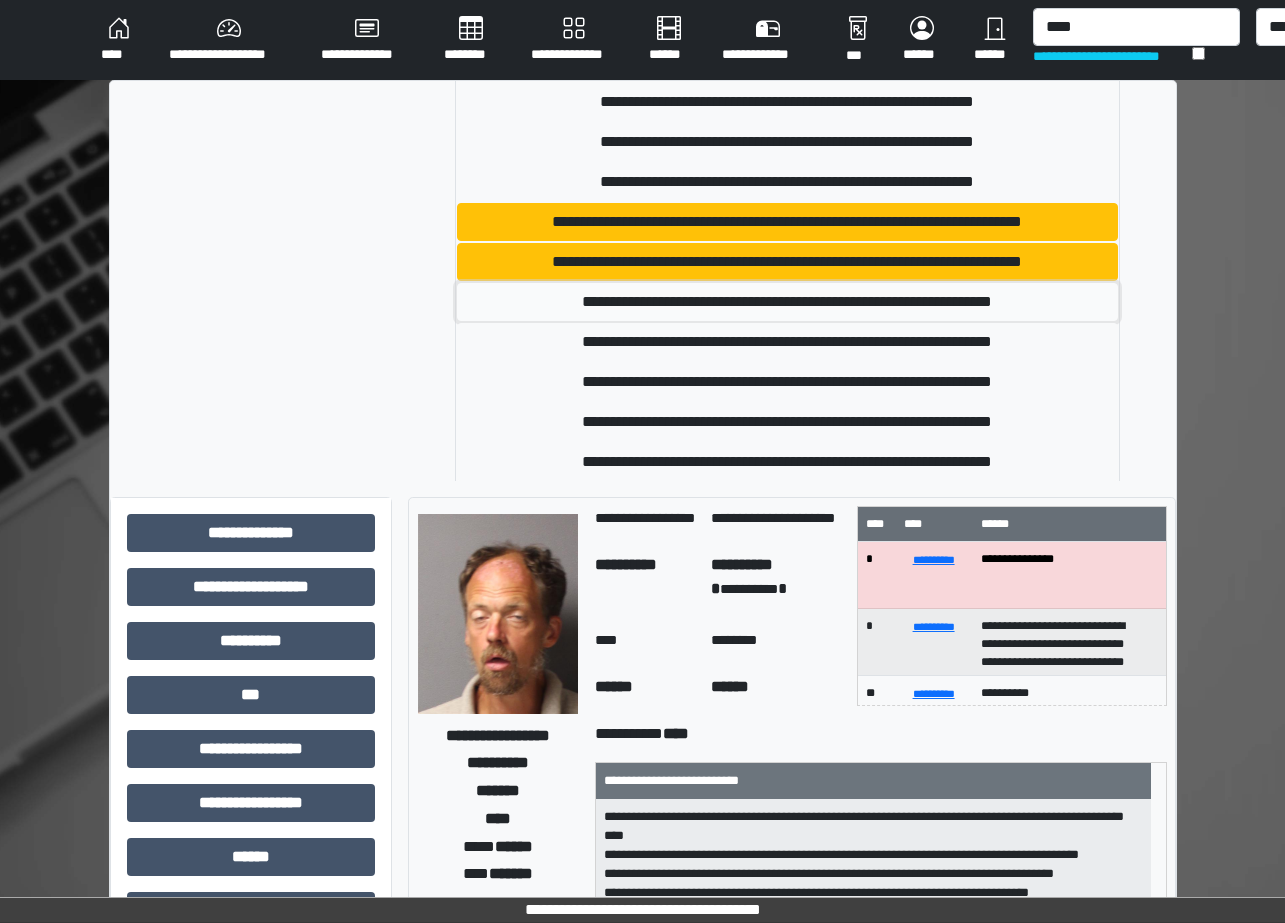 click on "**********" at bounding box center (787, 302) 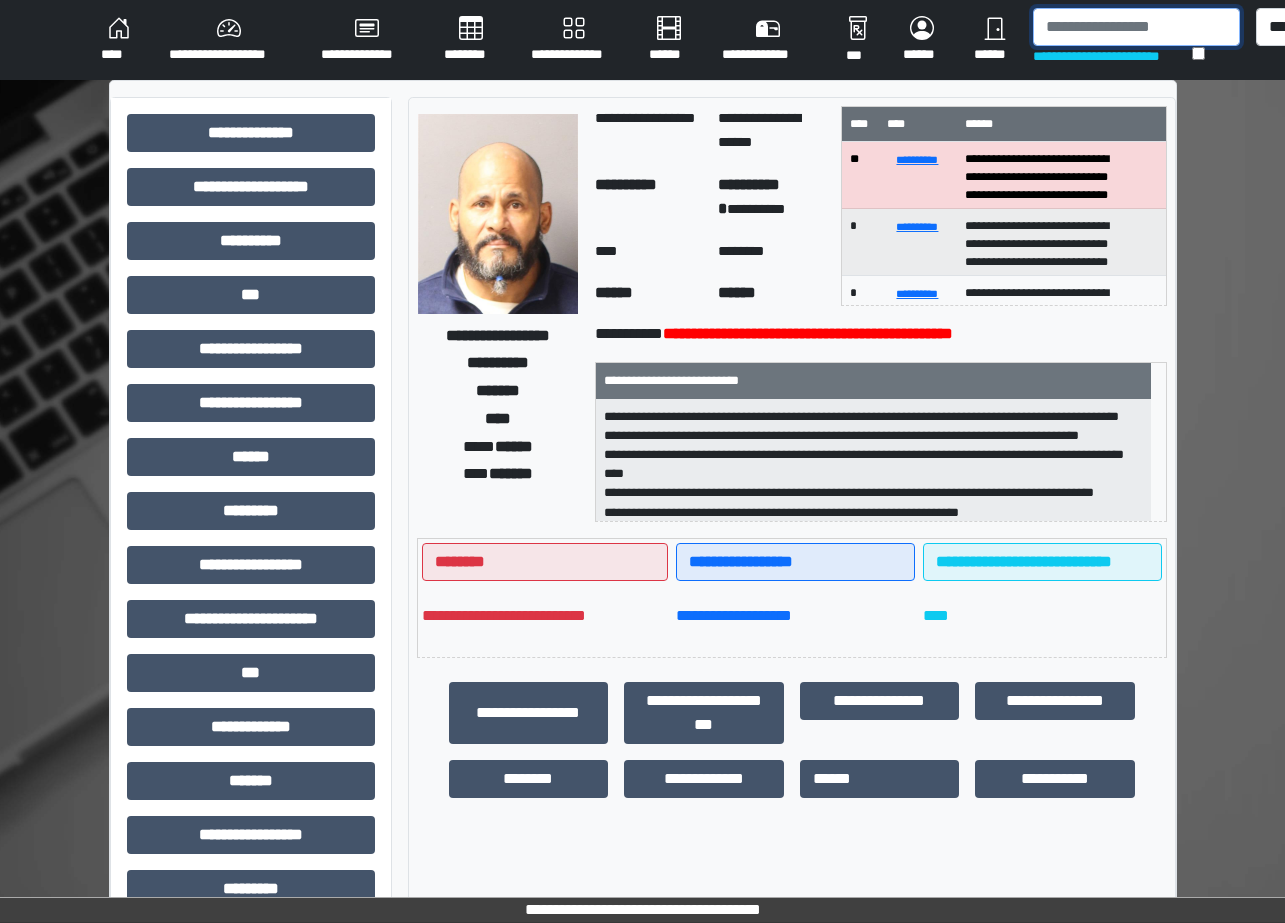 click at bounding box center (1136, 27) 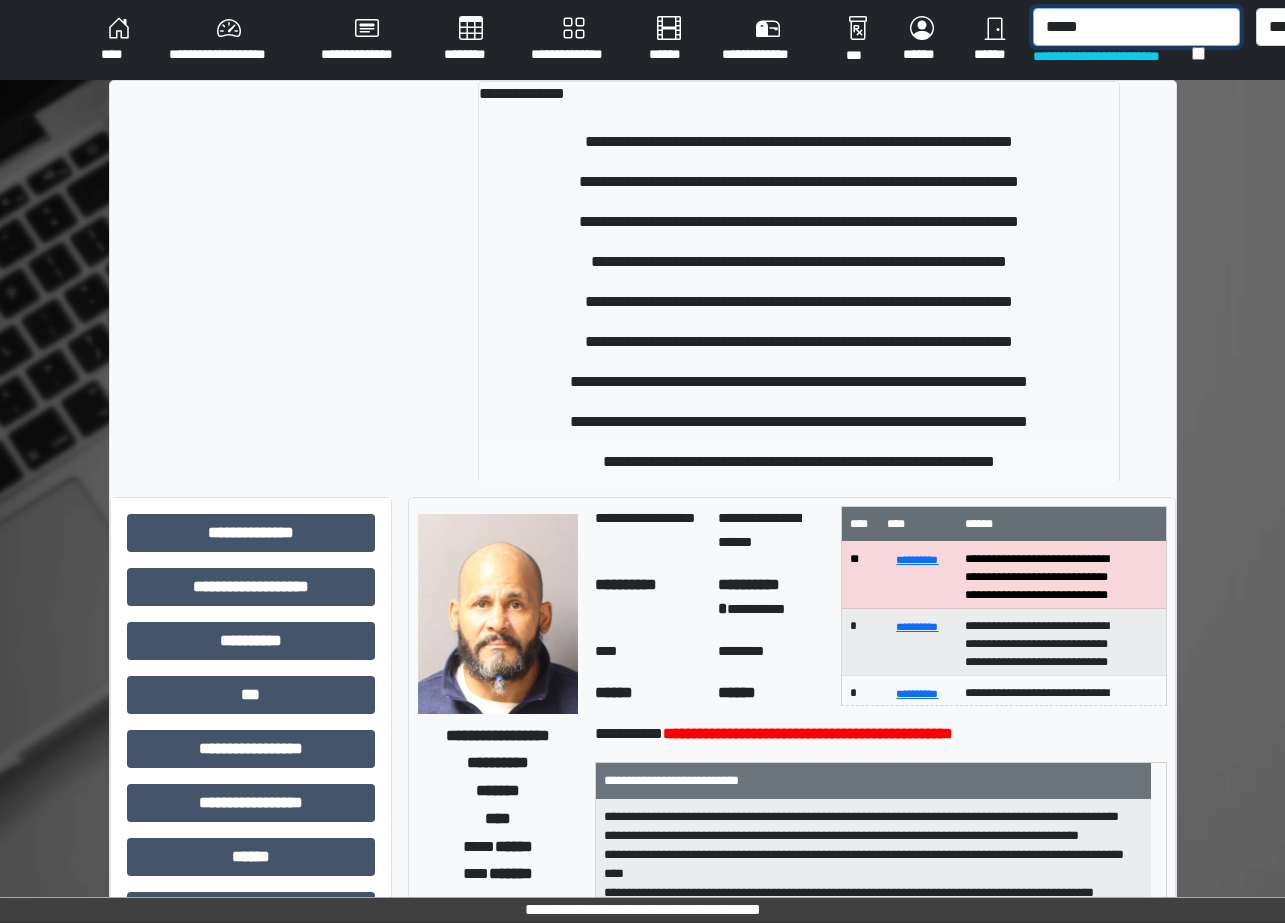 type on "*****" 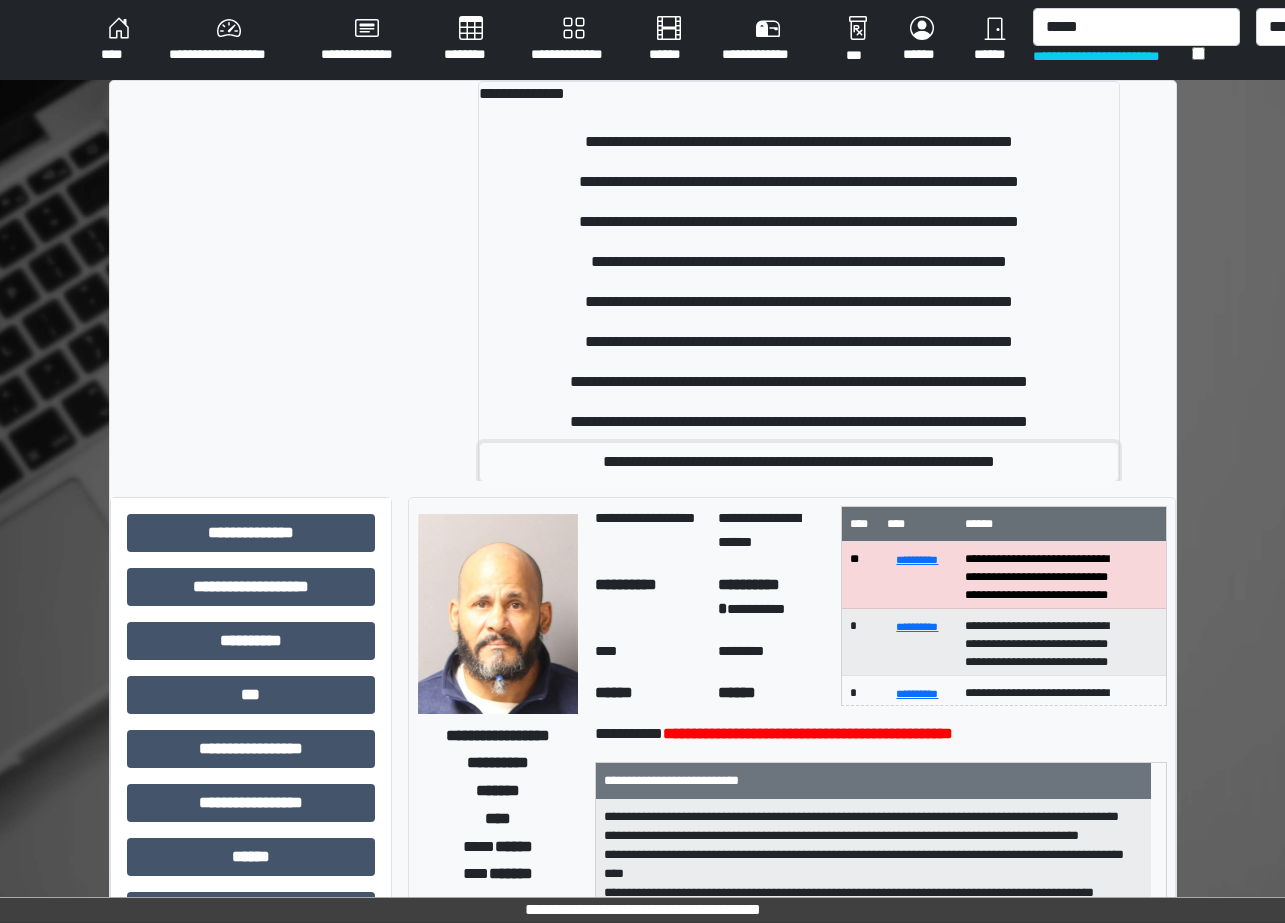 click on "**********" at bounding box center (799, 462) 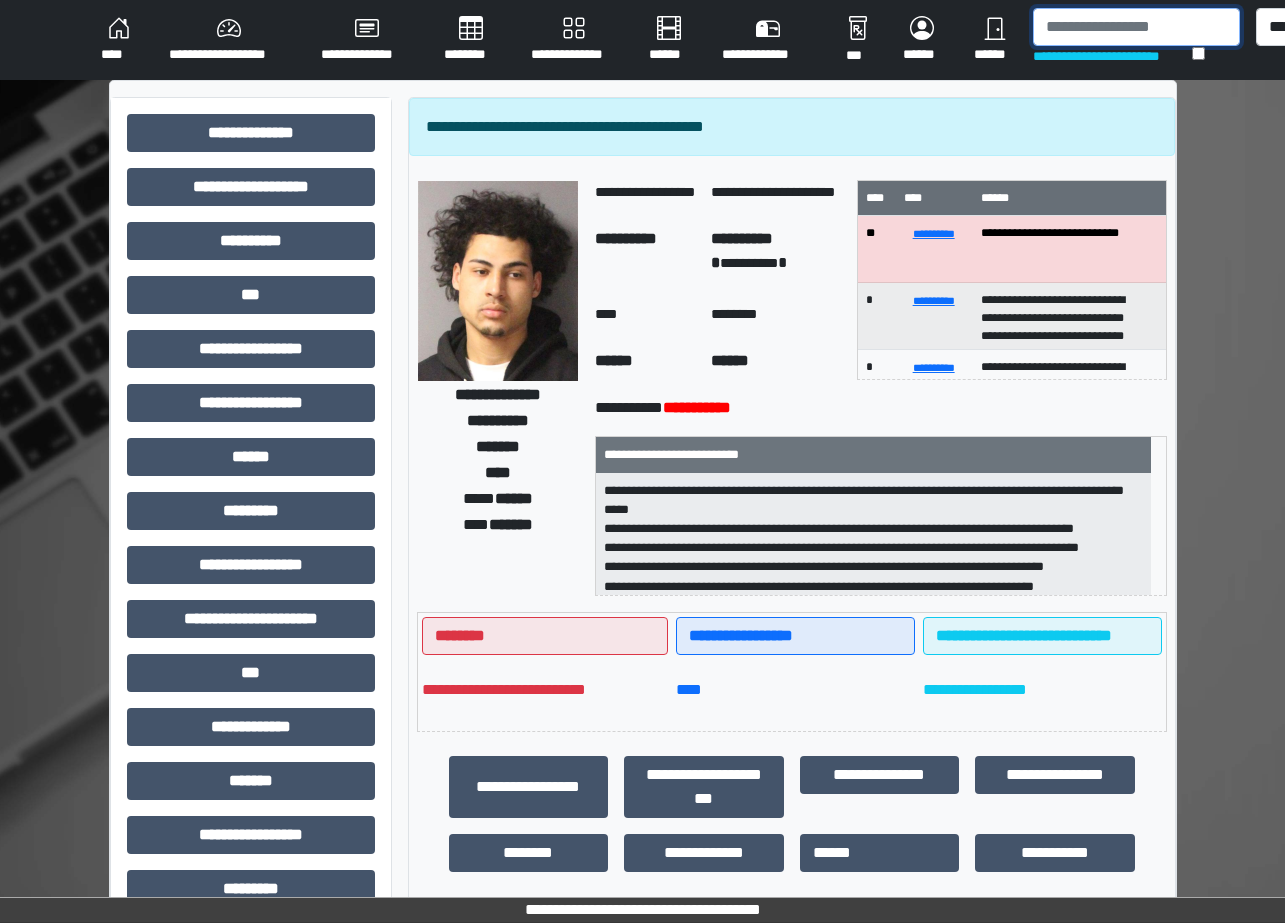 click at bounding box center [1136, 27] 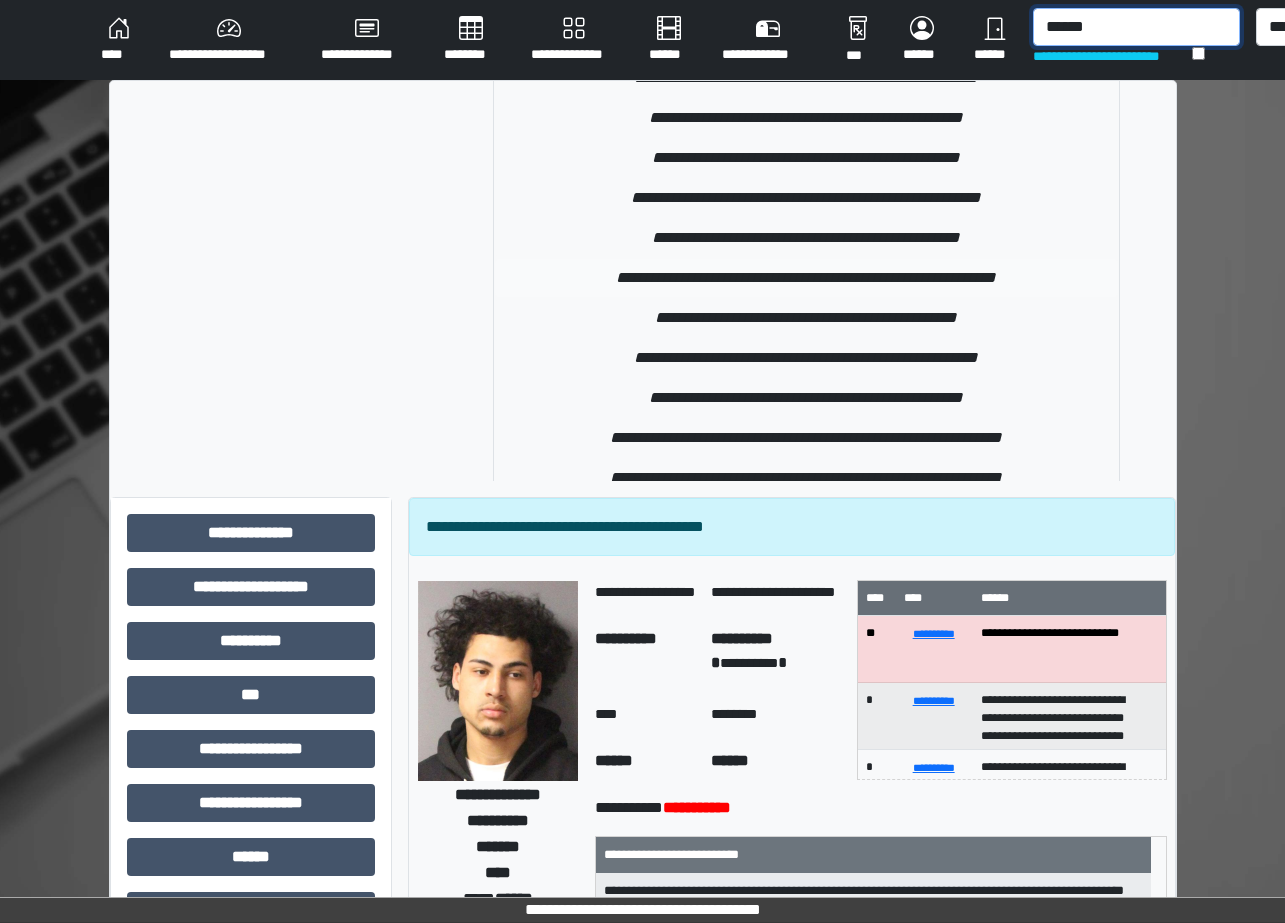 scroll, scrollTop: 900, scrollLeft: 0, axis: vertical 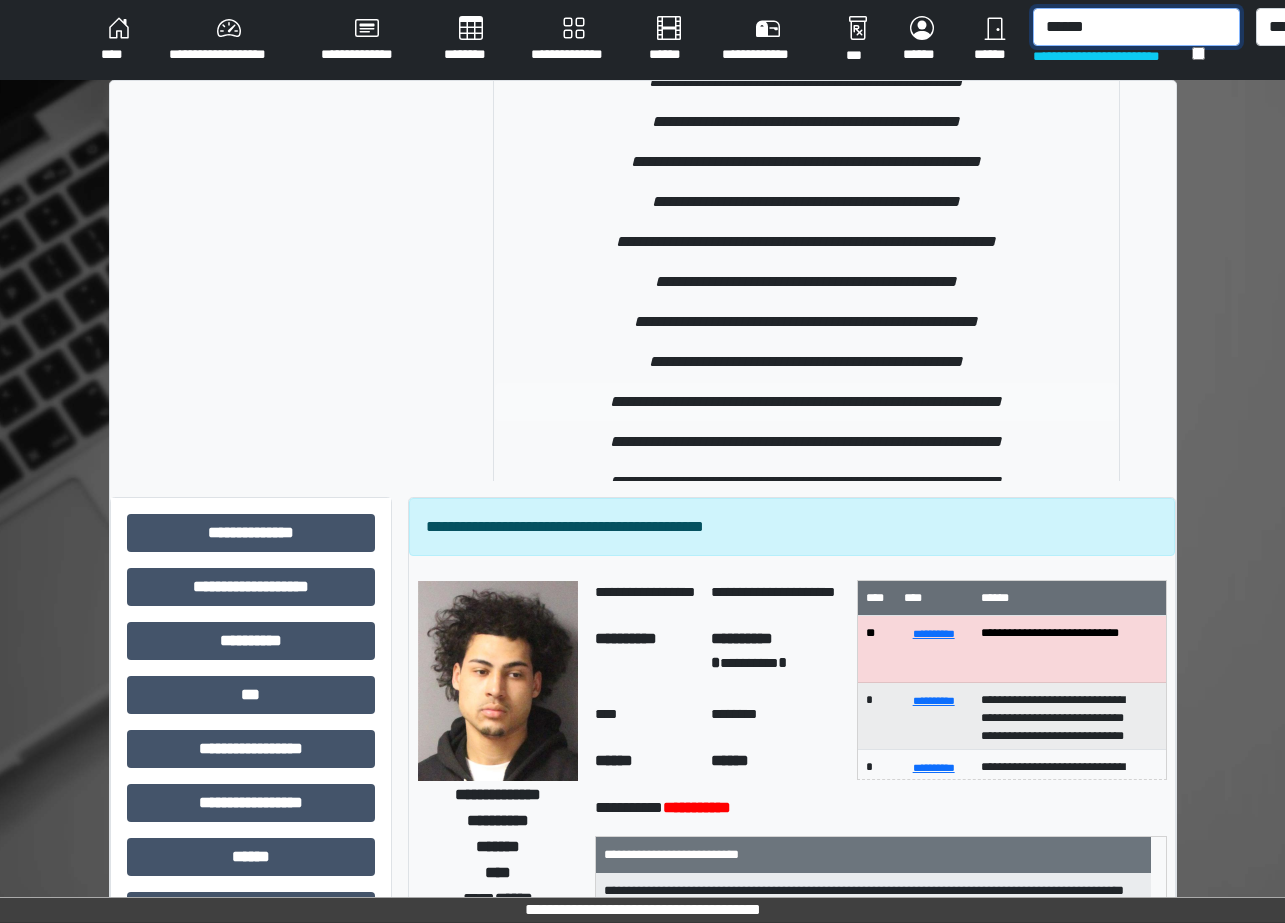 type on "******" 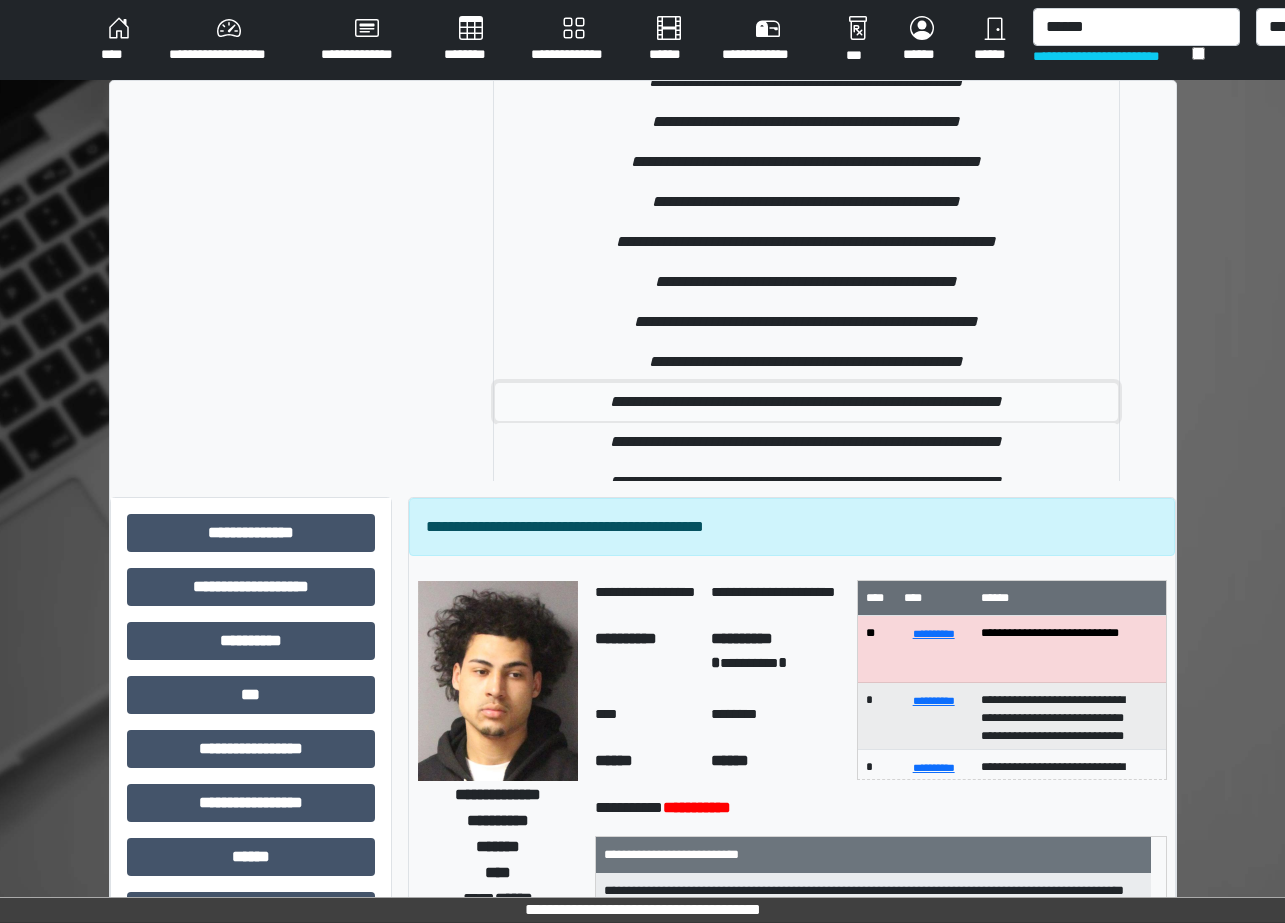 click on "**********" at bounding box center [806, 402] 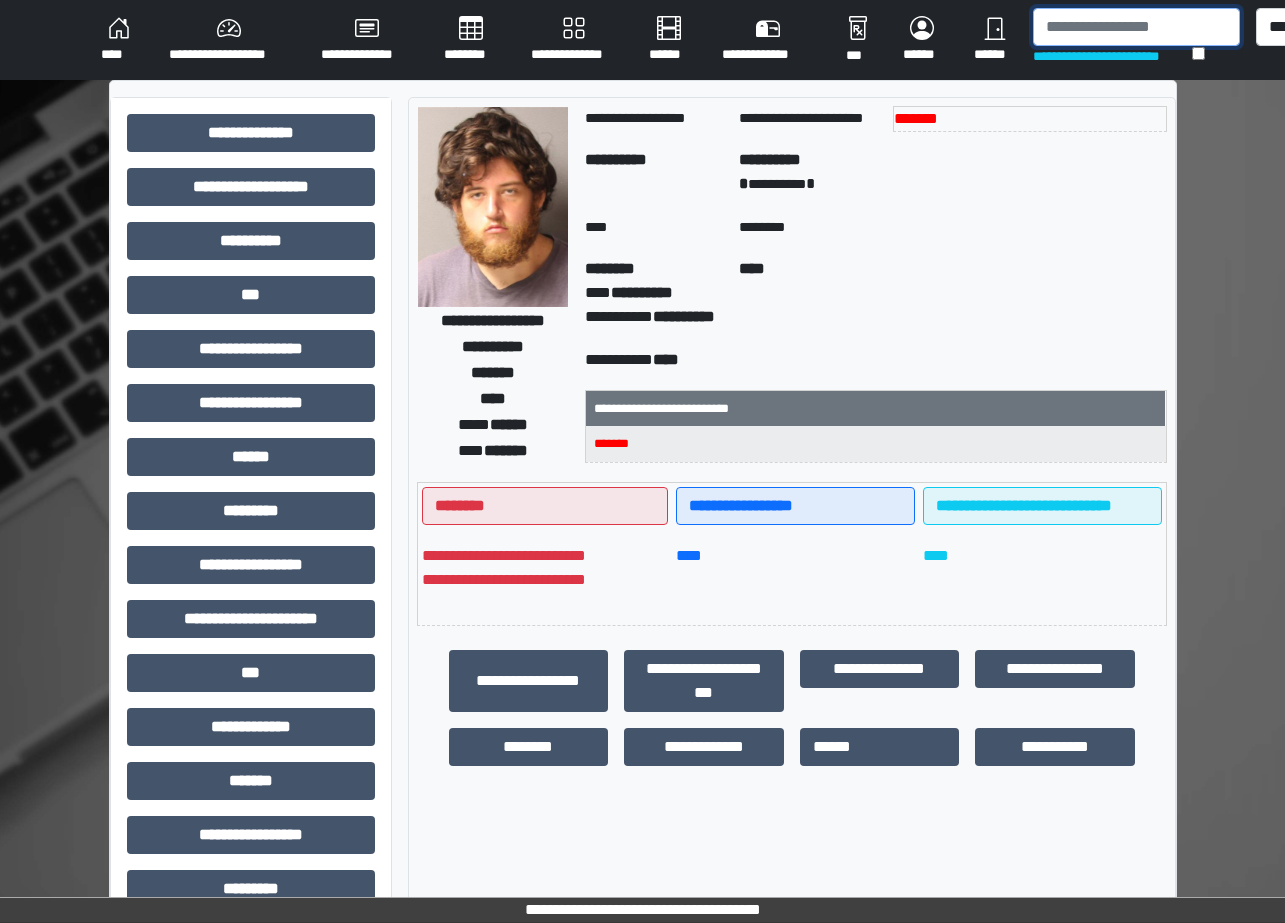 click at bounding box center [1136, 27] 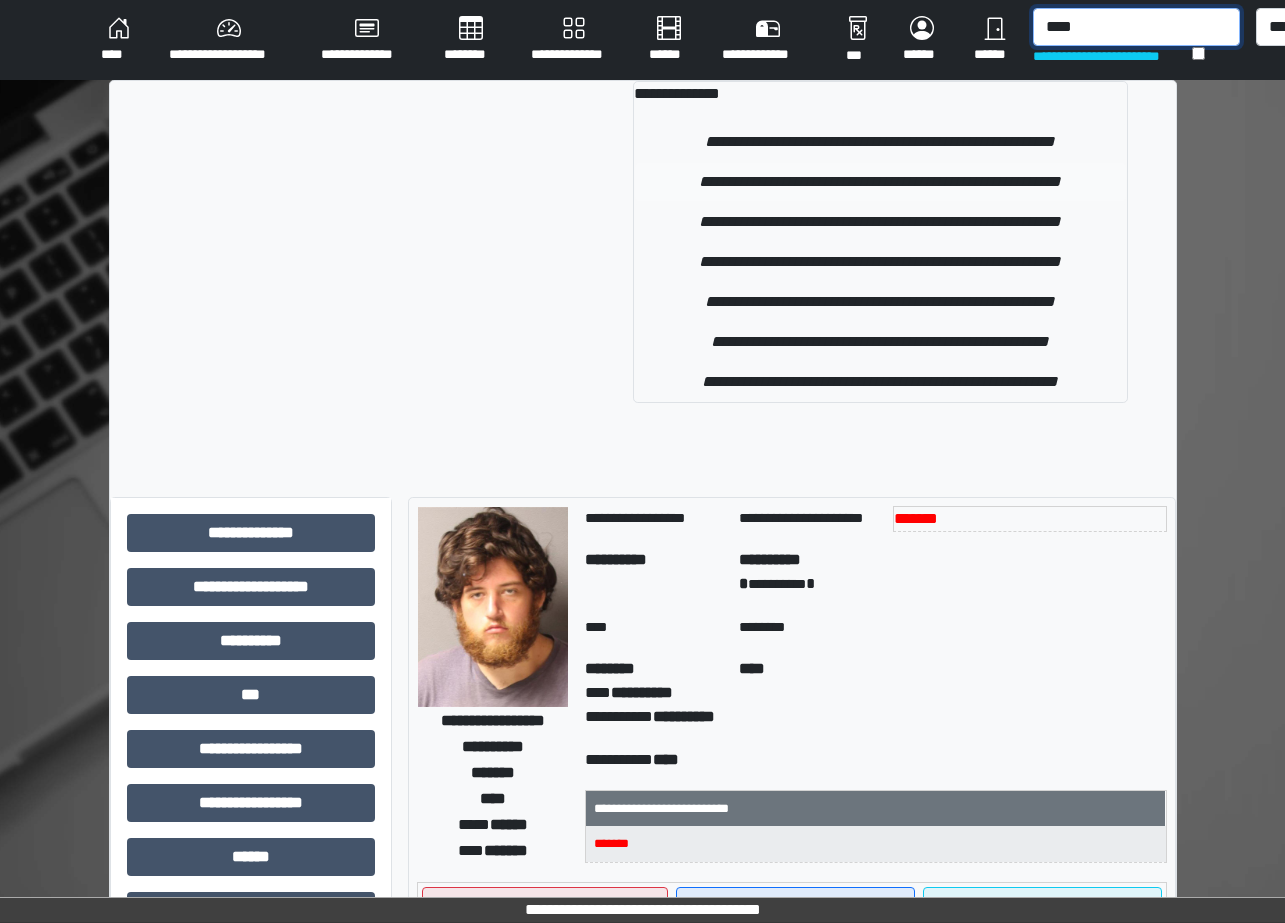 type on "****" 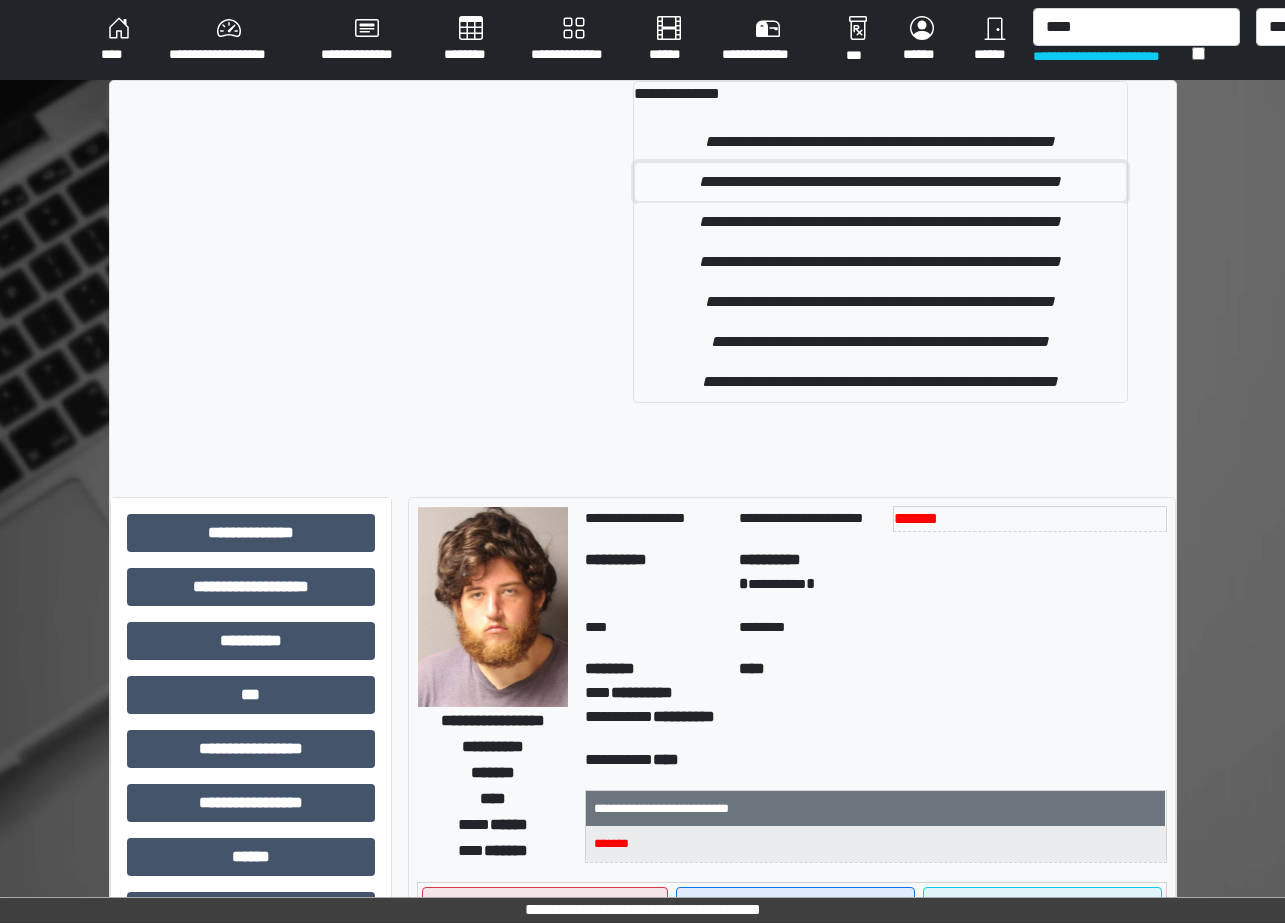 click on "**********" at bounding box center (880, 182) 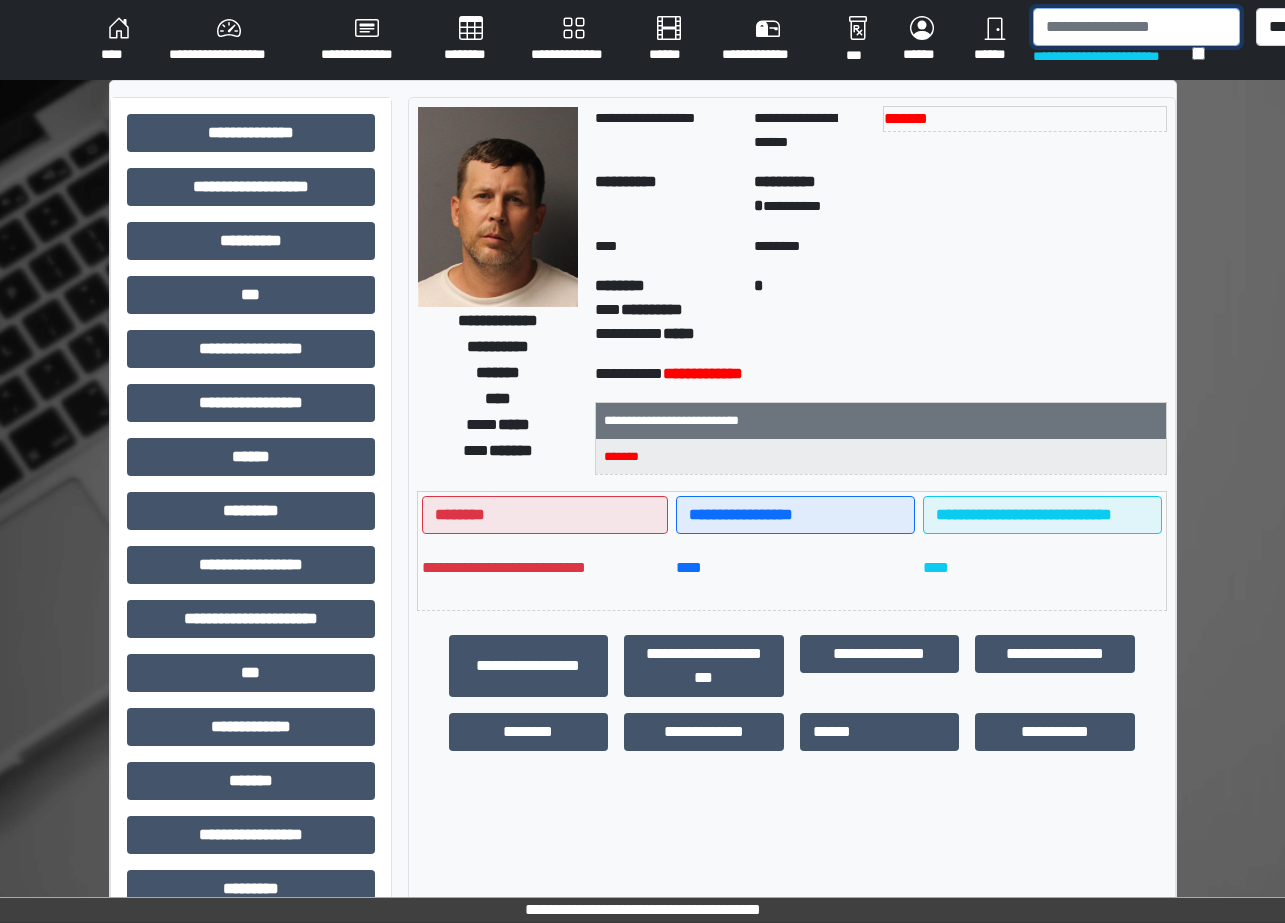 click at bounding box center [1136, 27] 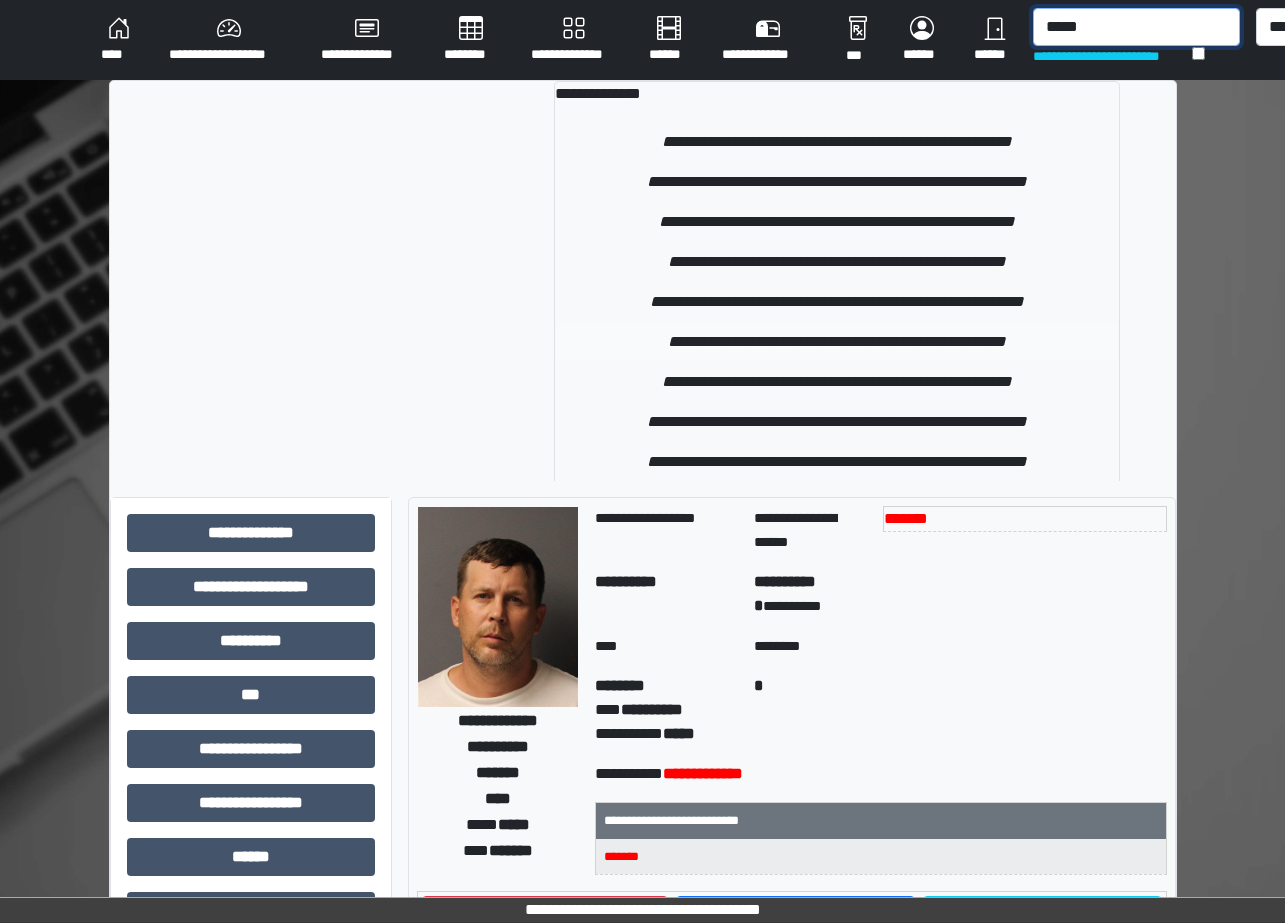 type on "*****" 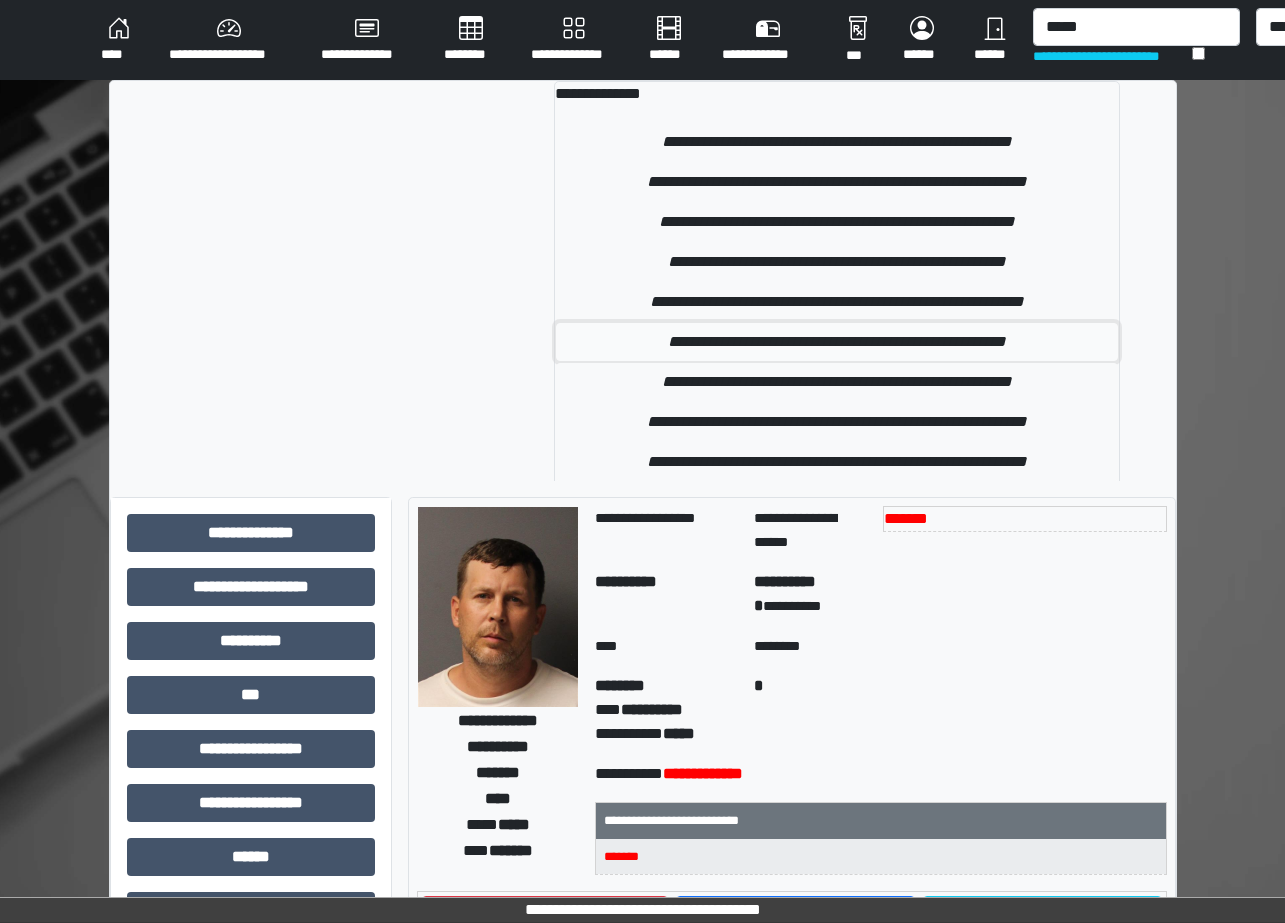 click on "**********" at bounding box center [837, 342] 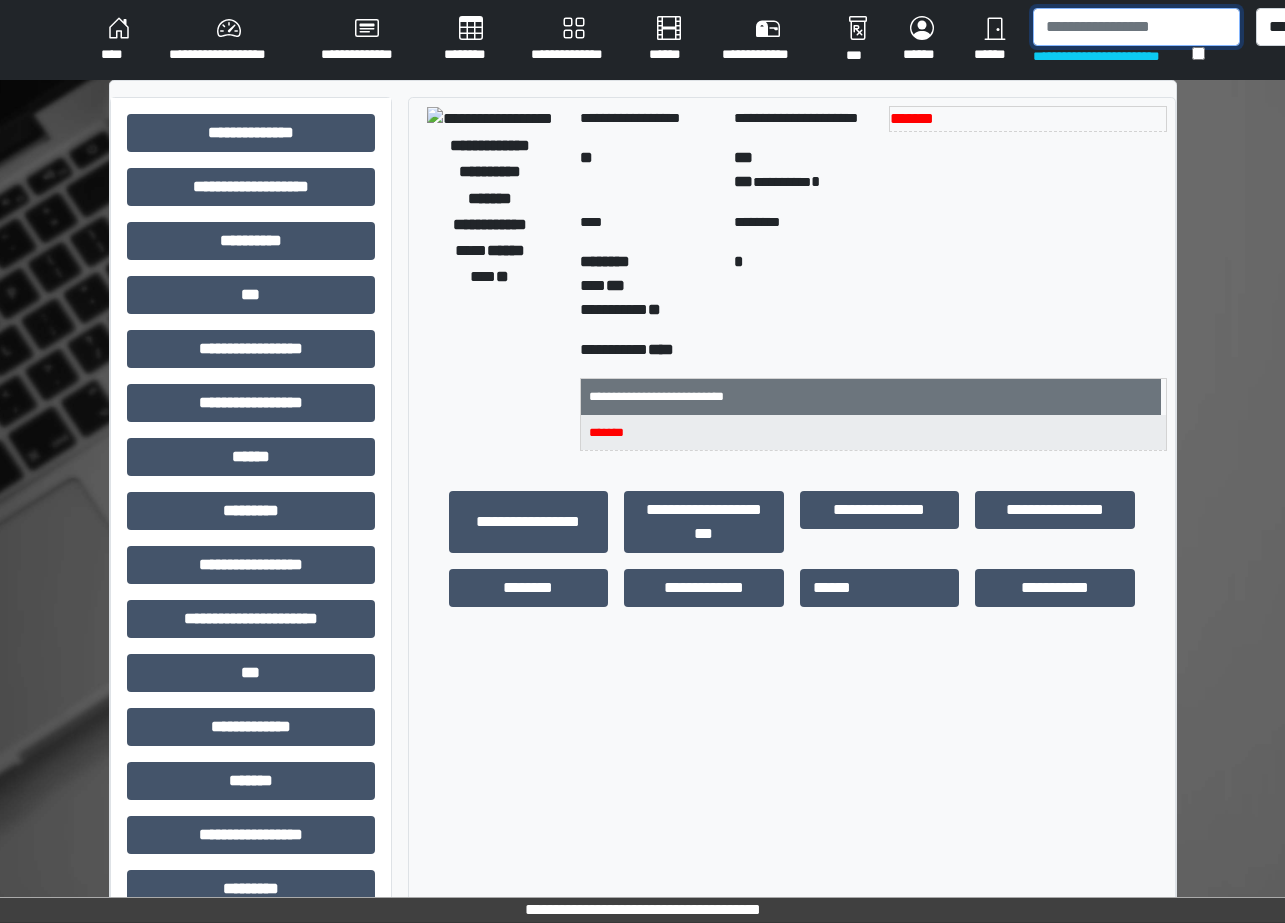 click at bounding box center (1136, 27) 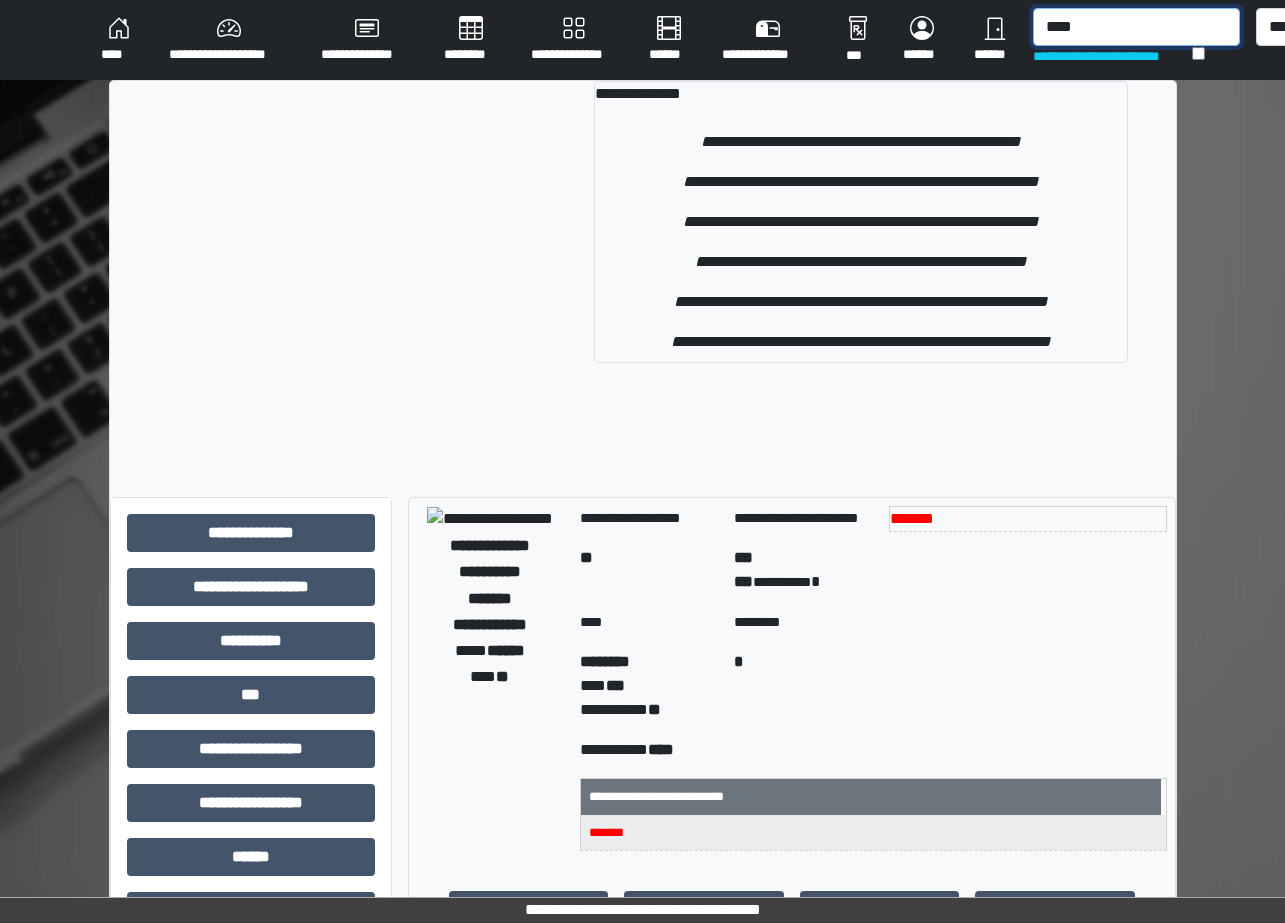 type on "****" 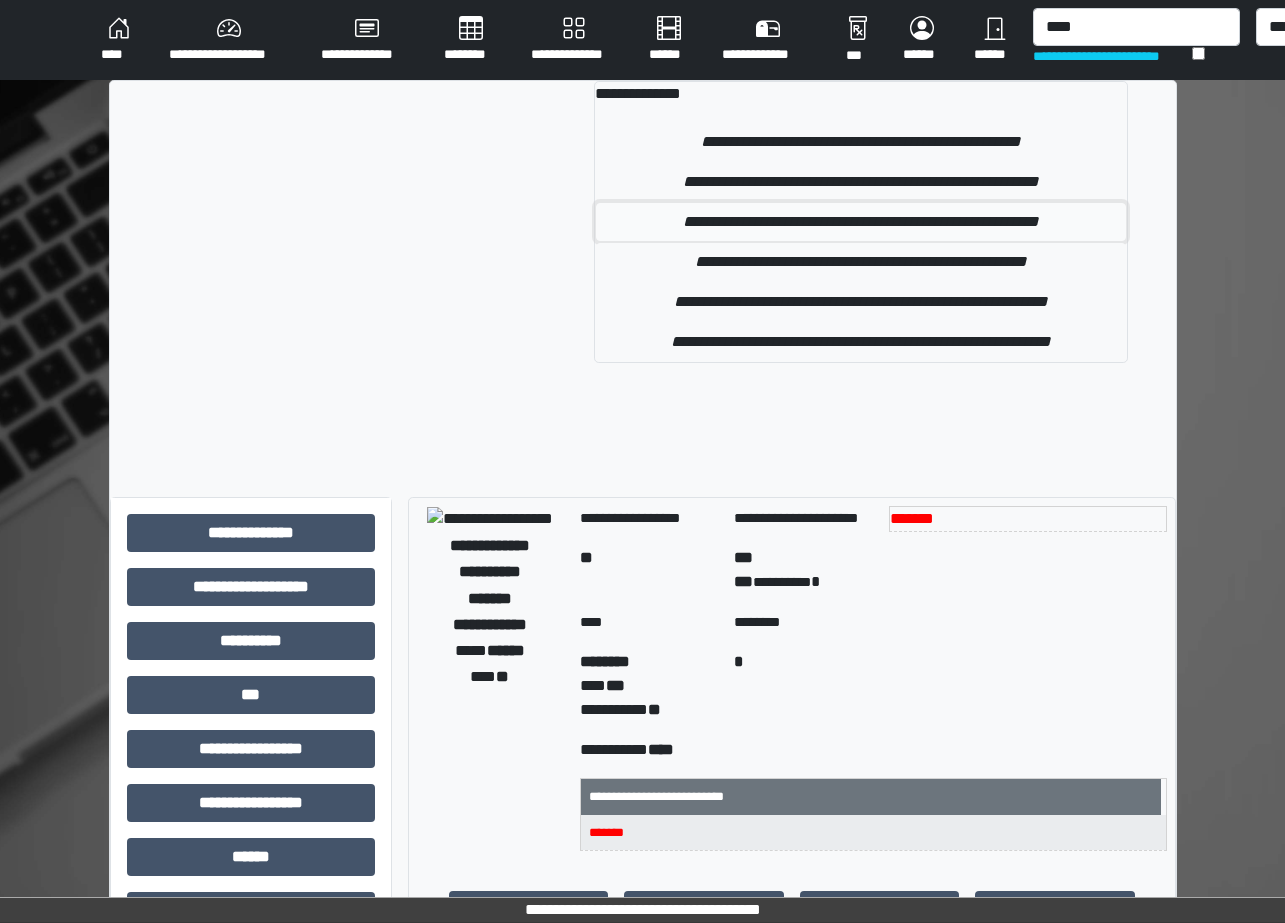 click on "**********" at bounding box center (861, 222) 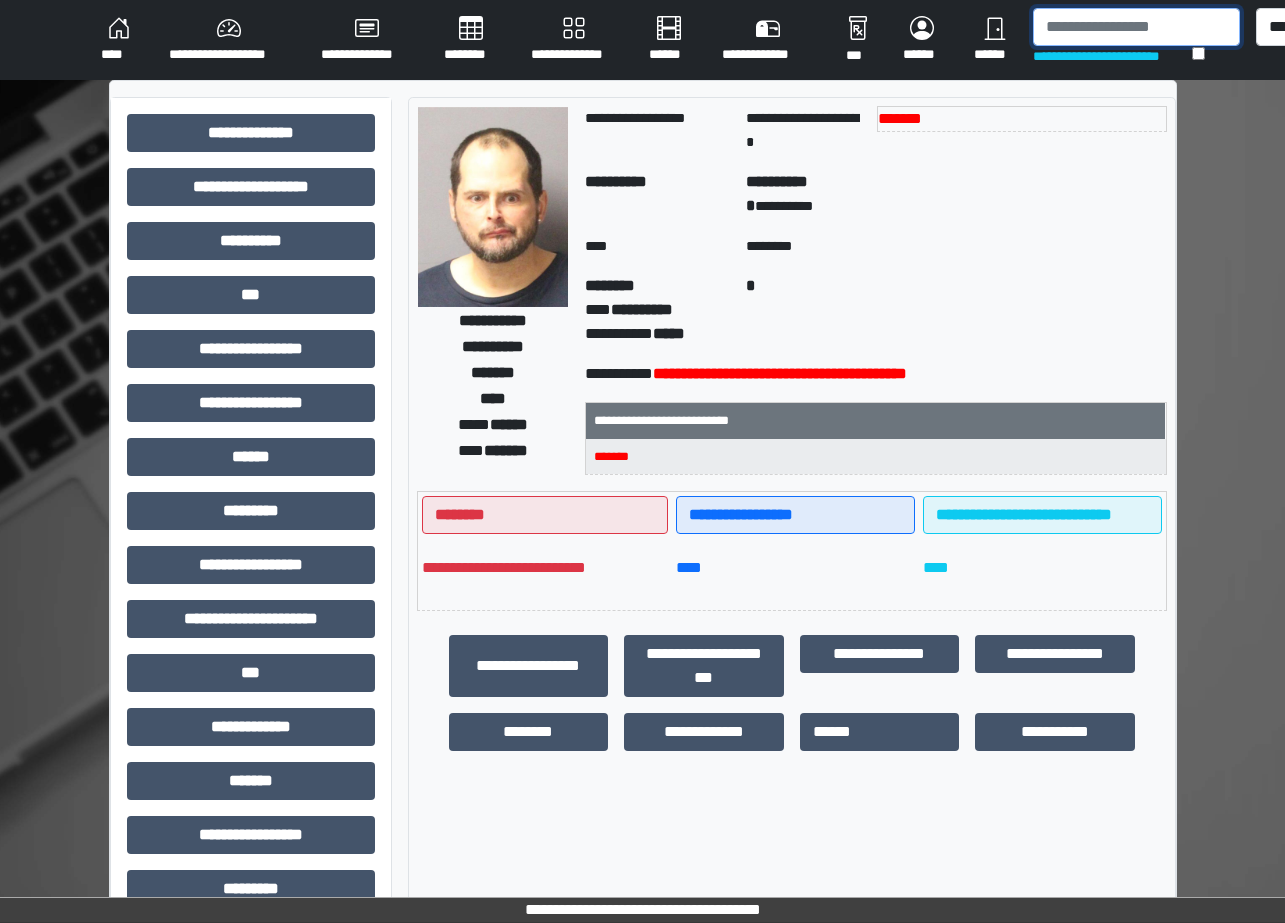 click at bounding box center (1136, 27) 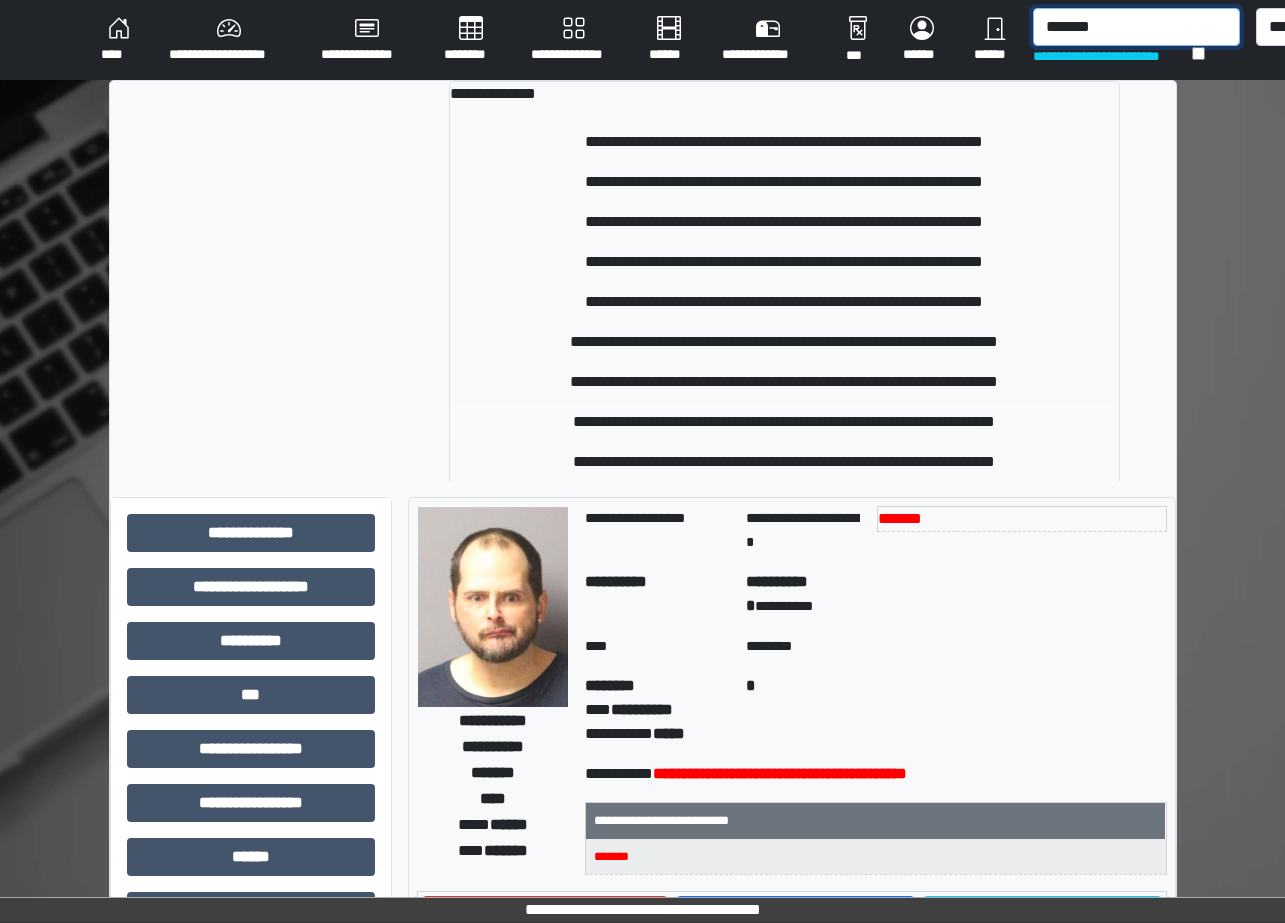 type on "*******" 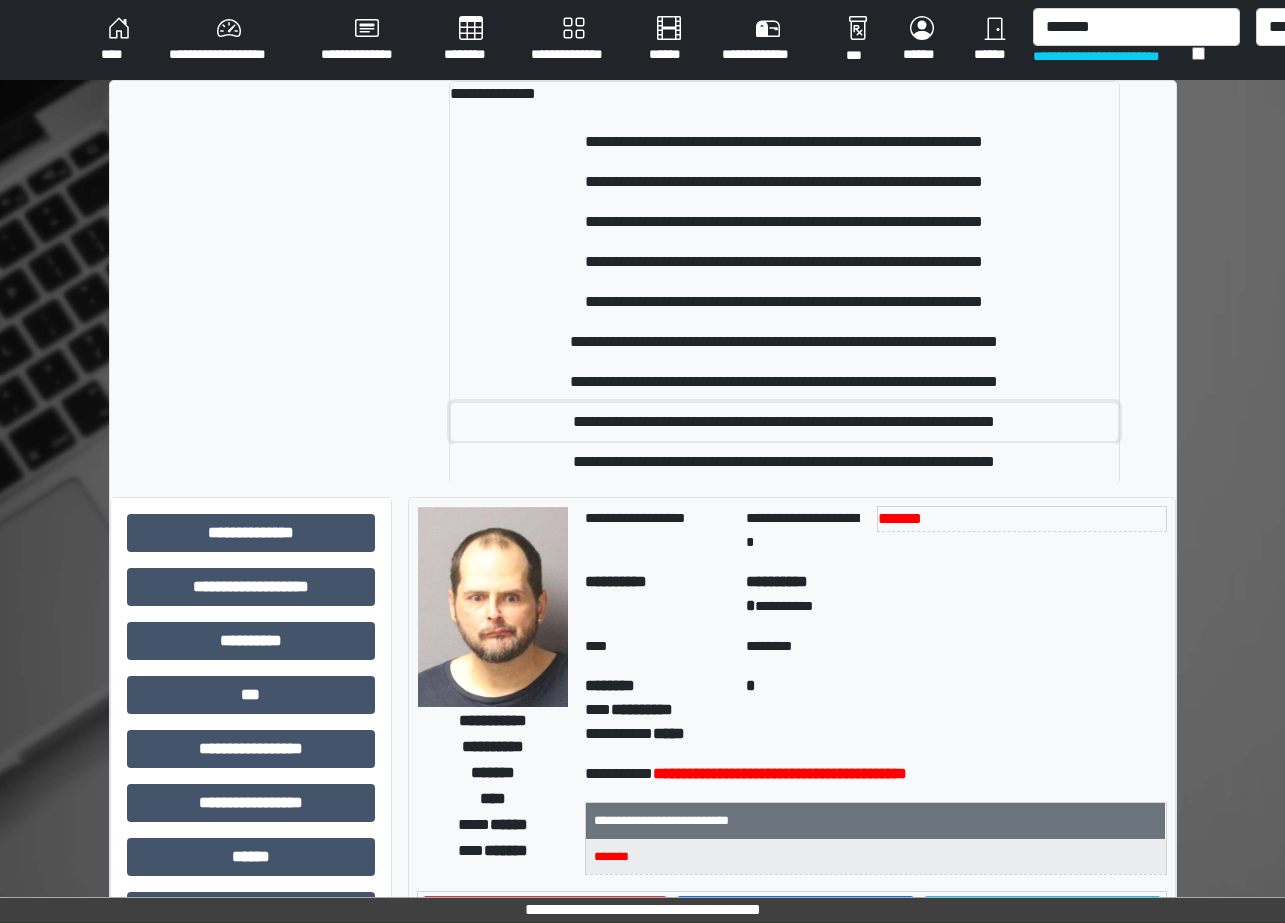 click on "**********" at bounding box center [784, 422] 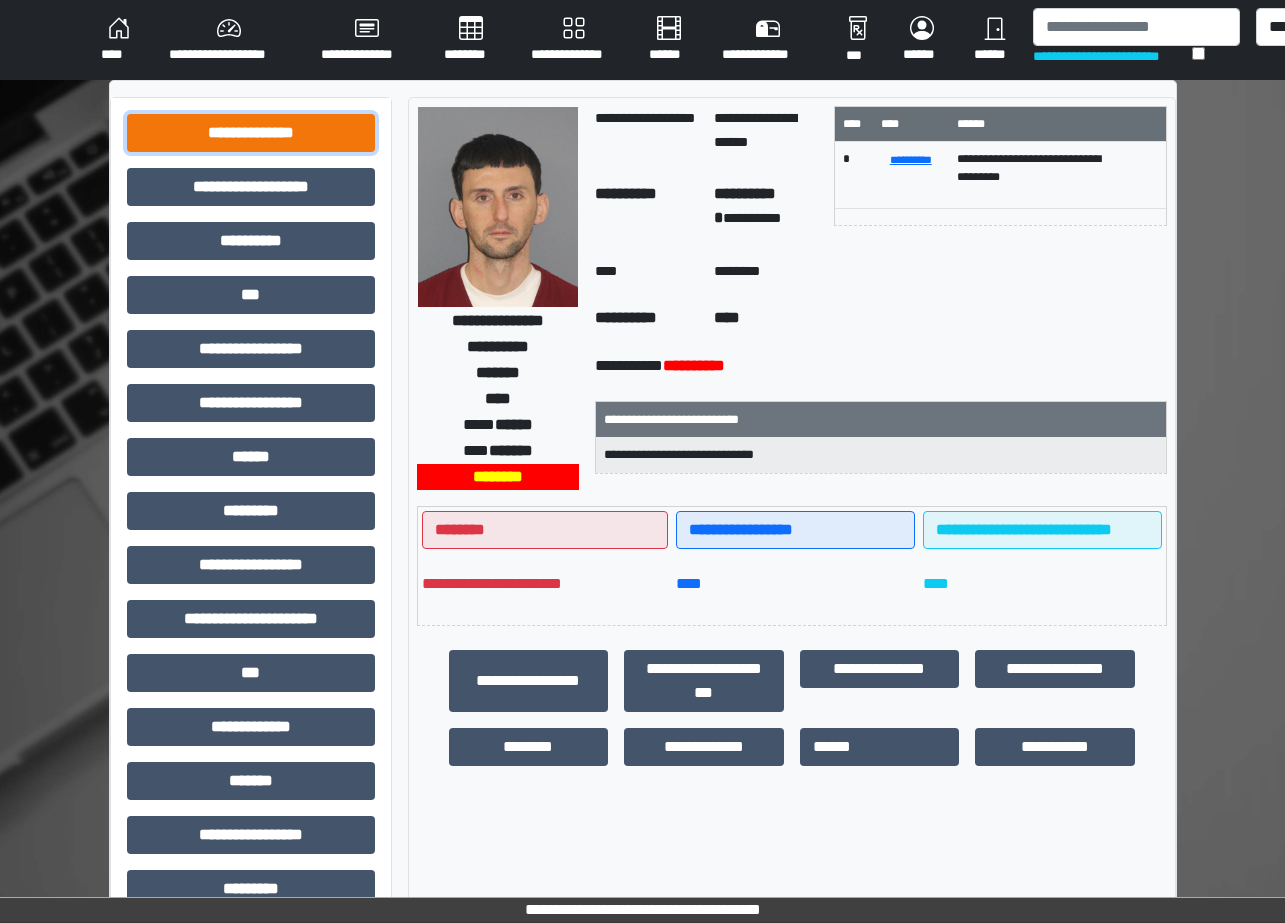 click on "**********" at bounding box center (251, 133) 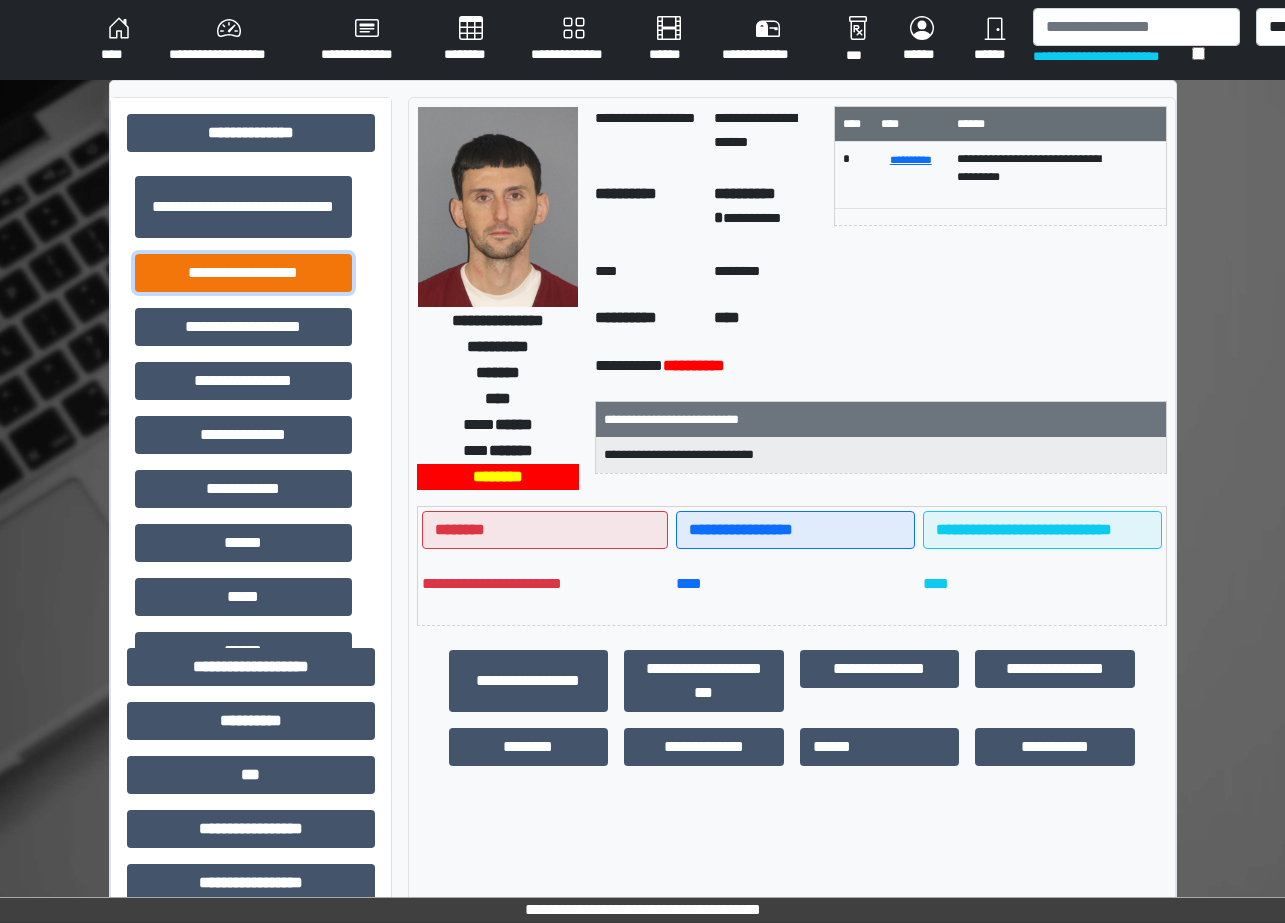 click on "**********" at bounding box center (243, 273) 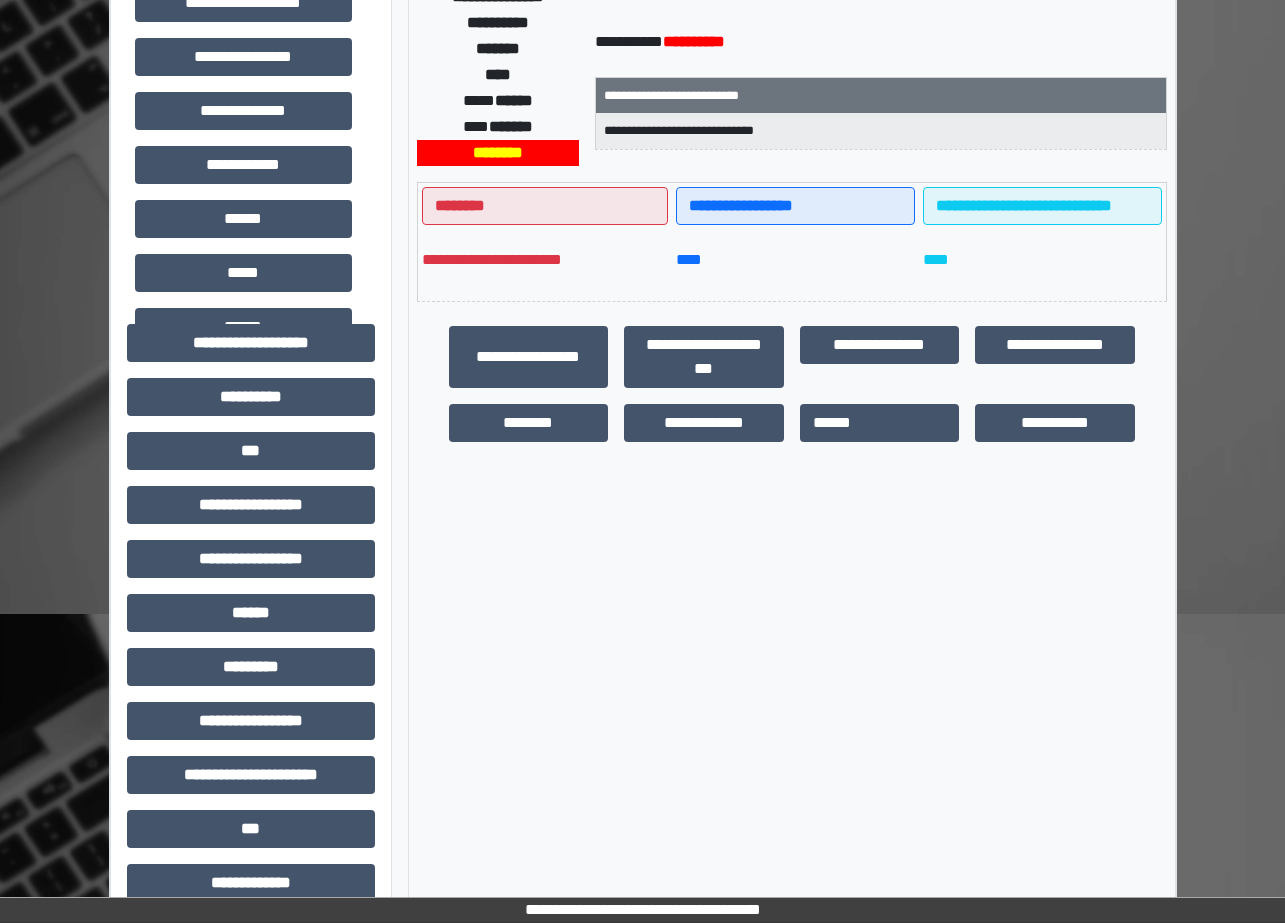 scroll, scrollTop: 500, scrollLeft: 0, axis: vertical 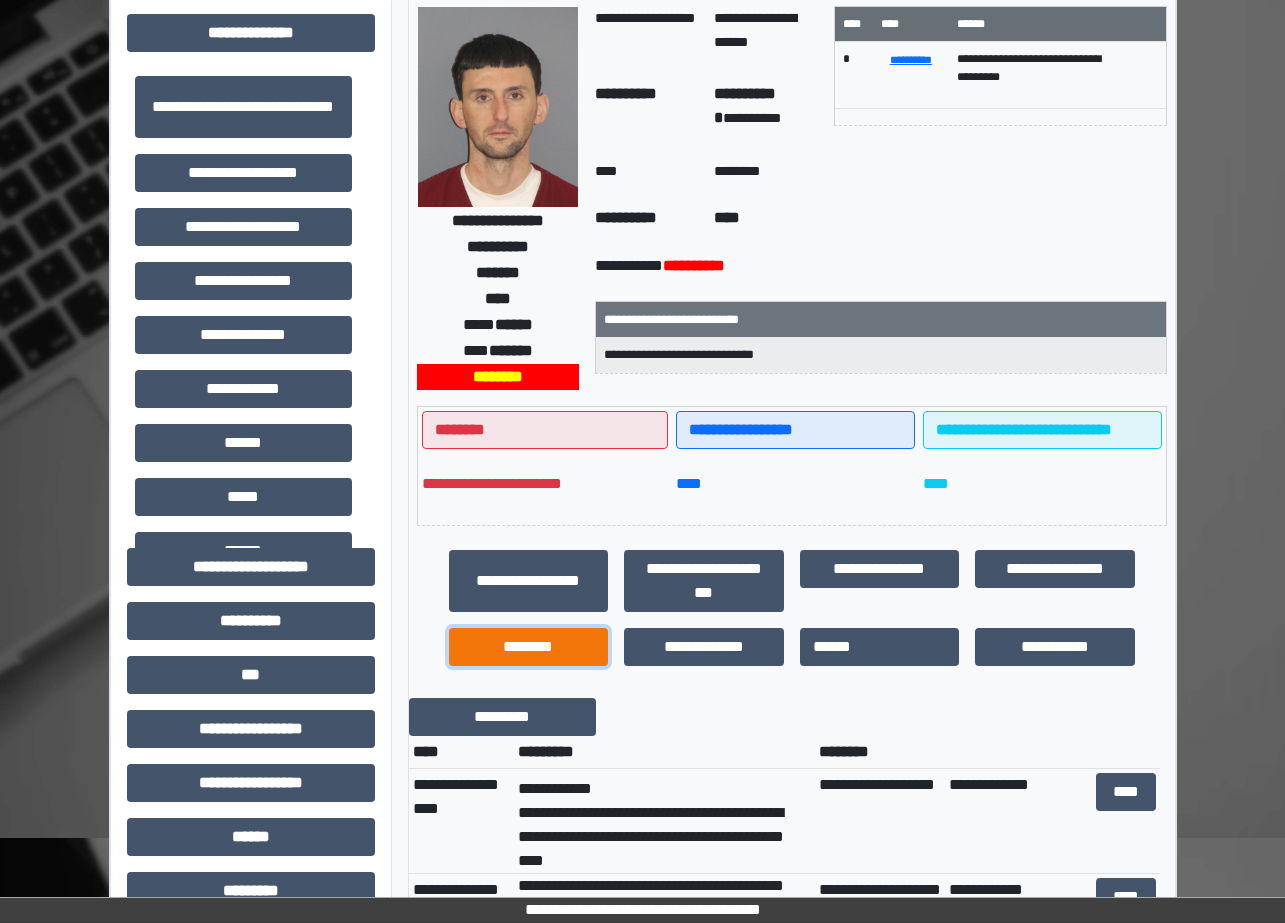 click on "********" at bounding box center [529, 647] 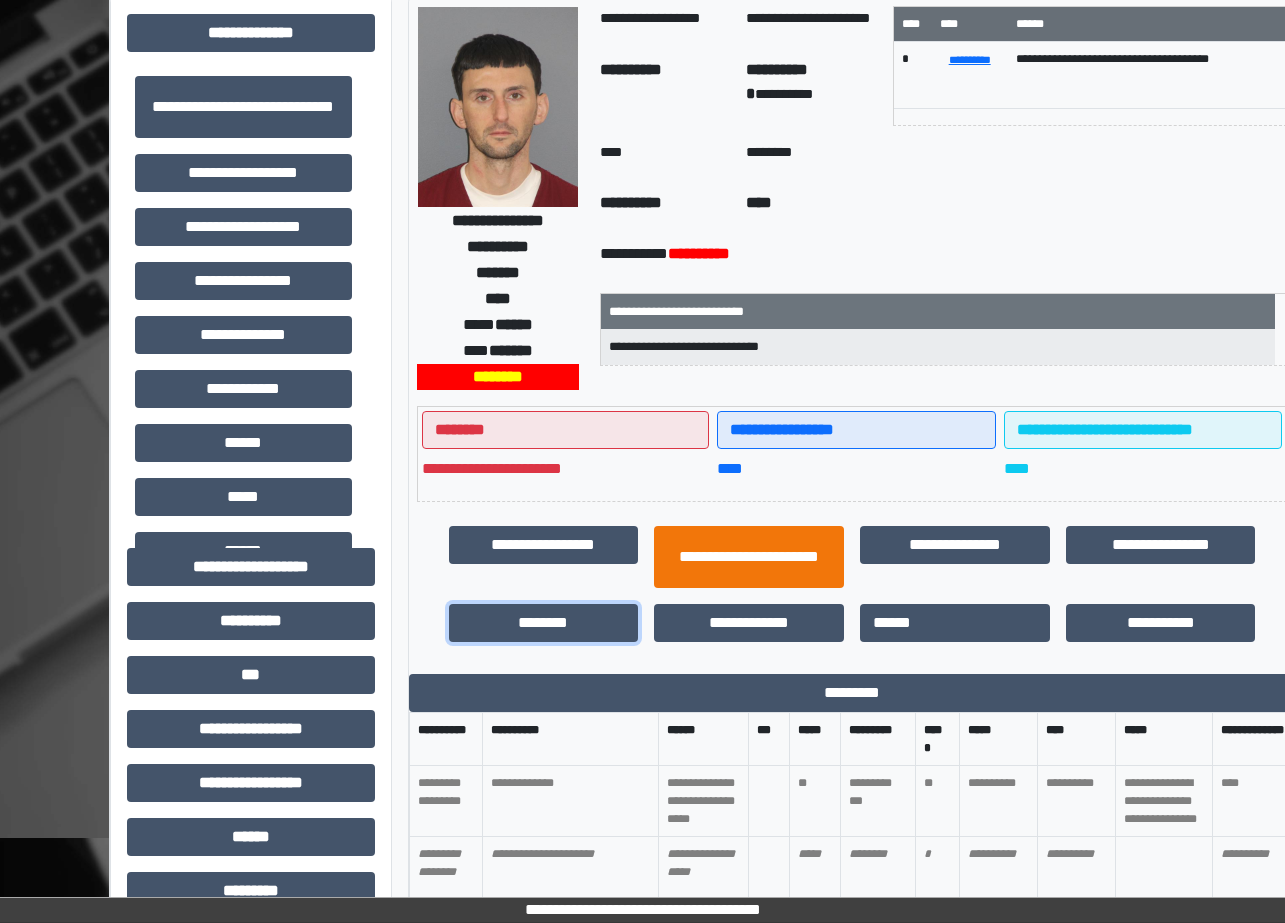 scroll, scrollTop: 1484, scrollLeft: 0, axis: vertical 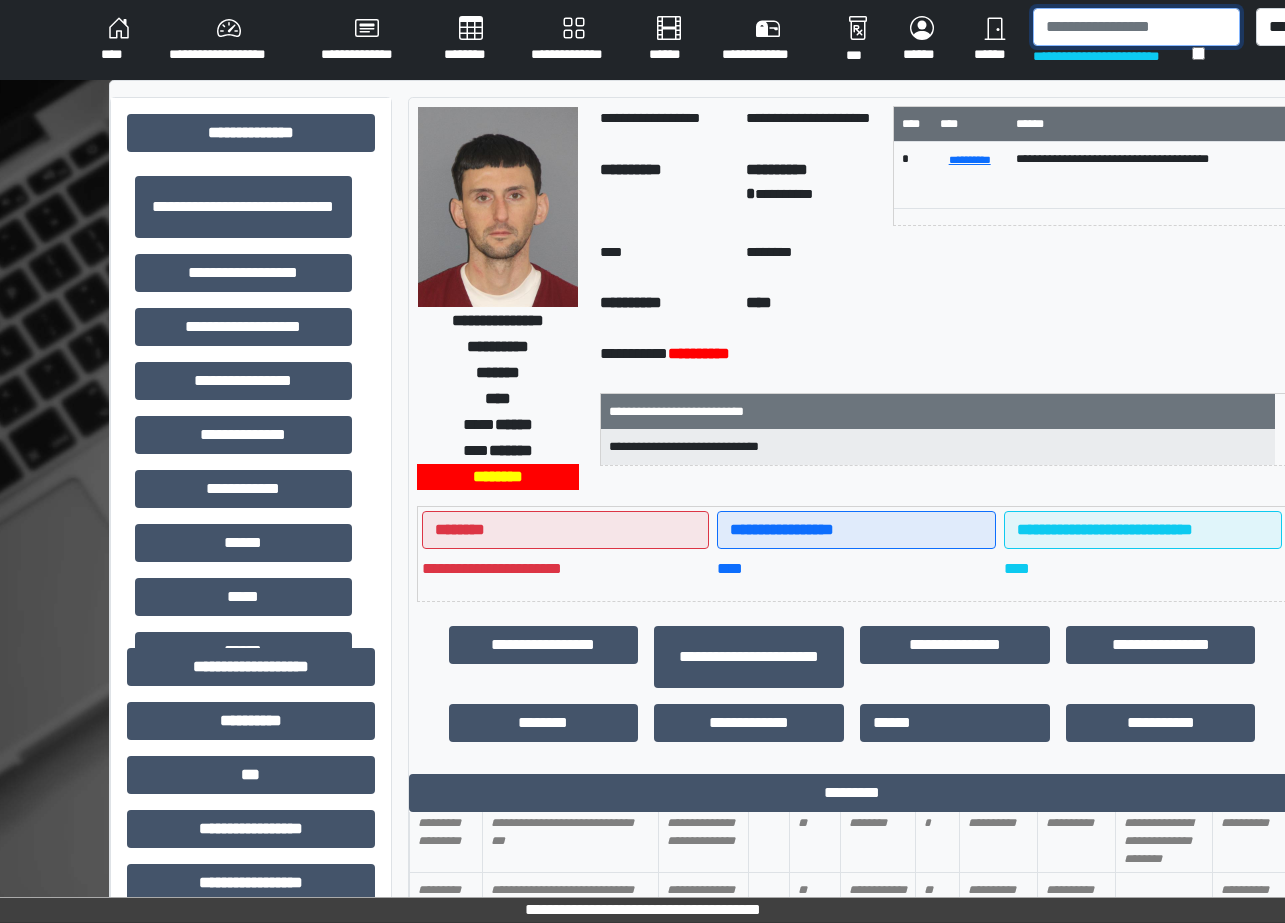 click at bounding box center (1136, 27) 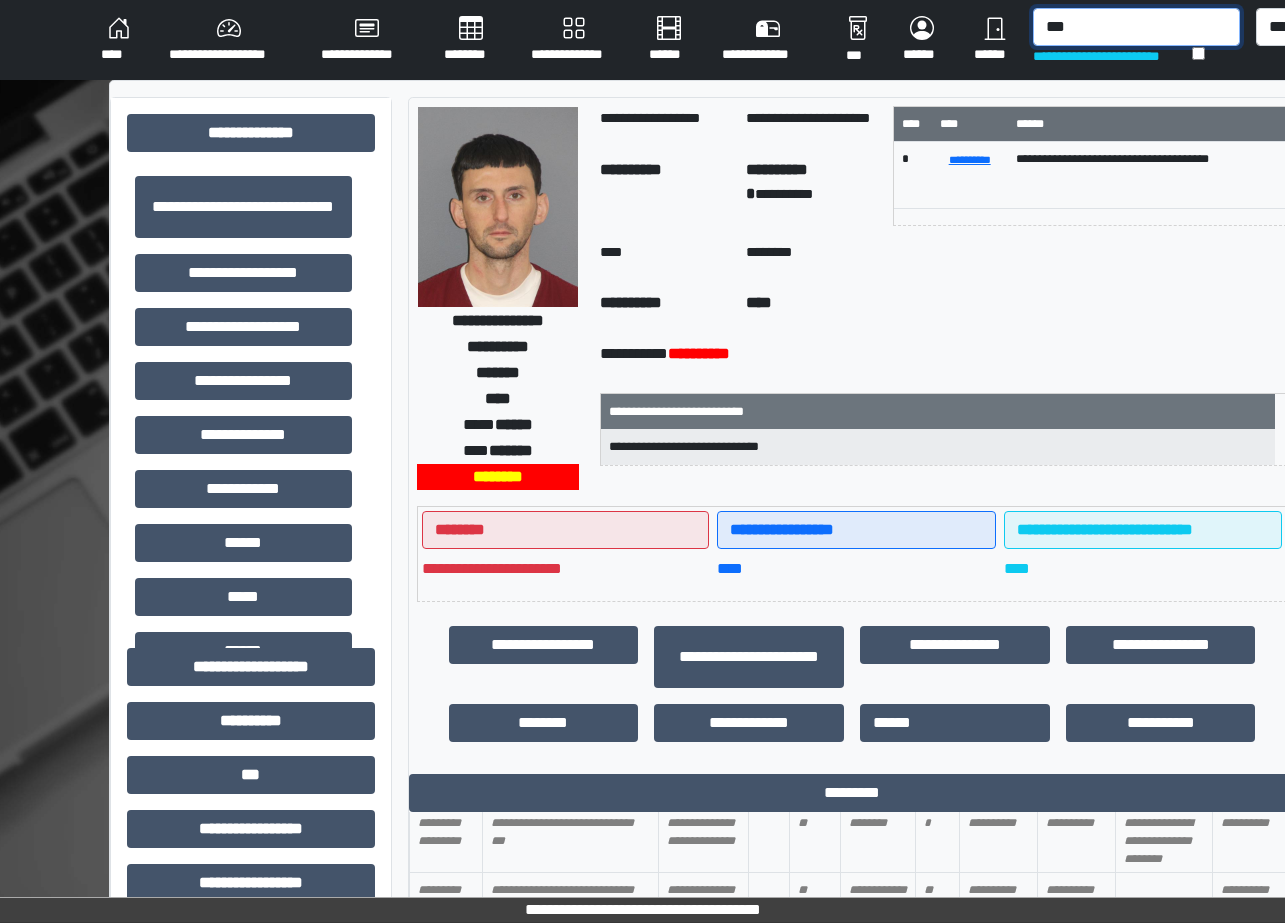 scroll, scrollTop: 1460, scrollLeft: 0, axis: vertical 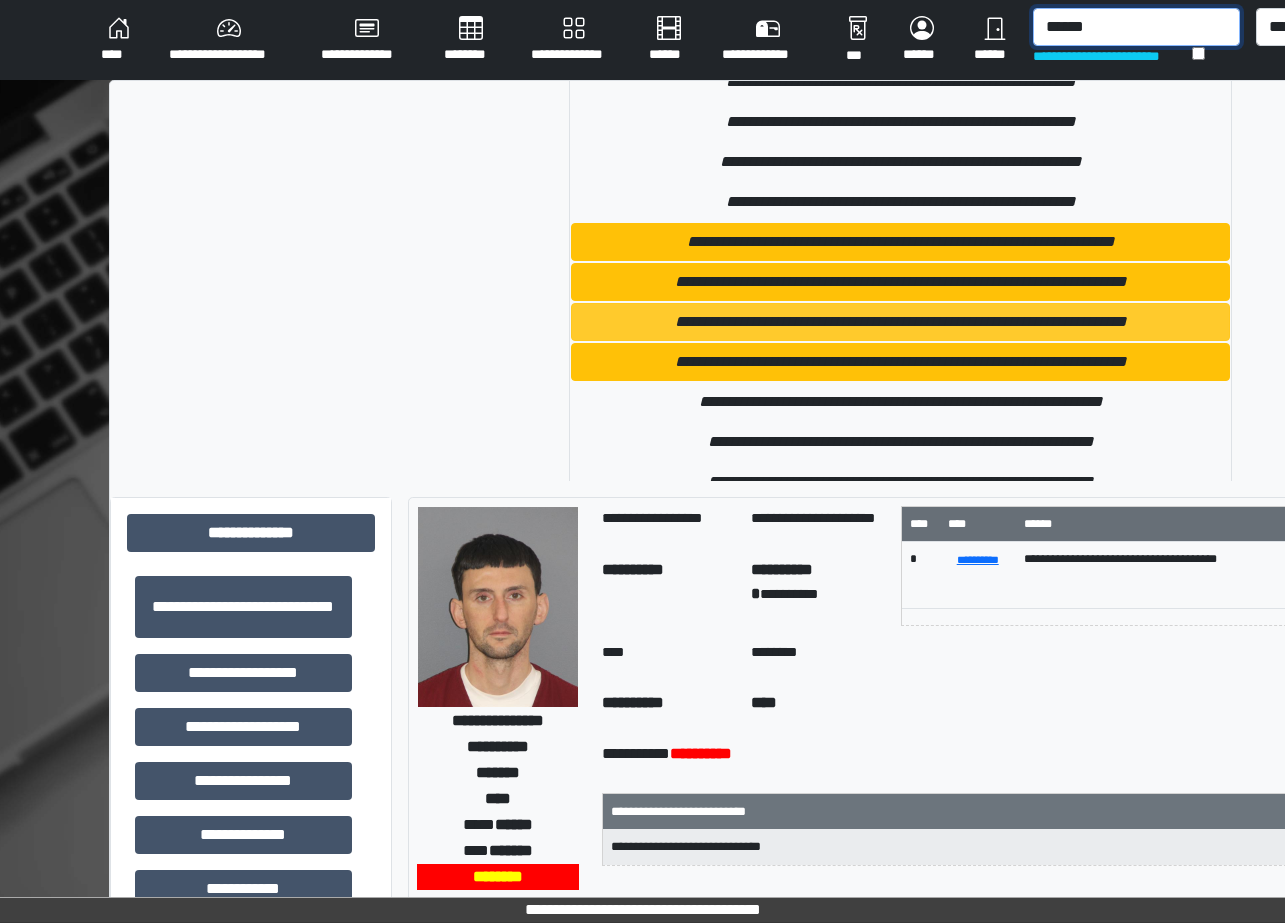 type on "******" 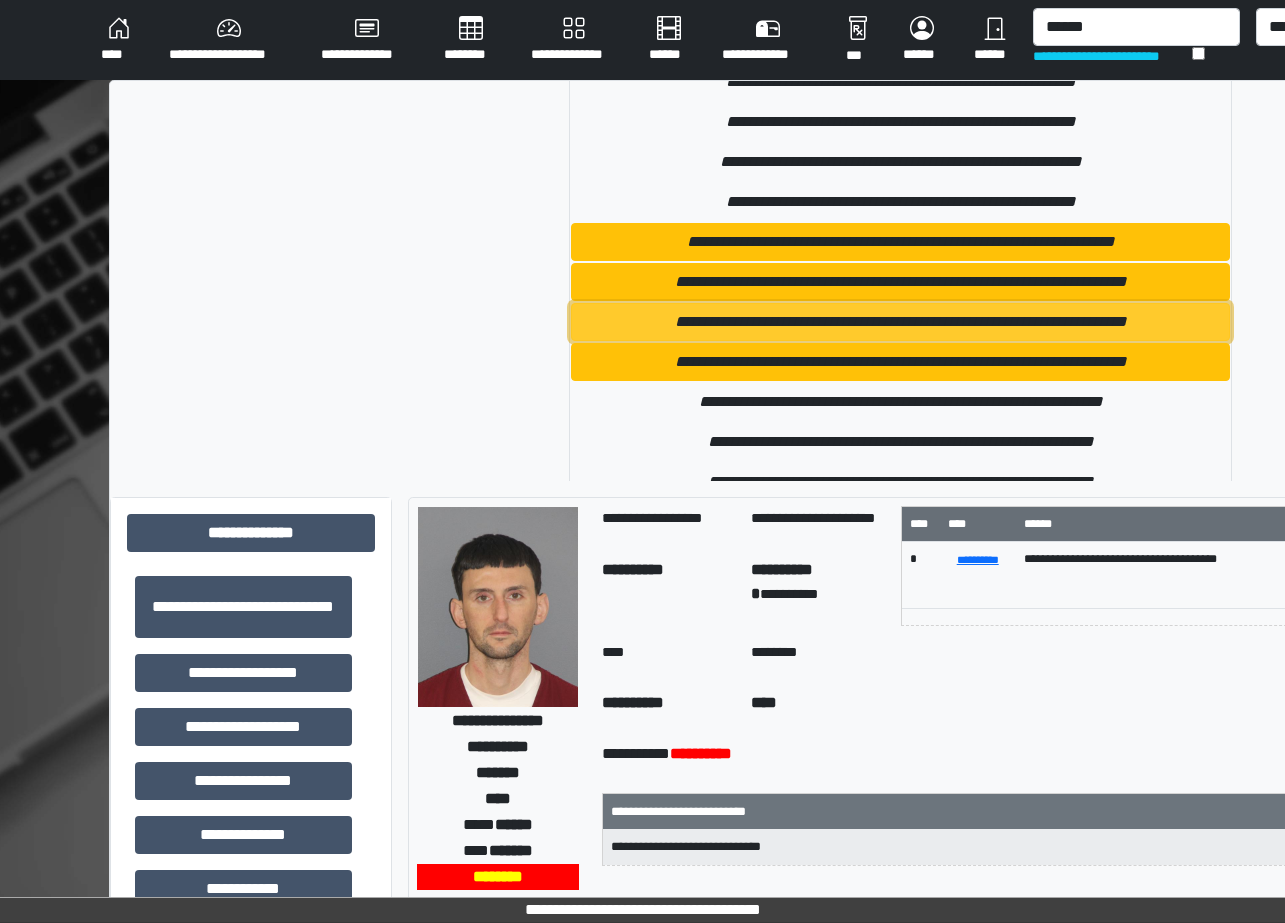 click on "**********" at bounding box center [901, 322] 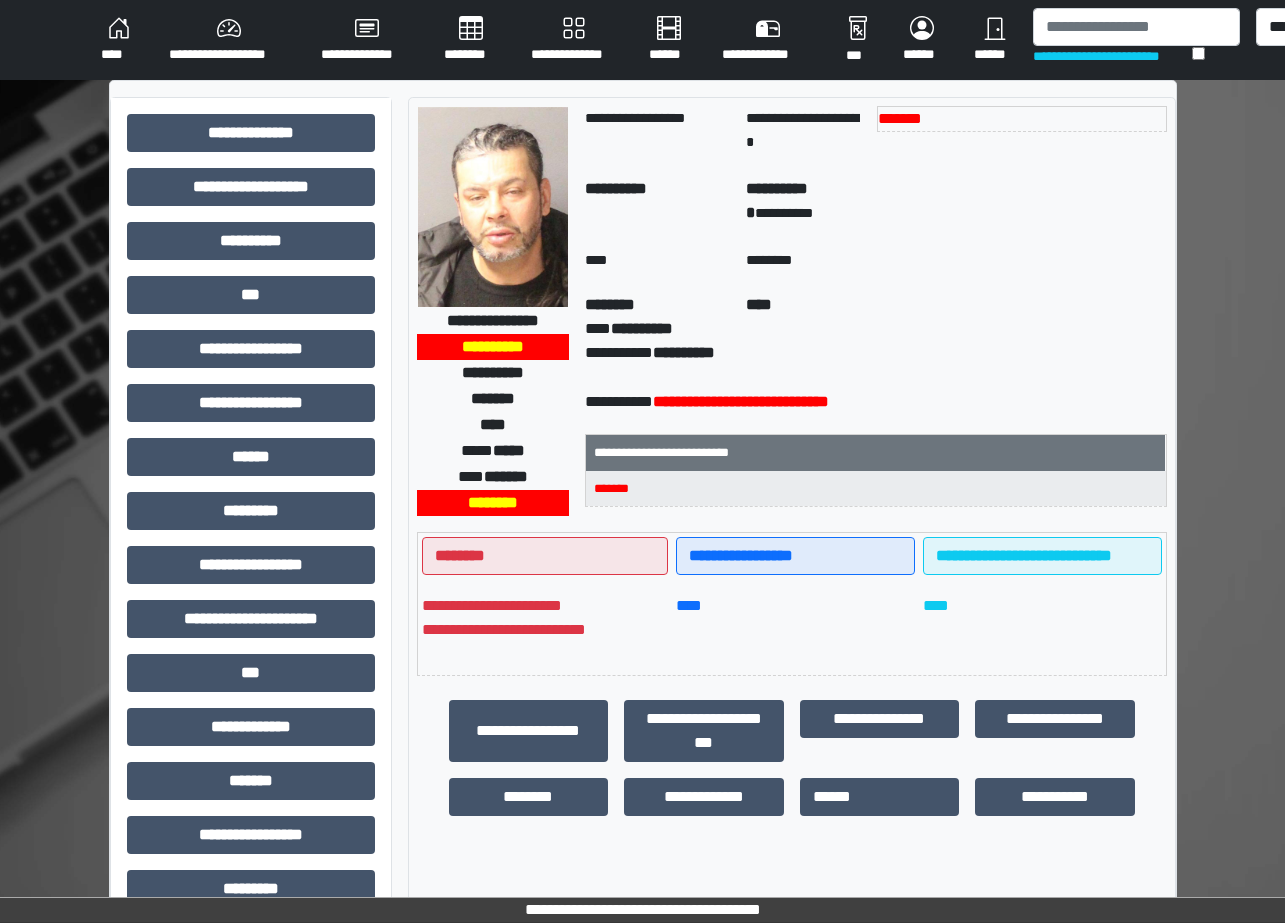 click on "**********" at bounding box center (642, 627) 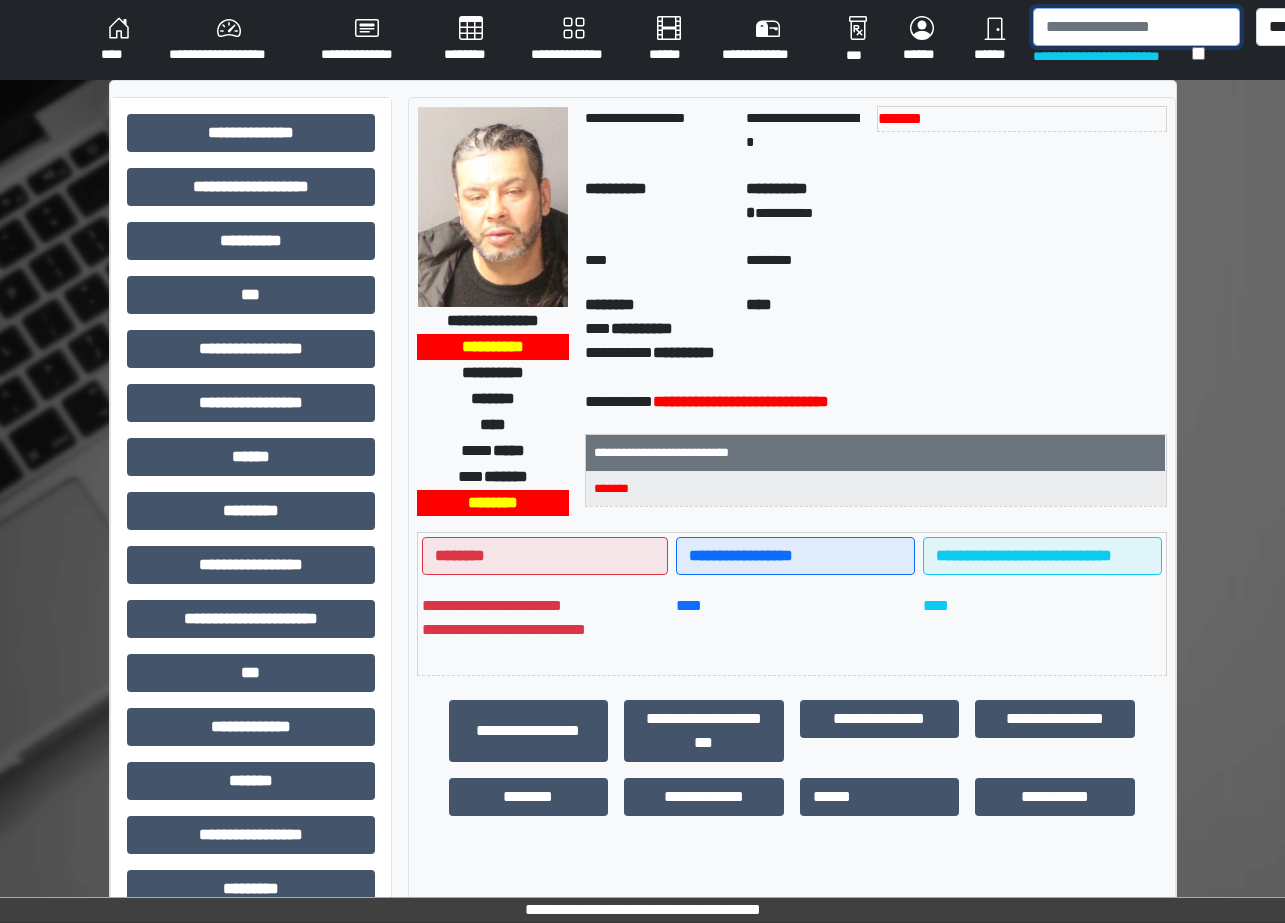 click at bounding box center [1136, 27] 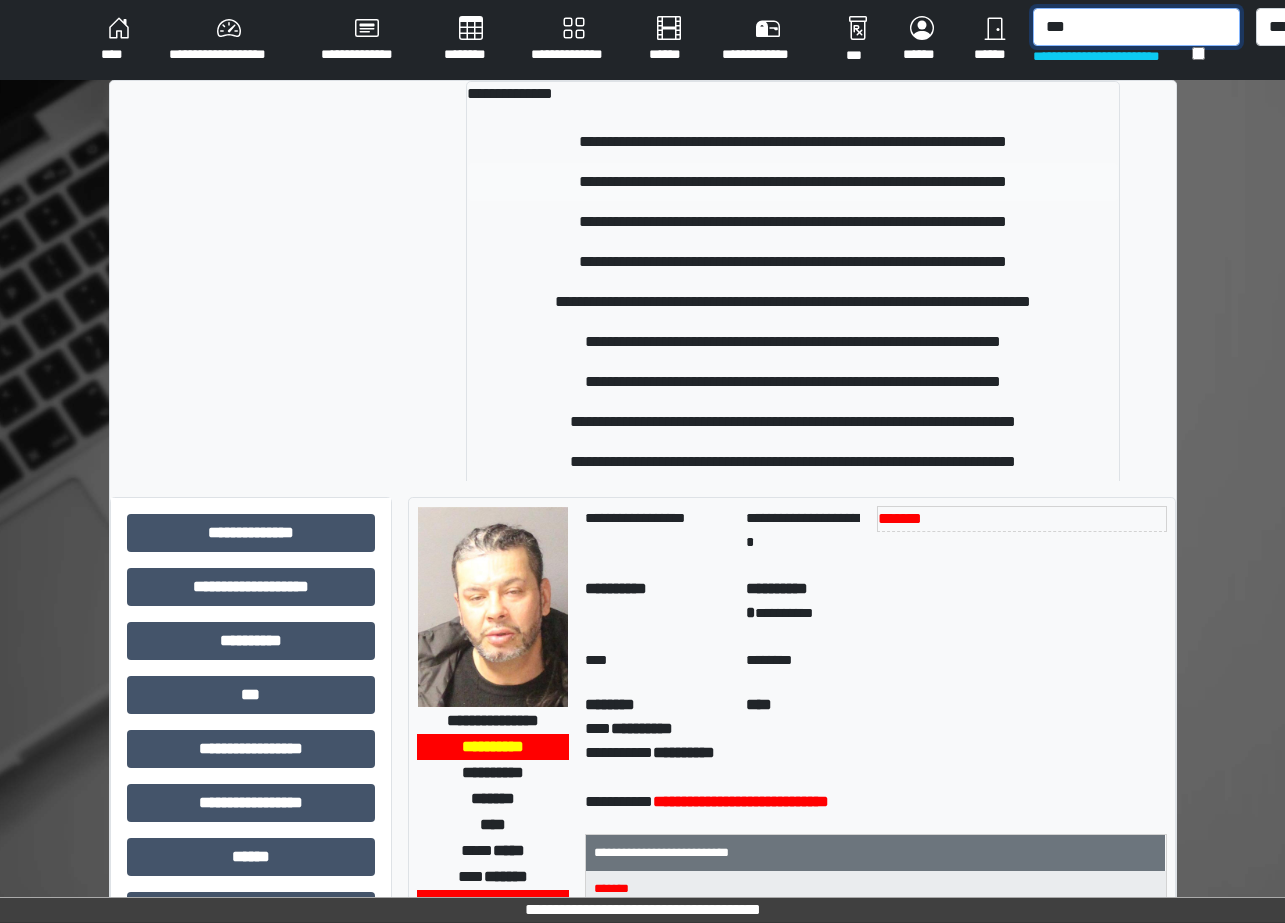 type on "***" 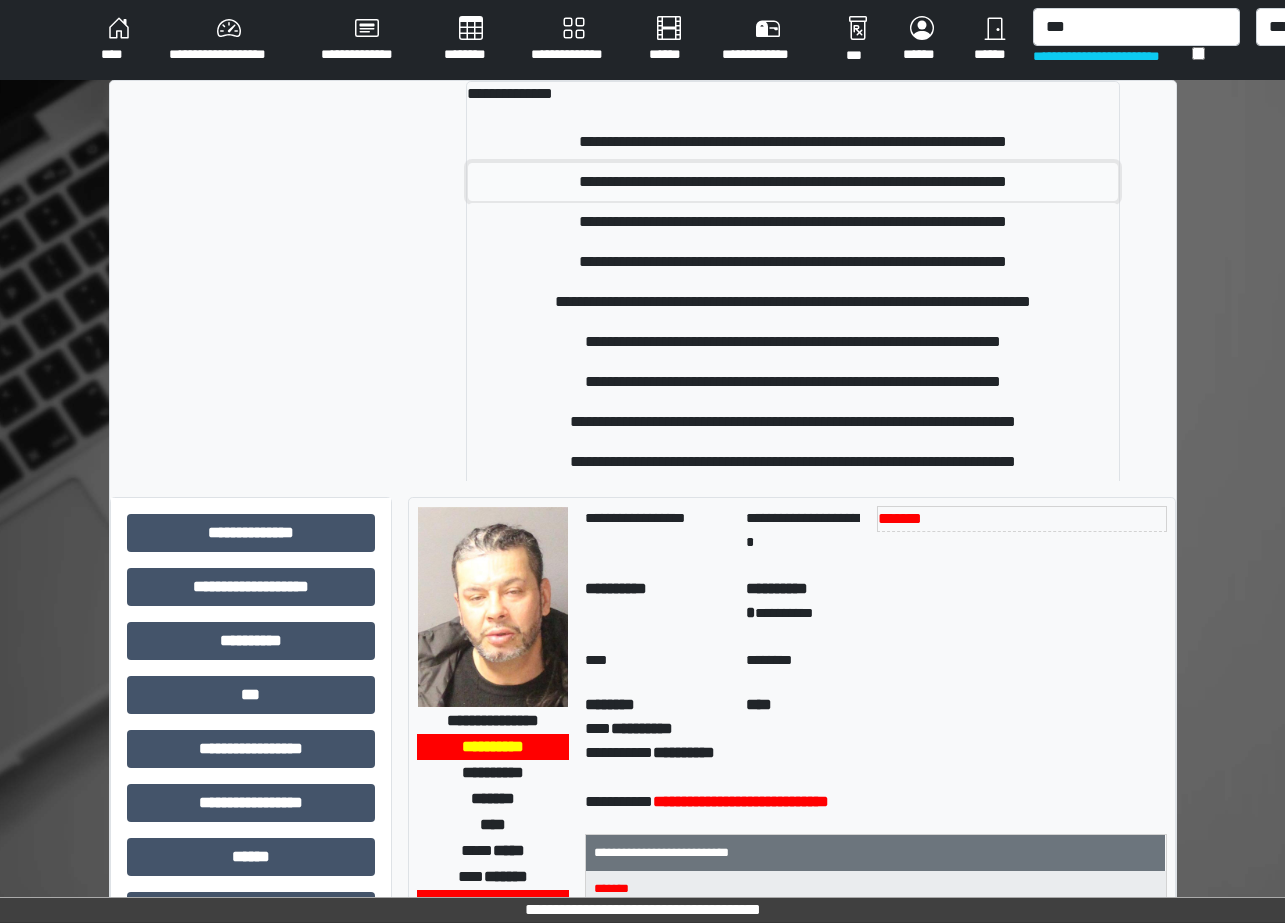 click on "**********" at bounding box center (793, 182) 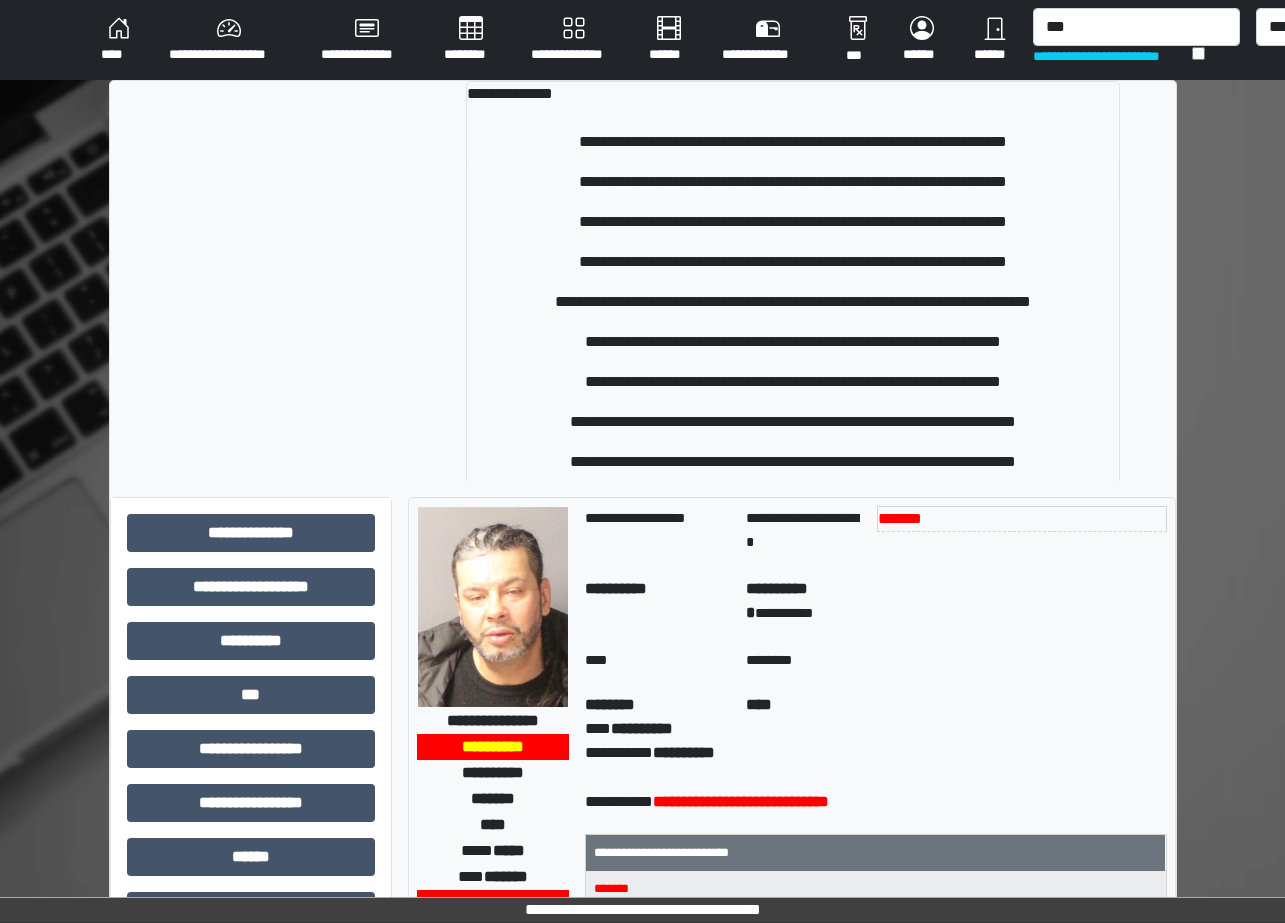 type 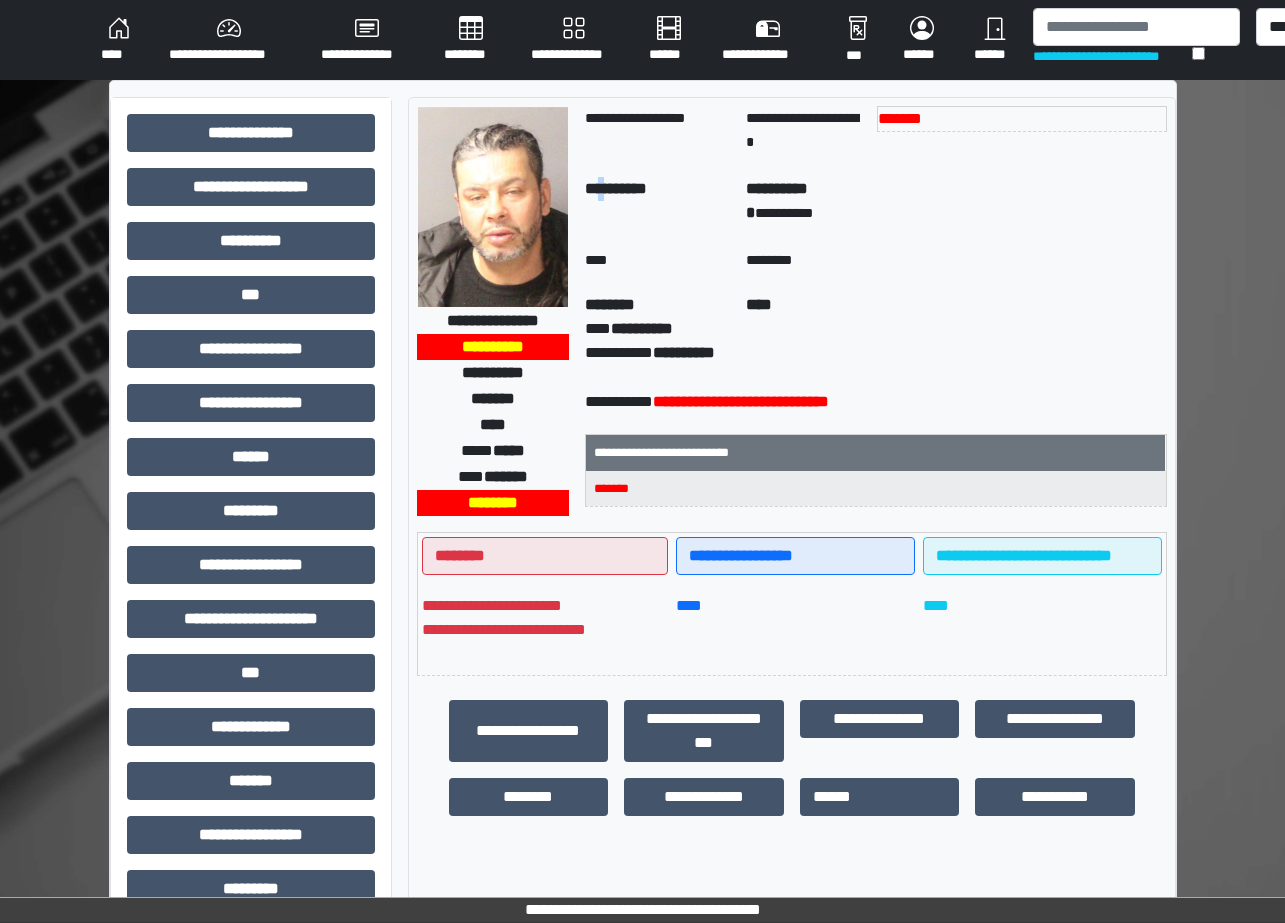 click on "**********" at bounding box center (616, 188) 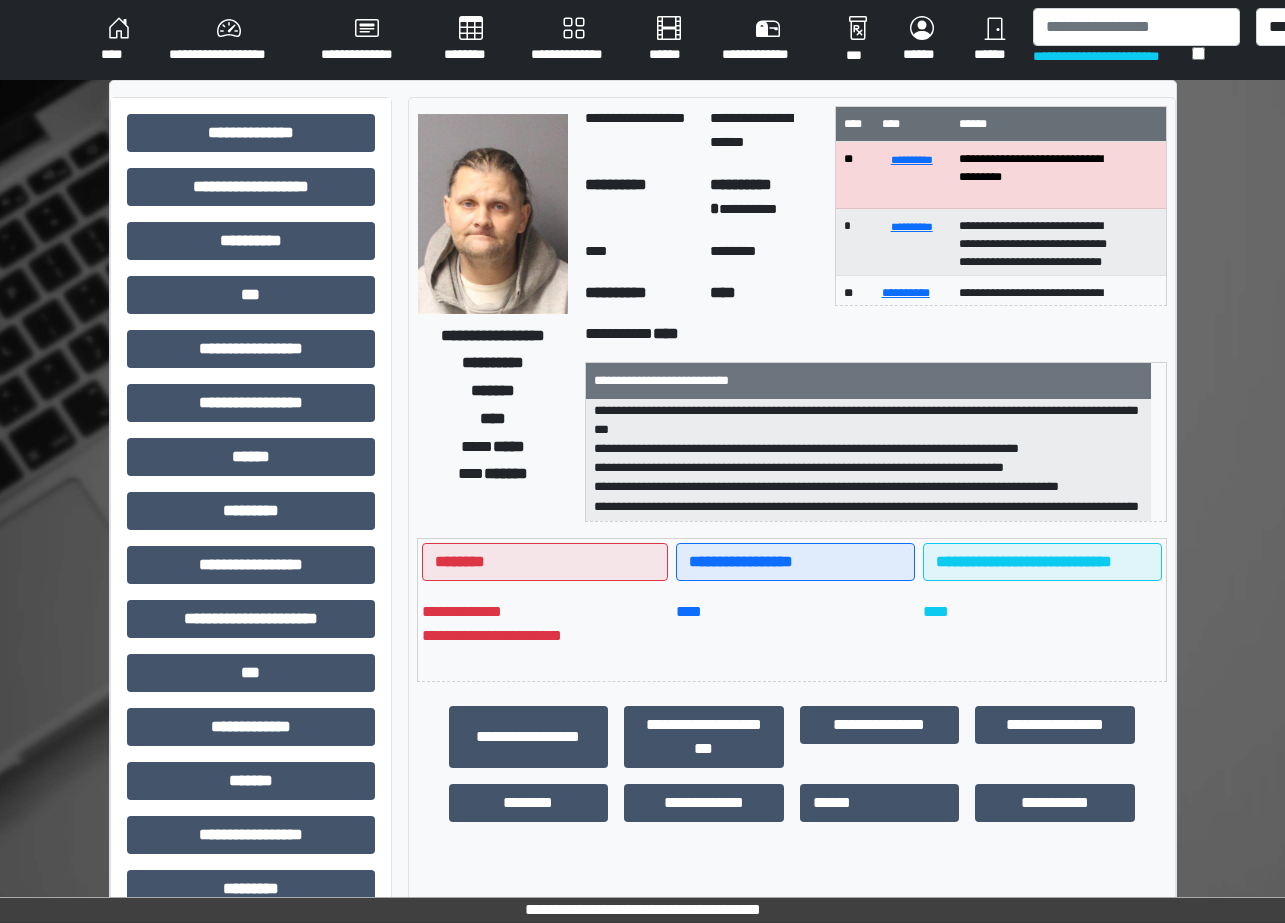 scroll, scrollTop: 44, scrollLeft: 0, axis: vertical 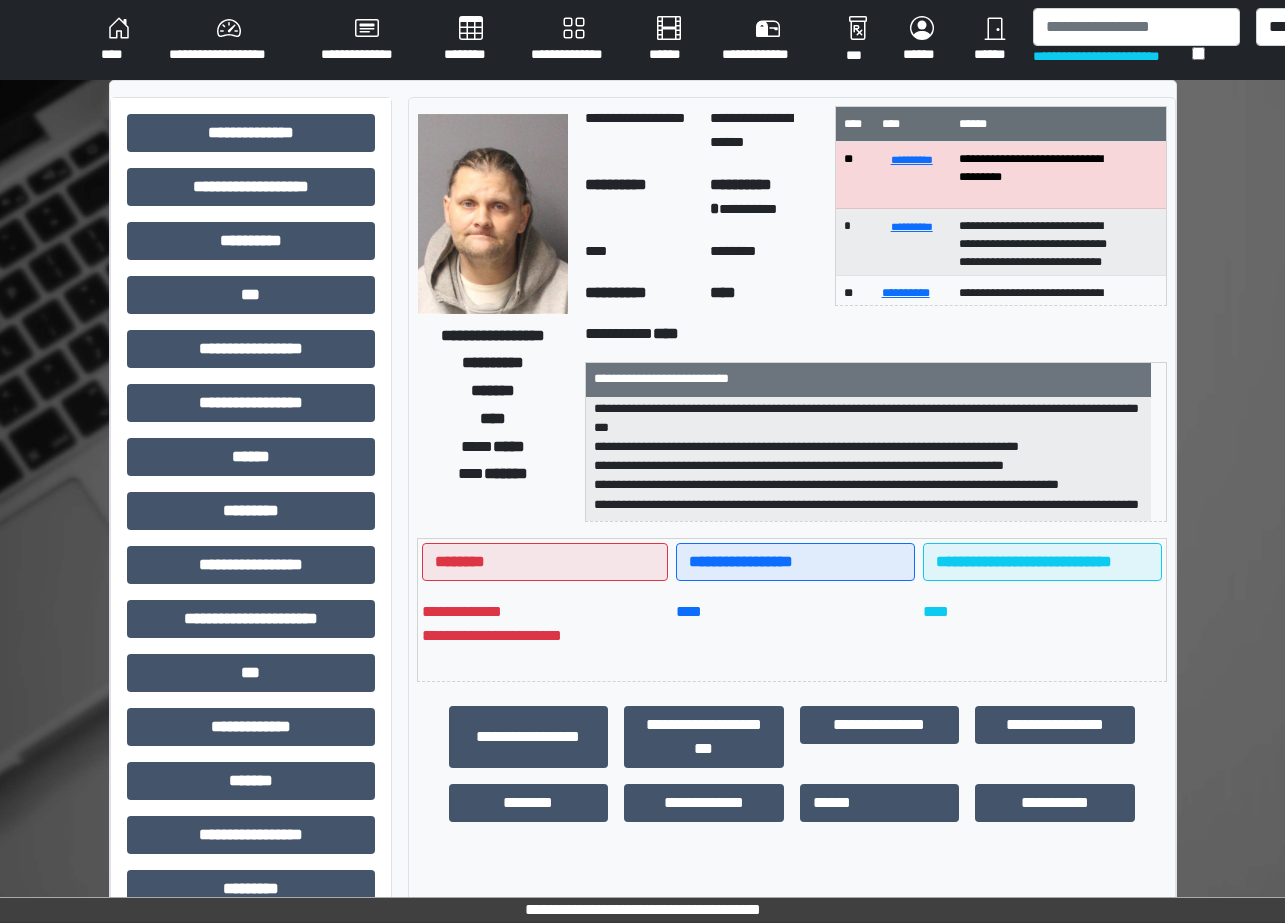click on "**********" at bounding box center (868, 459) 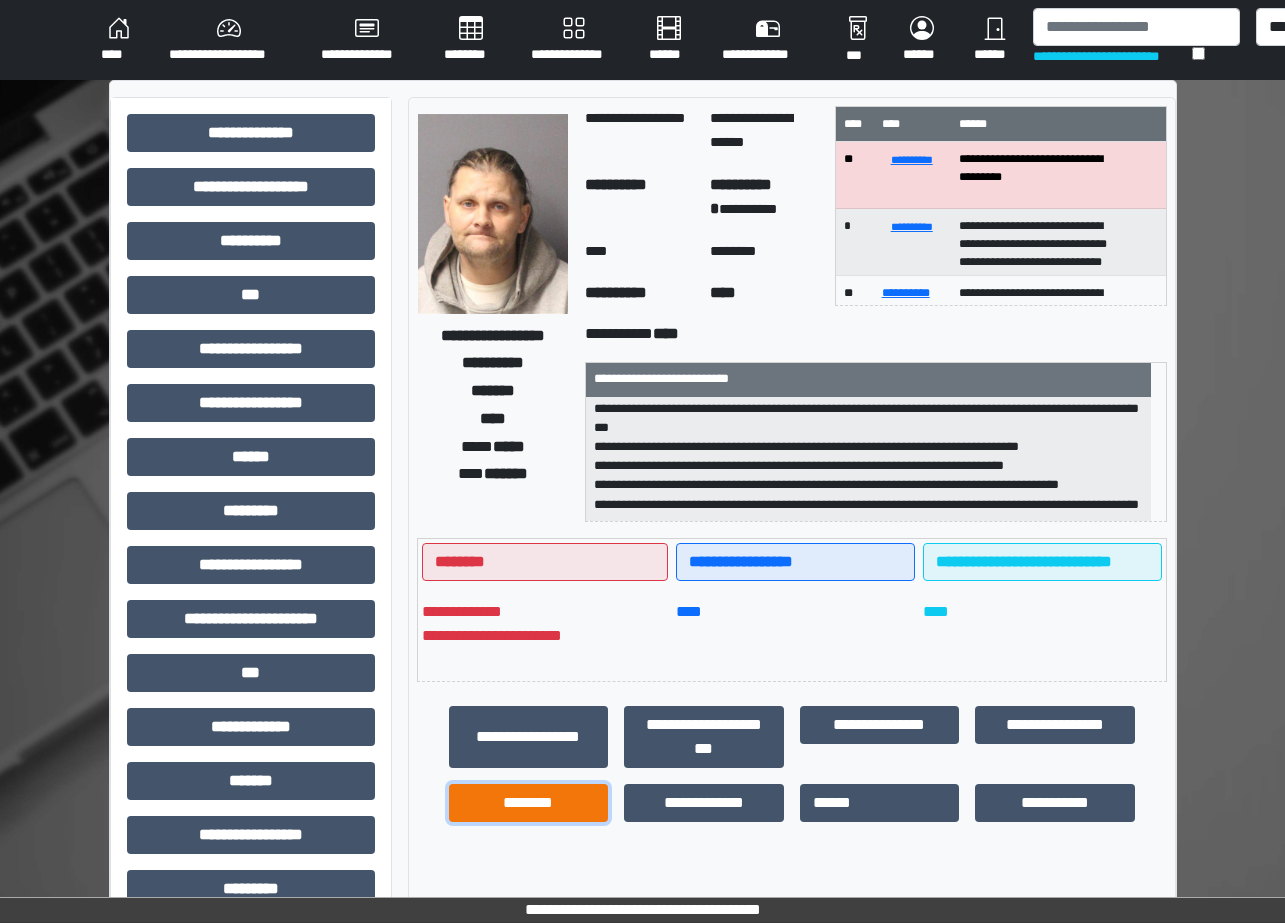 click on "********" at bounding box center (529, 803) 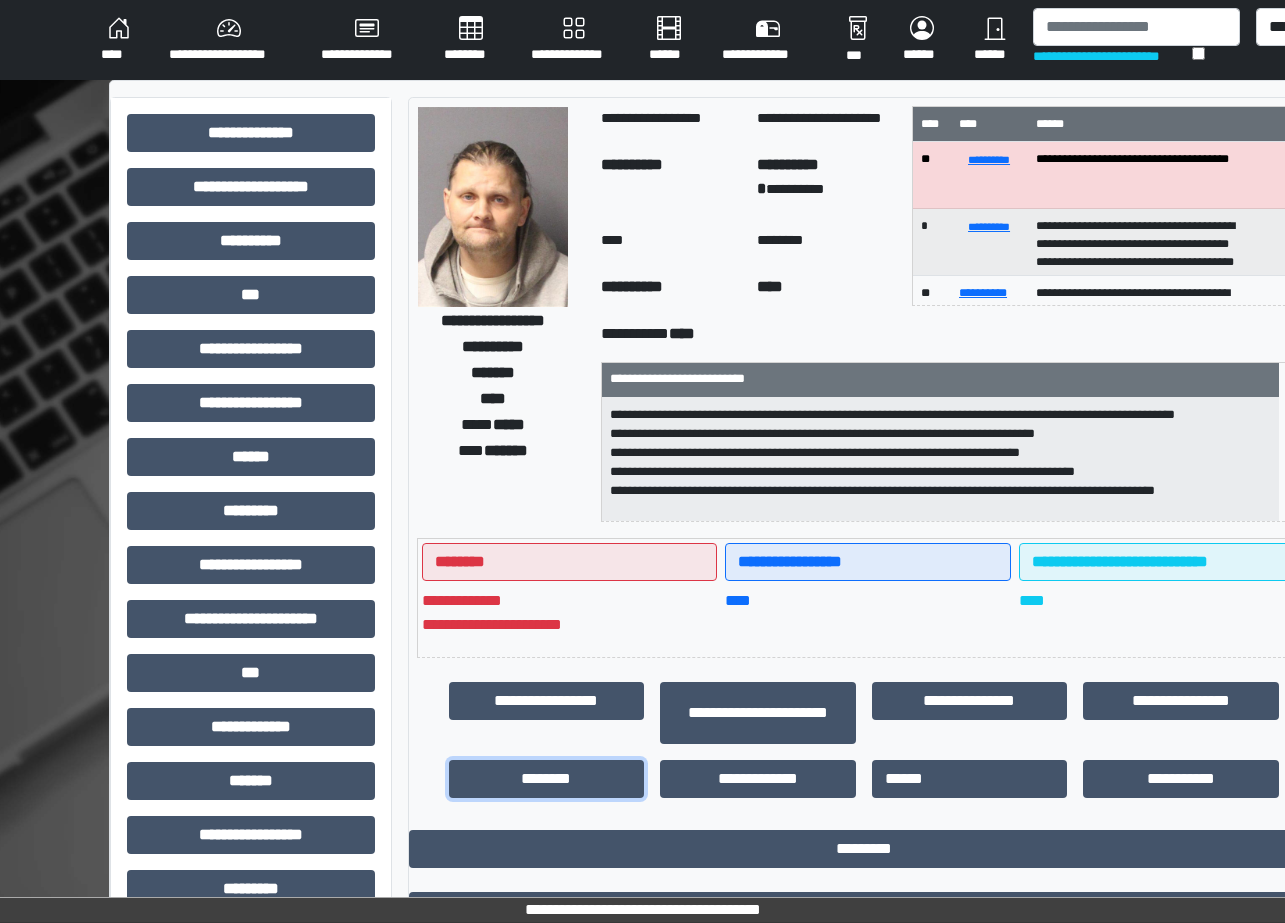 scroll, scrollTop: 25, scrollLeft: 0, axis: vertical 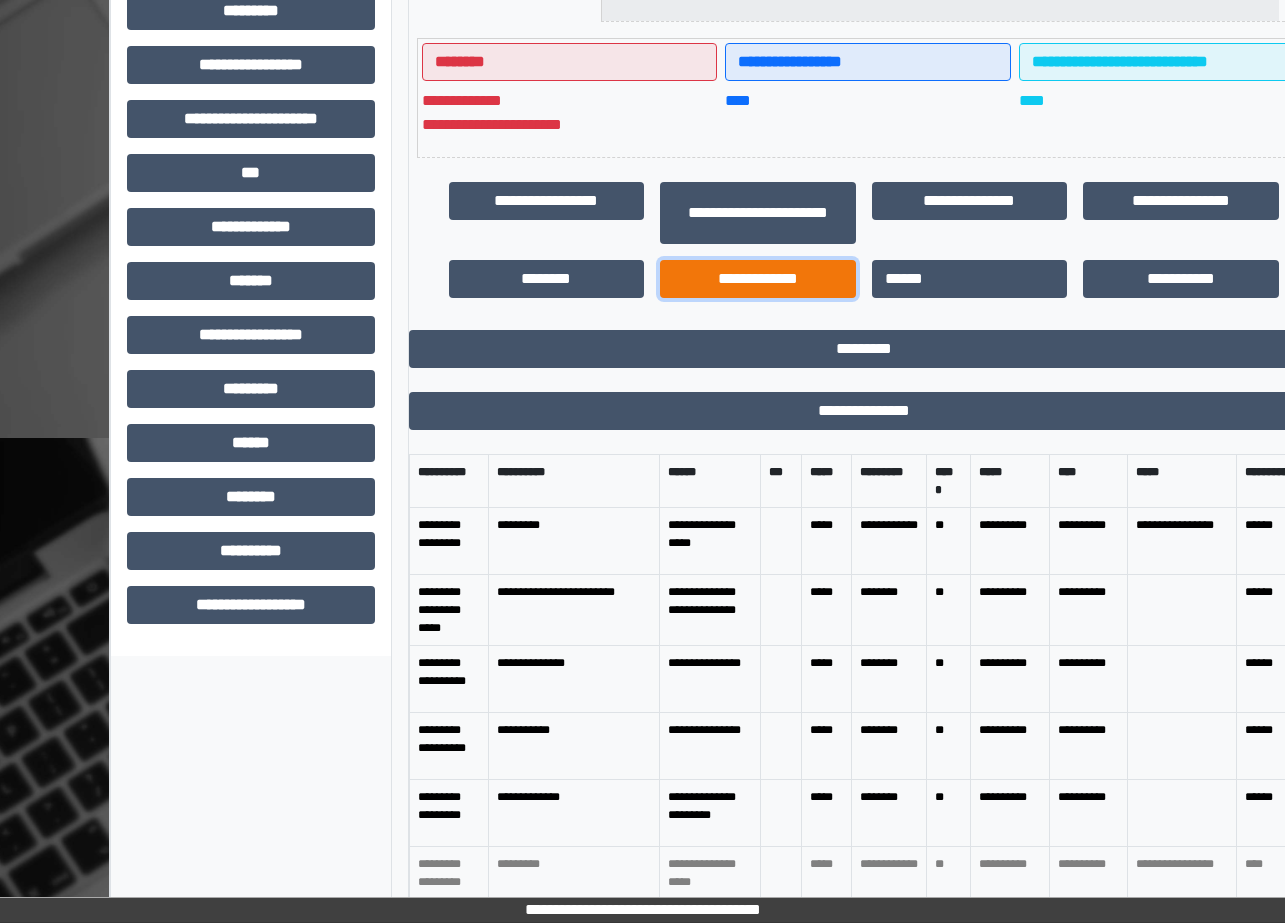 click on "**********" at bounding box center [758, 279] 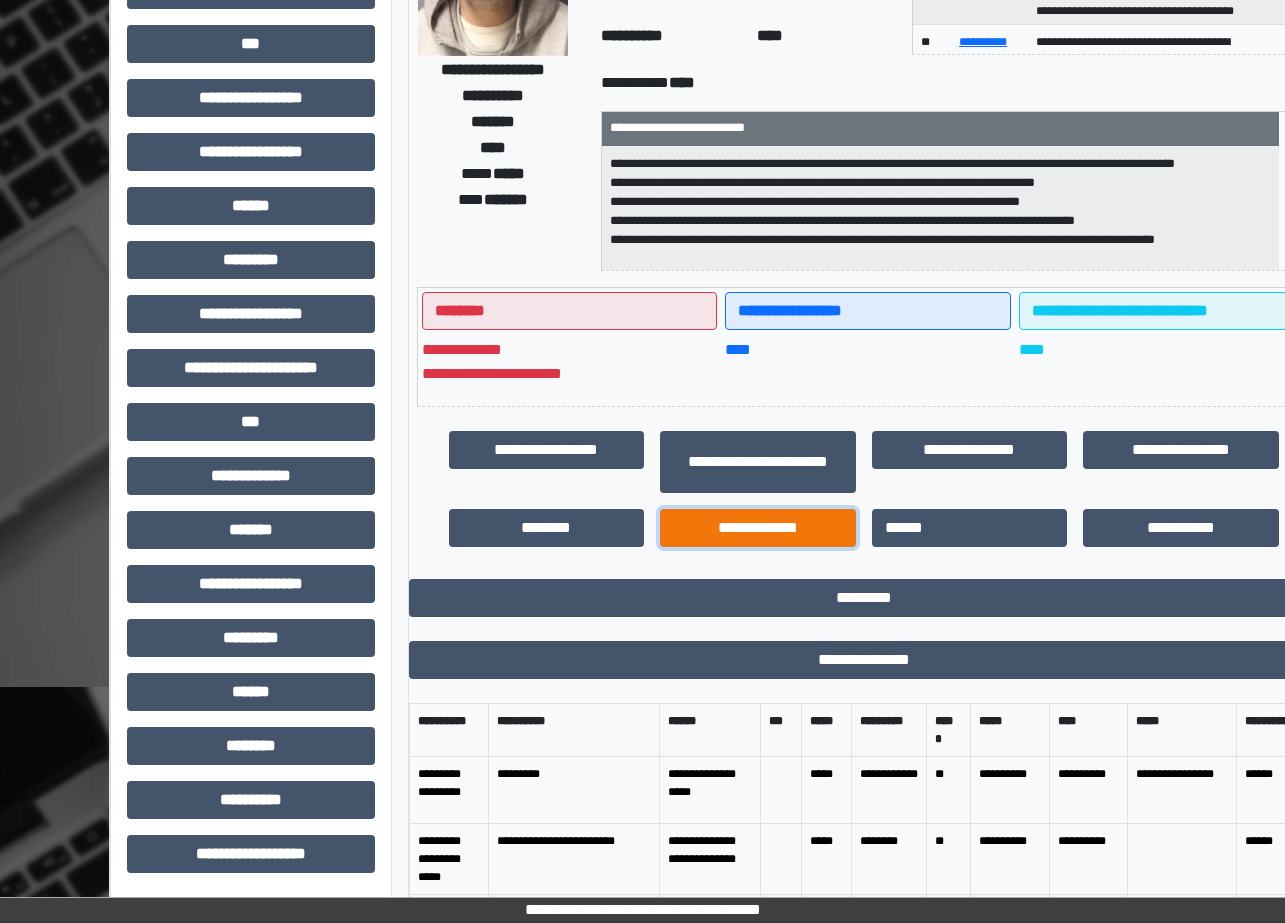 scroll, scrollTop: 44, scrollLeft: 0, axis: vertical 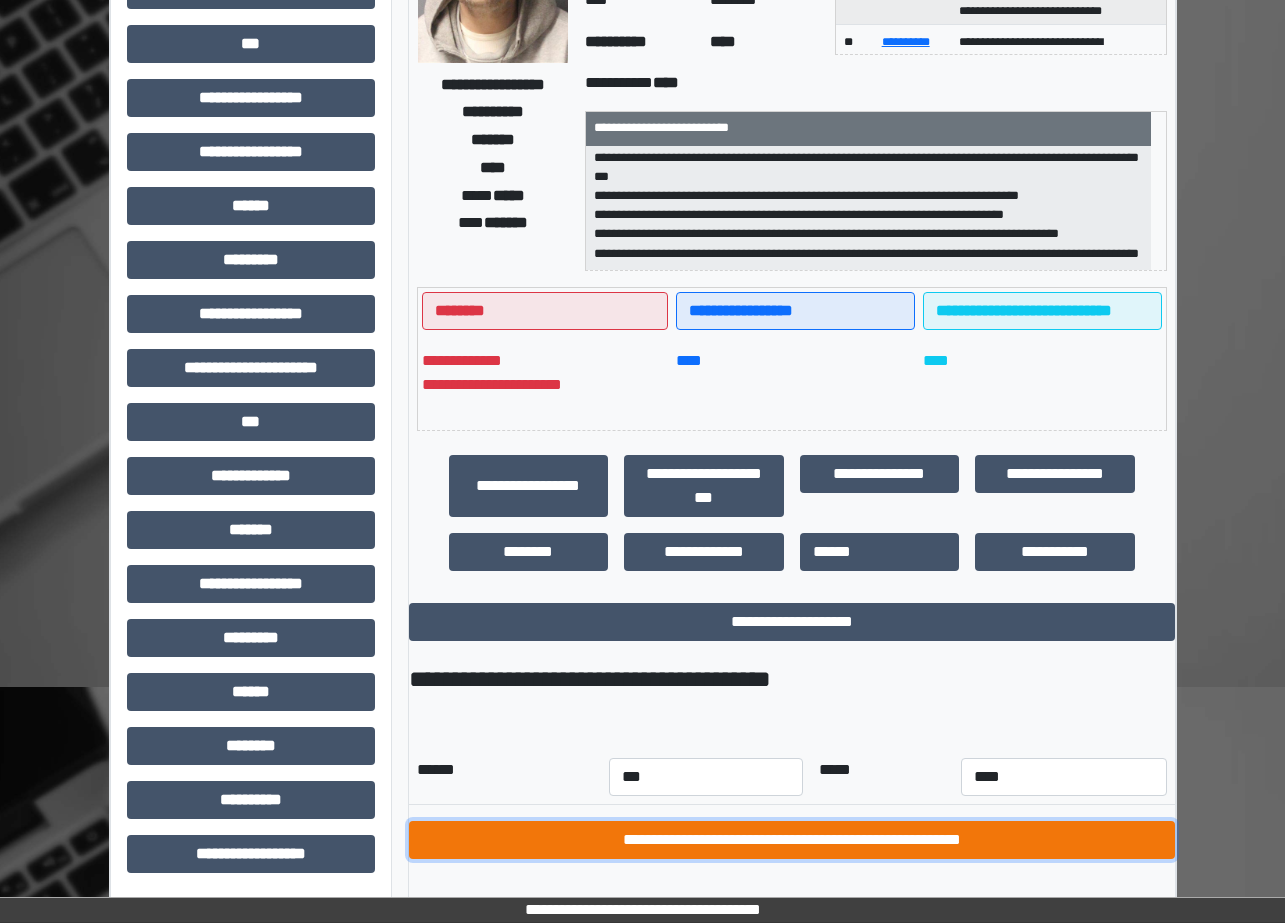 click on "**********" at bounding box center [792, 840] 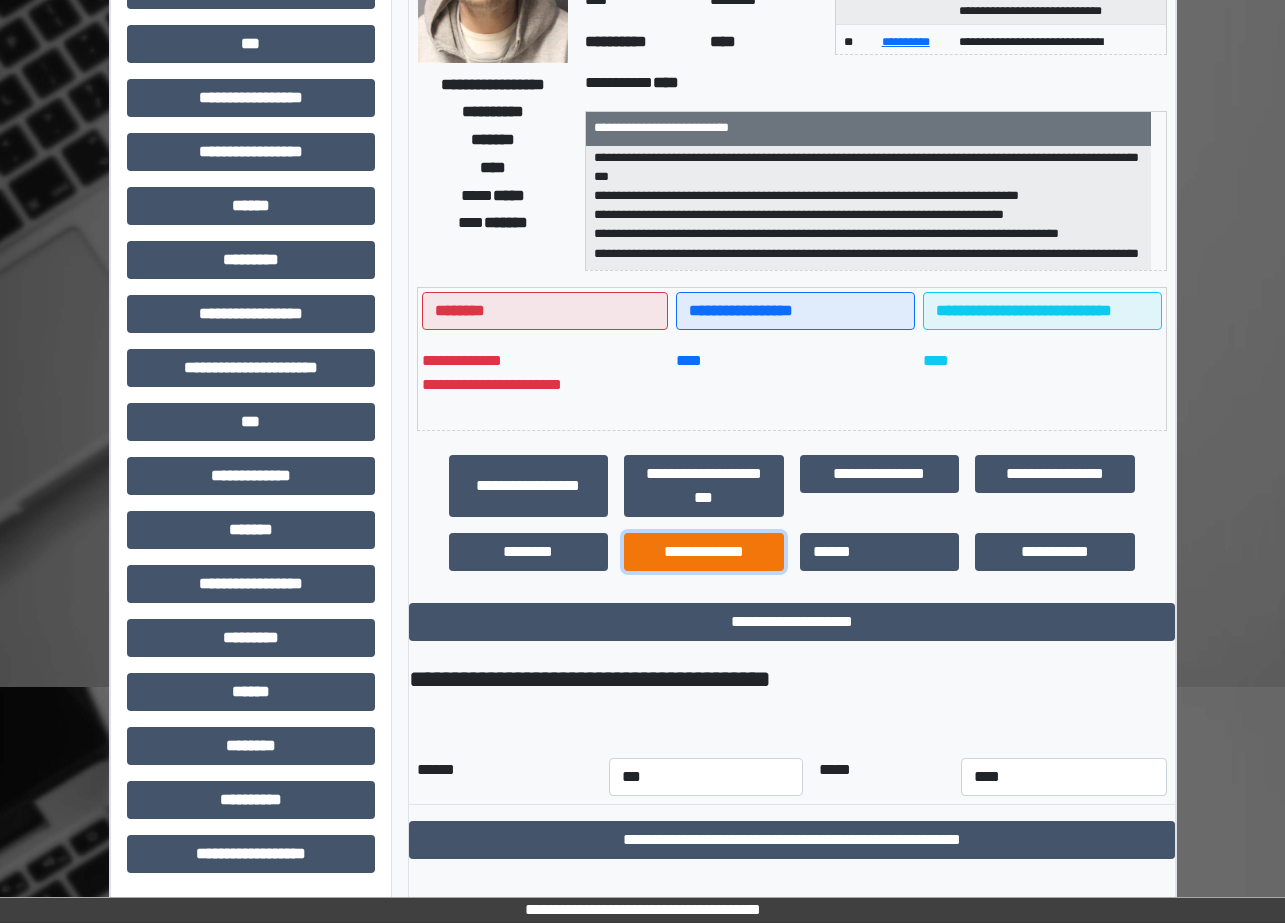click on "**********" at bounding box center [704, 552] 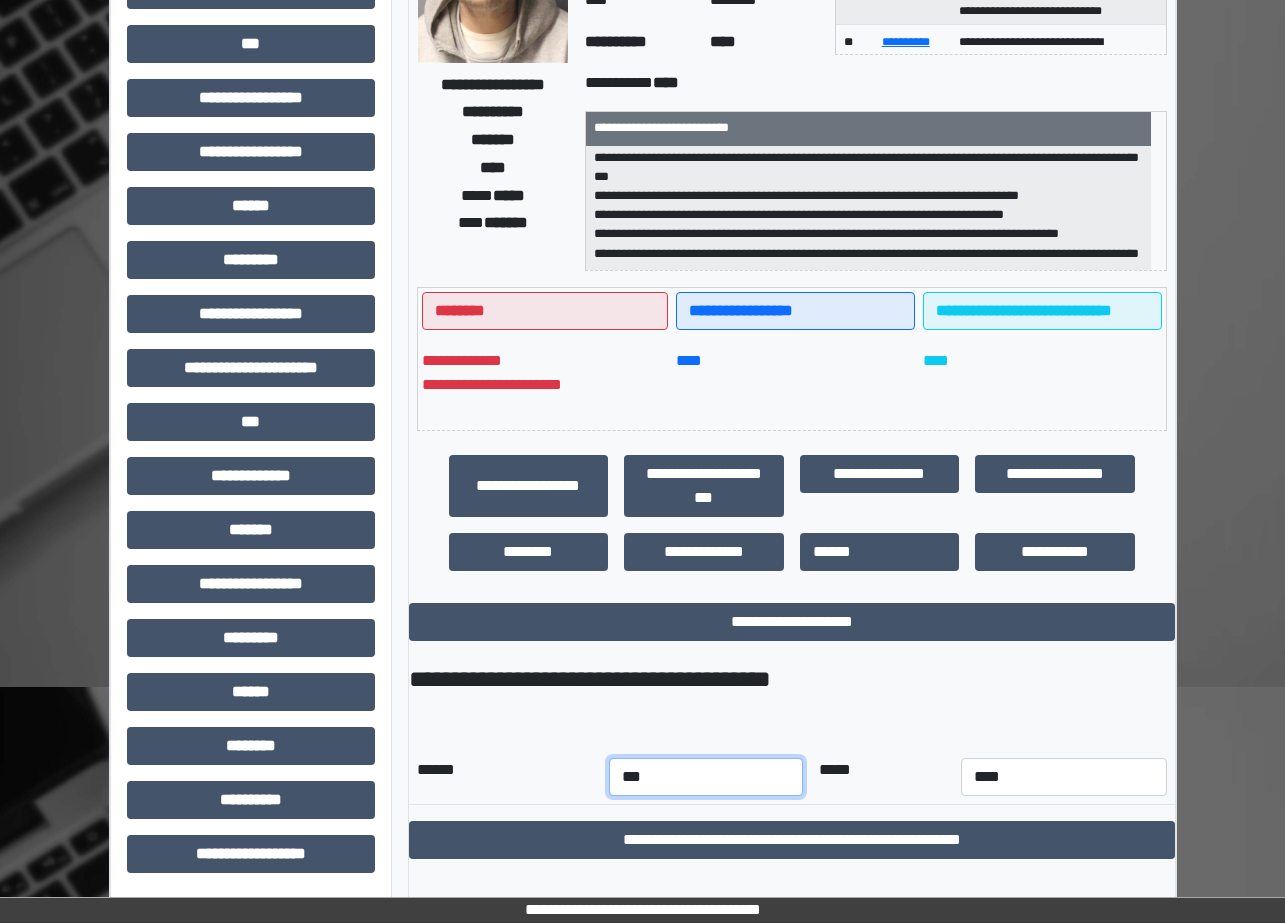 click on "***
***
***
***
***
***
***
***
***
***
***
***" at bounding box center (706, 777) 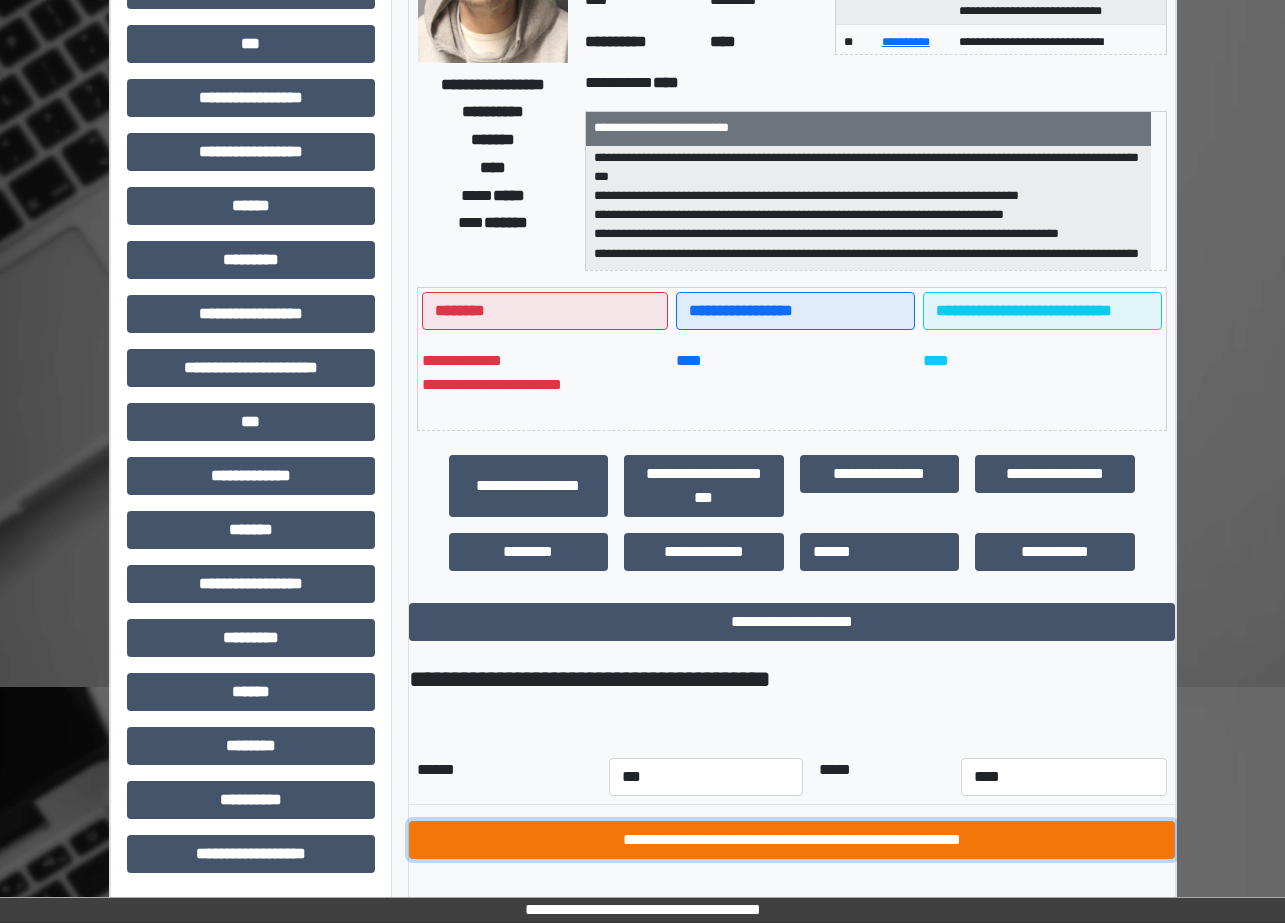 click on "**********" at bounding box center [792, 840] 